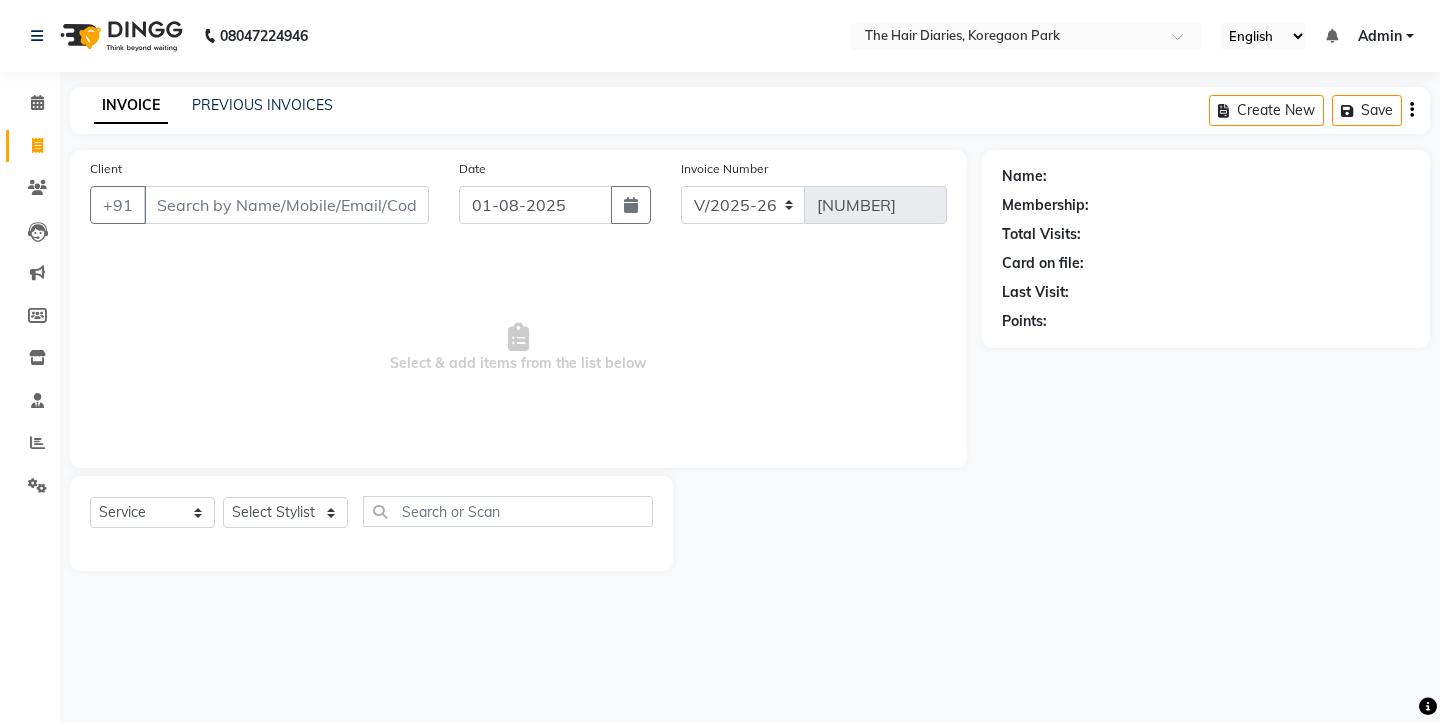 select on "782" 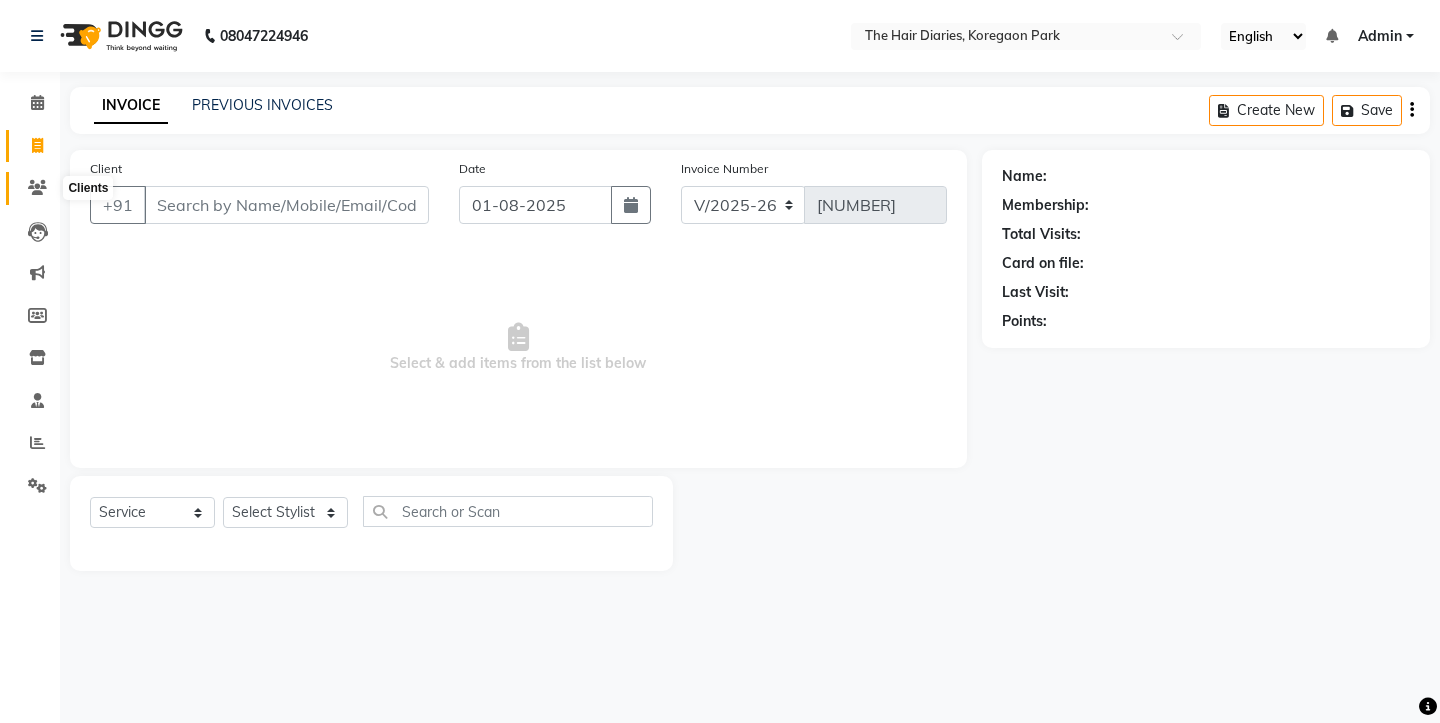 click 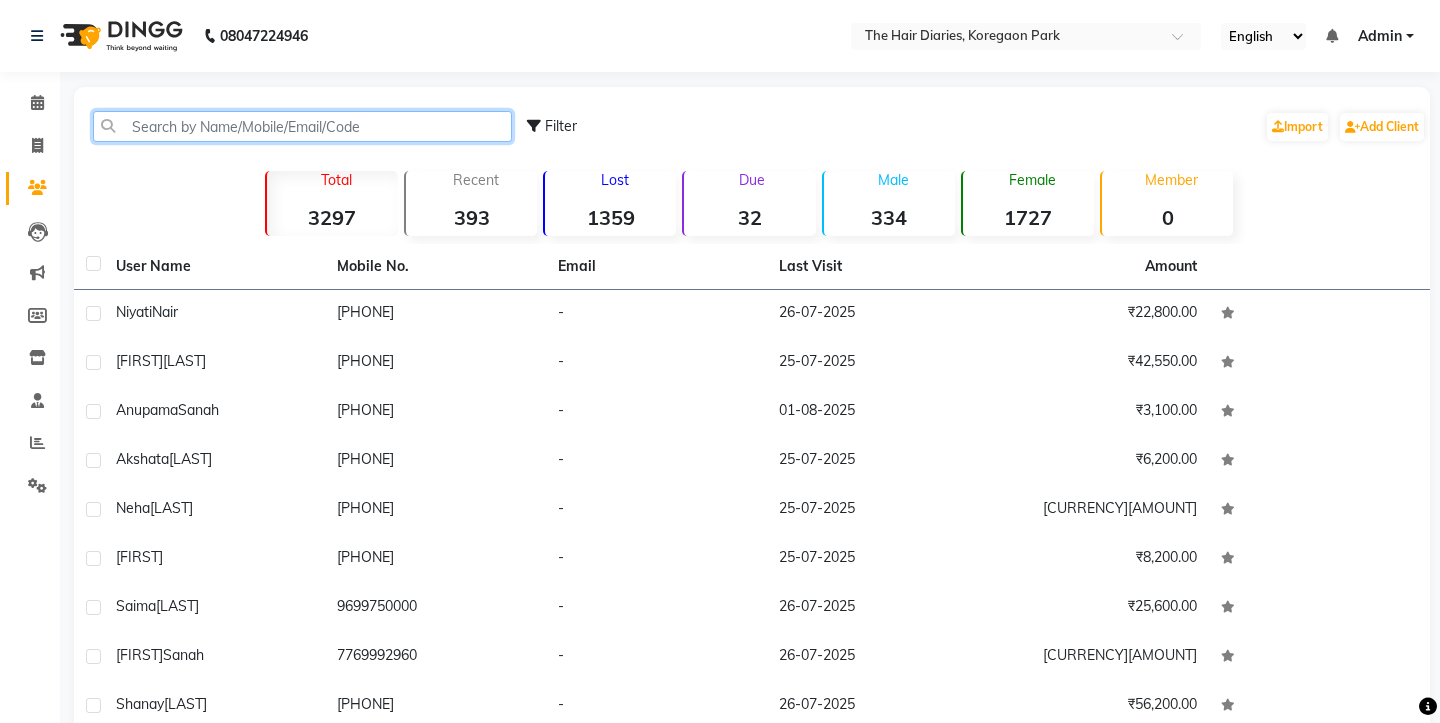 click 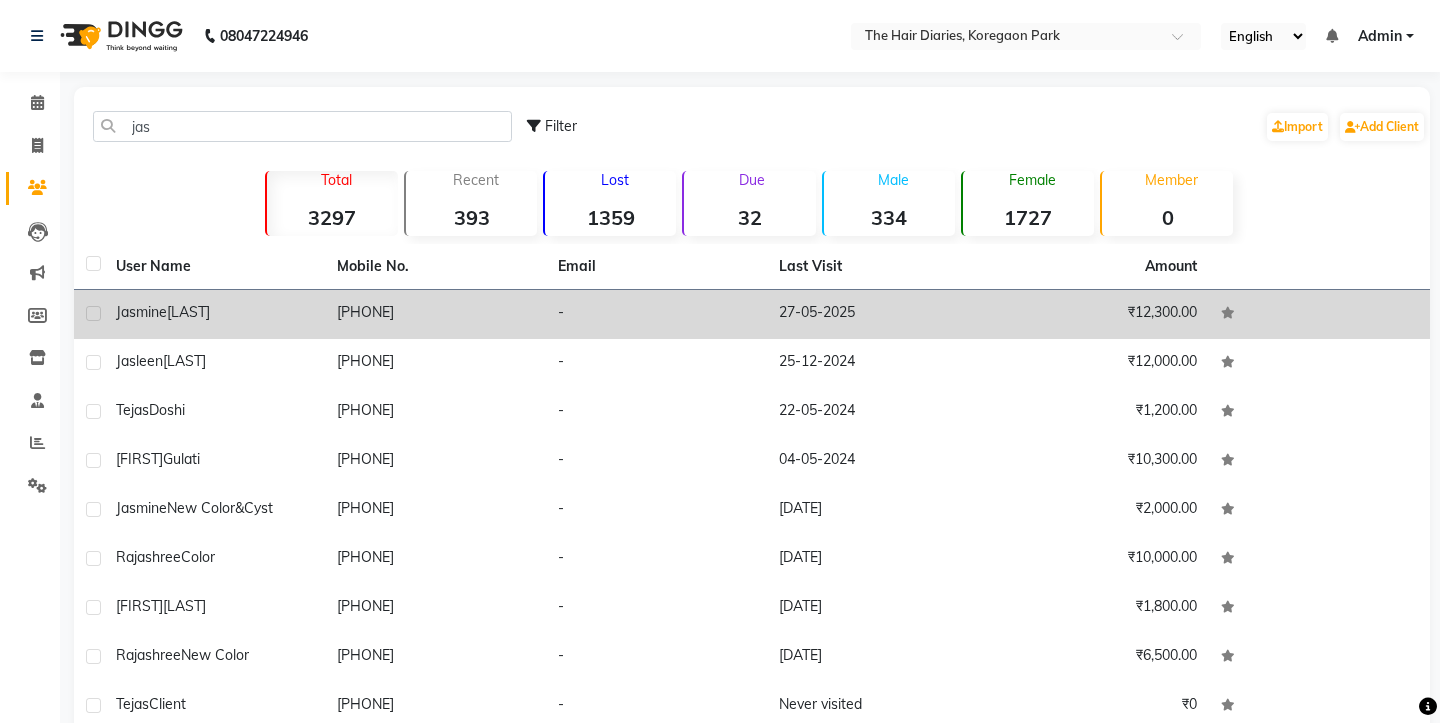 click on "[PHONE]" 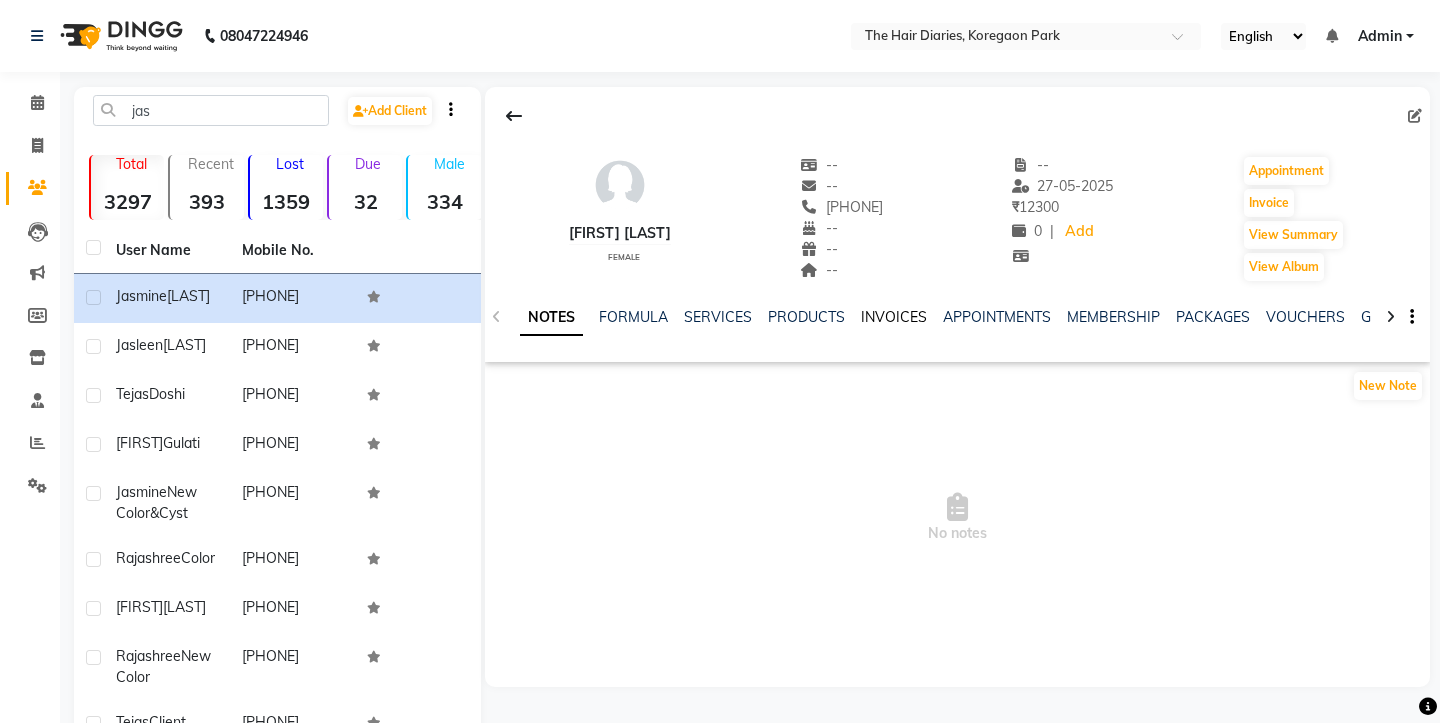 click on "INVOICES" 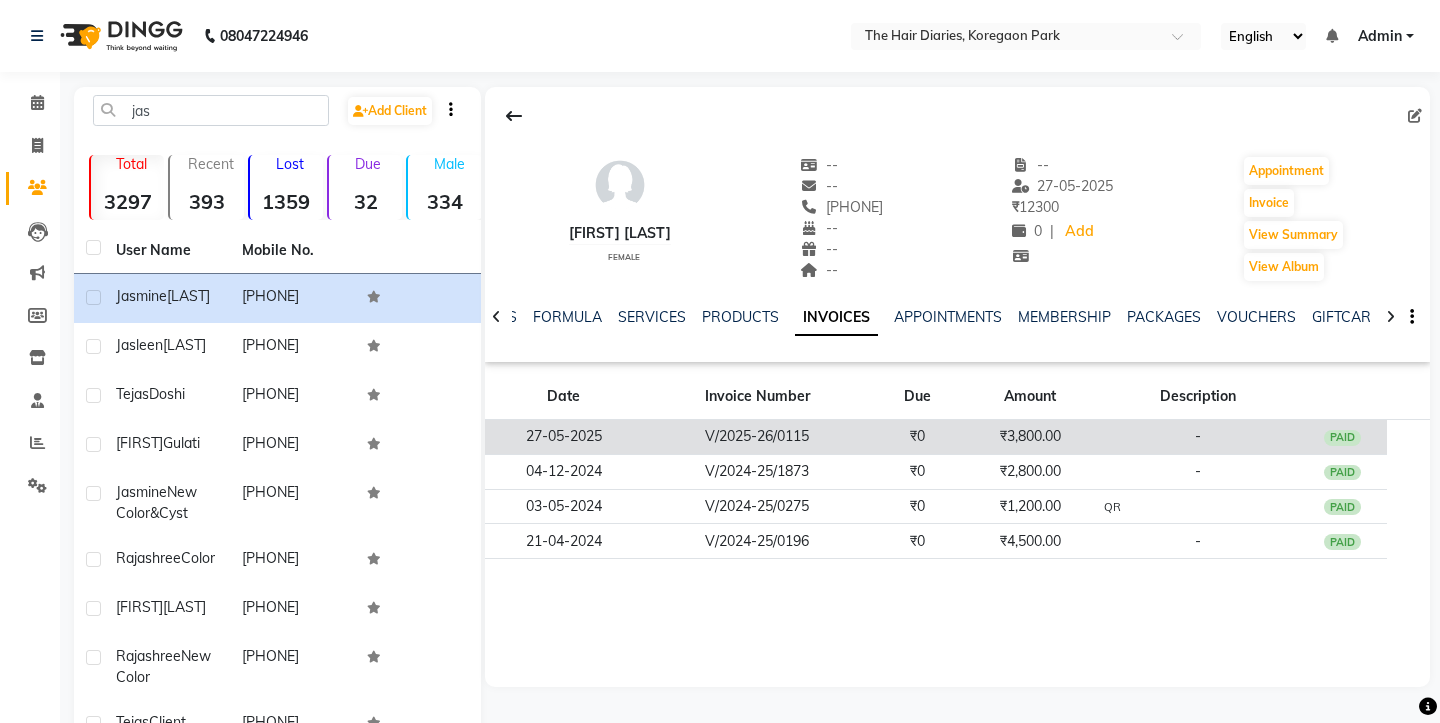 click on "₹3,800.00" 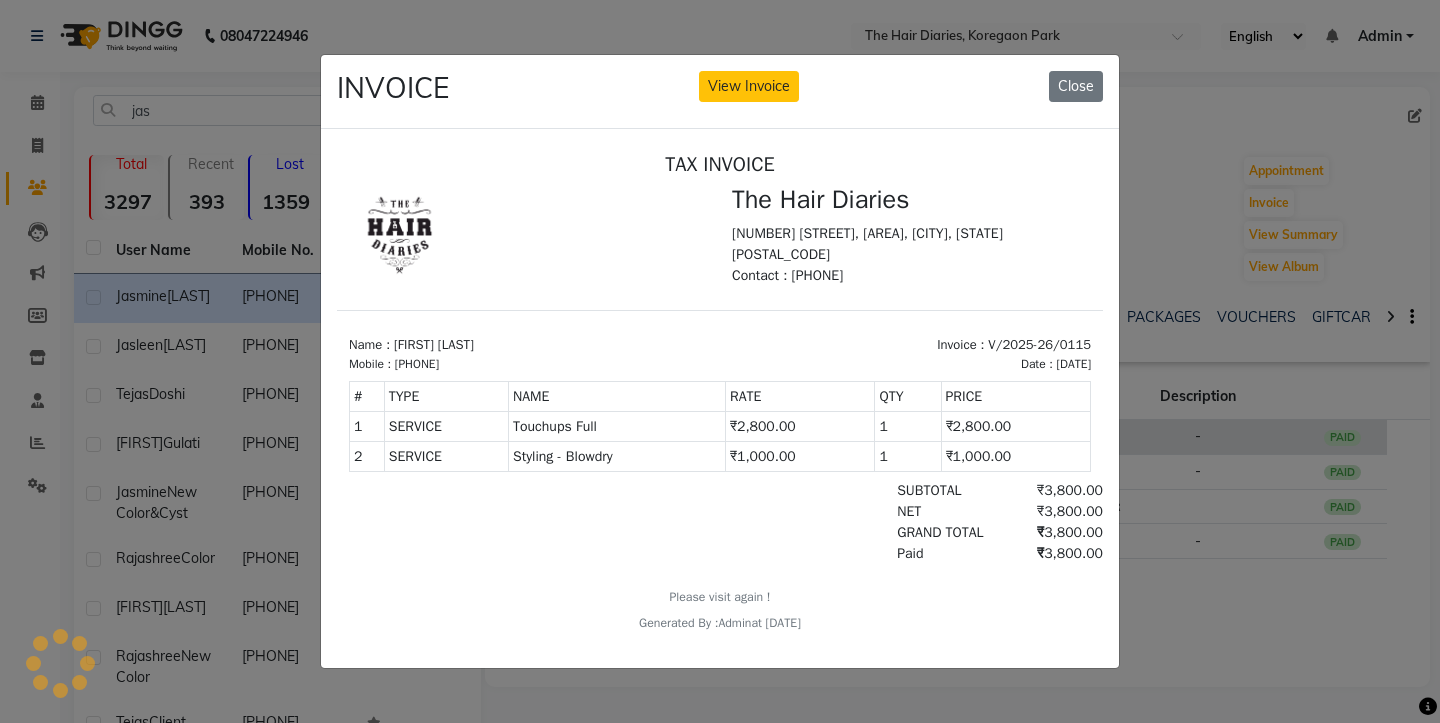 scroll, scrollTop: 0, scrollLeft: 0, axis: both 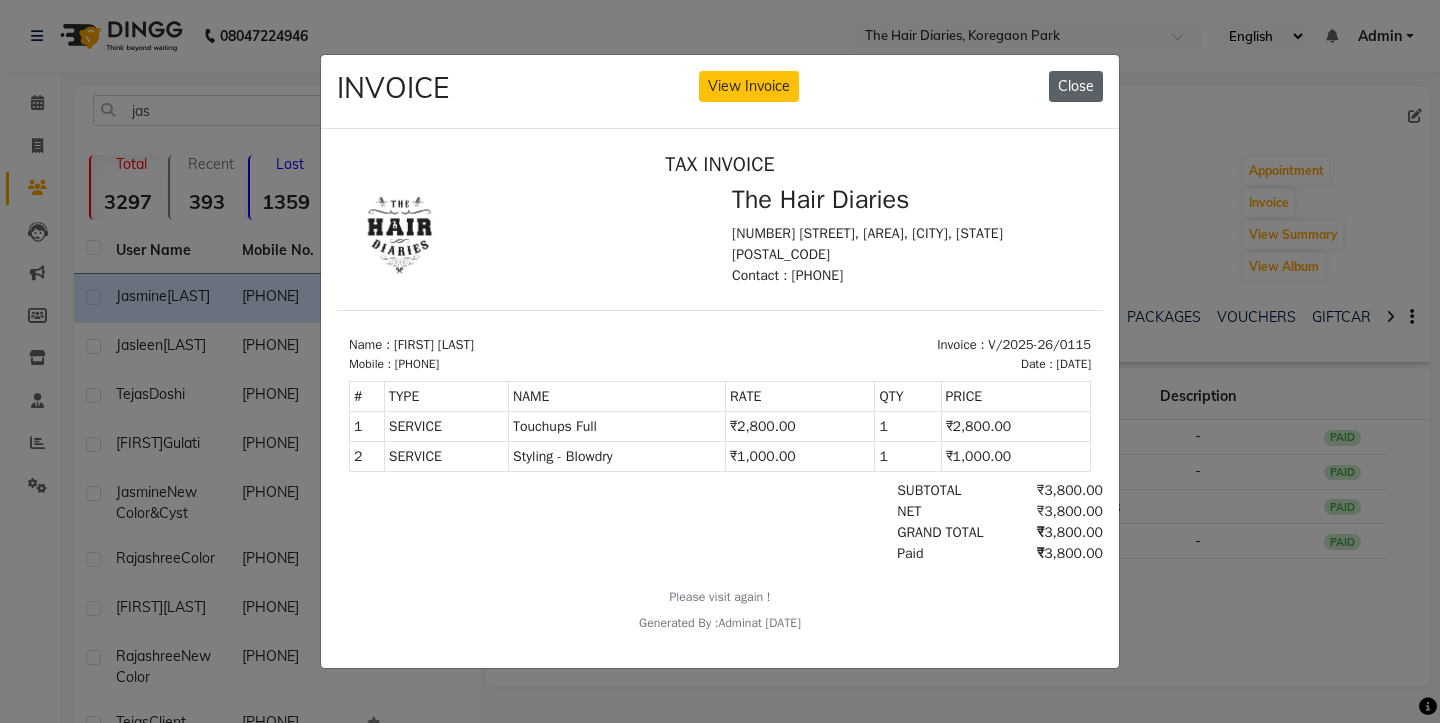 click on "Close" 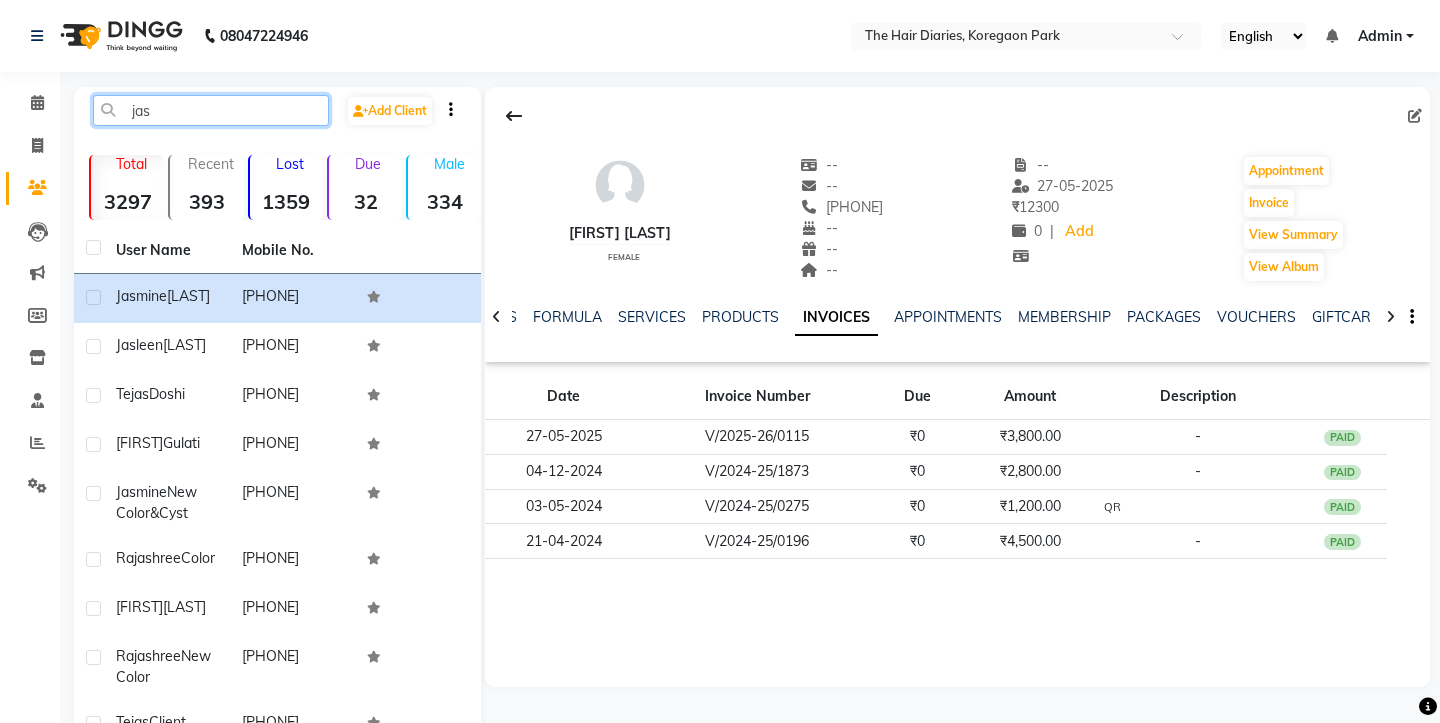 click on "jas" 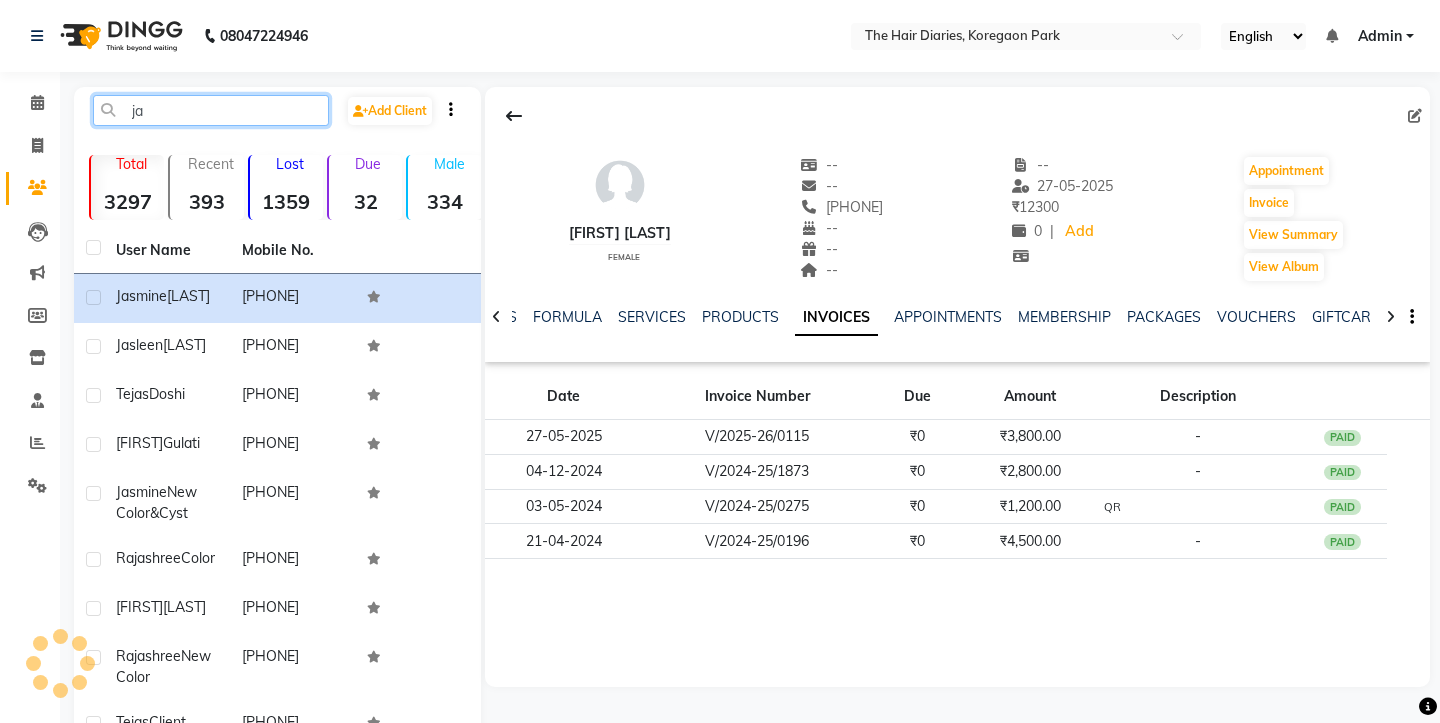 type on "j" 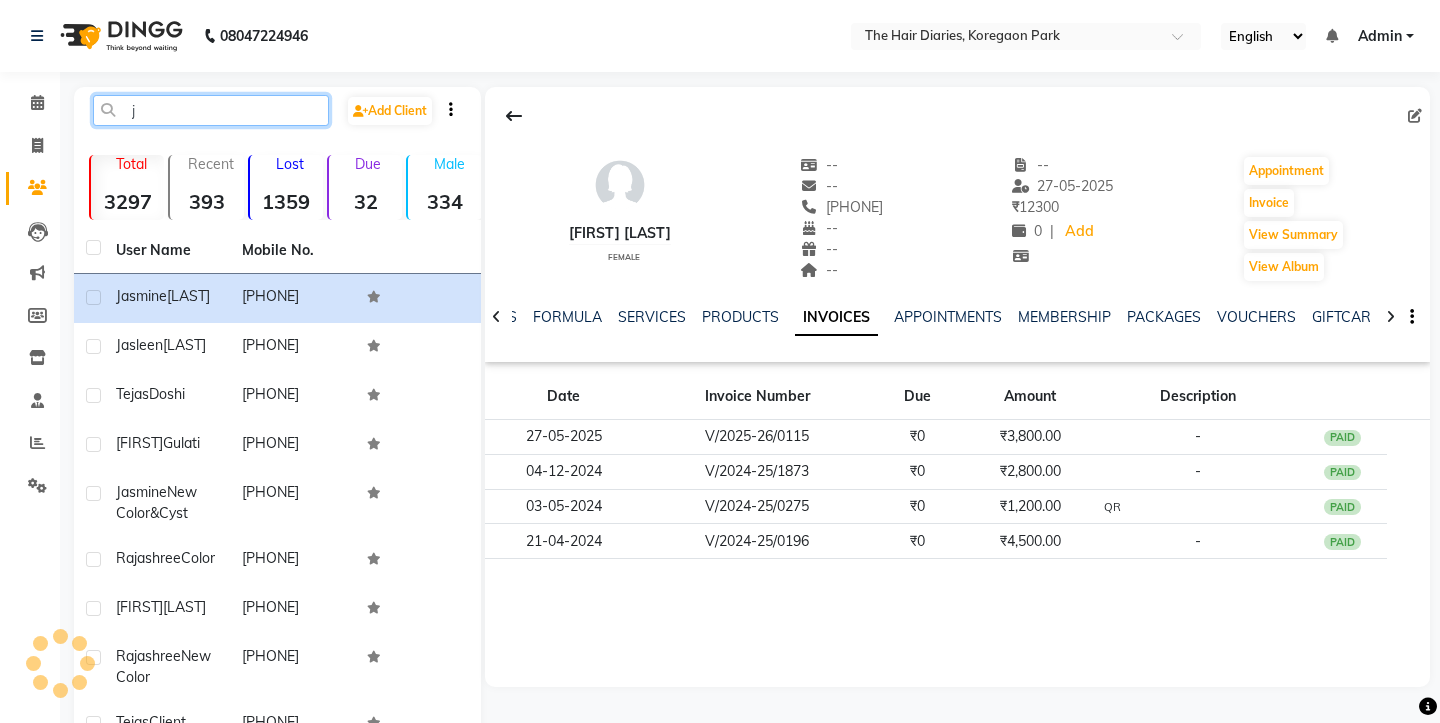 type 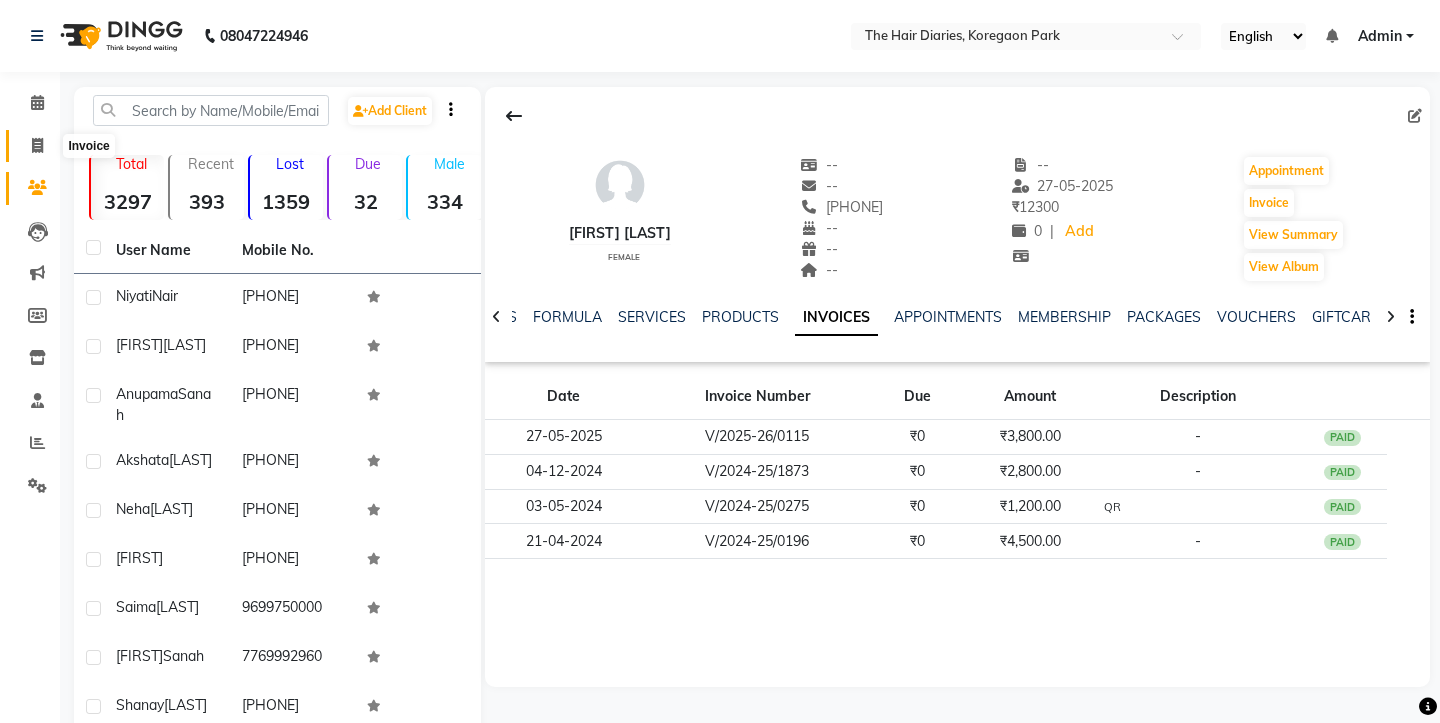 click 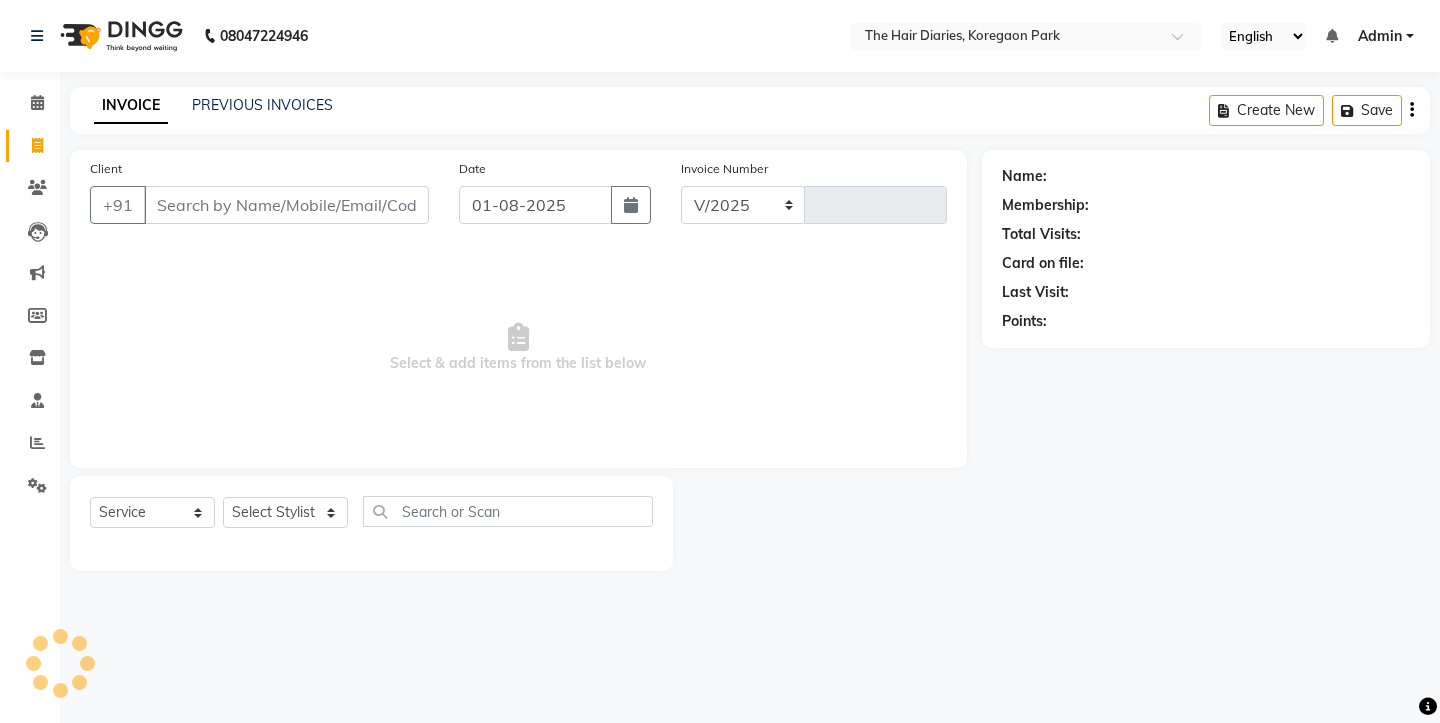select on "782" 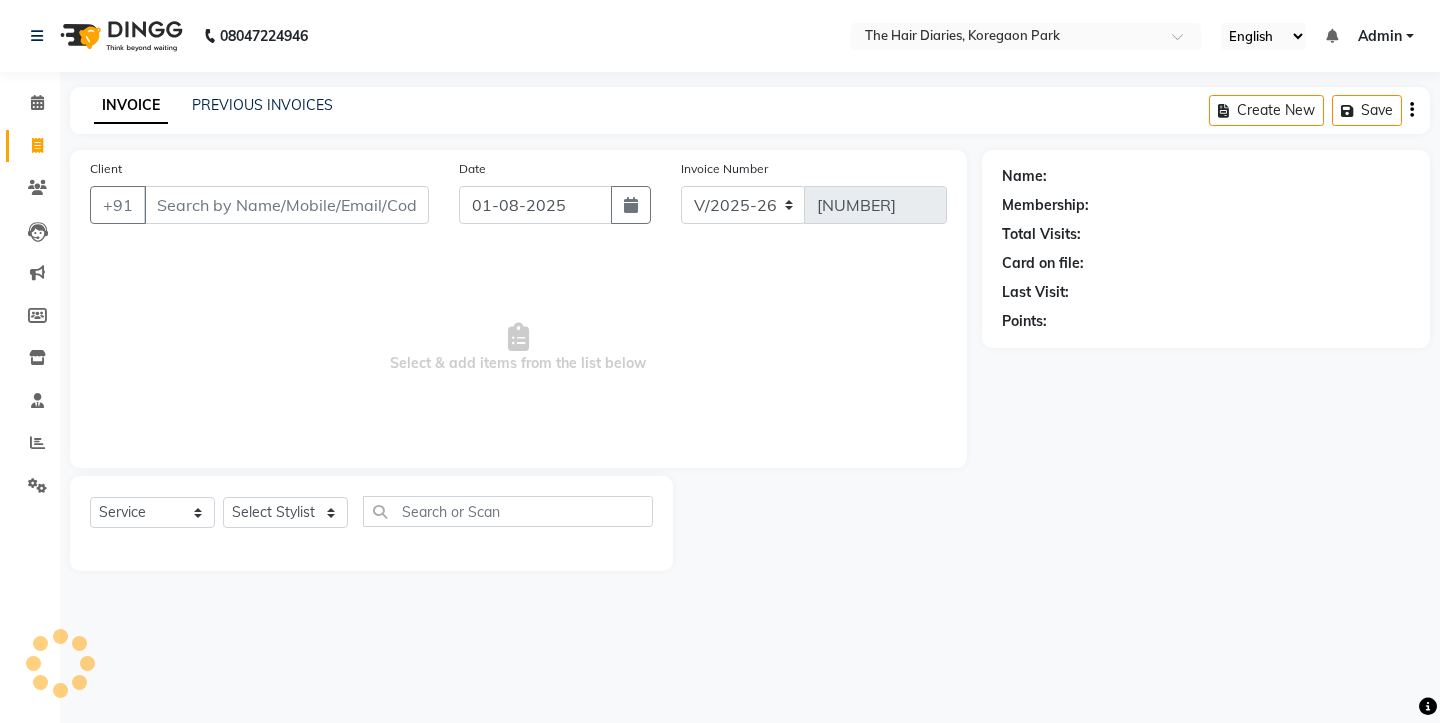 click on "Client" at bounding box center (286, 205) 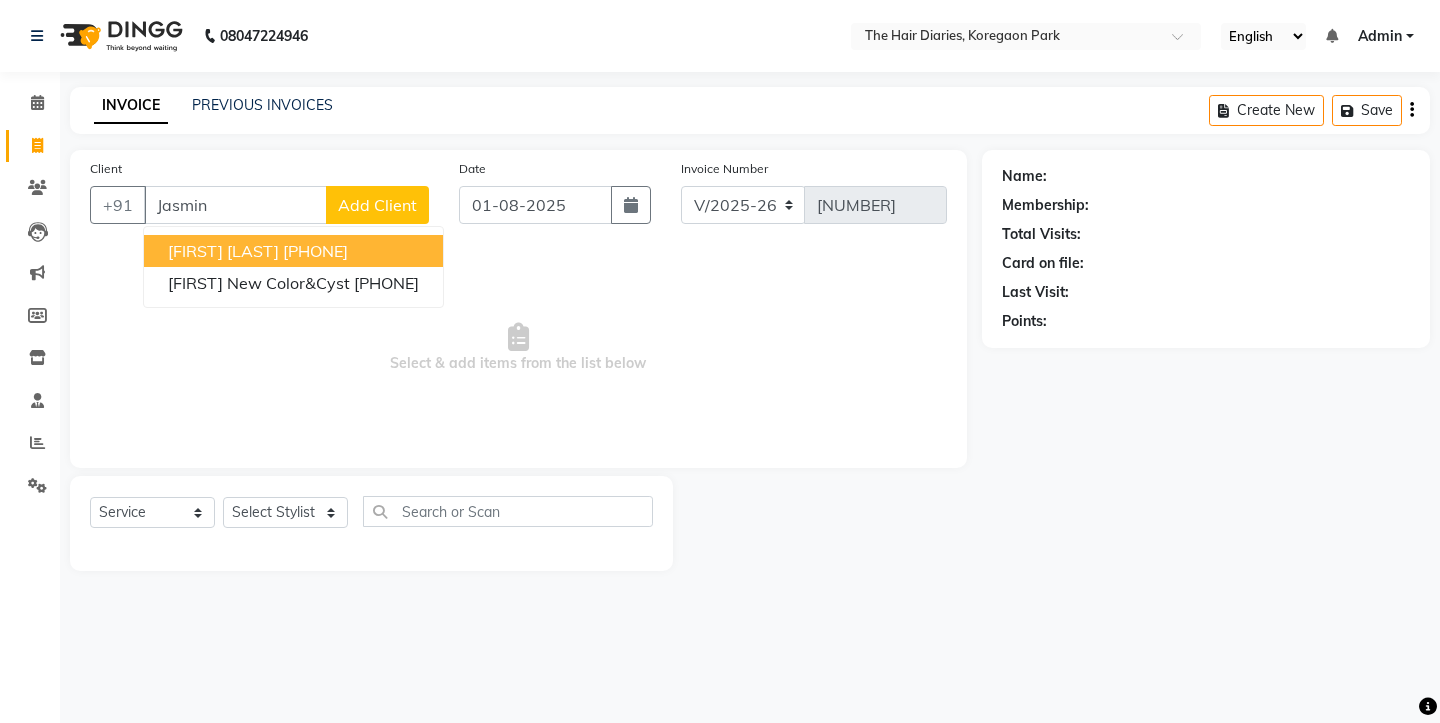 click on "Jasmine Gidwani" at bounding box center [223, 251] 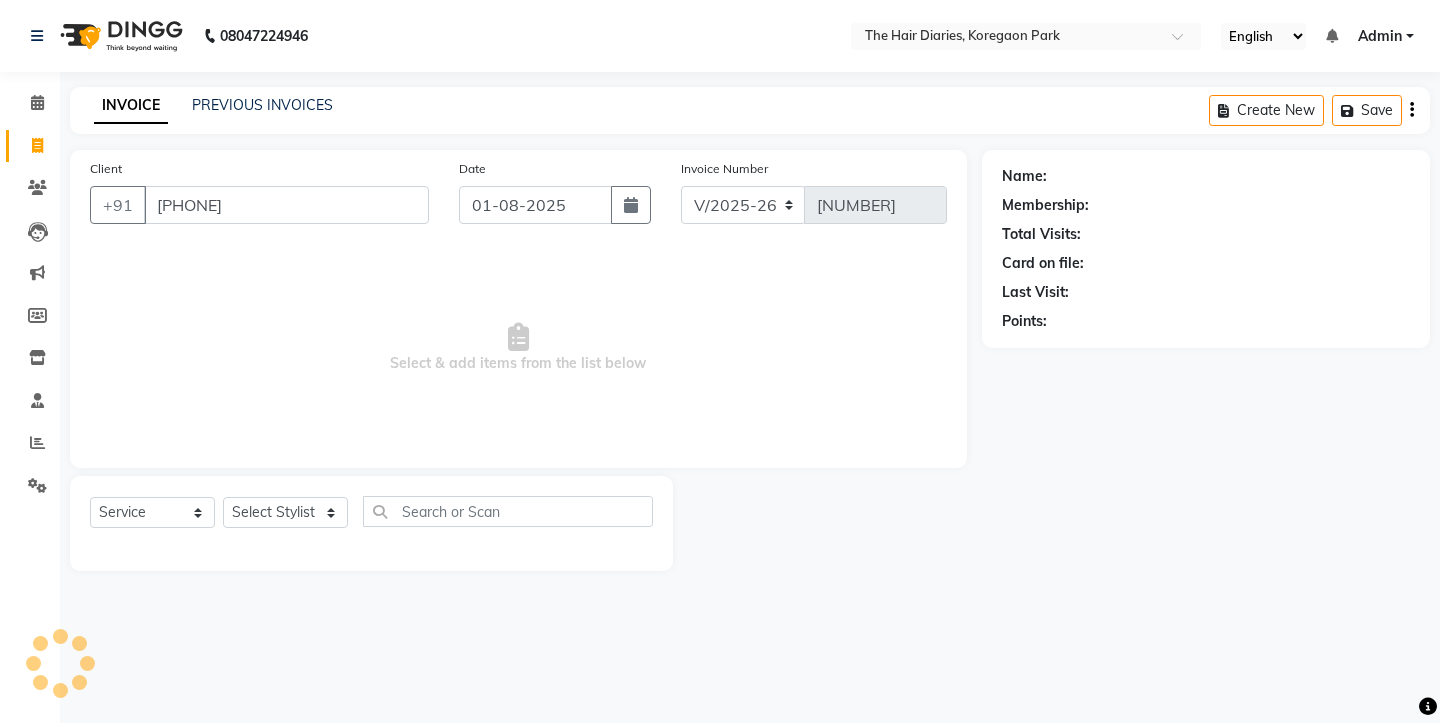 type on "7263900176" 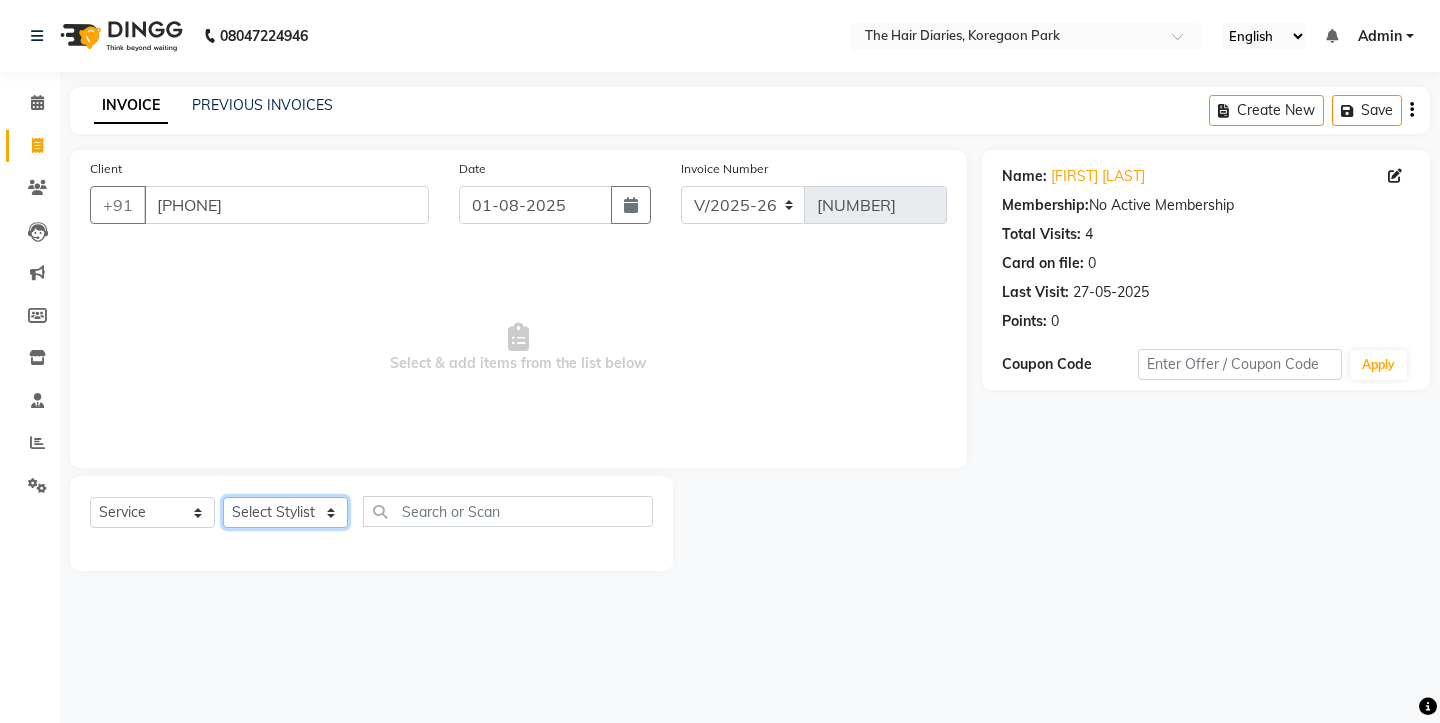 click on "Select Stylist Aaryan Adnan Adnan Ankita Anubha Jyoti  Lalita Manali  Maneger Nazlin Jeena Sanah  Sohail Sonia  Surbhi Thakkur Vidya Wasim" 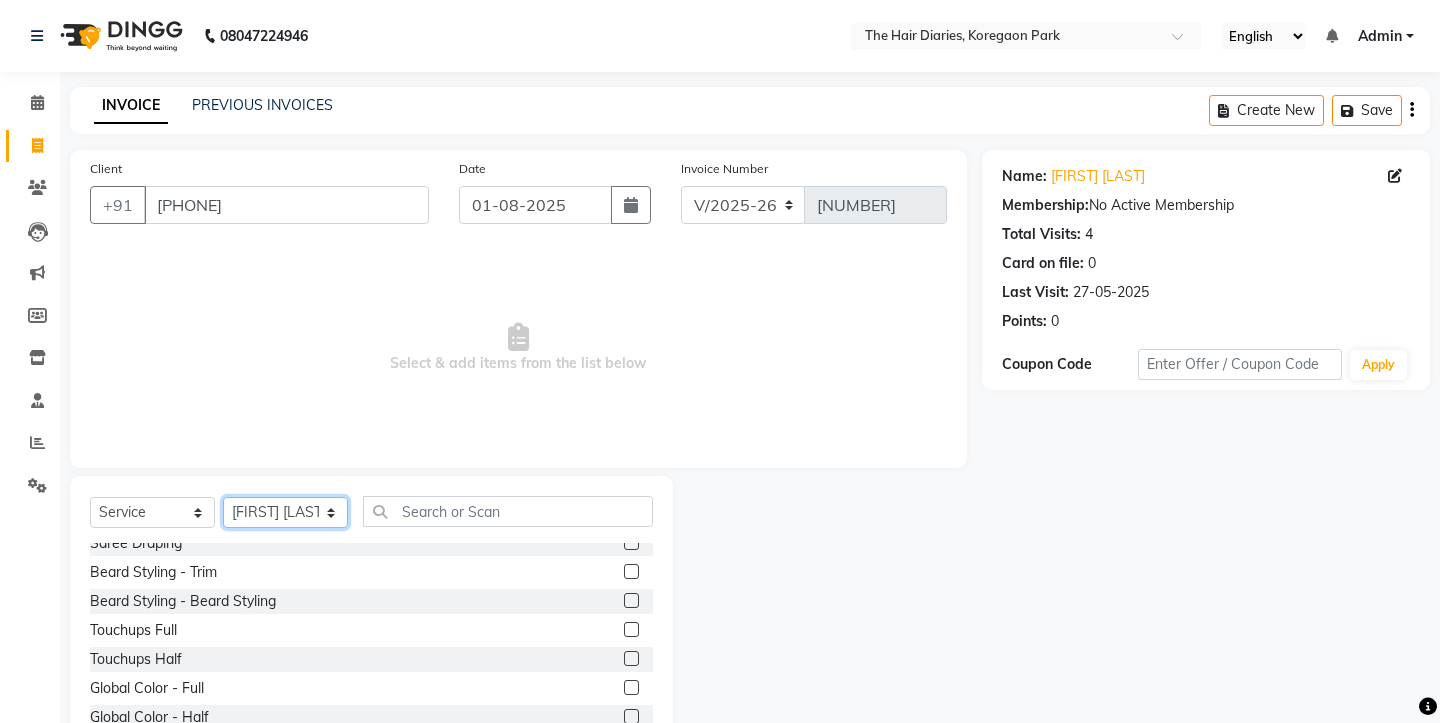 scroll, scrollTop: 473, scrollLeft: 0, axis: vertical 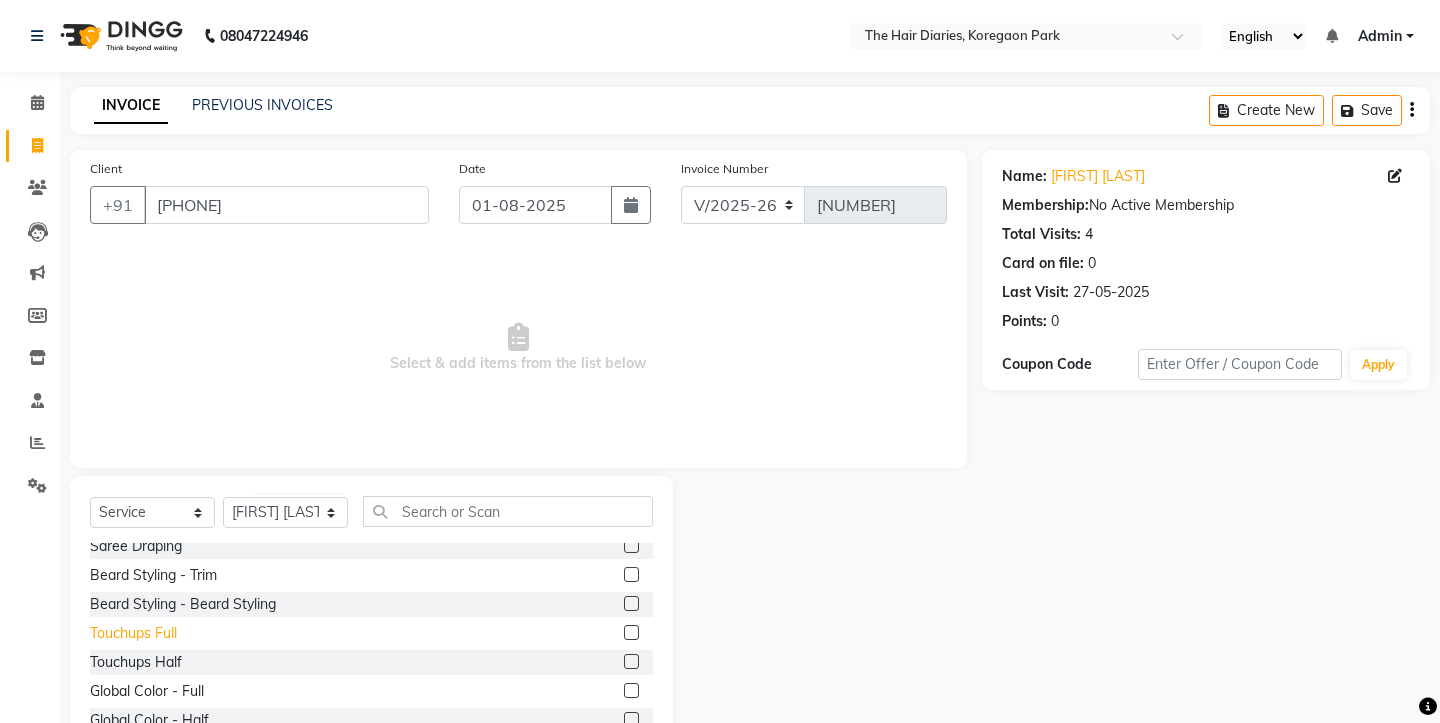 click on "Touchups Full" 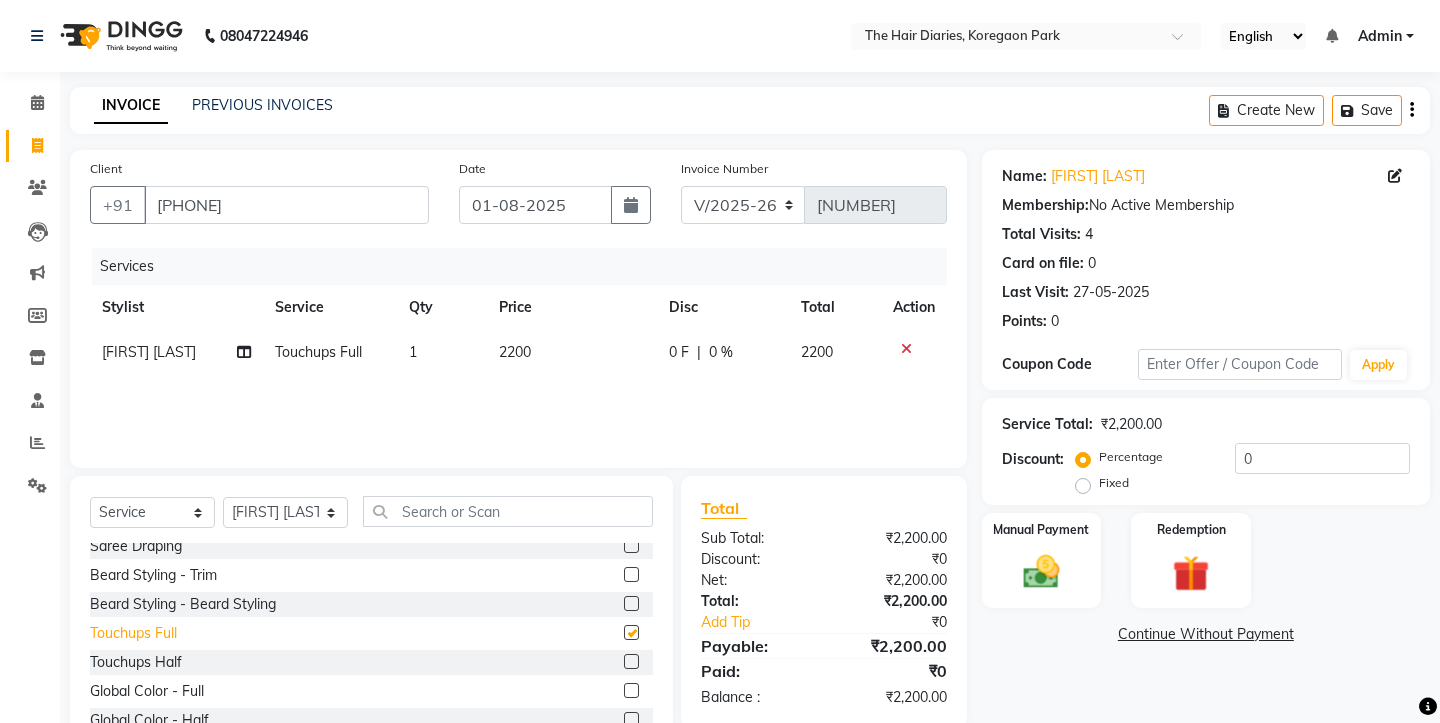 checkbox on "false" 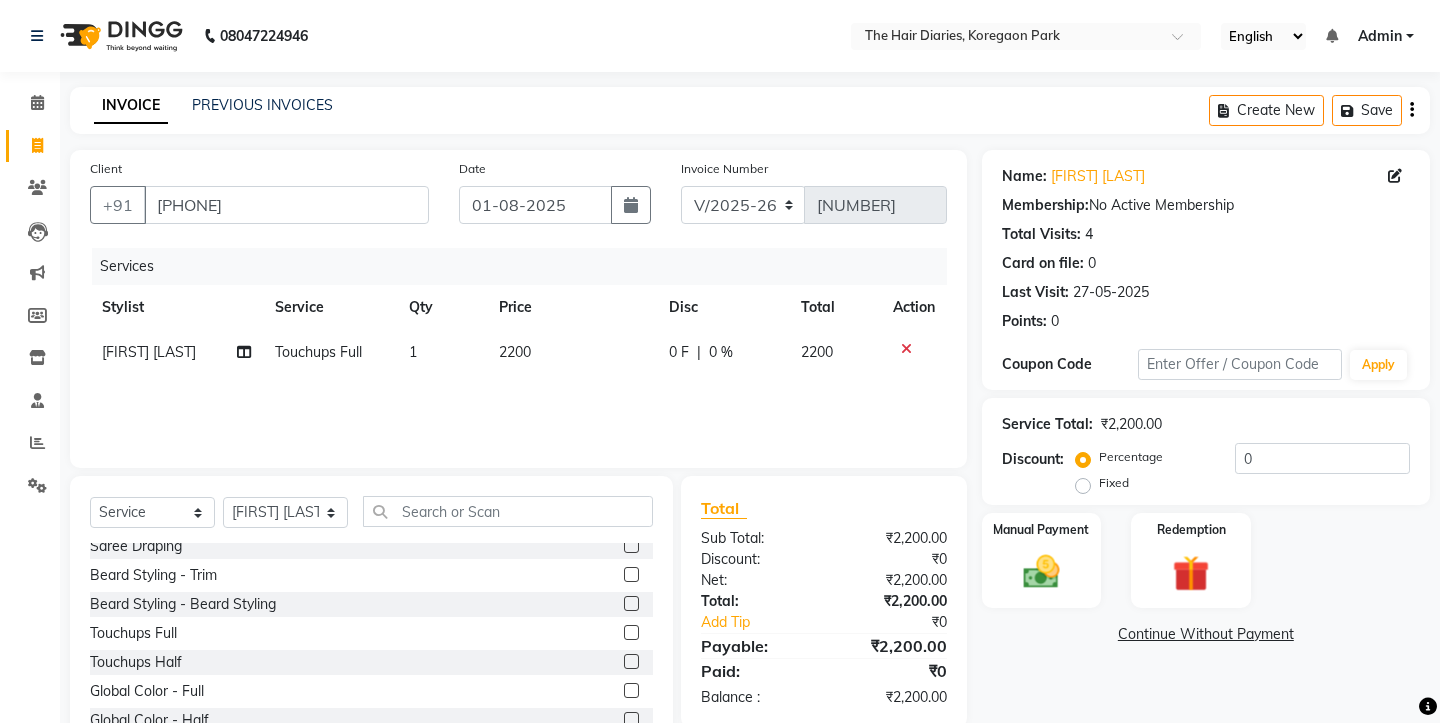 click on "2200" 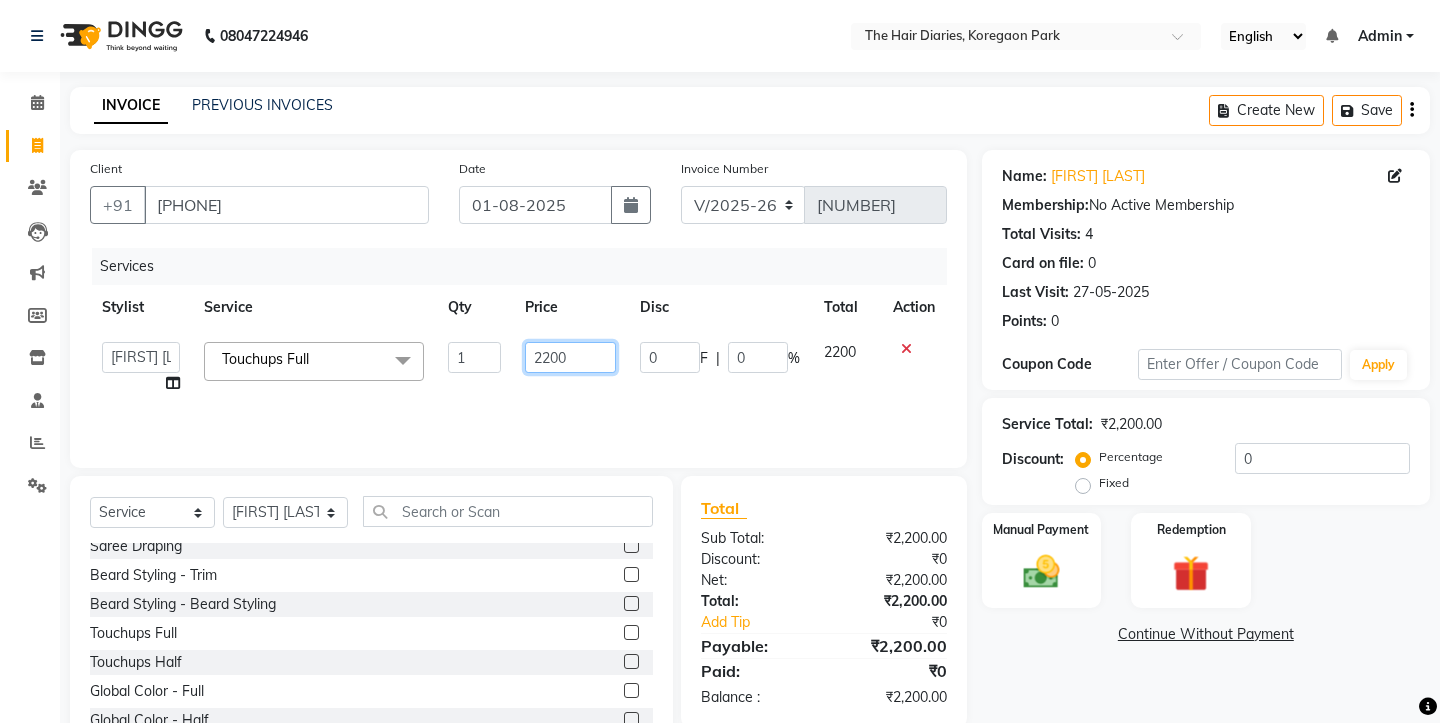 click on "2200" 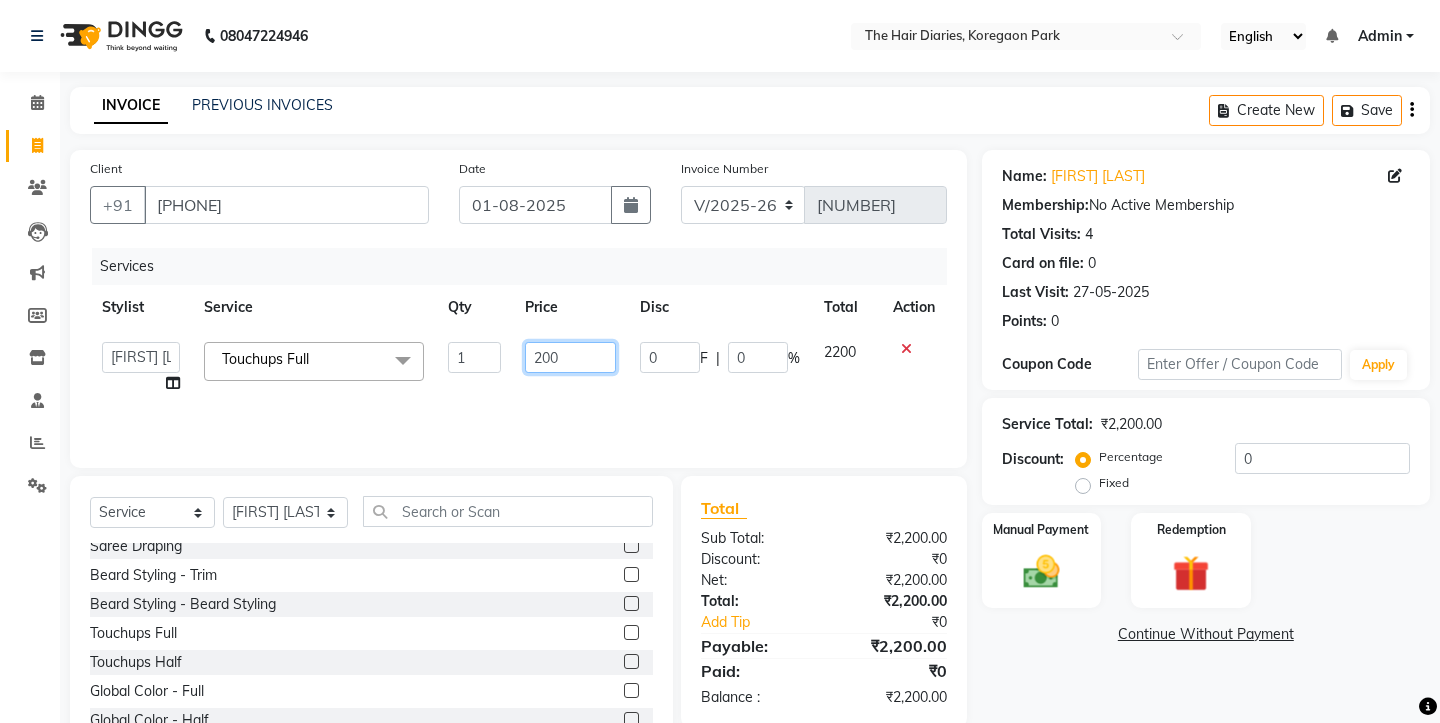type on "2800" 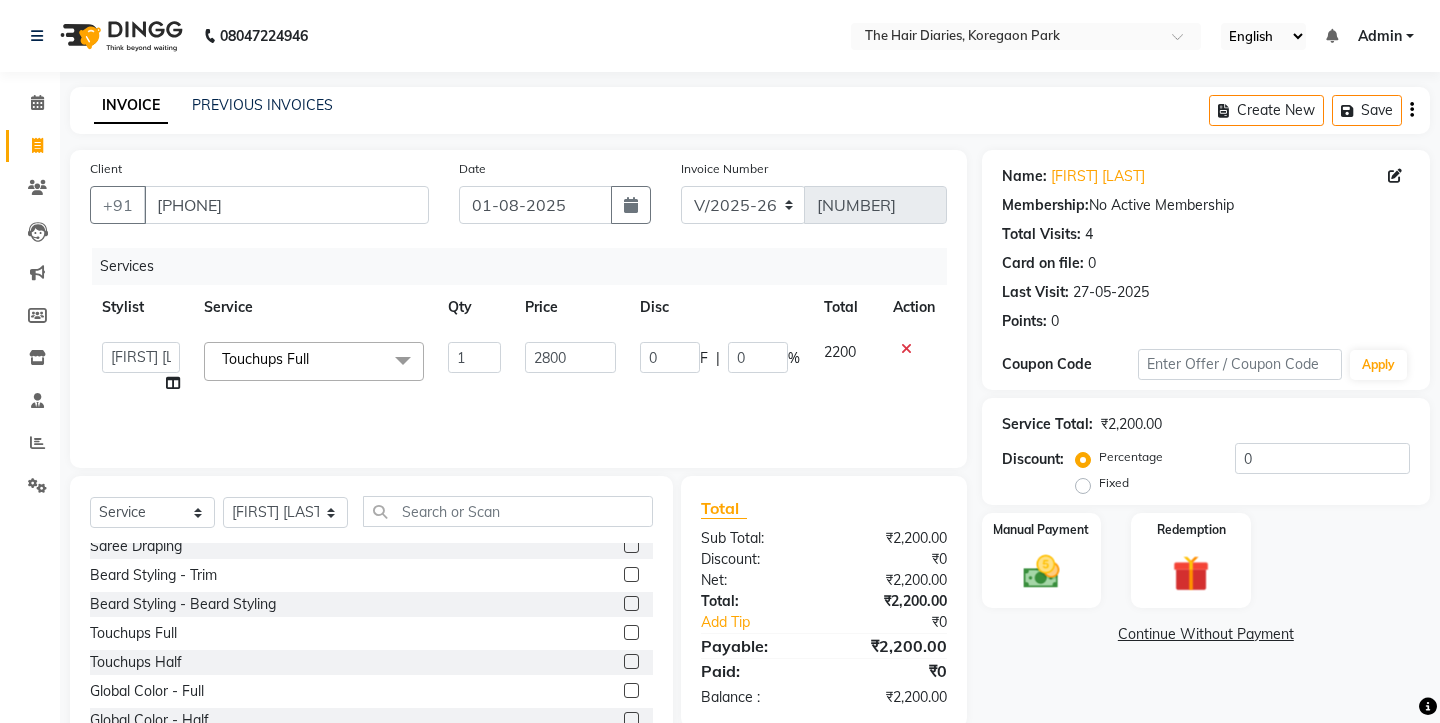 click on "Services Stylist Service Qty Price Disc Total Action  Aaryan   Adnan   Adnan   Ankita   Anubha   Jyoti    Lalita   Manali    Maneger   Nazlin Jeena   Sanah    Sohail   Sonia    Surbhi Thakkur   Vidya   Wasim   Touchups Full   x Haircuts - Female (Senior) Haircuts - Male(Senior) Haircuts - Female (Junior) Haircuts - Male (Junior) Fringe Cut Kids Haircut-under 5yrs Hair trim Hair Fading Gents Haircuts  (Male) Haircut -Male (Junior old) Shampoo - Shampoo Extension wash Styling - Blowdry Styling - Curls Styling - Crimp Styling - Gents Style Saree Draping Beard Styling - Trim Beard Styling - Beard Styling Touchups Full  Touchups Half Global Color - Full Global Color - Half Toning Highlights - Full Highlights - 3/4Th Highlights - Half Low Lights Highlights And Global Balayage - Full Balayage - Half Balayage - Front Treatments - Fringe(Botox) Treatments - Crown (Botox) Treatments - Full (Botox) Treatments - Male Top (Botox) Treatments - Full (Backwastreatment) Treatments - Full (Filller) Milkshake spa Sos Sara K 1" 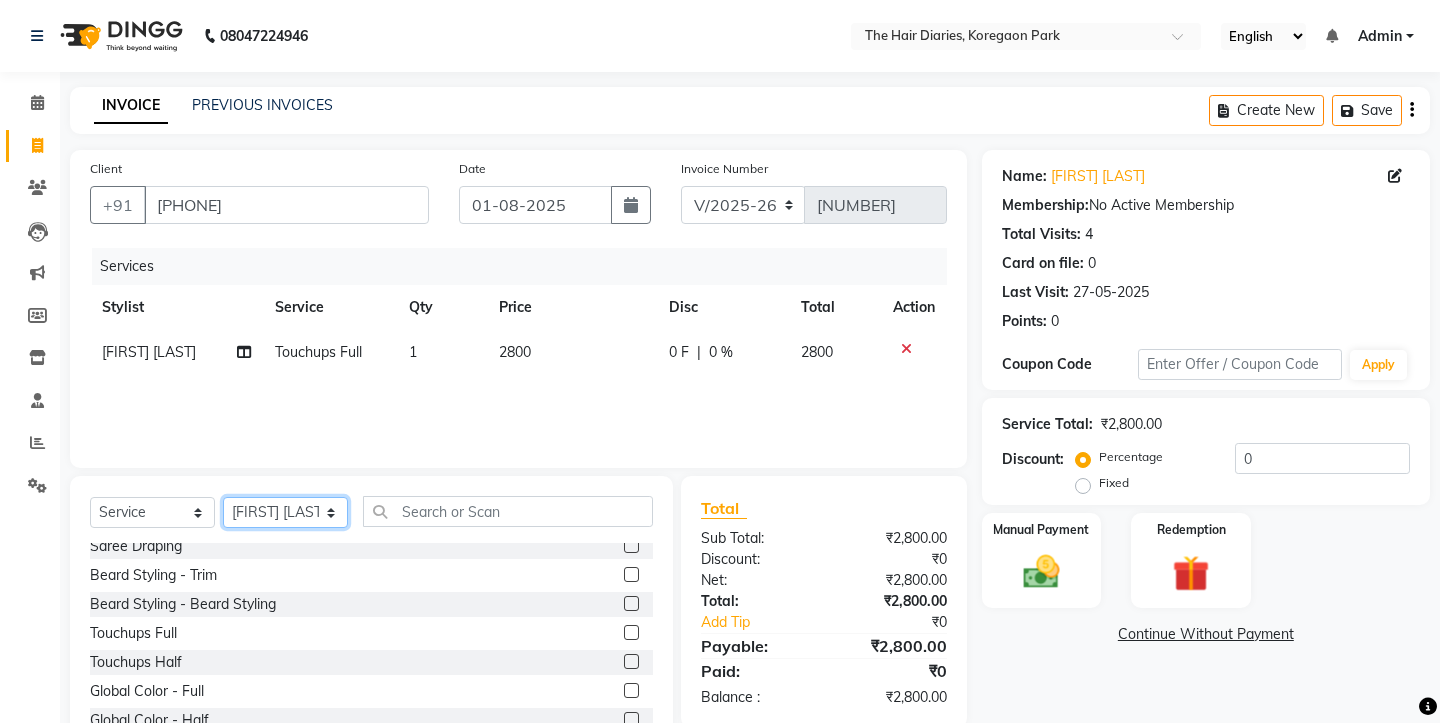 click on "Select Stylist Aaryan Adnan Adnan Ankita Anubha Jyoti  Lalita Manali  Maneger Nazlin Jeena Sanah  Sohail Sonia  Surbhi Thakkur Vidya Wasim" 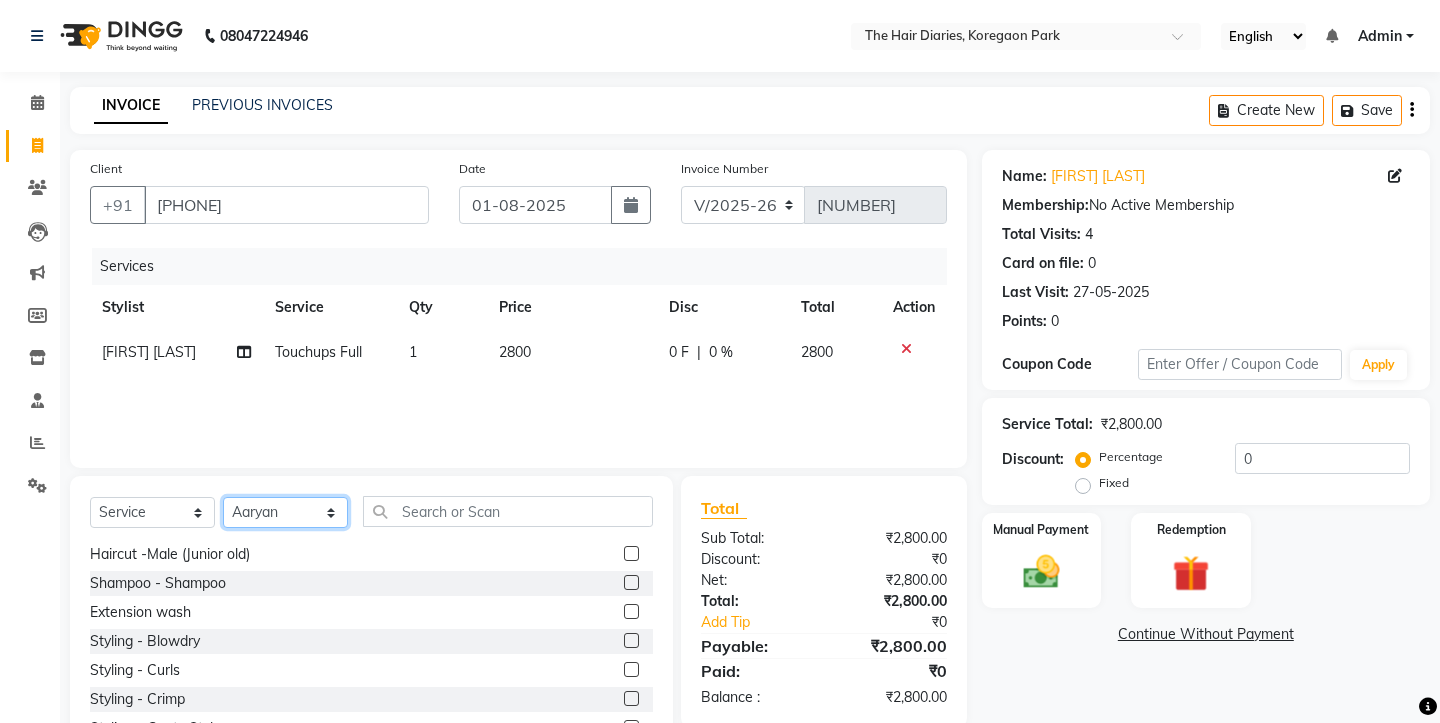 scroll, scrollTop: 224, scrollLeft: 0, axis: vertical 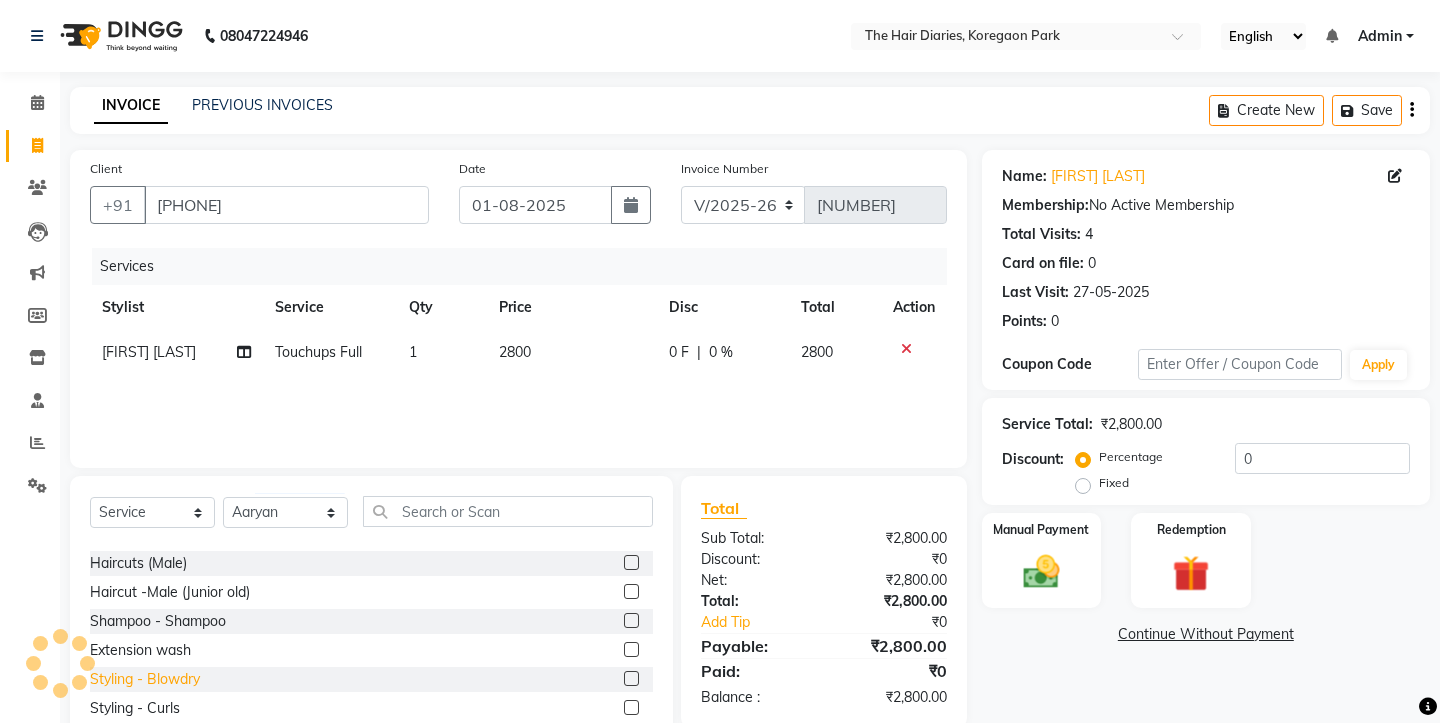 click on "Styling - Blowdry" 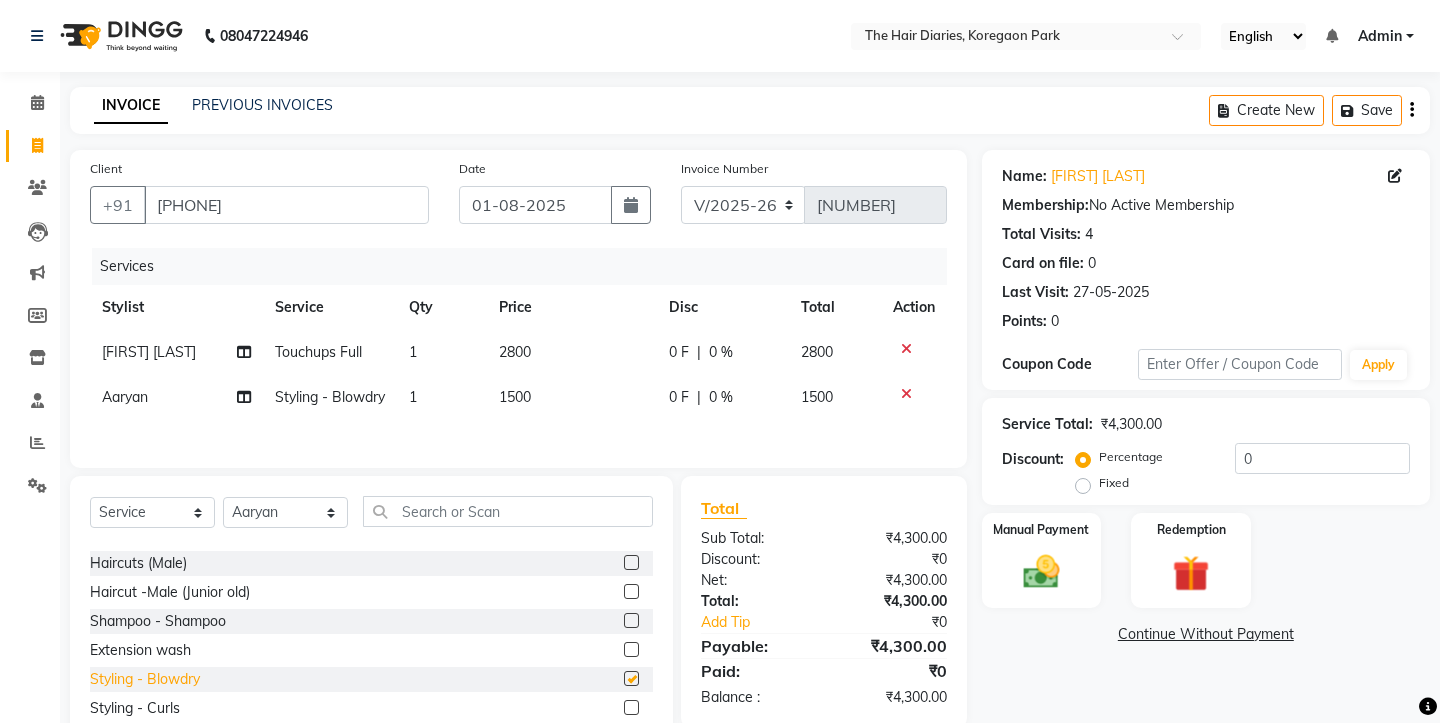 checkbox on "false" 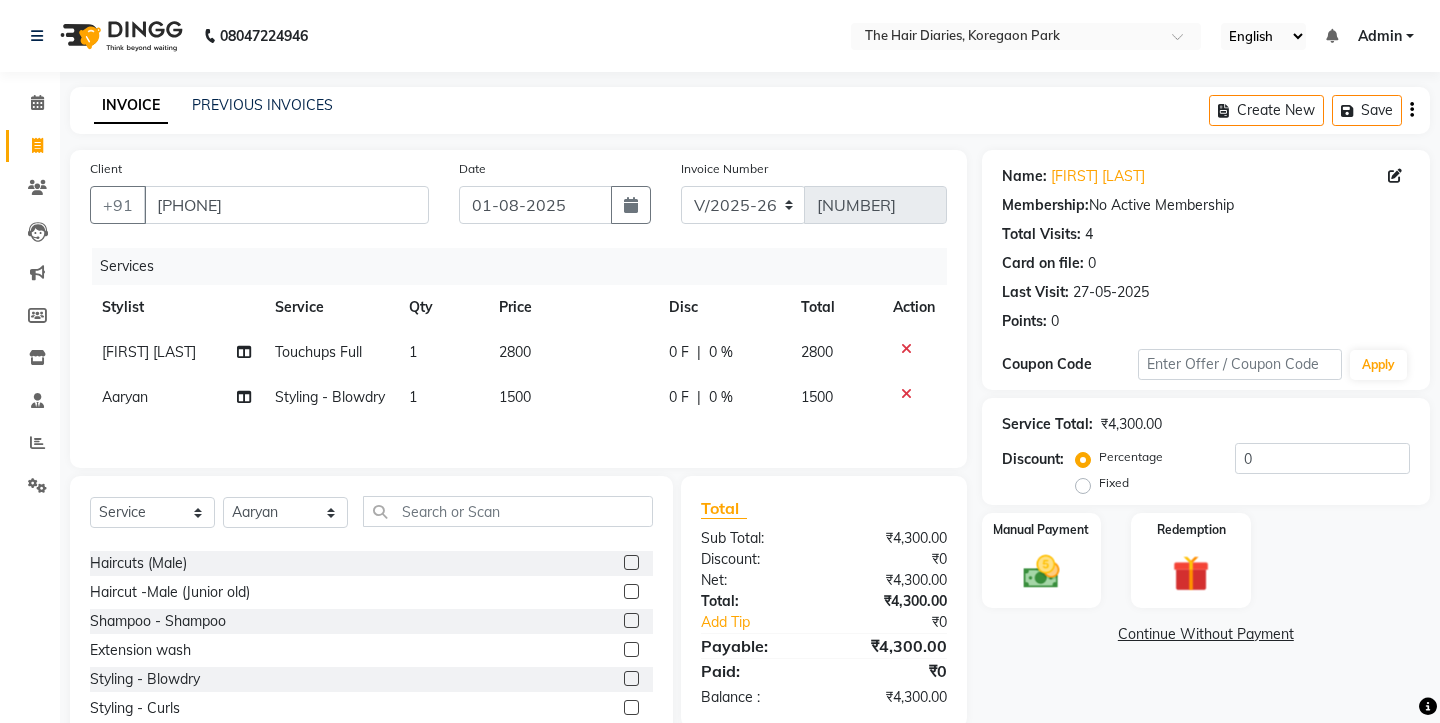 click on "1500" 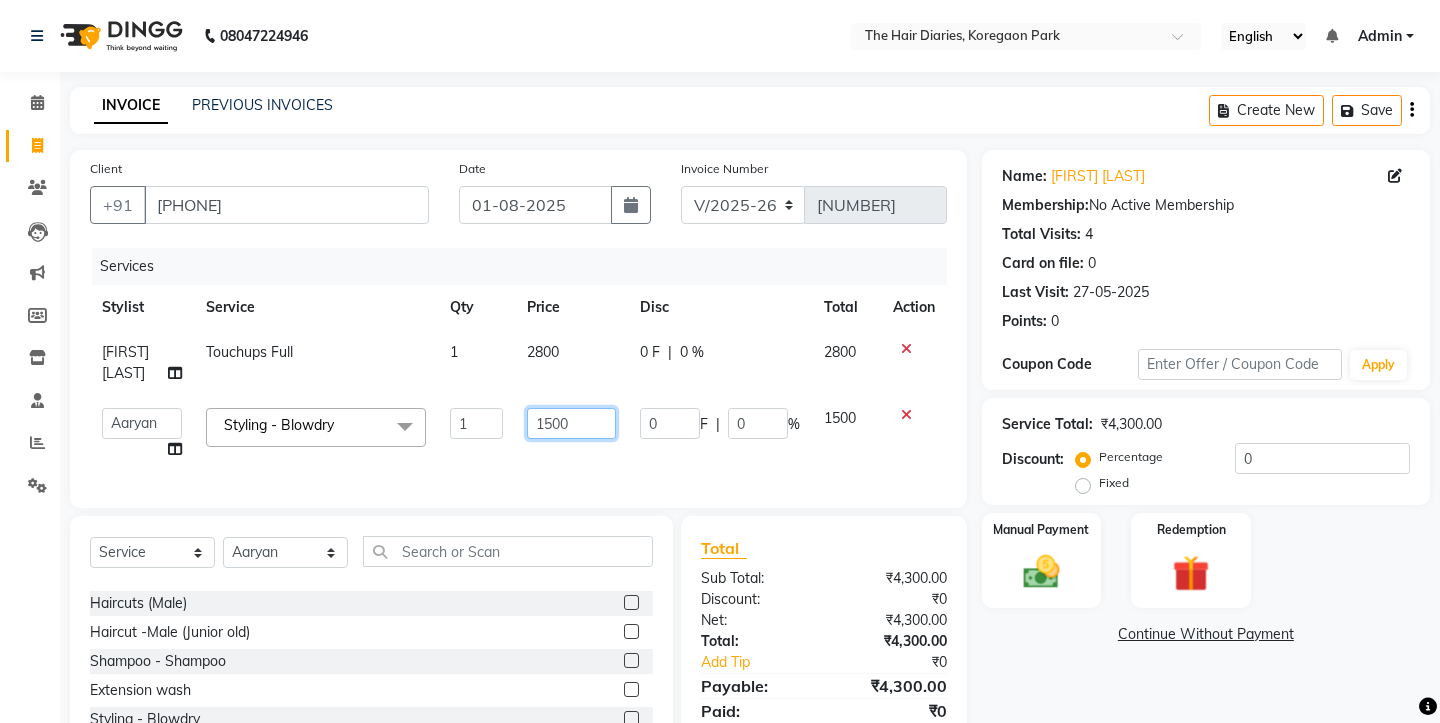 click on "1500" 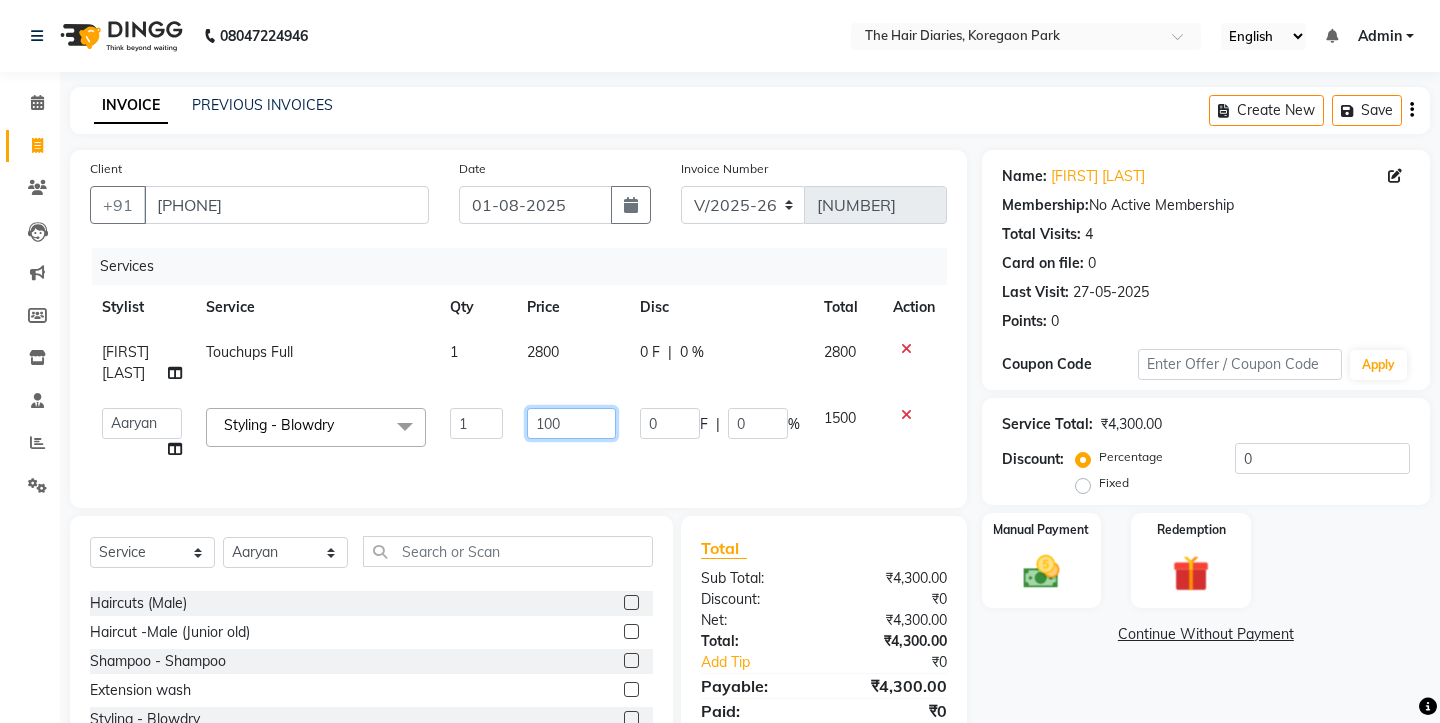 type on "1000" 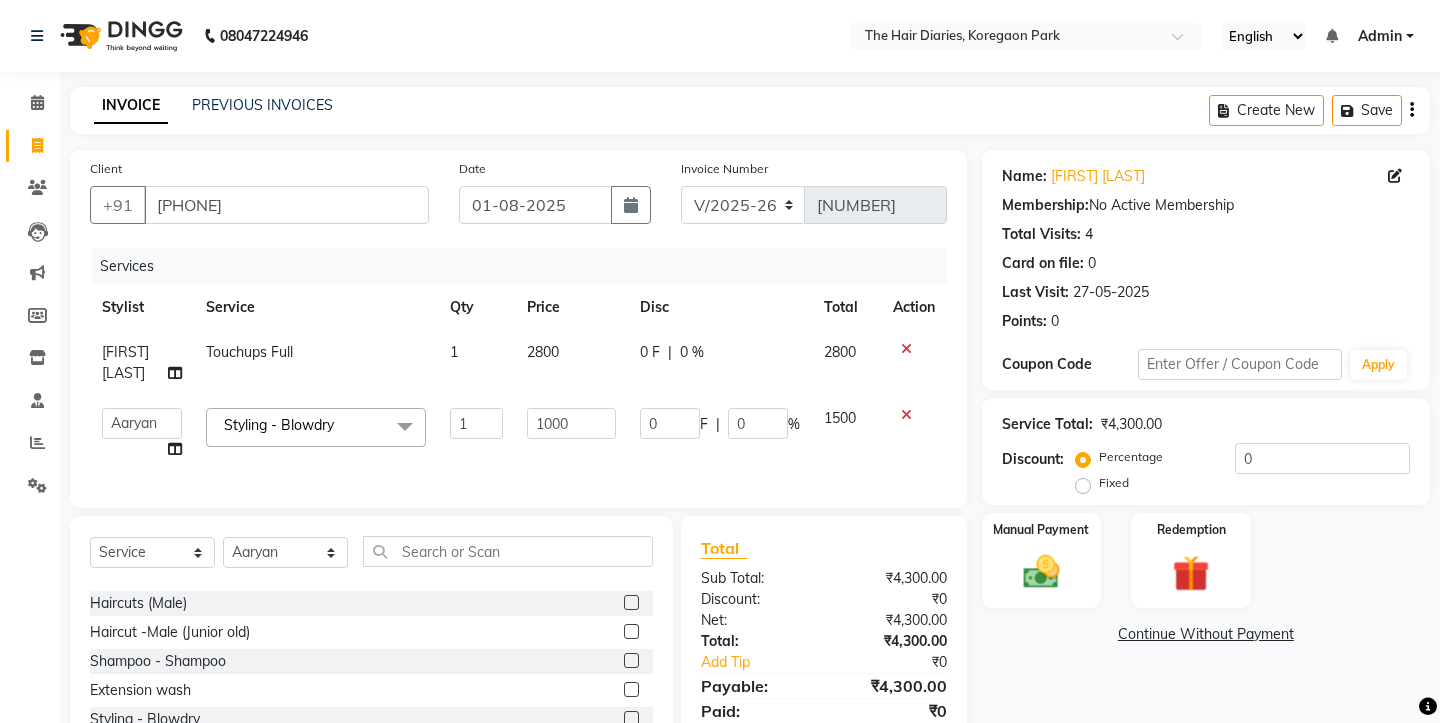 click on "Client +91 7263900176 Date 01-08-2025 Invoice Number V/2025 V/2025-26 0645 Services Stylist Service Qty Price Disc Total Action Surbhi Thakkur Touchups Full  1 2800 0 F | 0 % 2800  Aaryan   Adnan   Adnan   Ankita   Anubha   Jyoti    Lalita   Manali    Maneger   Nazlin Jeena   Sanah    Sohail   Sonia    Surbhi Thakkur   Vidya   Wasim   Styling - Blowdry  x Haircuts - Female (Senior) Haircuts - Male(Senior) Haircuts - Female (Junior) Haircuts - Male (Junior) Fringe Cut Kids Haircut-under 5yrs Hair trim Hair Fading Gents Haircuts  (Male) Haircut -Male (Junior old) Shampoo - Shampoo Extension wash Styling - Blowdry Styling - Curls Styling - Crimp Styling - Gents Style Saree Draping Beard Styling - Trim Beard Styling - Beard Styling Touchups Full  Touchups Half Global Color - Full Global Color - Half Toning Highlights - Full Highlights - 3/4Th Highlights - Half Low Lights Highlights And Global Balayage - Full Balayage - Half Balayage - Front Treatments - Fringe(Botox) Treatments - Crown (Botox) Milkshake spa K-18" 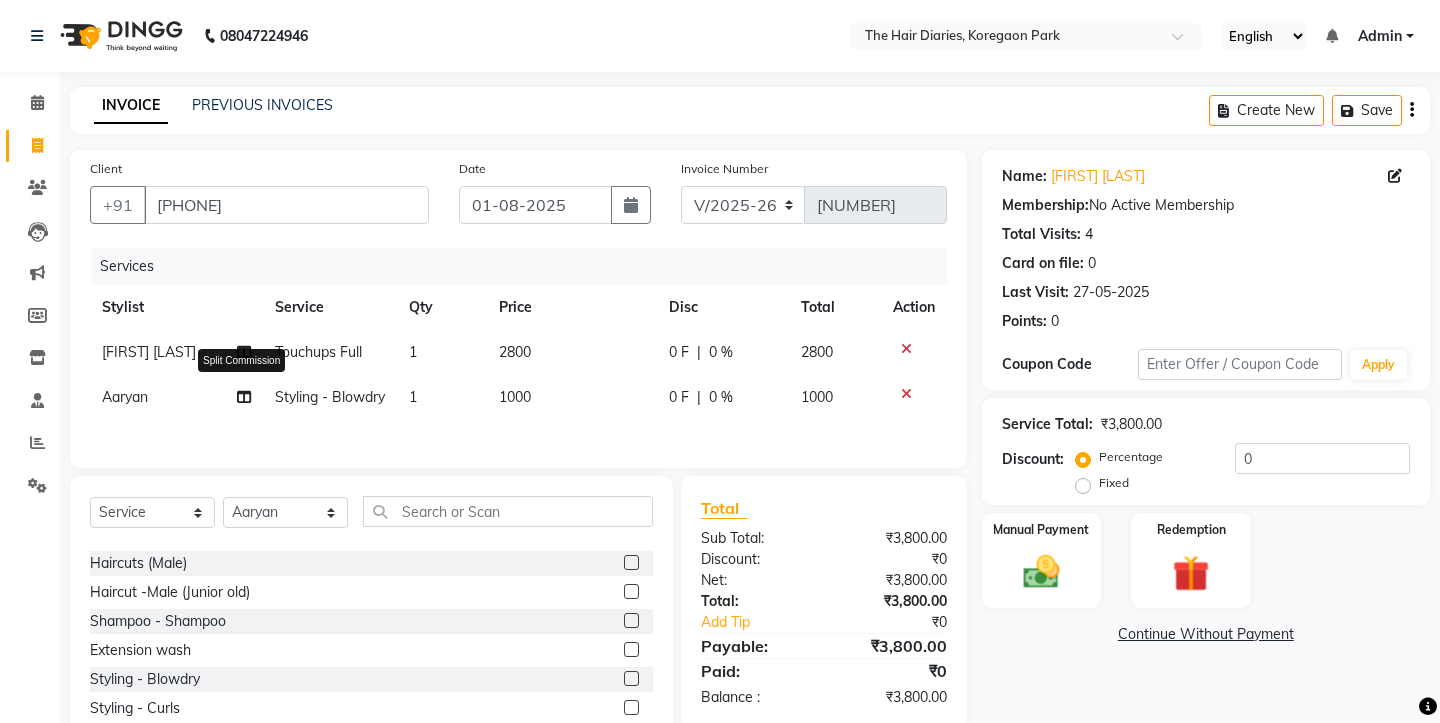 click 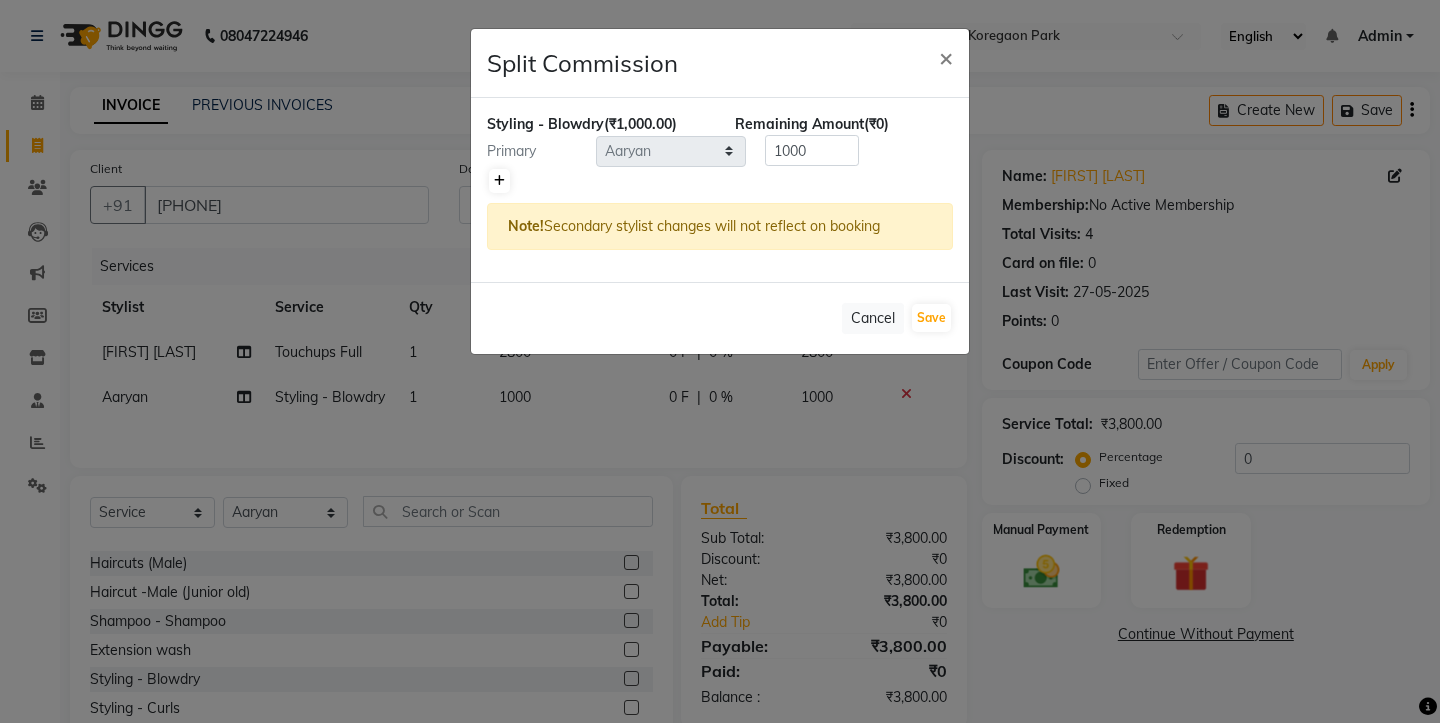 click 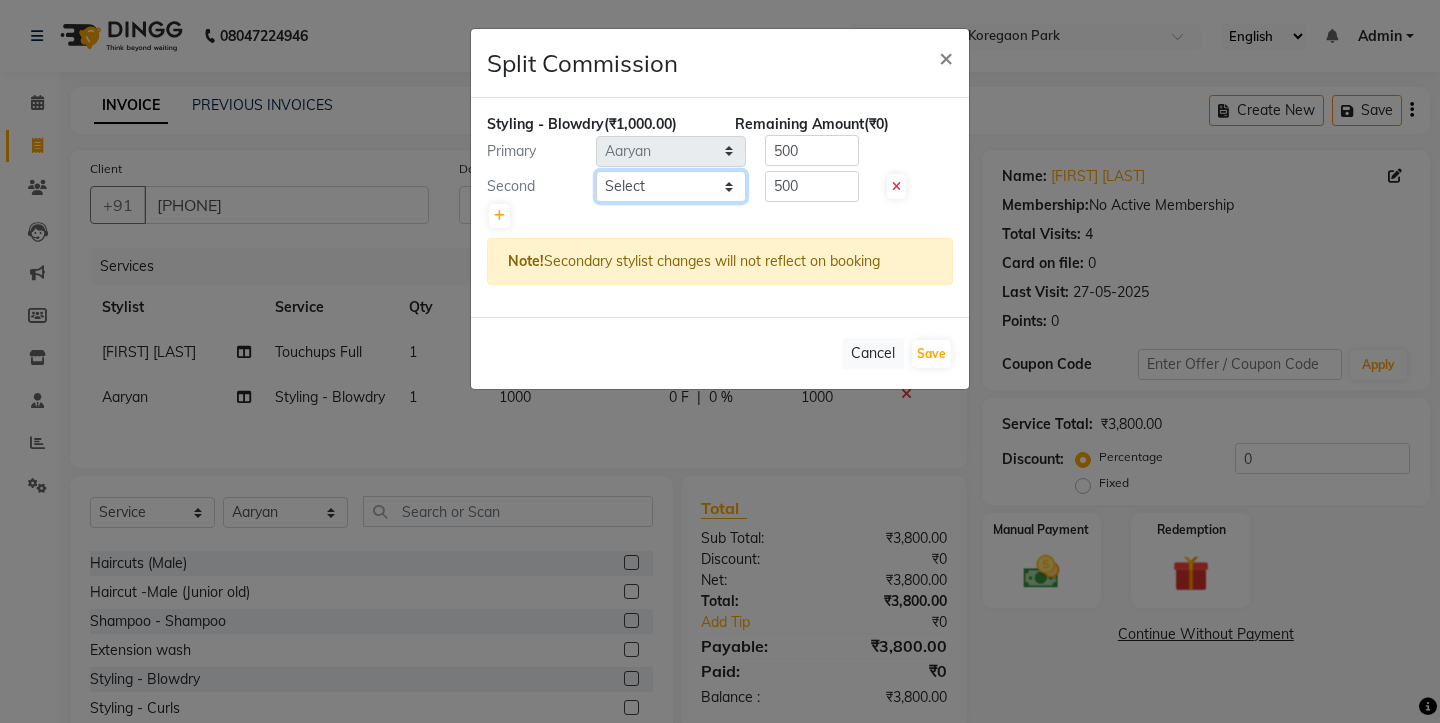 click on "Select  Aaryan   Adnan   Adnan   Ankita   Anubha   Jyoti    Lalita   Manali    Maneger   Nazlin Jeena   Sanah    Sohail   Sonia    Surbhi Thakkur   Vidya   Wasim" 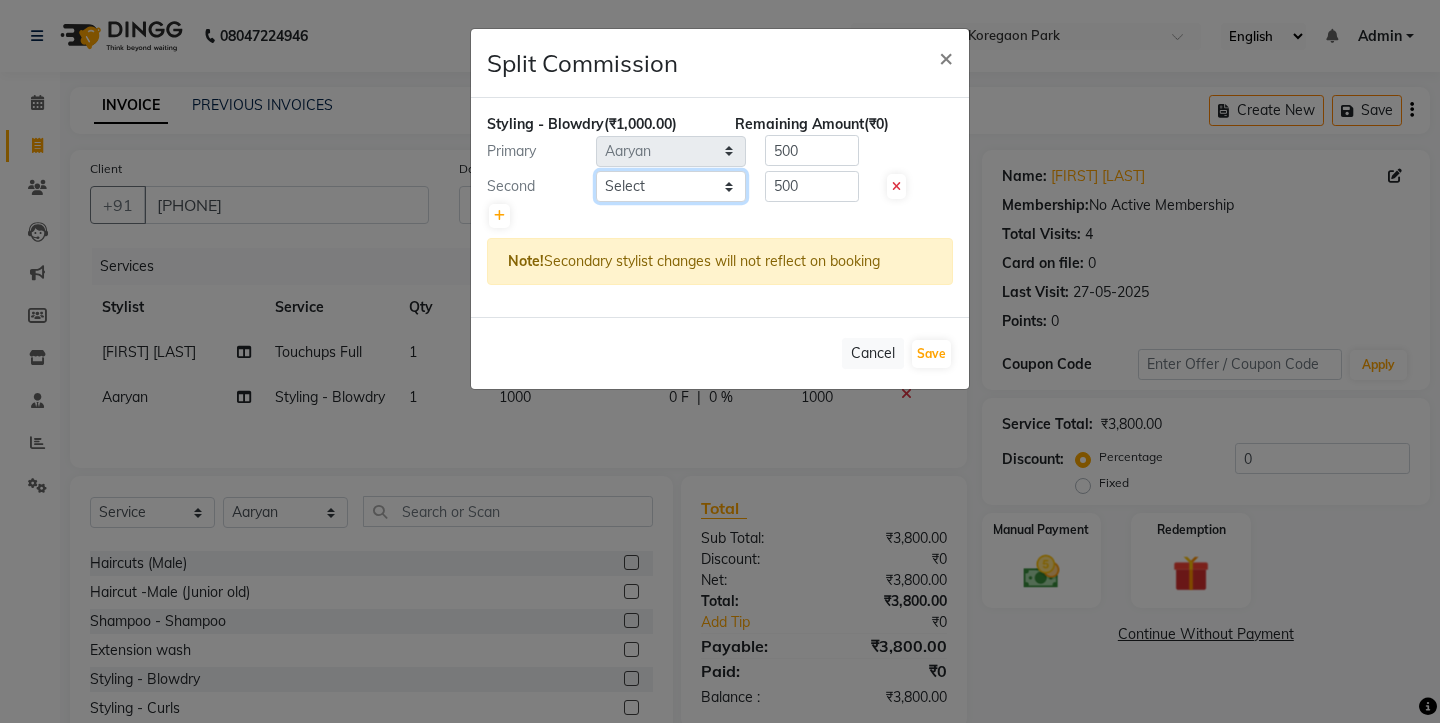 select on "12916" 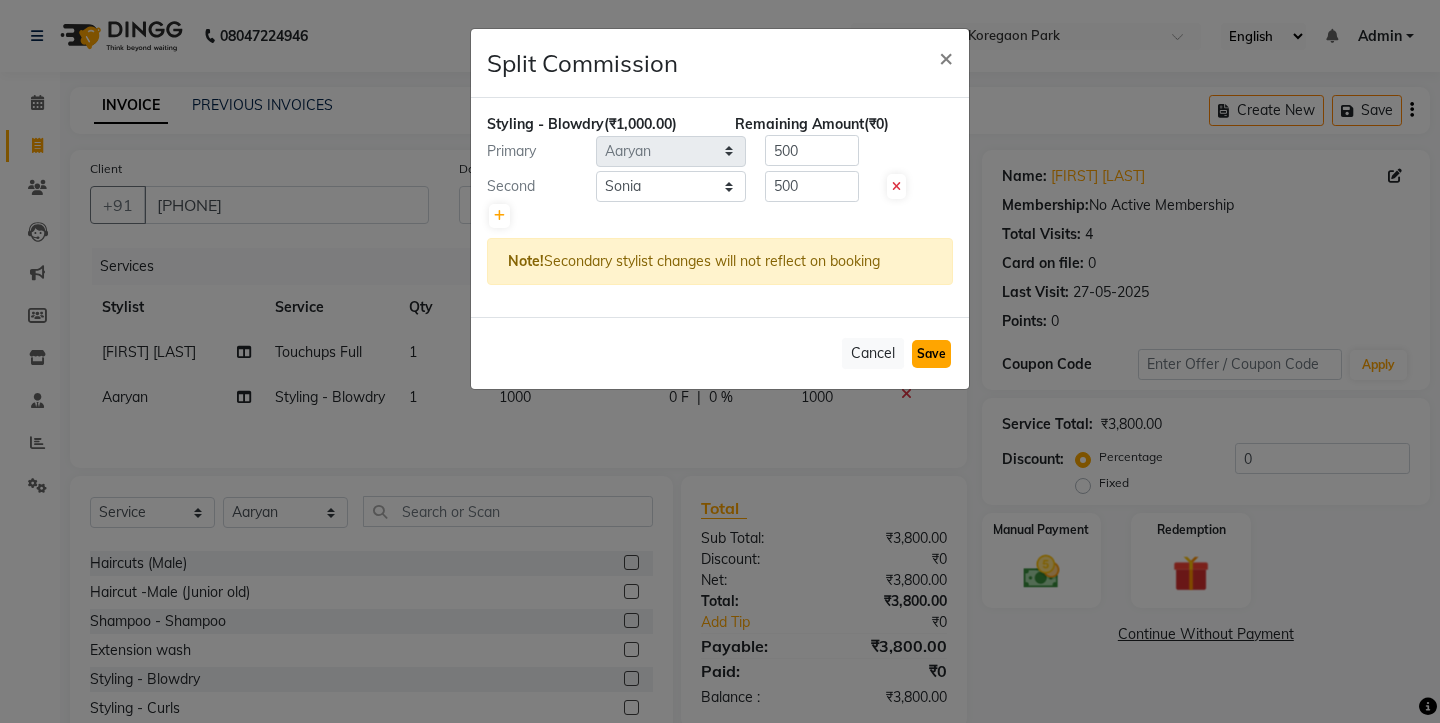 click on "Save" 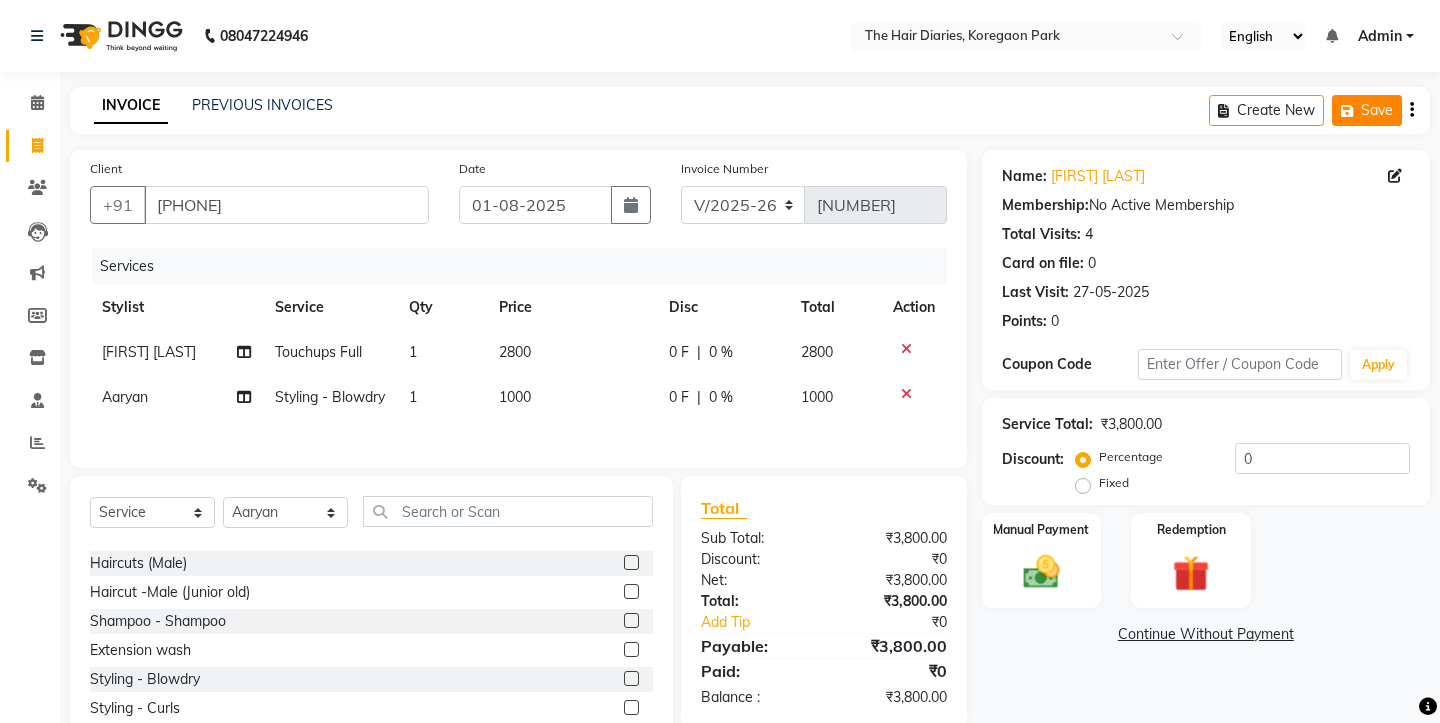 click on "Save" 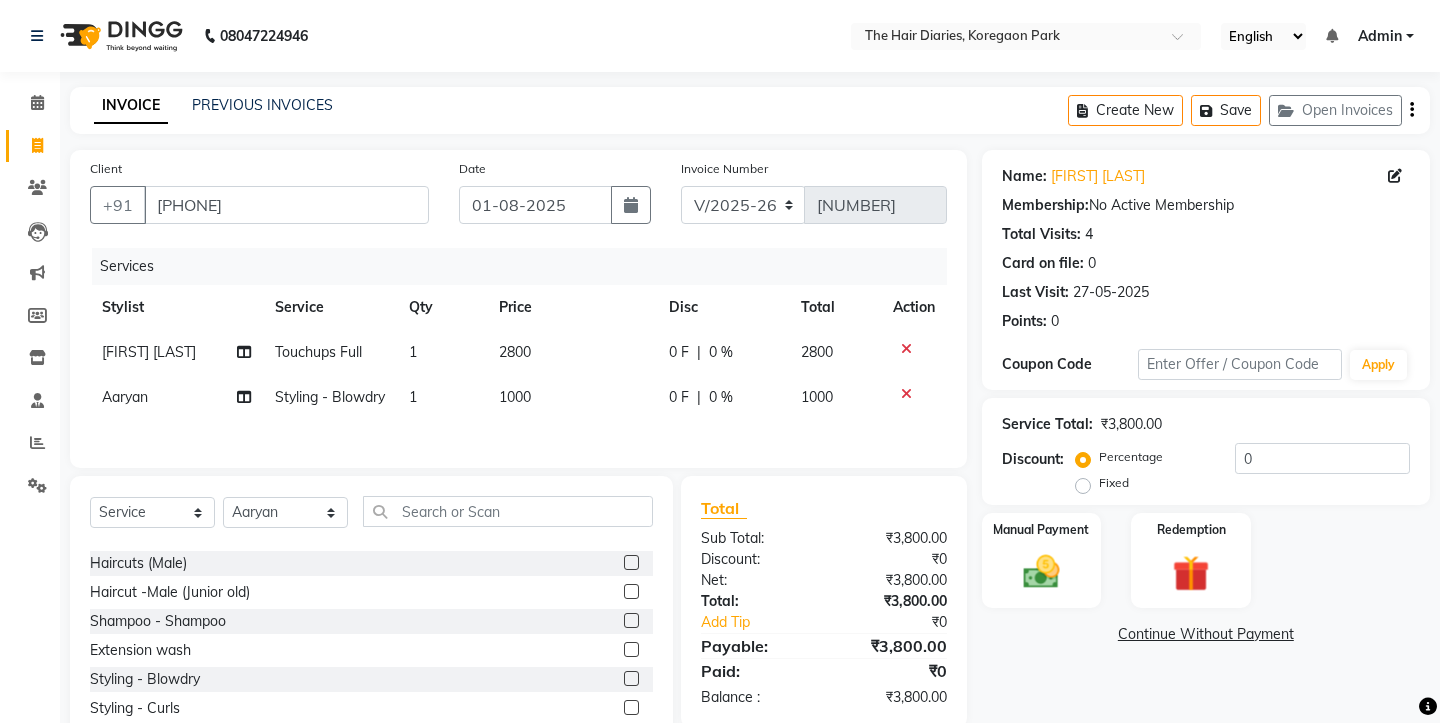 click 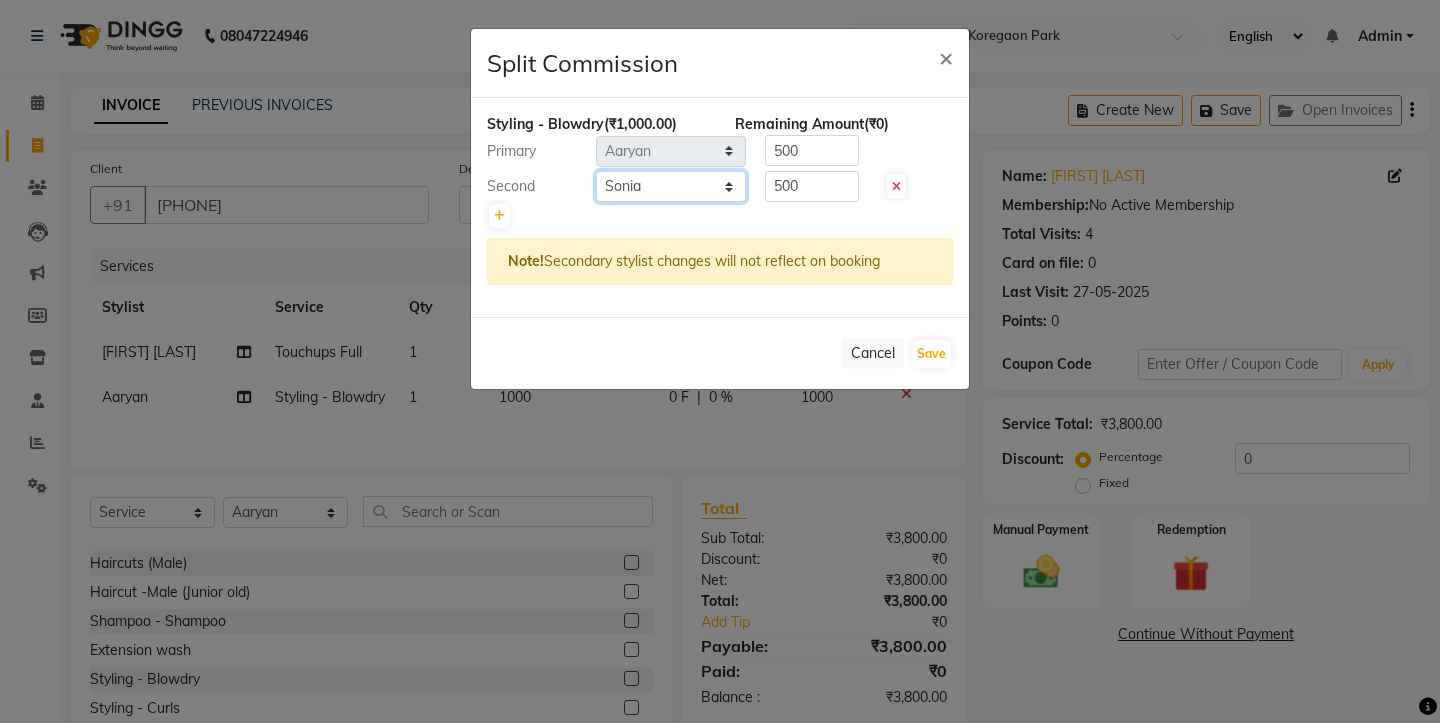 click on "Select  Aaryan   Adnan   Adnan   Ankita   Anubha   Jyoti    Lalita   Manali    Maneger   Nazlin Jeena   Sanah    Sohail   Sonia    Surbhi Thakkur   Vidya   Wasim" 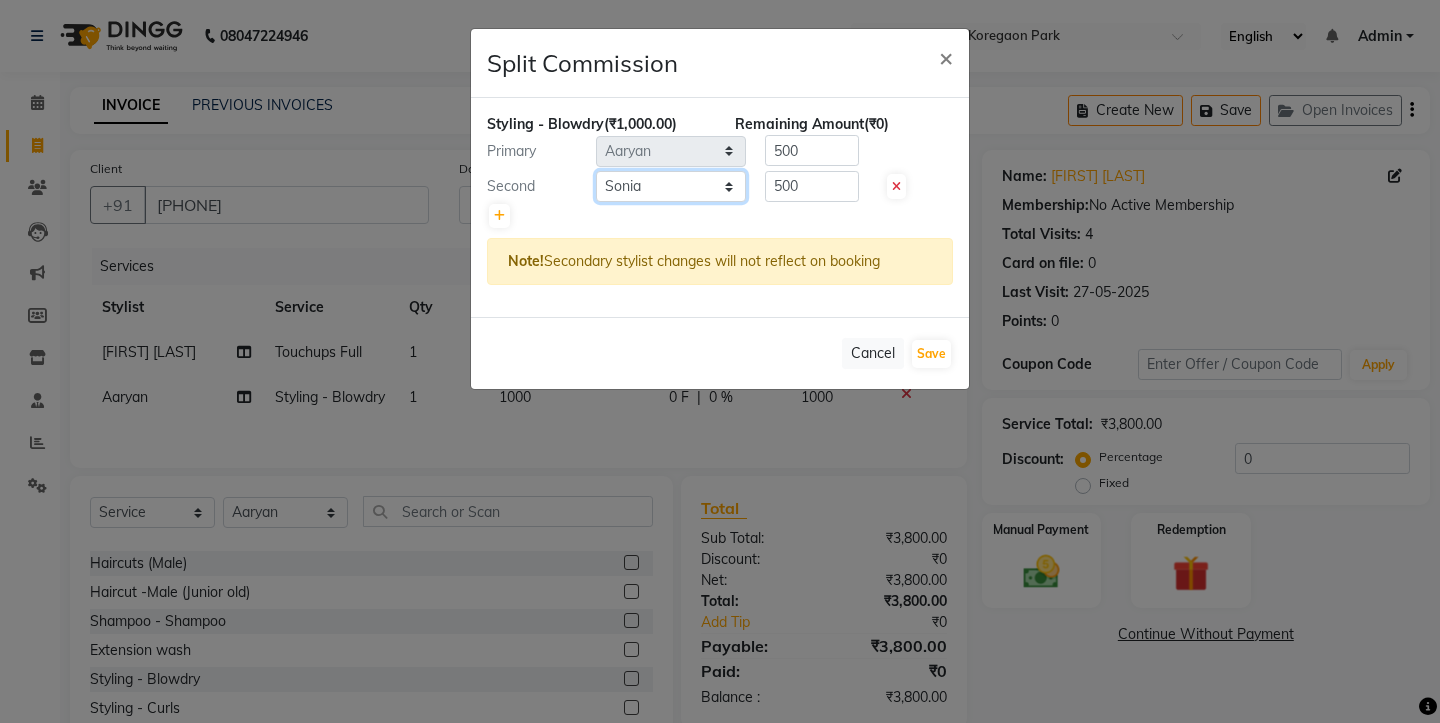 select on "13996" 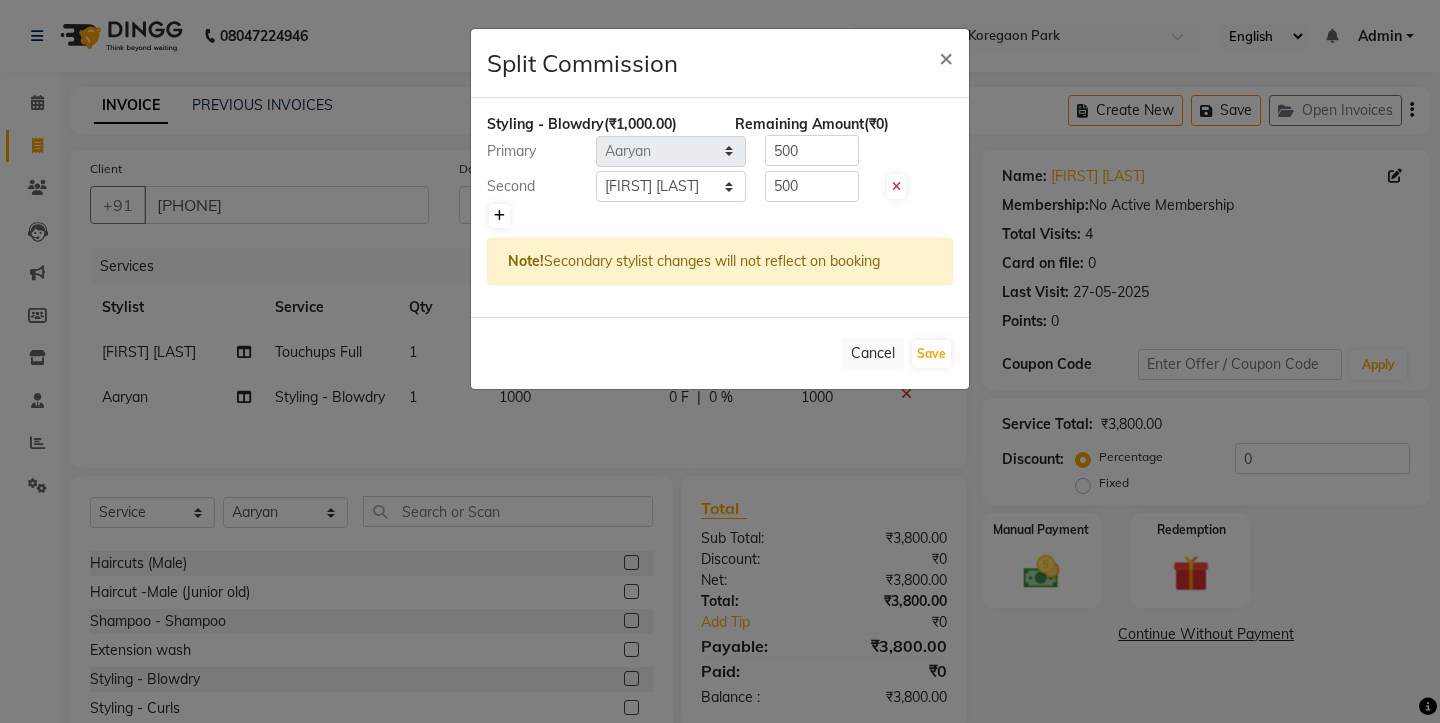 click 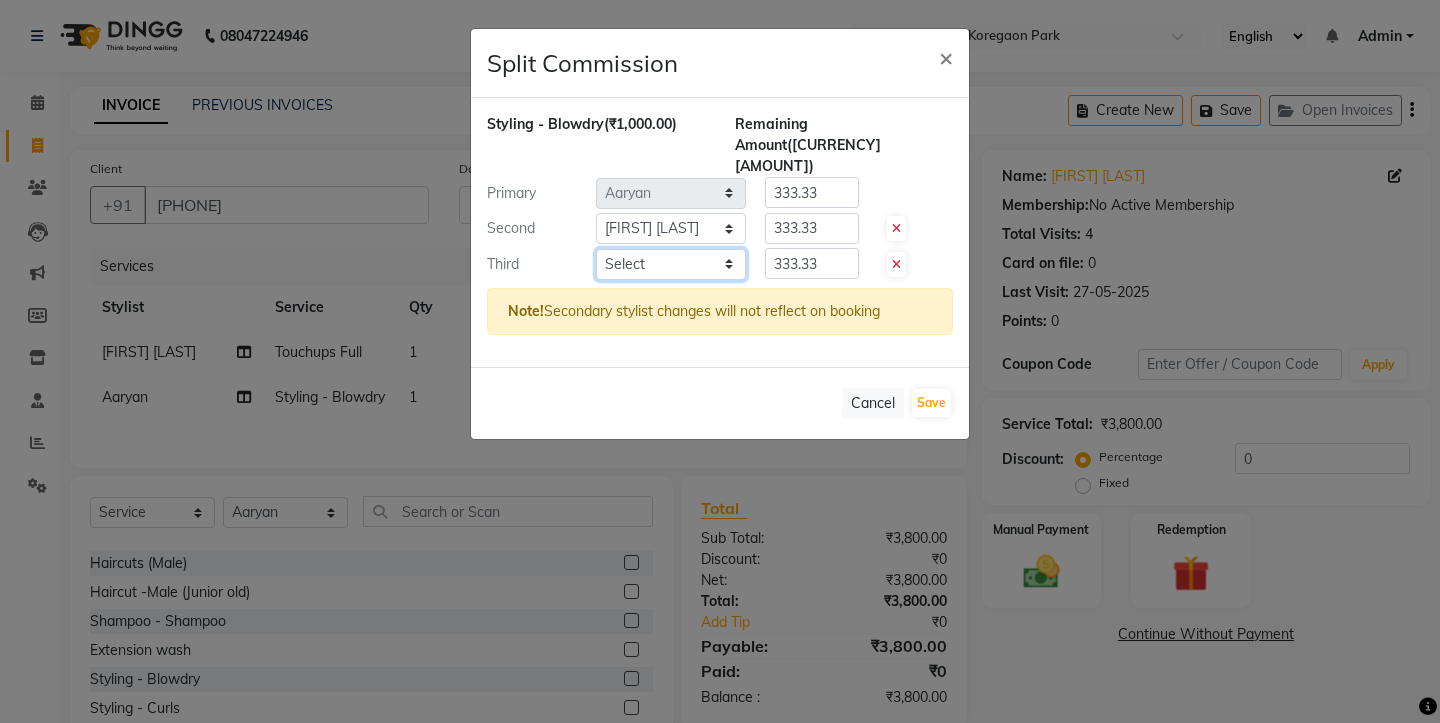 click on "Select  Aaryan   Adnan   Adnan   Ankita   Anubha   Jyoti    Lalita   Manali    Maneger   Nazlin Jeena   Sanah    Sohail   Sonia    Surbhi Thakkur   Vidya   Wasim" 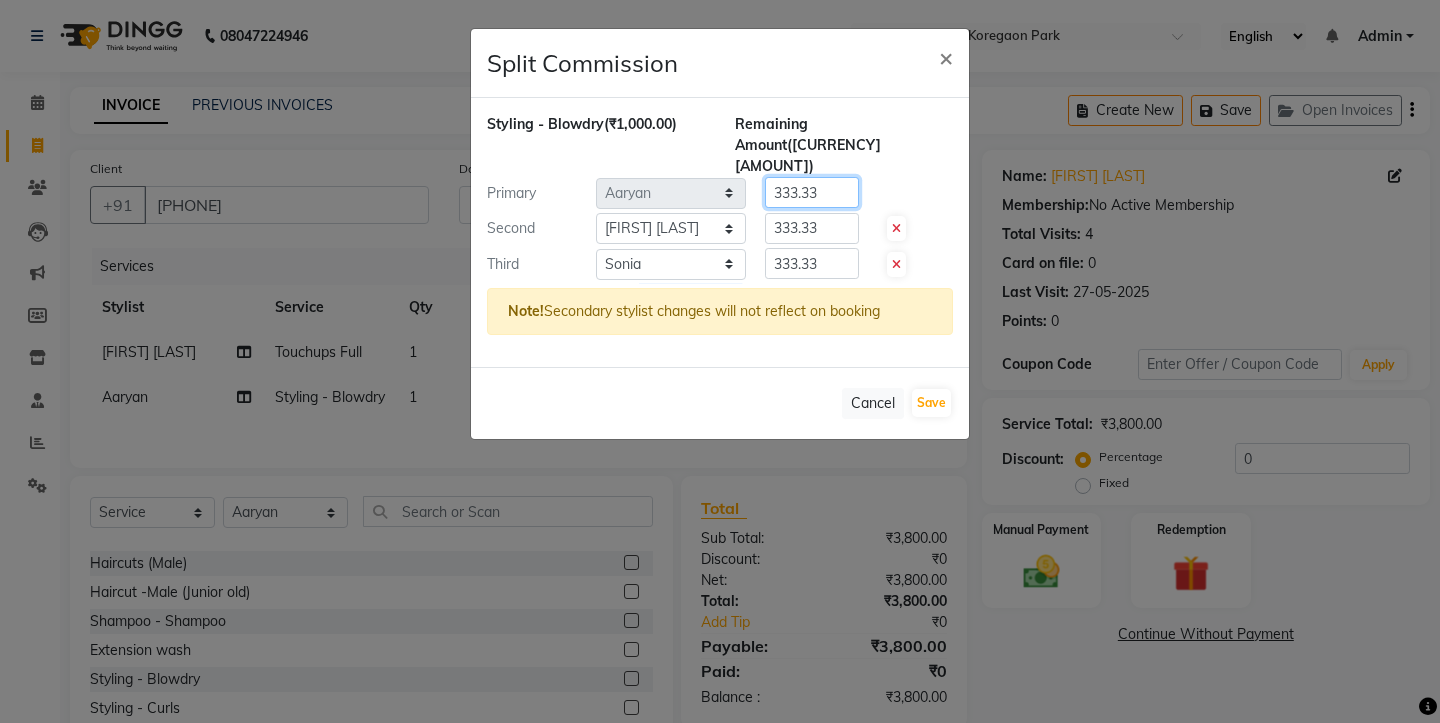 click on "333.33" 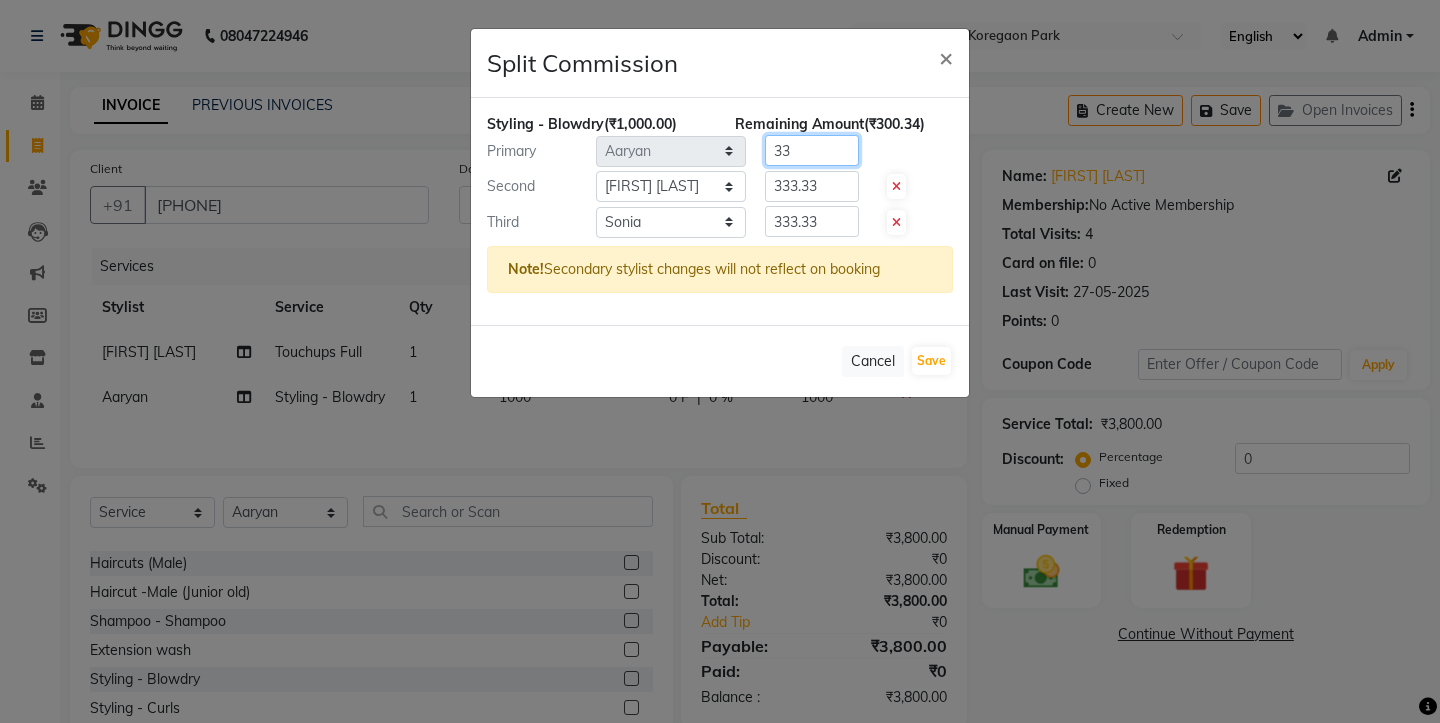 type on "3" 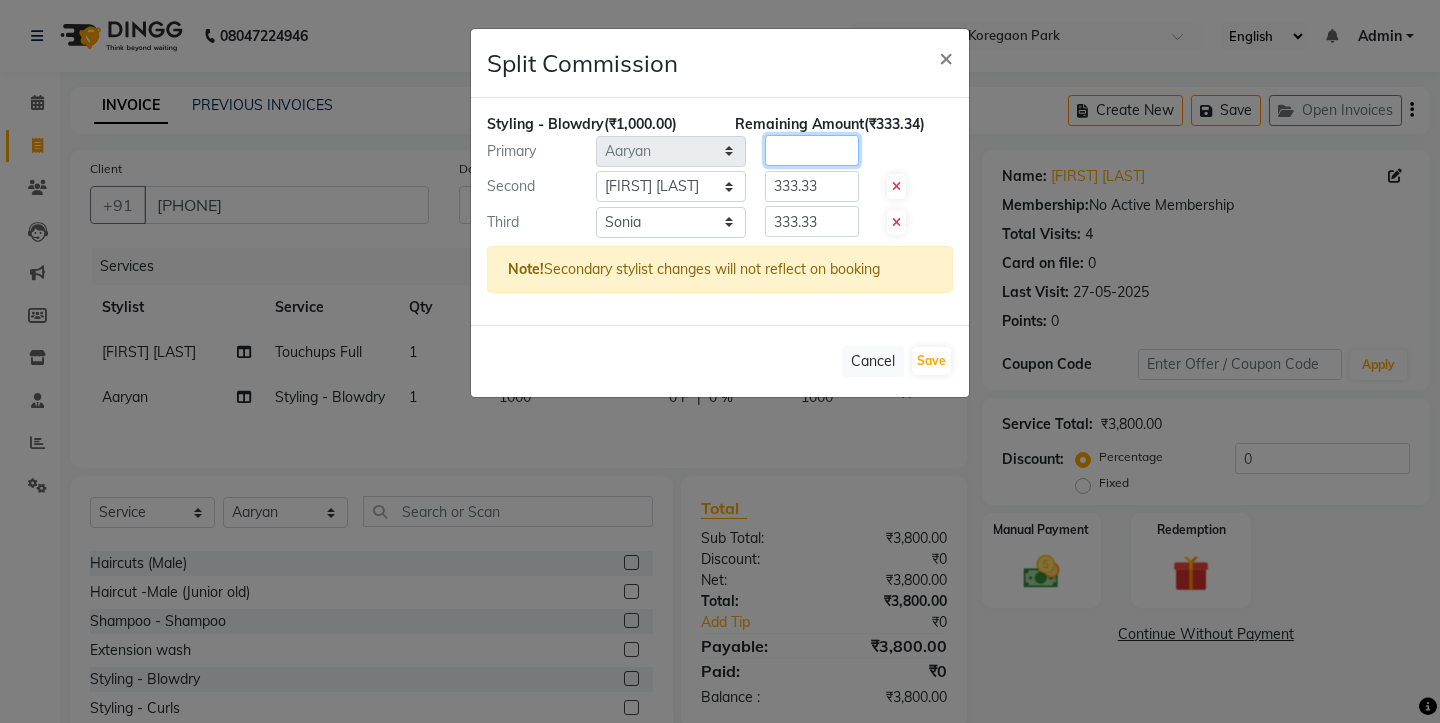 type on "4" 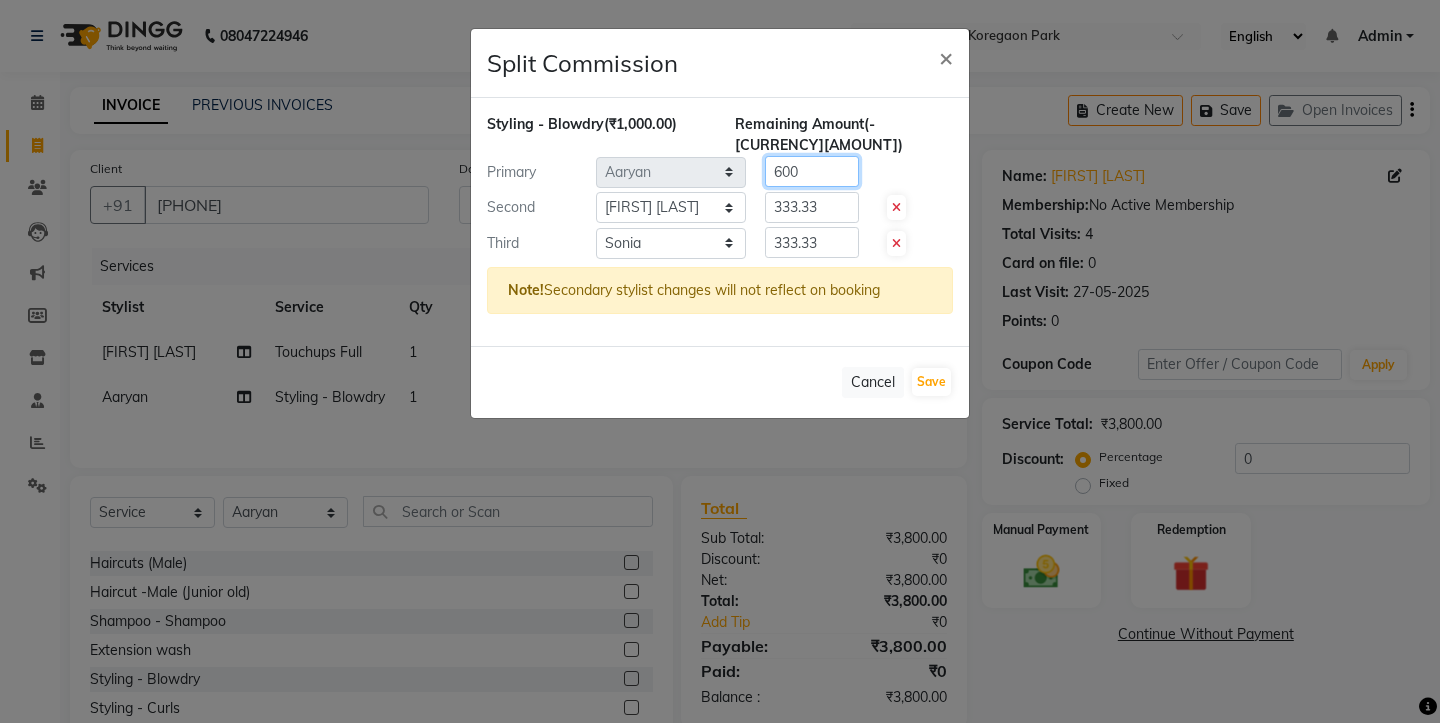 type on "600" 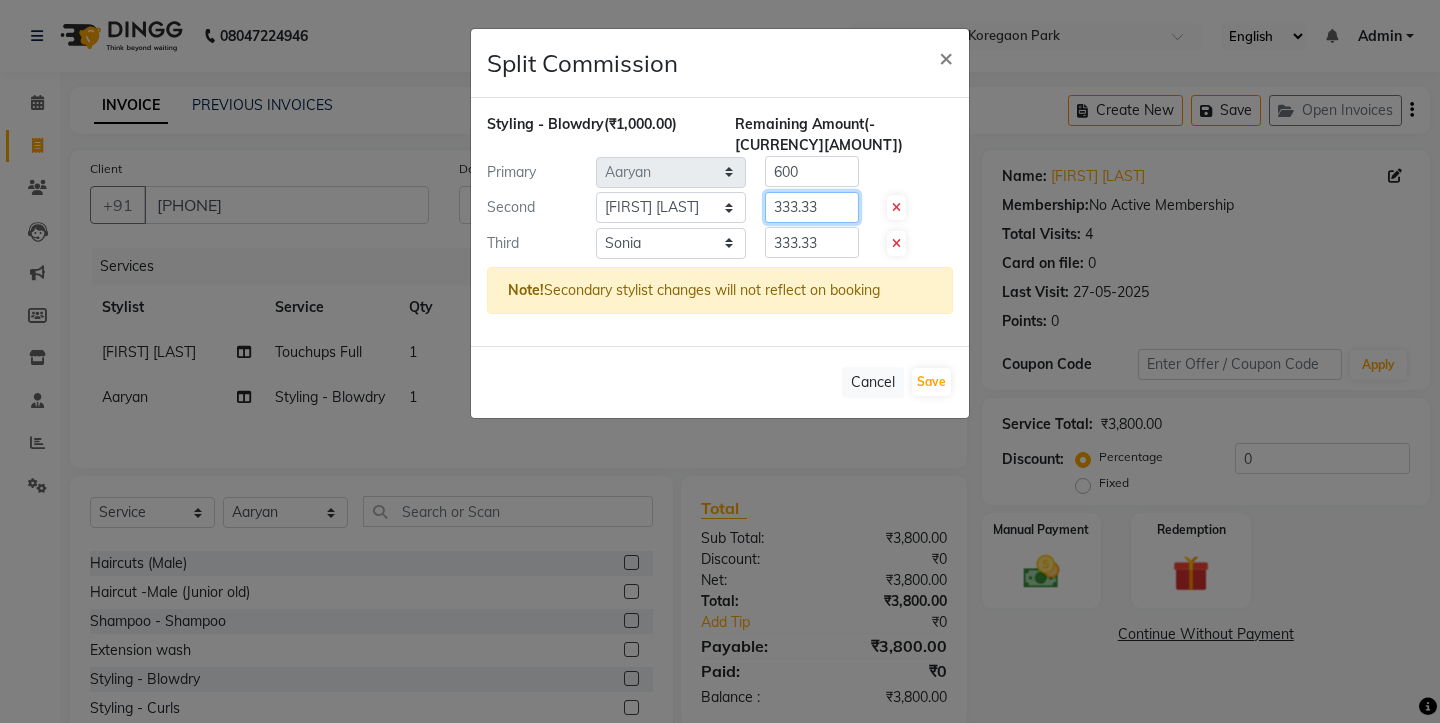 click on "333.33" 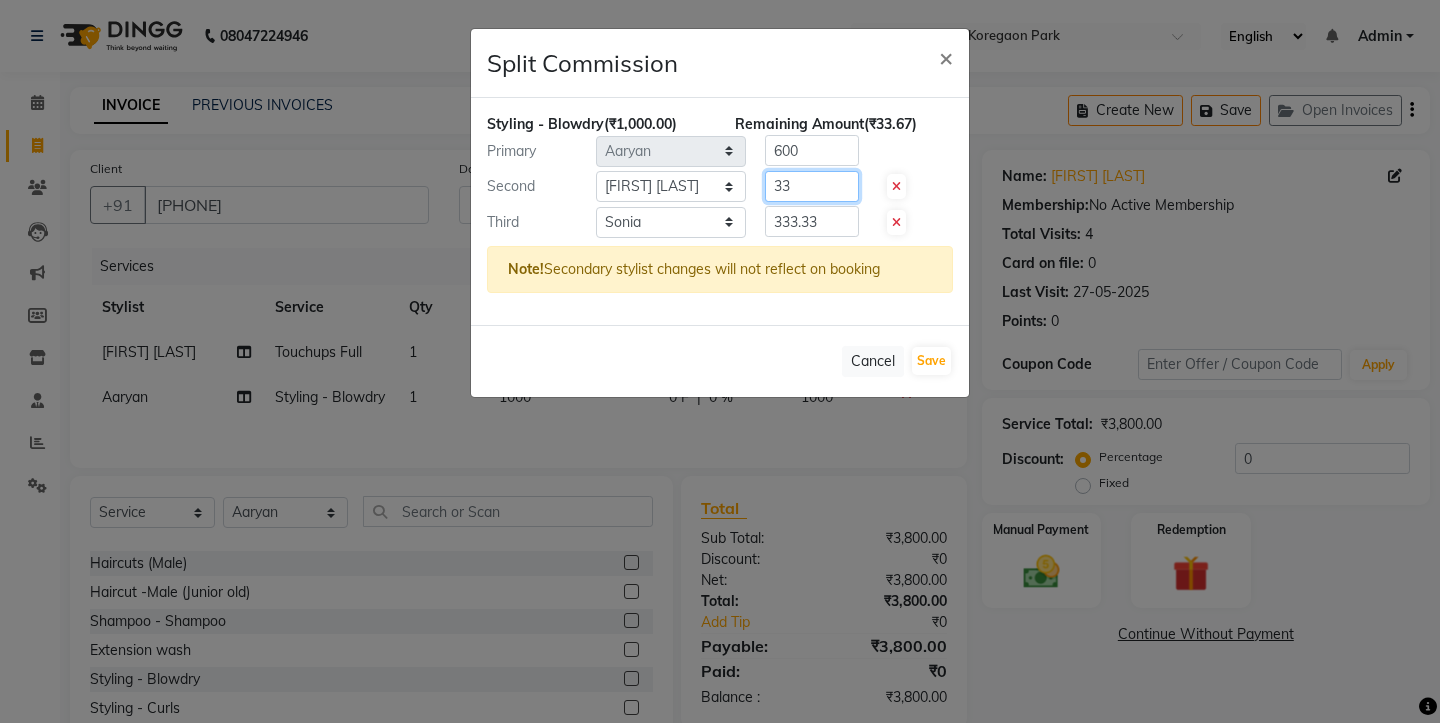 type on "3" 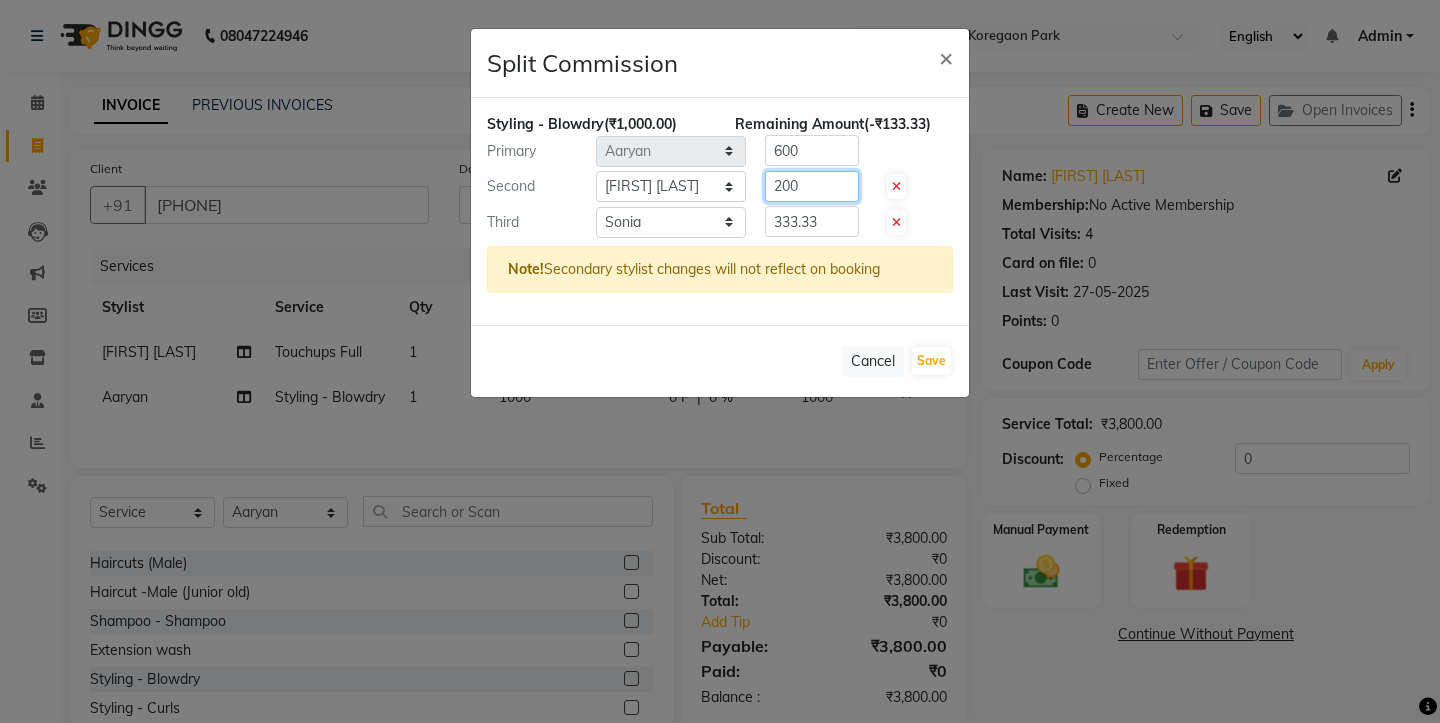 type on "200" 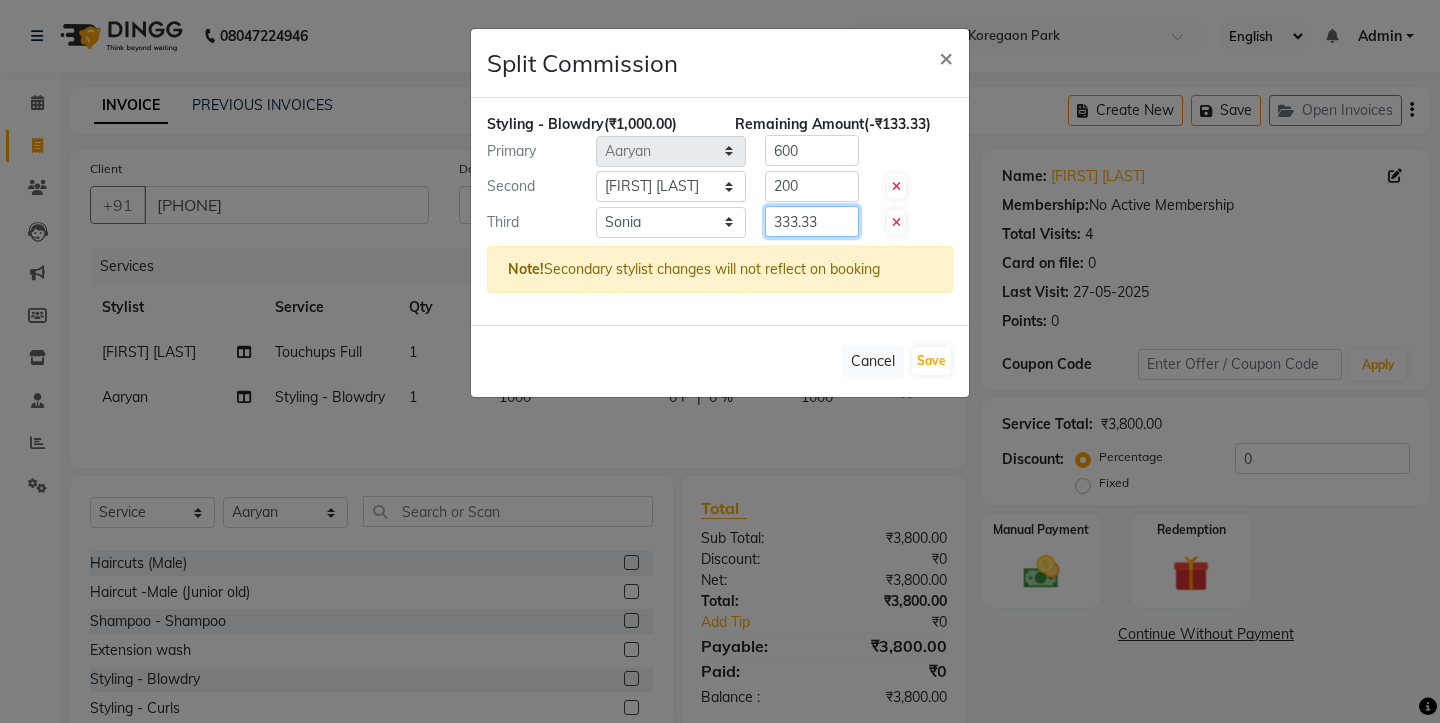 click on "333.33" 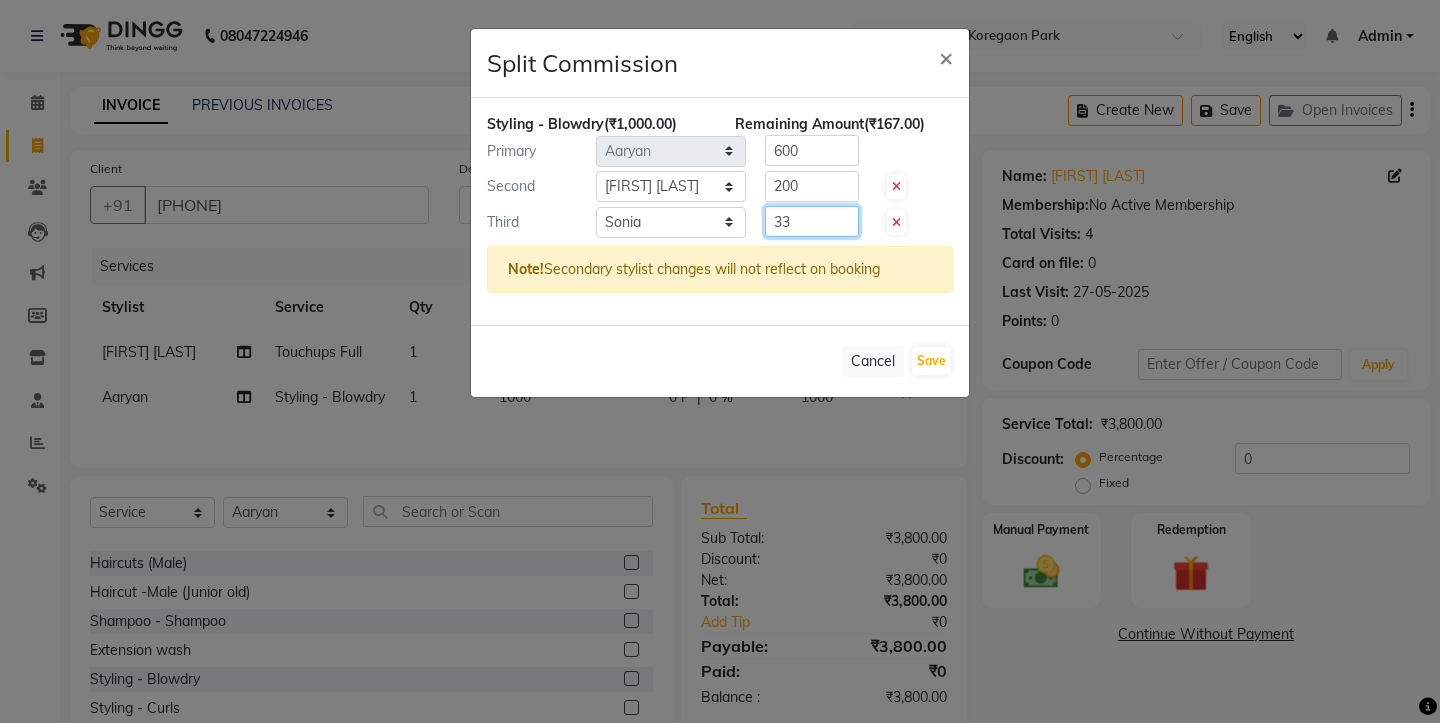 type on "3" 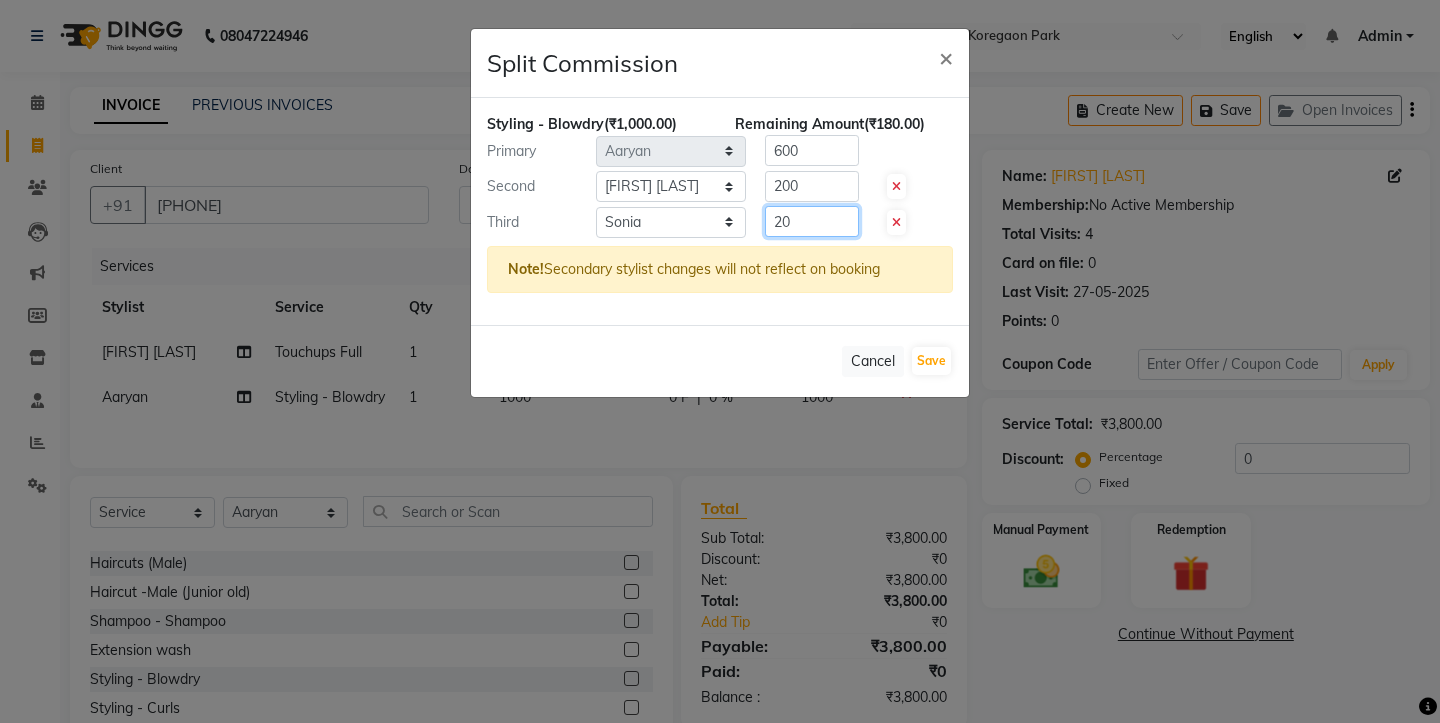 type on "200" 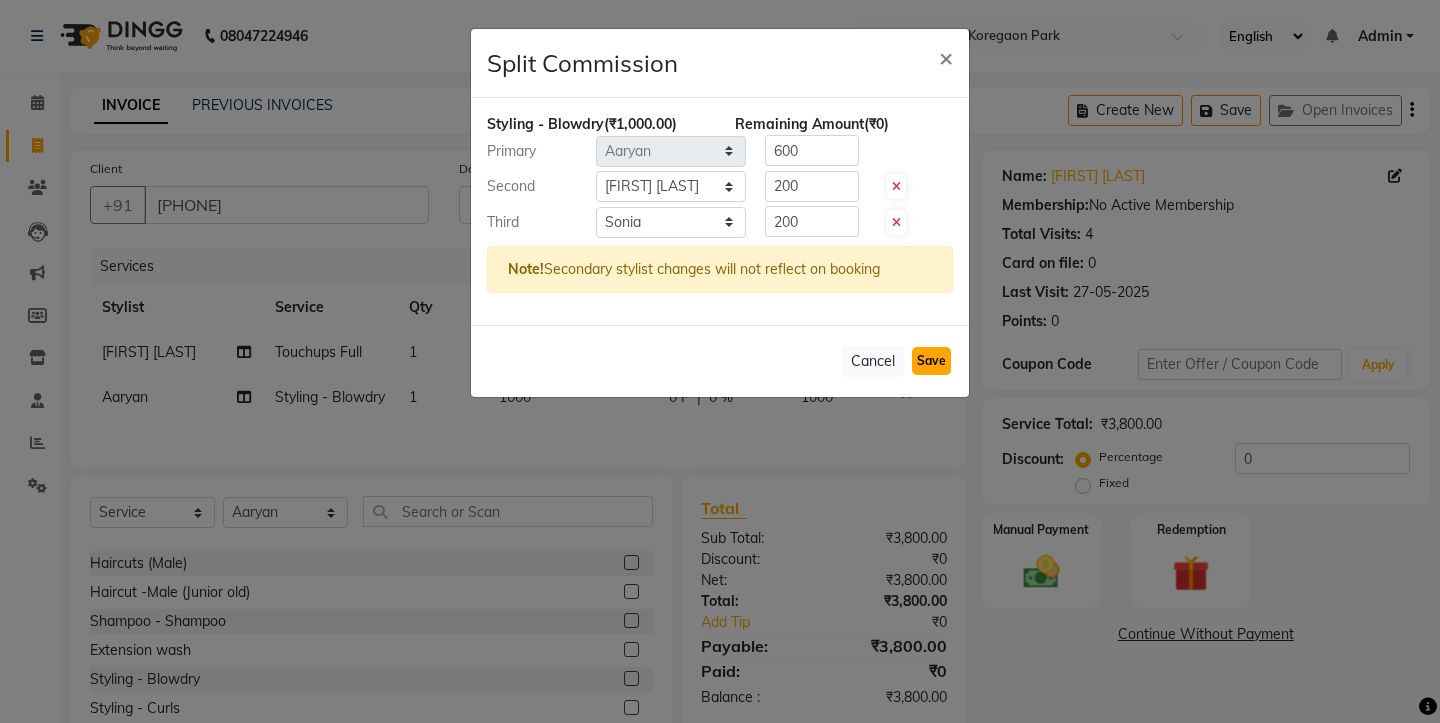 click on "Save" 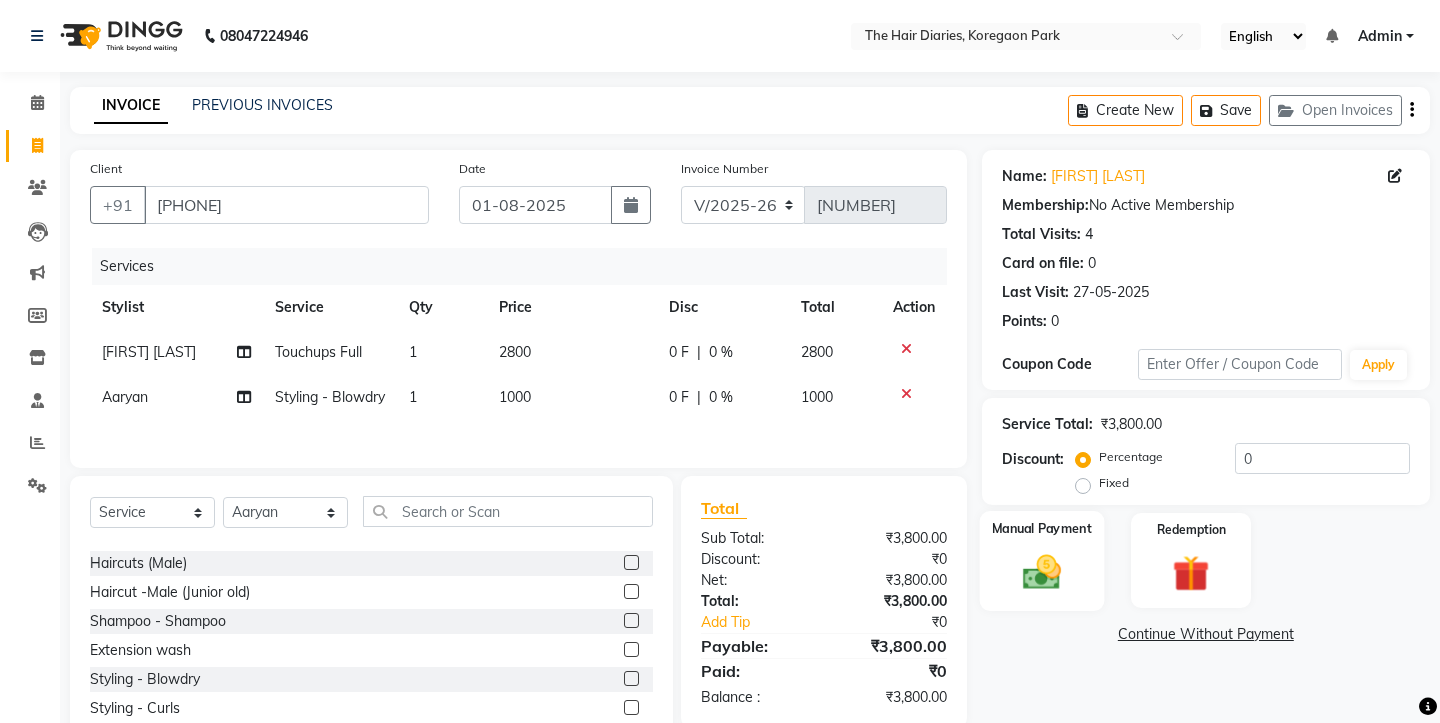 click 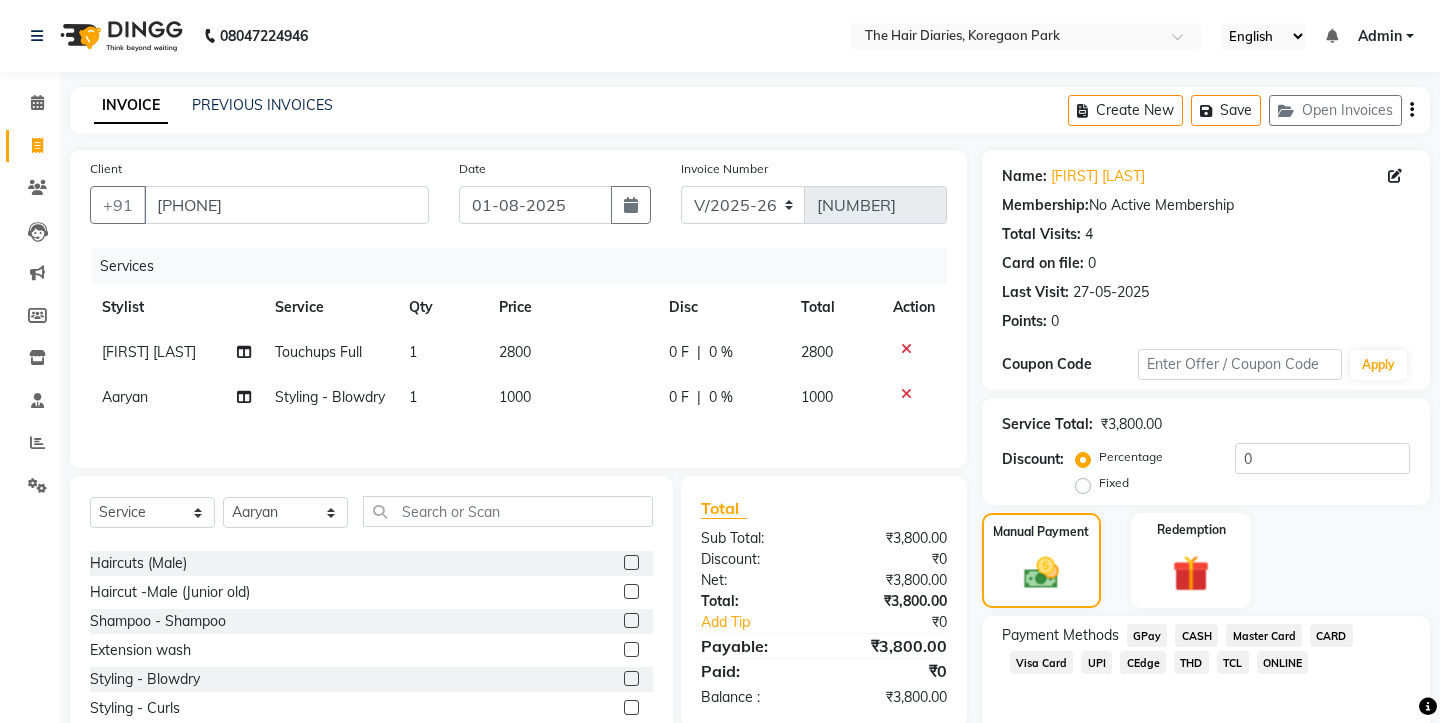 click on "THD" 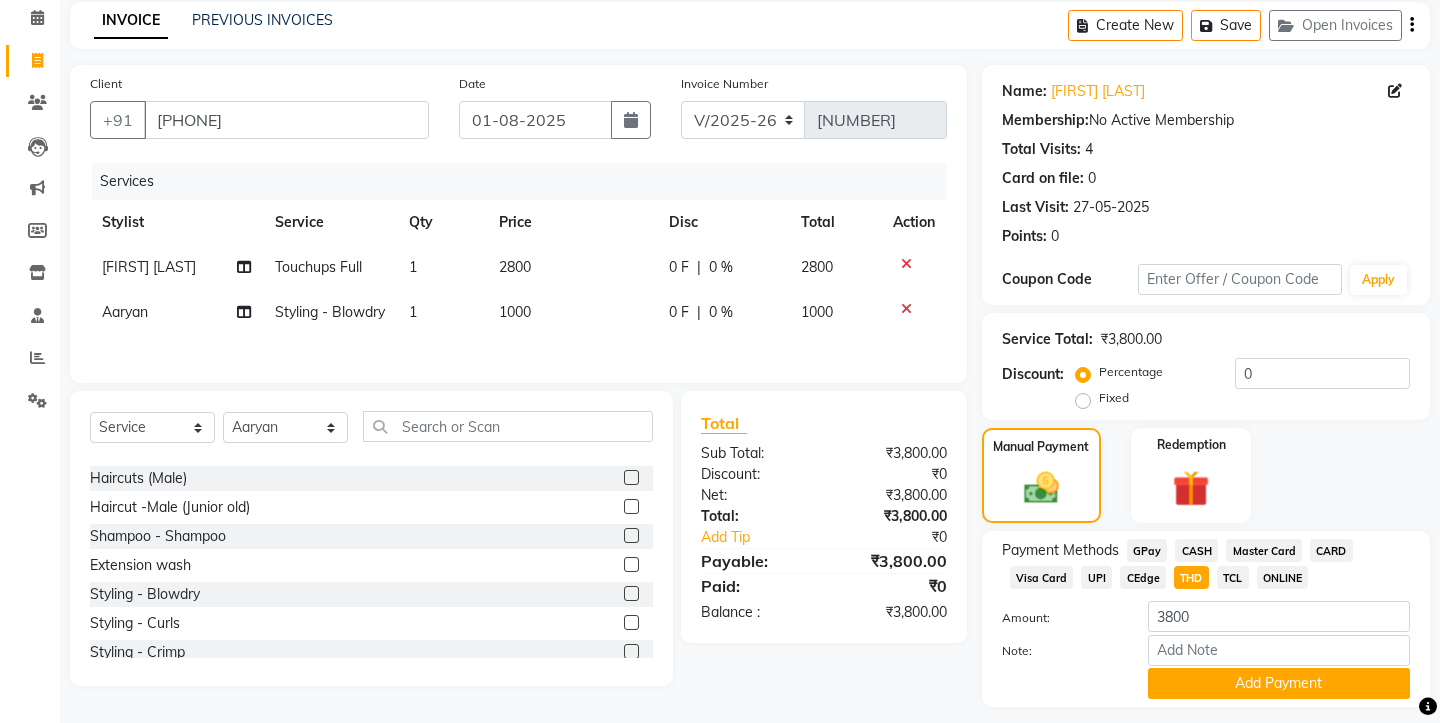 scroll, scrollTop: 118, scrollLeft: 0, axis: vertical 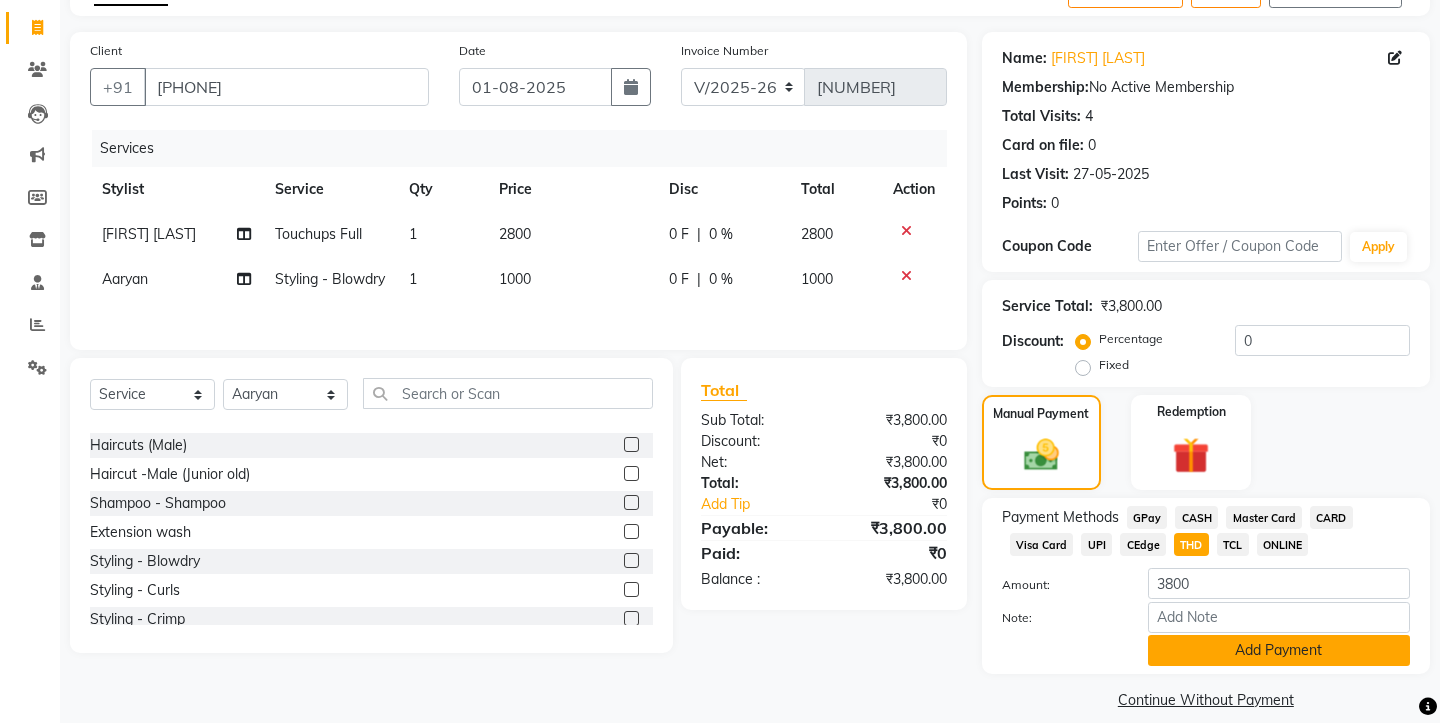 click on "Add Payment" 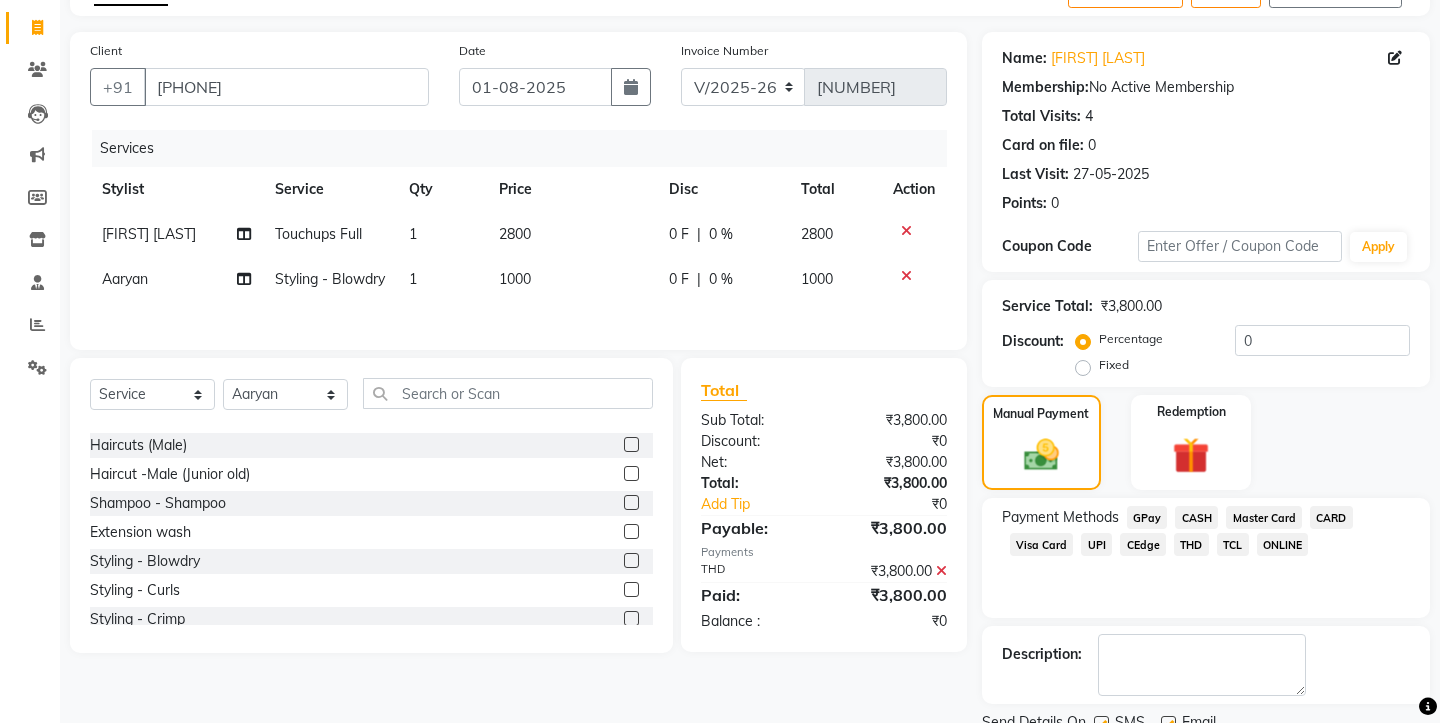 click 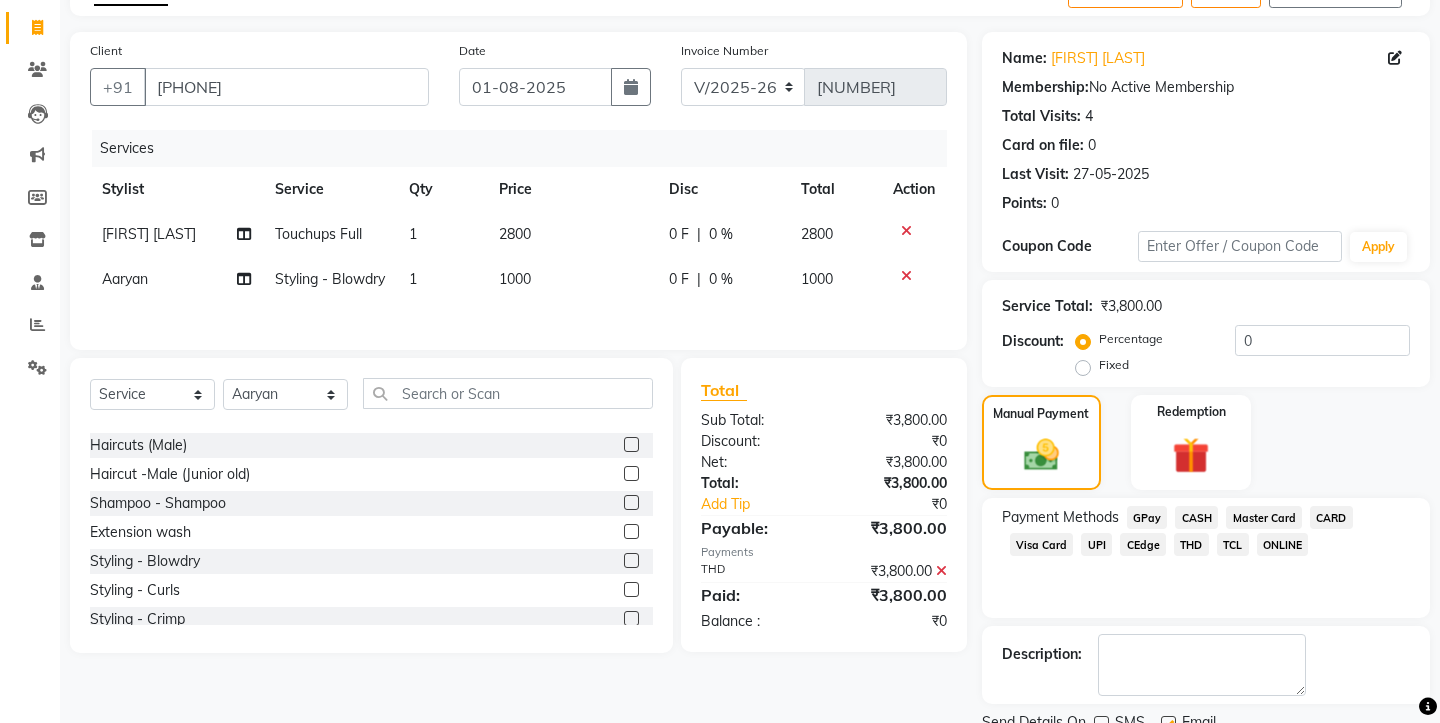click 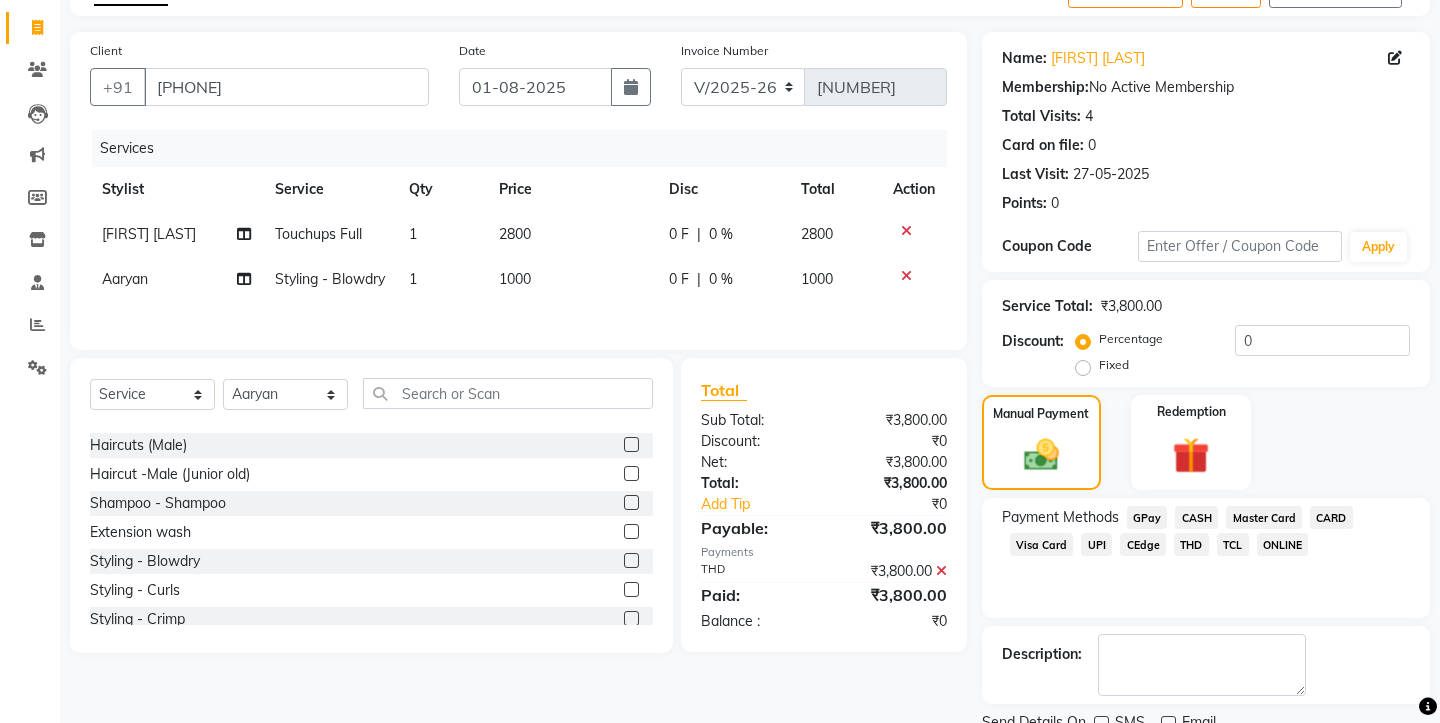 scroll, scrollTop: 175, scrollLeft: 0, axis: vertical 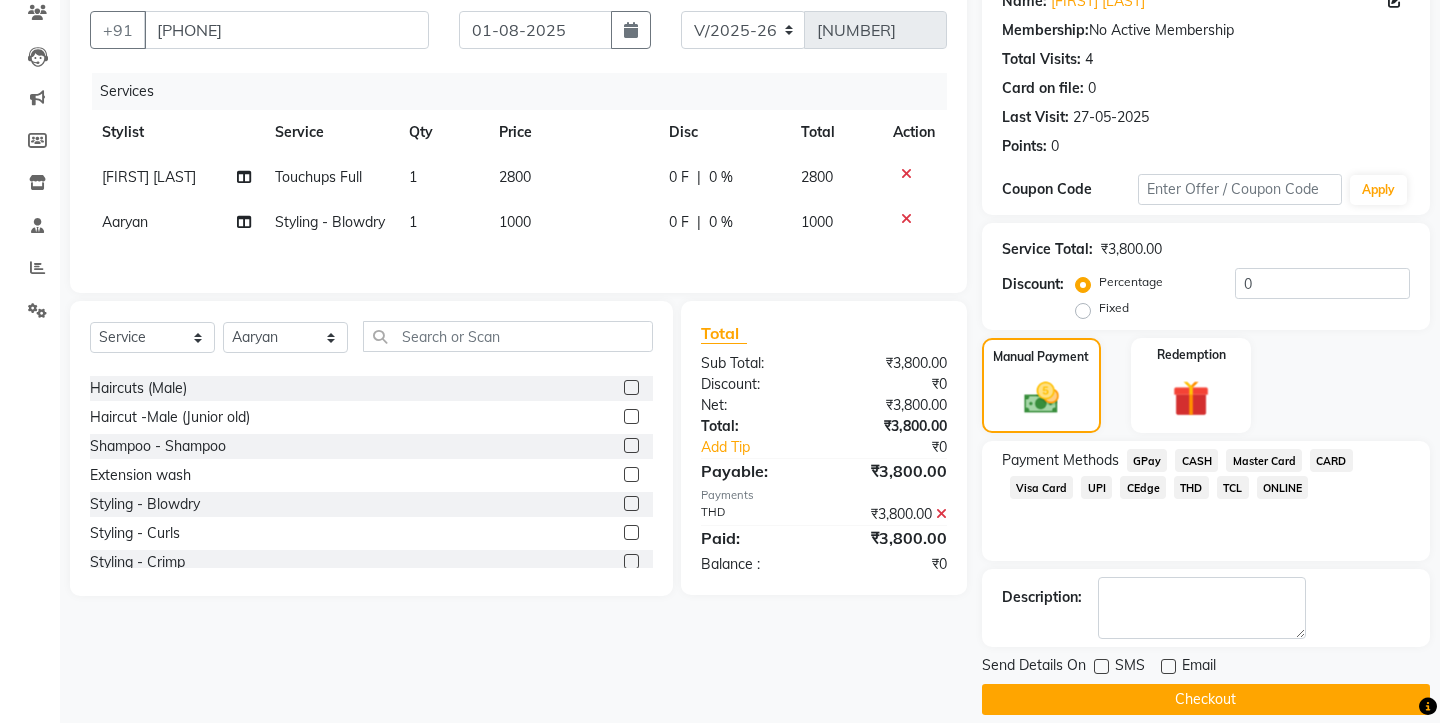 click on "Checkout" 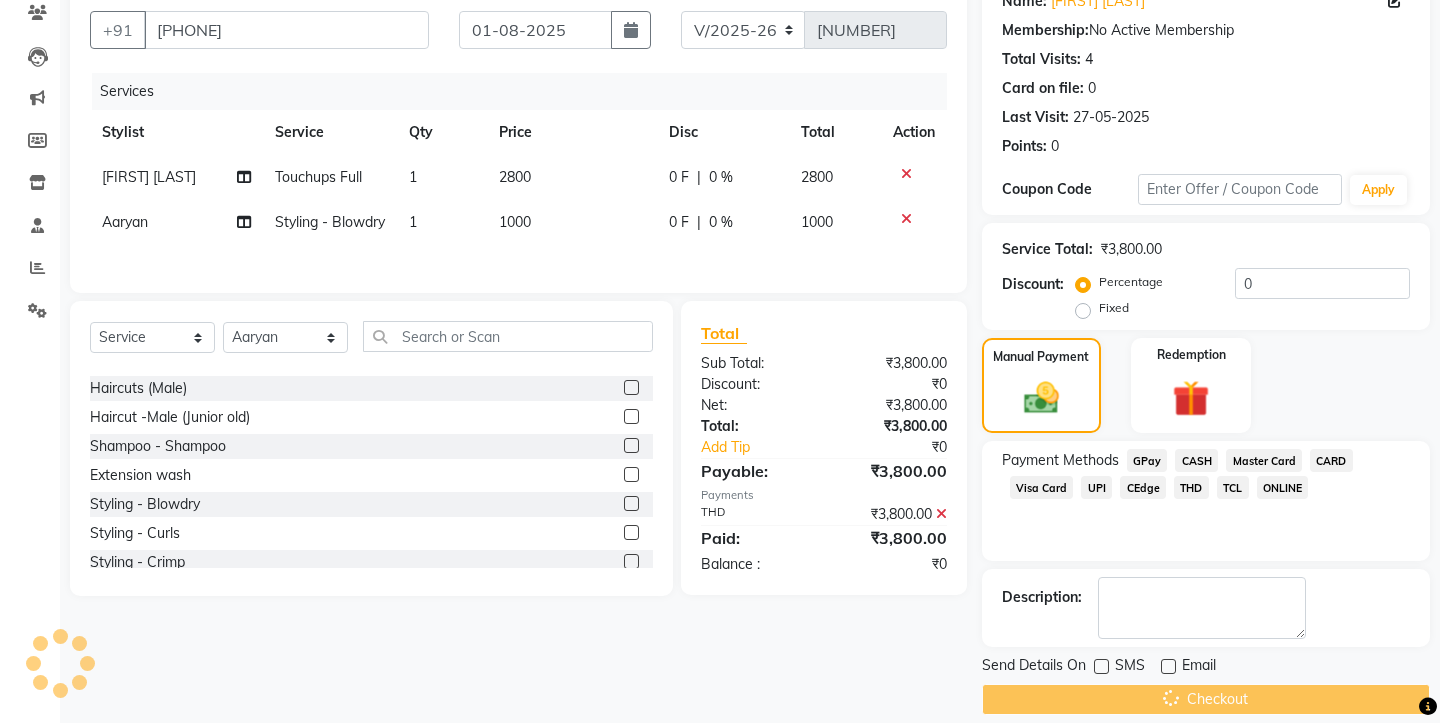 scroll, scrollTop: 0, scrollLeft: 0, axis: both 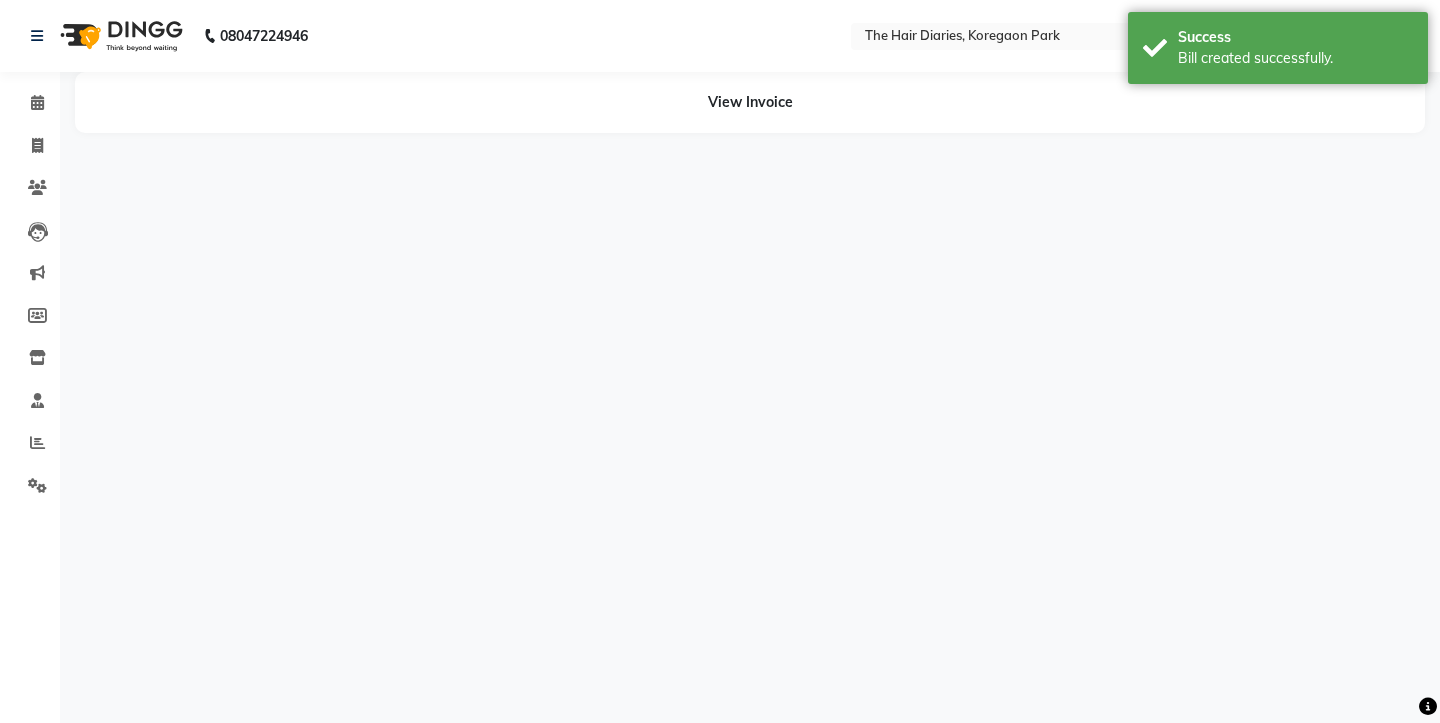 select on "13996" 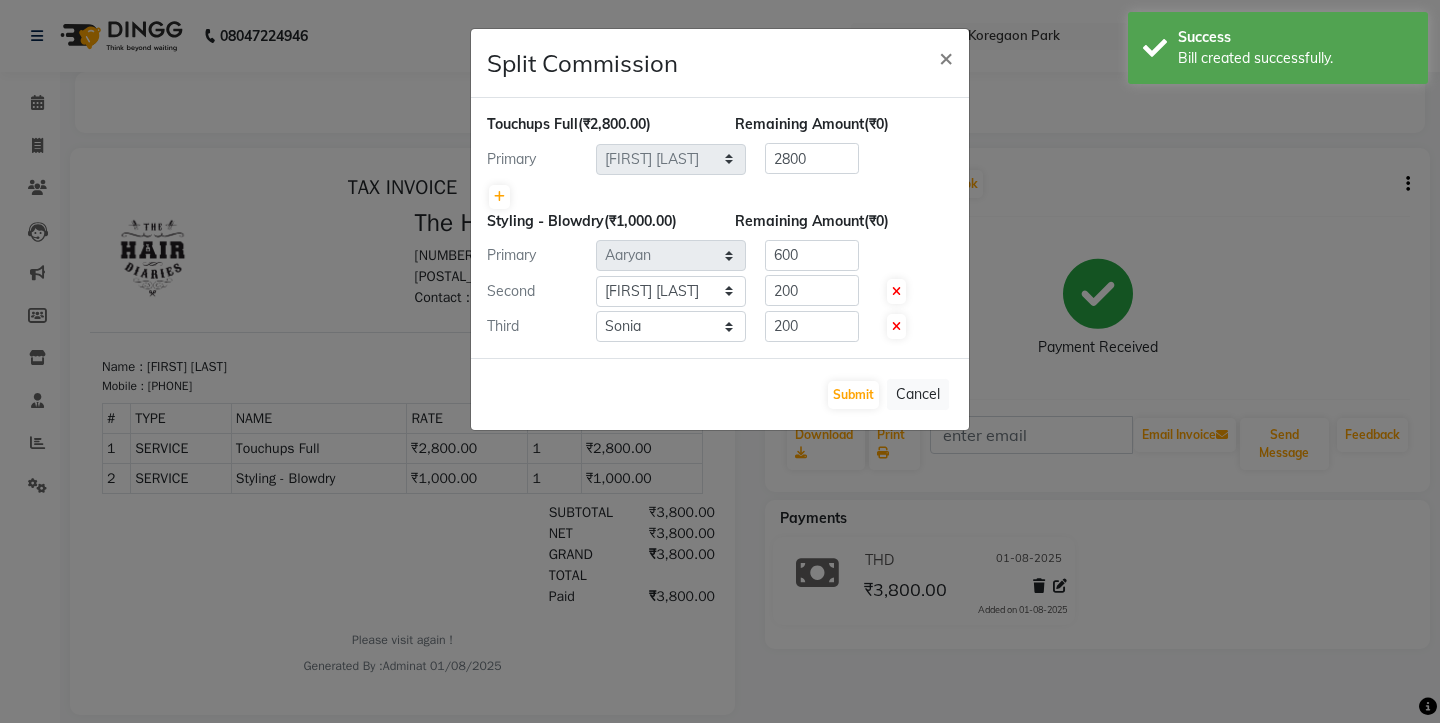 scroll, scrollTop: 0, scrollLeft: 0, axis: both 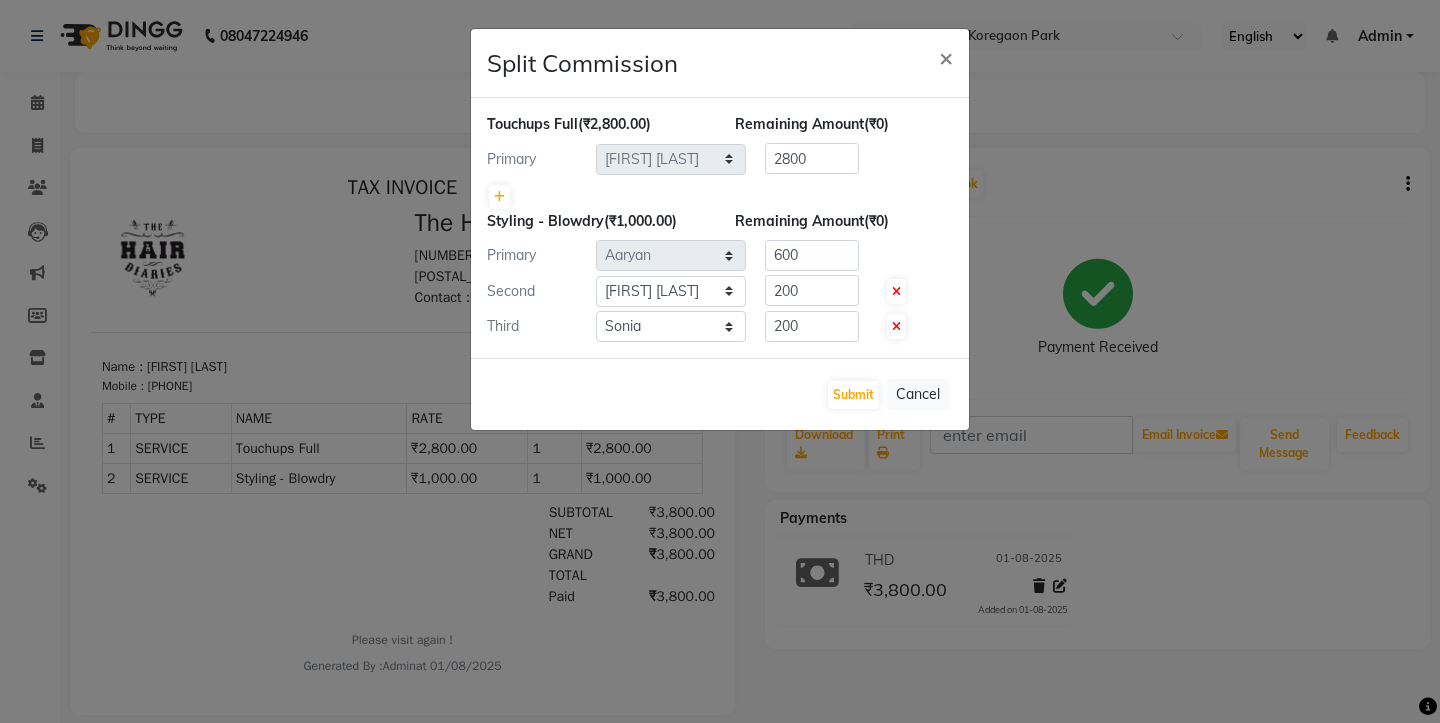 type 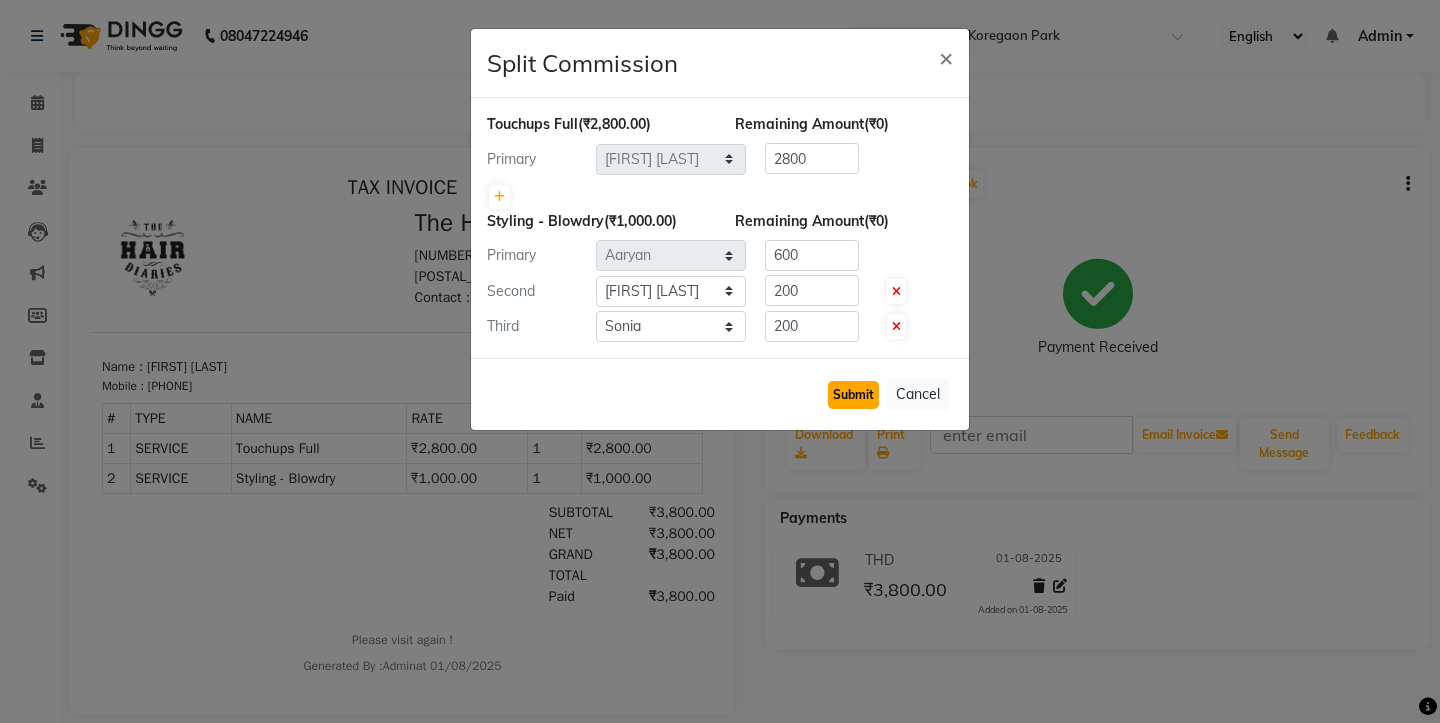 click on "Submit" 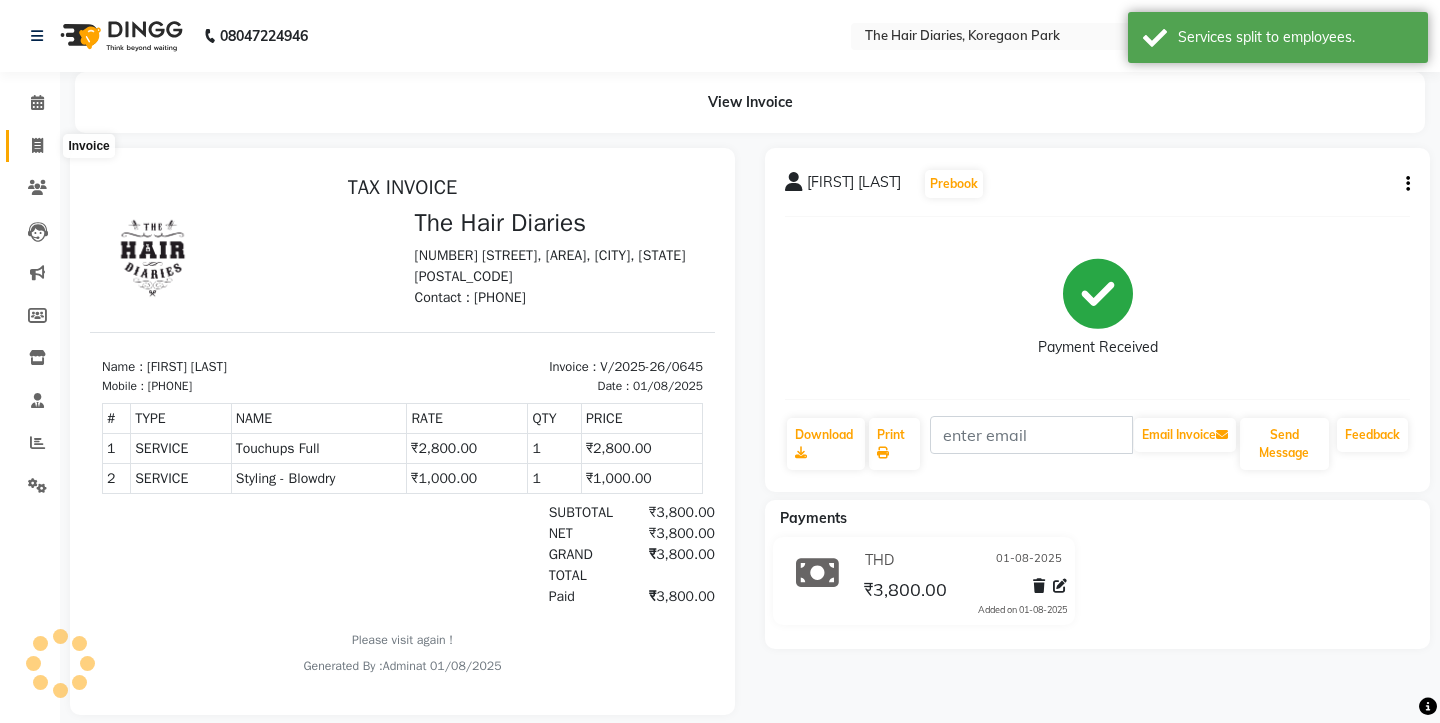 click 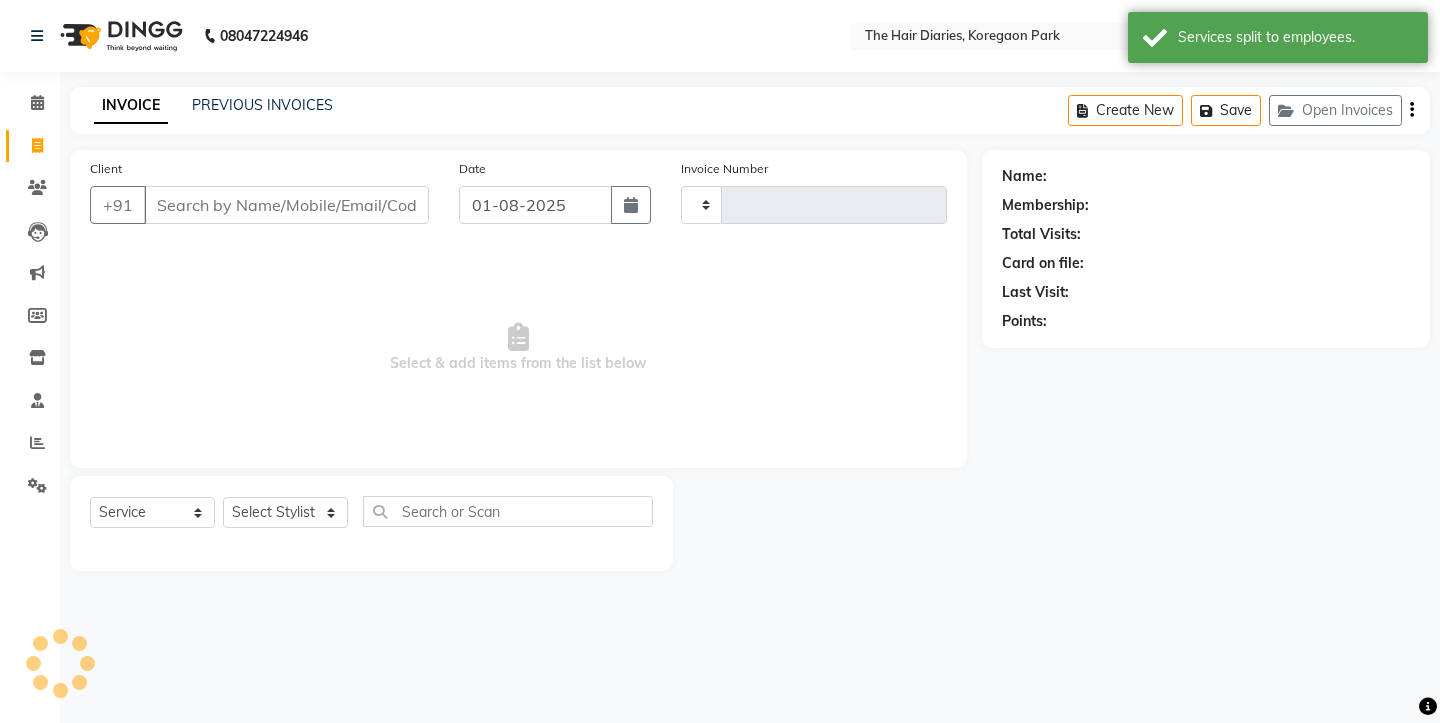 click on "Client" at bounding box center [286, 205] 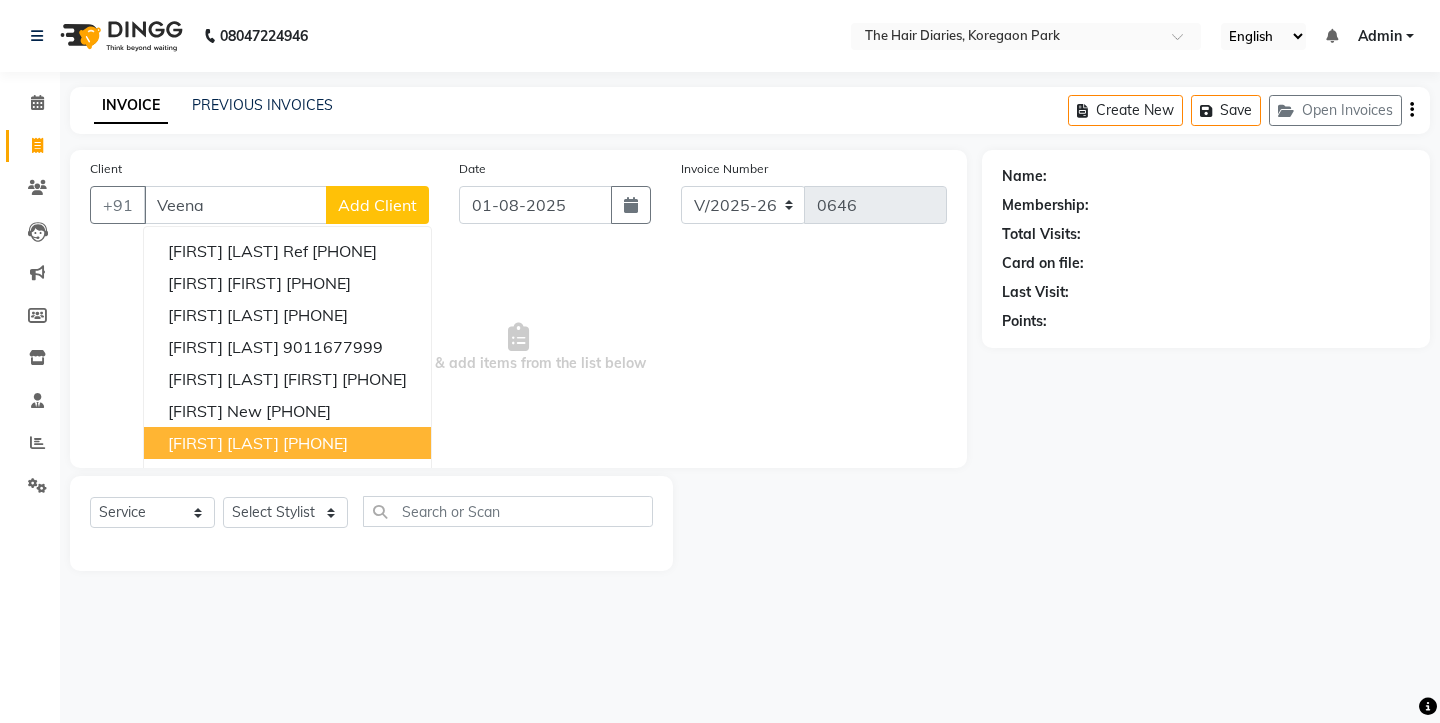 click on "Veena Mahamuni" at bounding box center (223, 443) 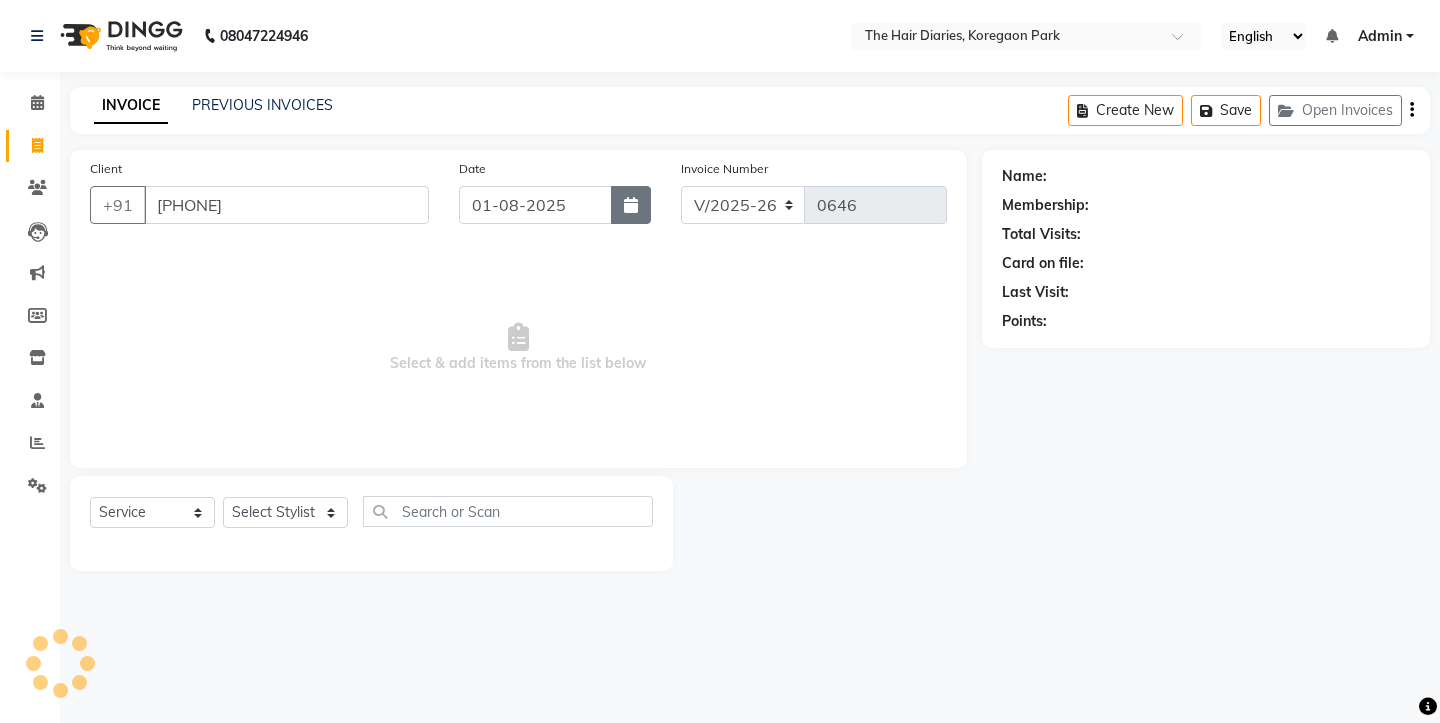 type on "9552546583" 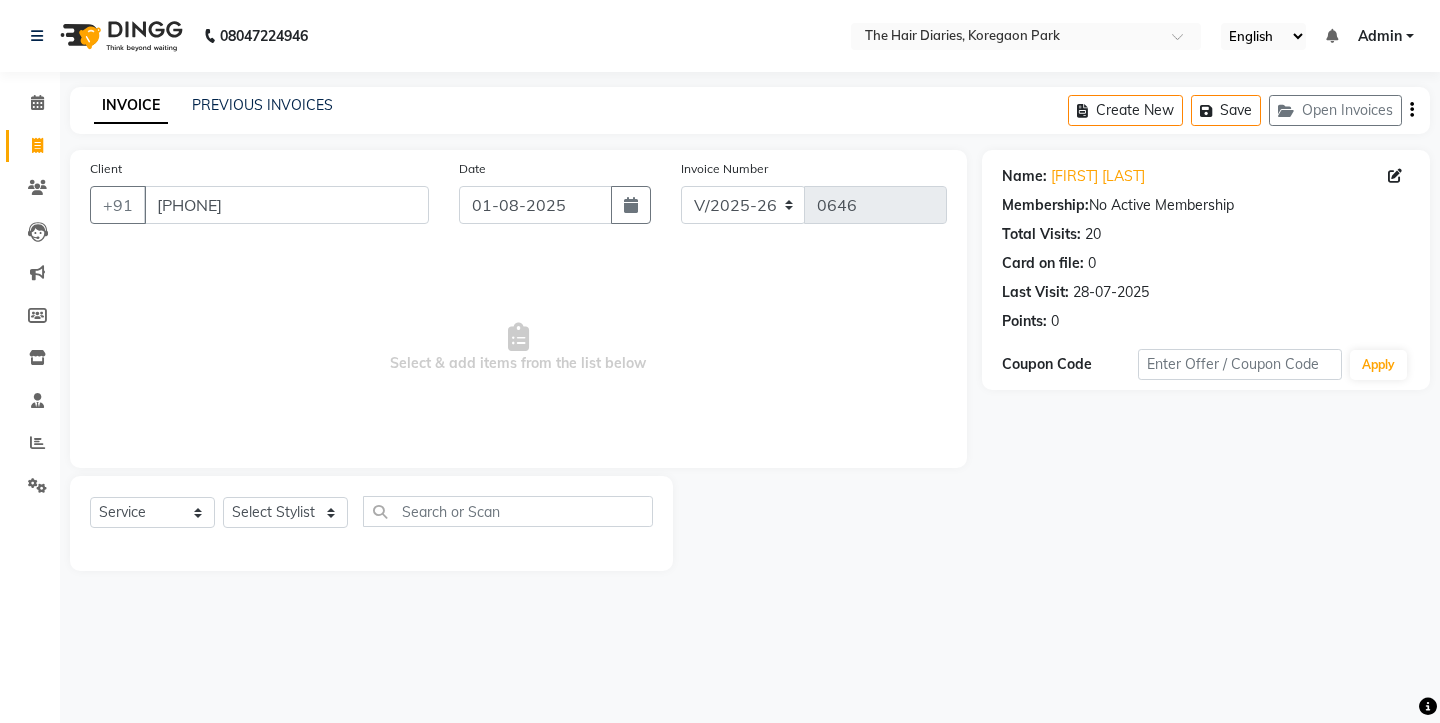 click on "Select & add items from the list below" at bounding box center (518, 348) 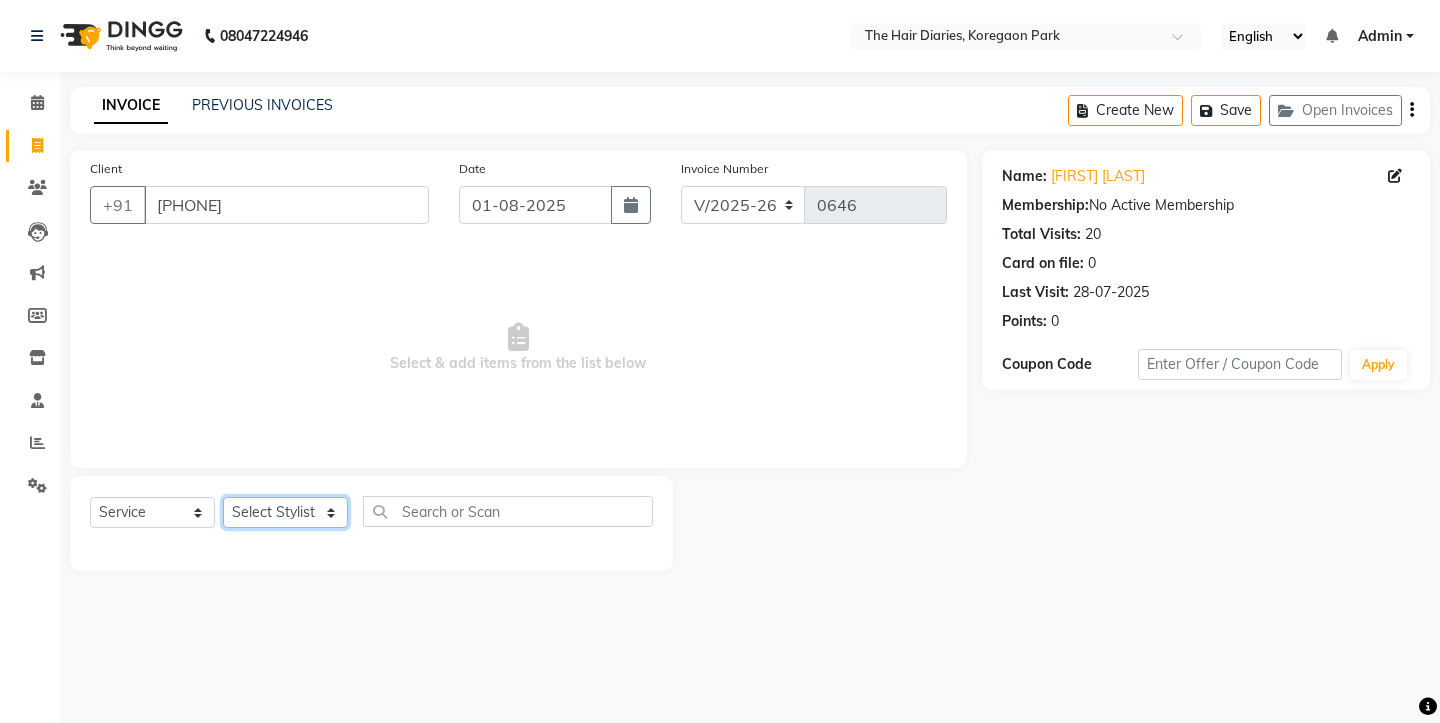 click on "Select Stylist Aaryan Adnan Adnan Ankita Anubha Jyoti  Lalita Manali  Maneger Nazlin Jeena Sanah  Sohail Sonia  Surbhi Thakkur Vidya Wasim" 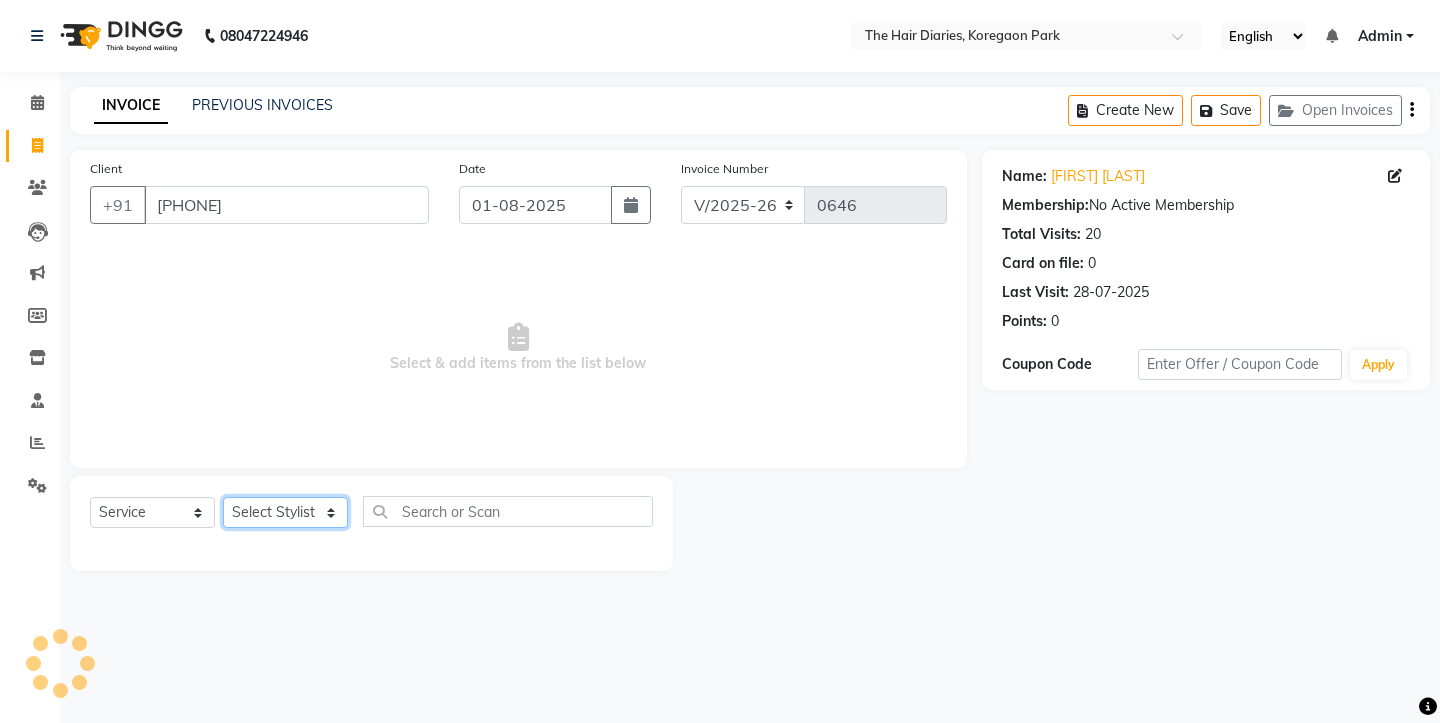 click on "Select Stylist Aaryan Adnan Adnan Ankita Anubha Jyoti  Lalita Manali  Maneger Nazlin Jeena Sanah  Sohail Sonia  Surbhi Thakkur Vidya Wasim" 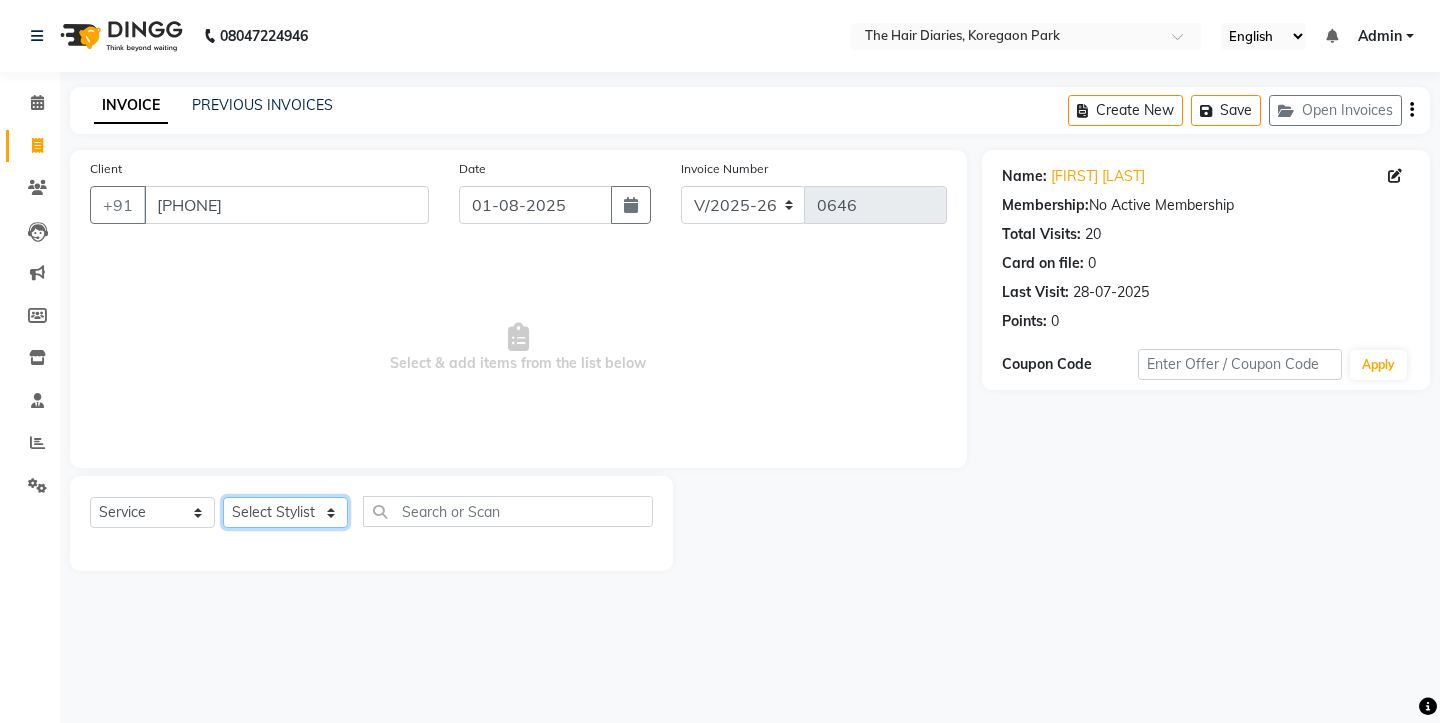 select on "12915" 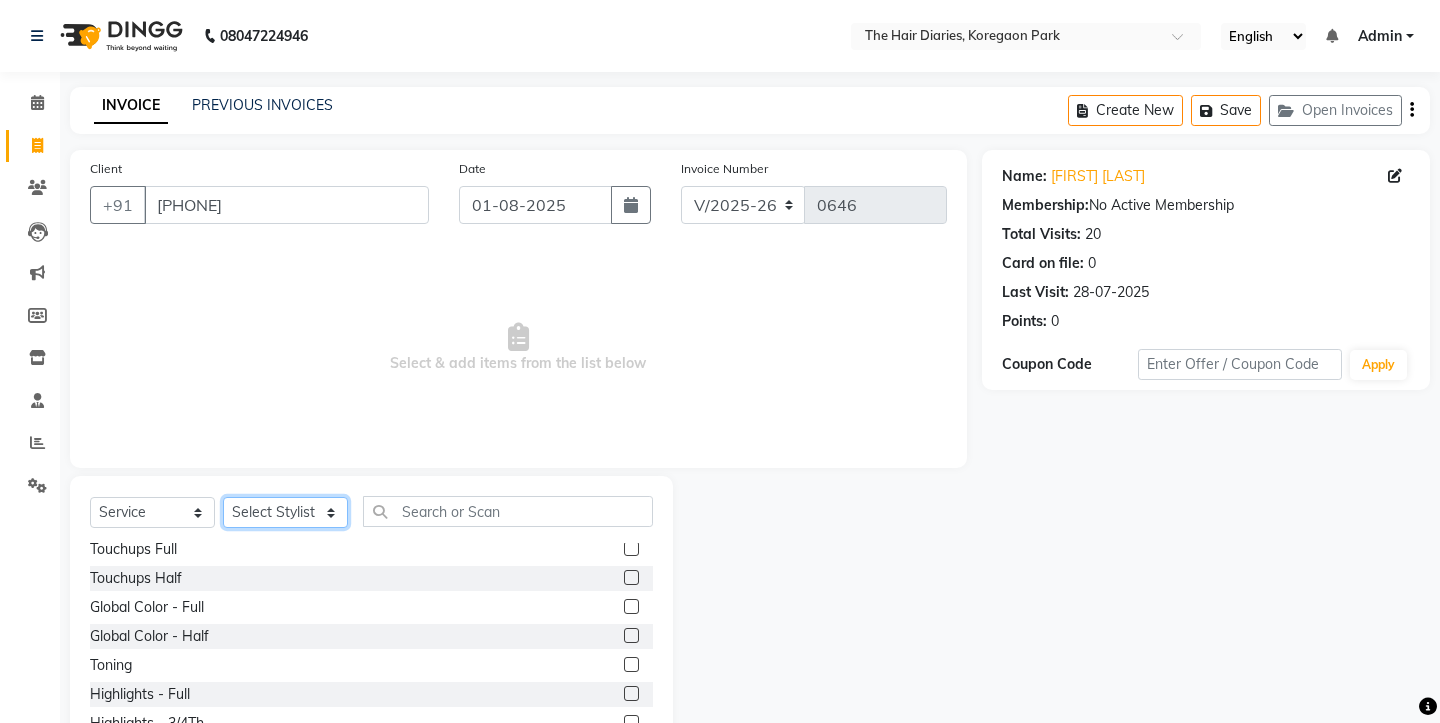 scroll, scrollTop: 559, scrollLeft: 0, axis: vertical 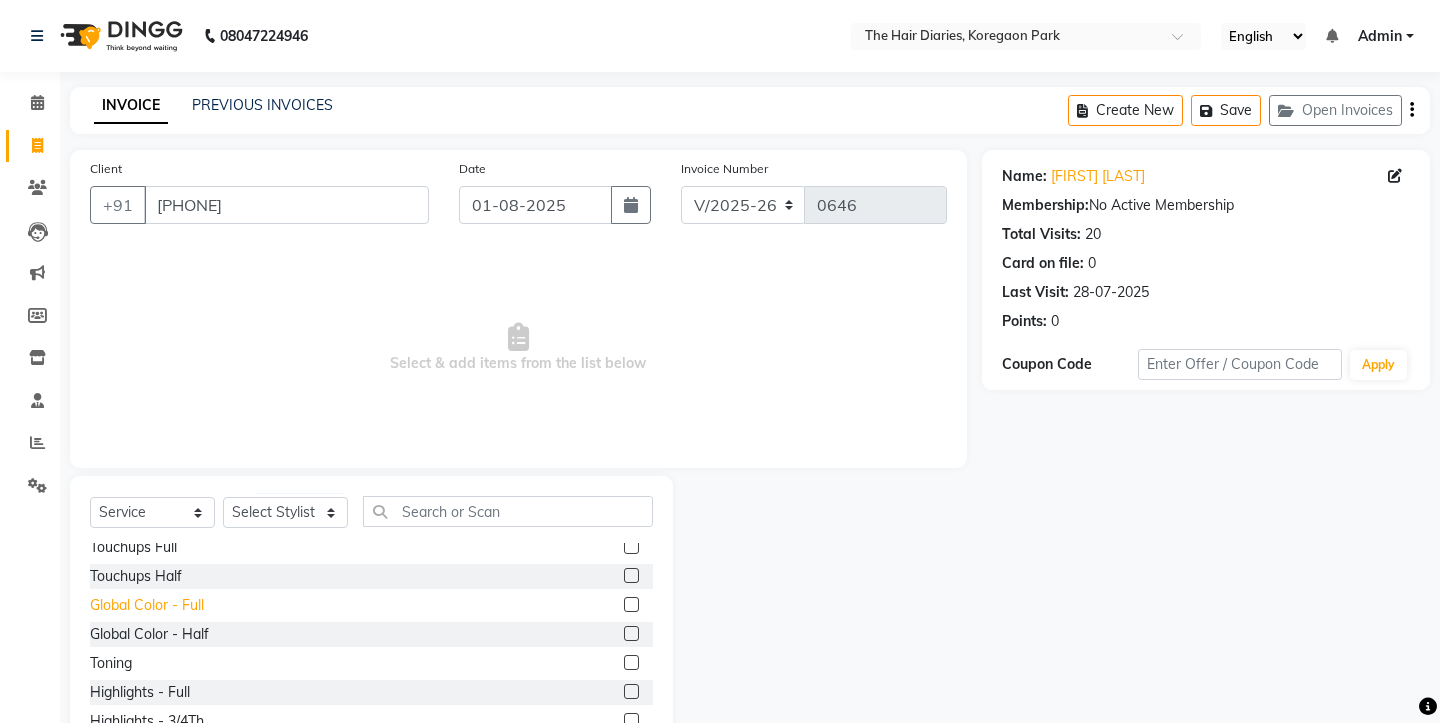 click on "Global Color - Full" 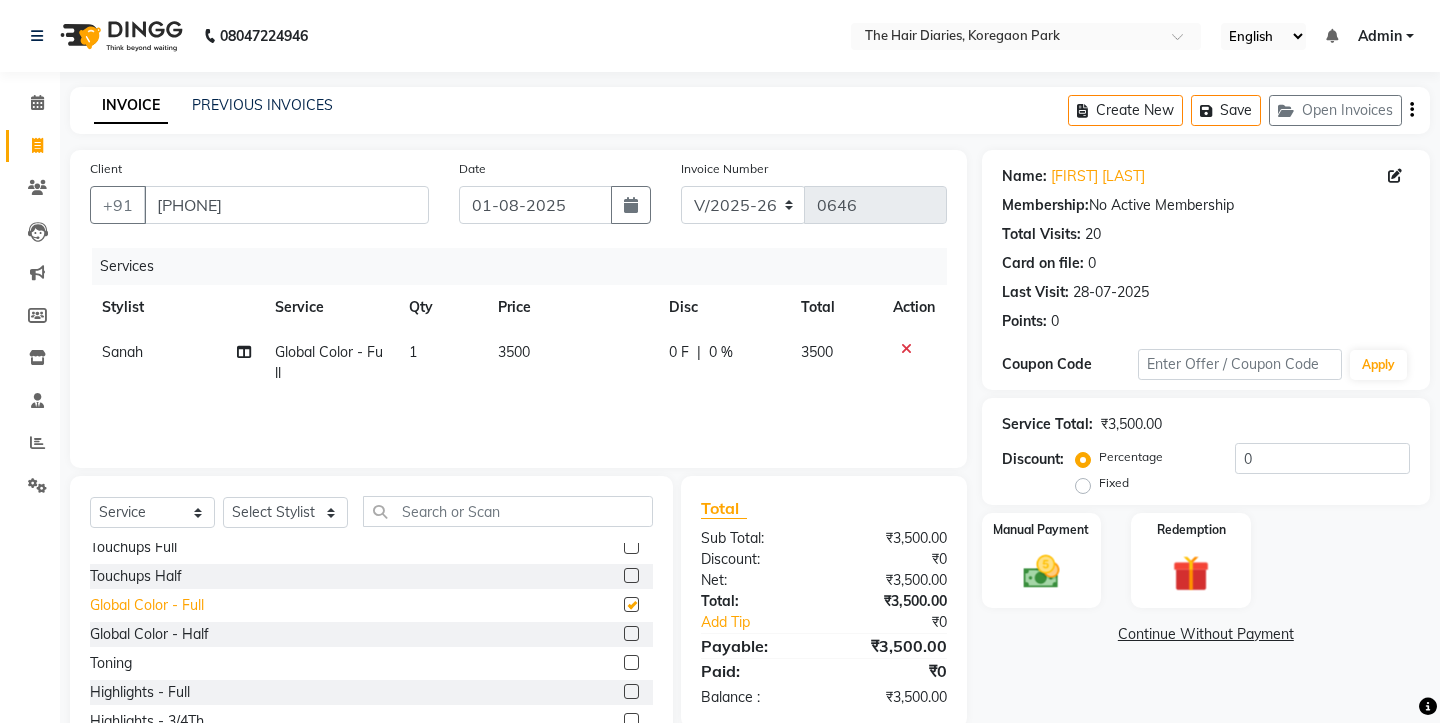 checkbox on "false" 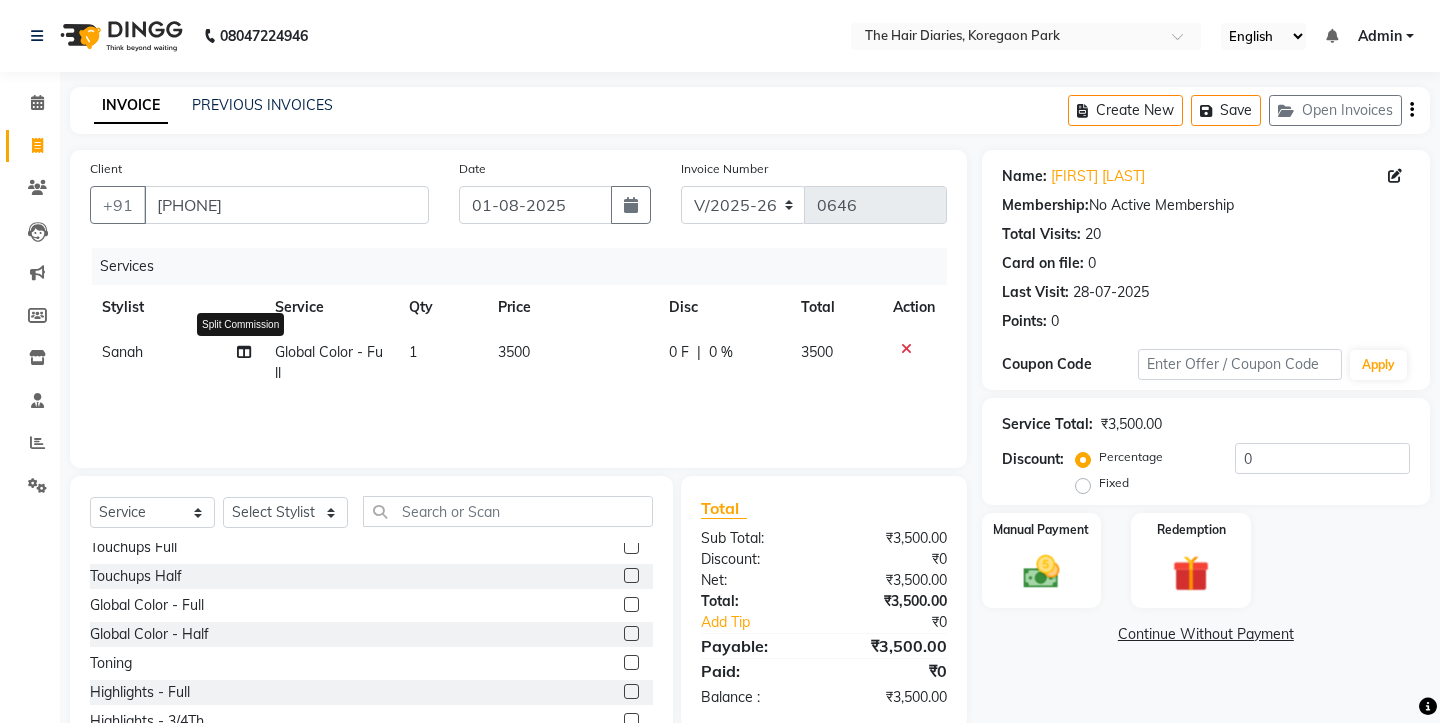 click 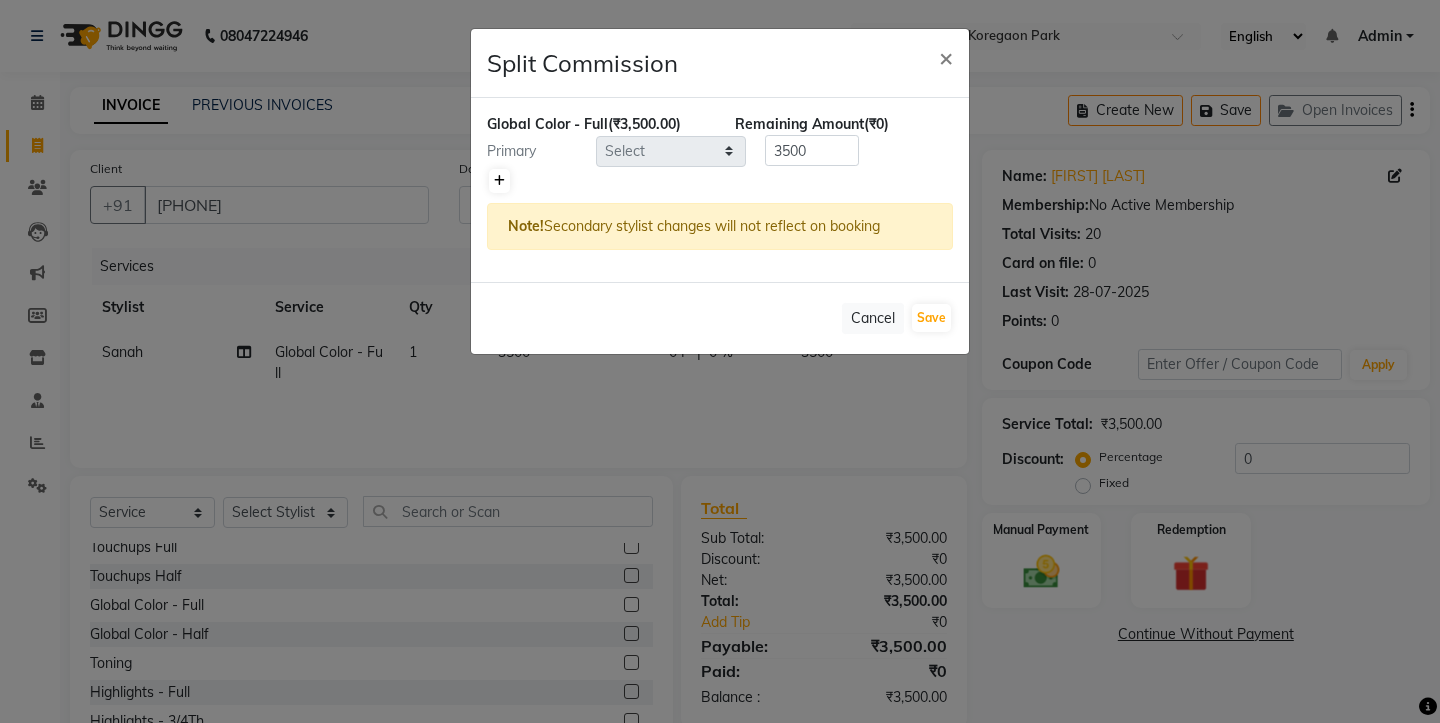 click 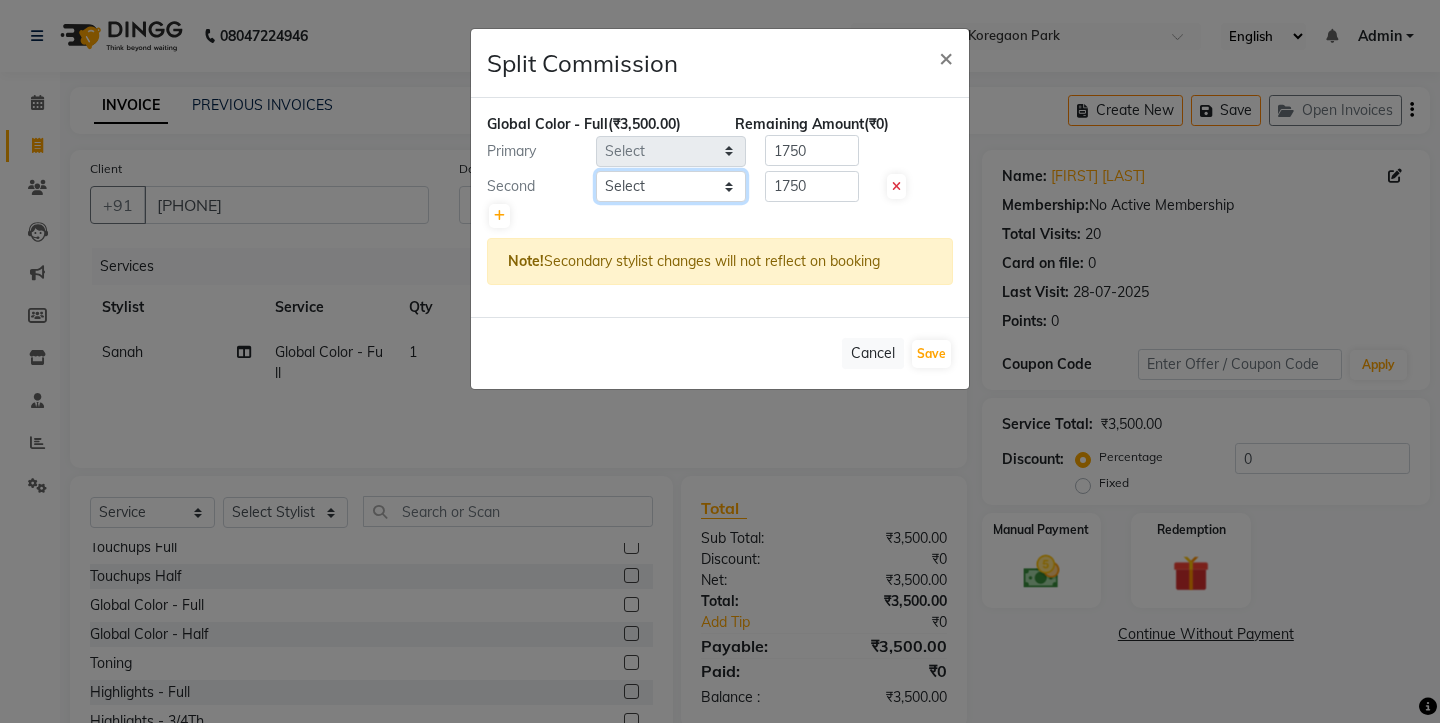 click on "Select  Aaryan   Adnan   Adnan   Ankita   Anubha   Jyoti    Lalita   Manali    Maneger   Nazlin Jeena   Sanah    Sohail   Sonia    Surbhi Thakkur   Vidya   Wasim" 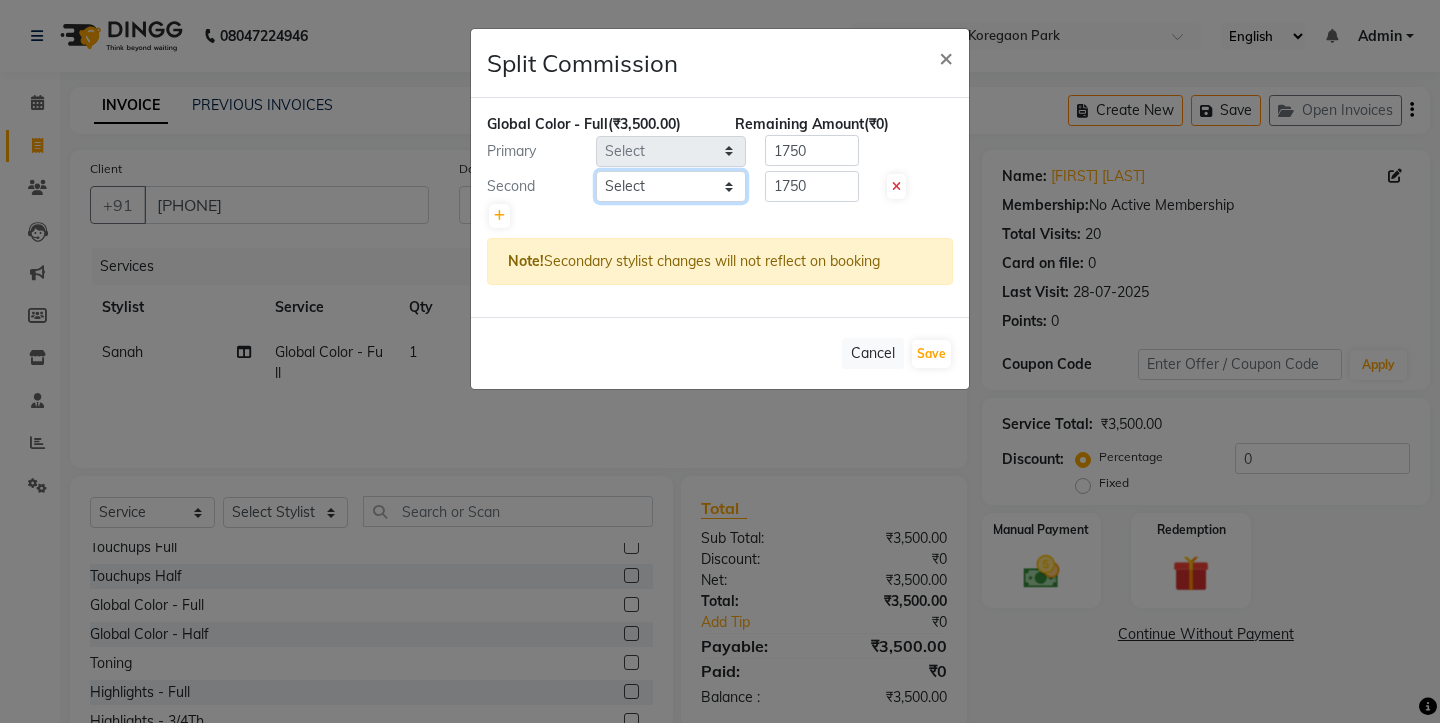 select on "12916" 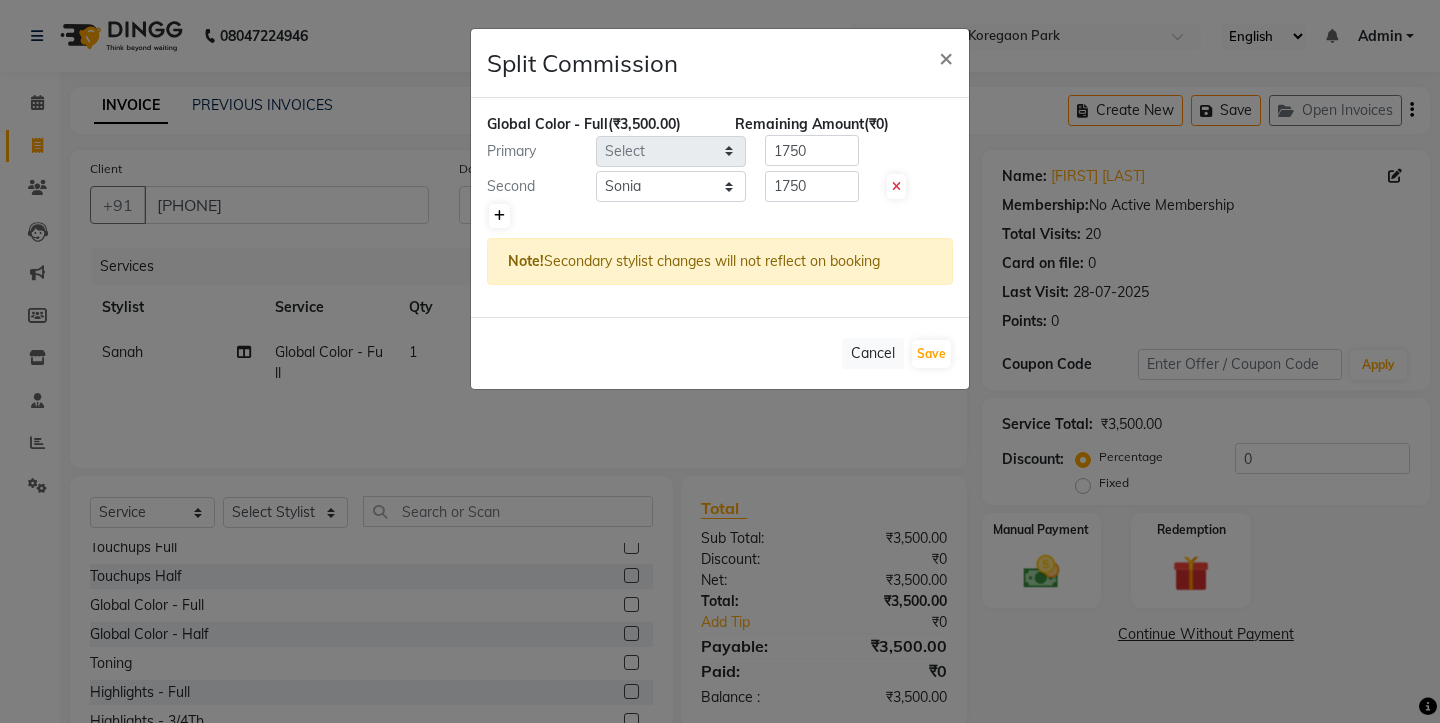 click 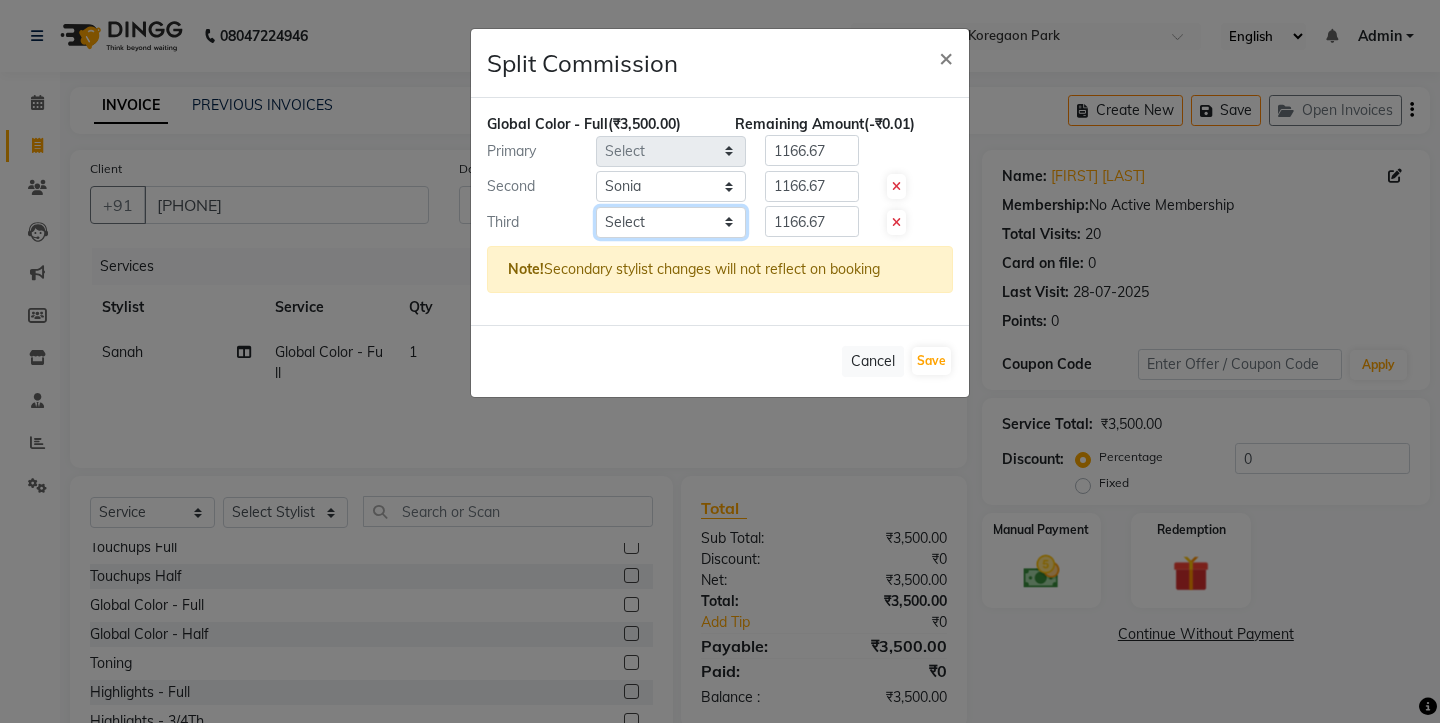 click on "Select  Aaryan   Adnan   Adnan   Ankita   Anubha   Jyoti    Lalita   Manali    Maneger   Nazlin Jeena   Sanah    Sohail   Sonia    Surbhi Thakkur   Vidya   Wasim" 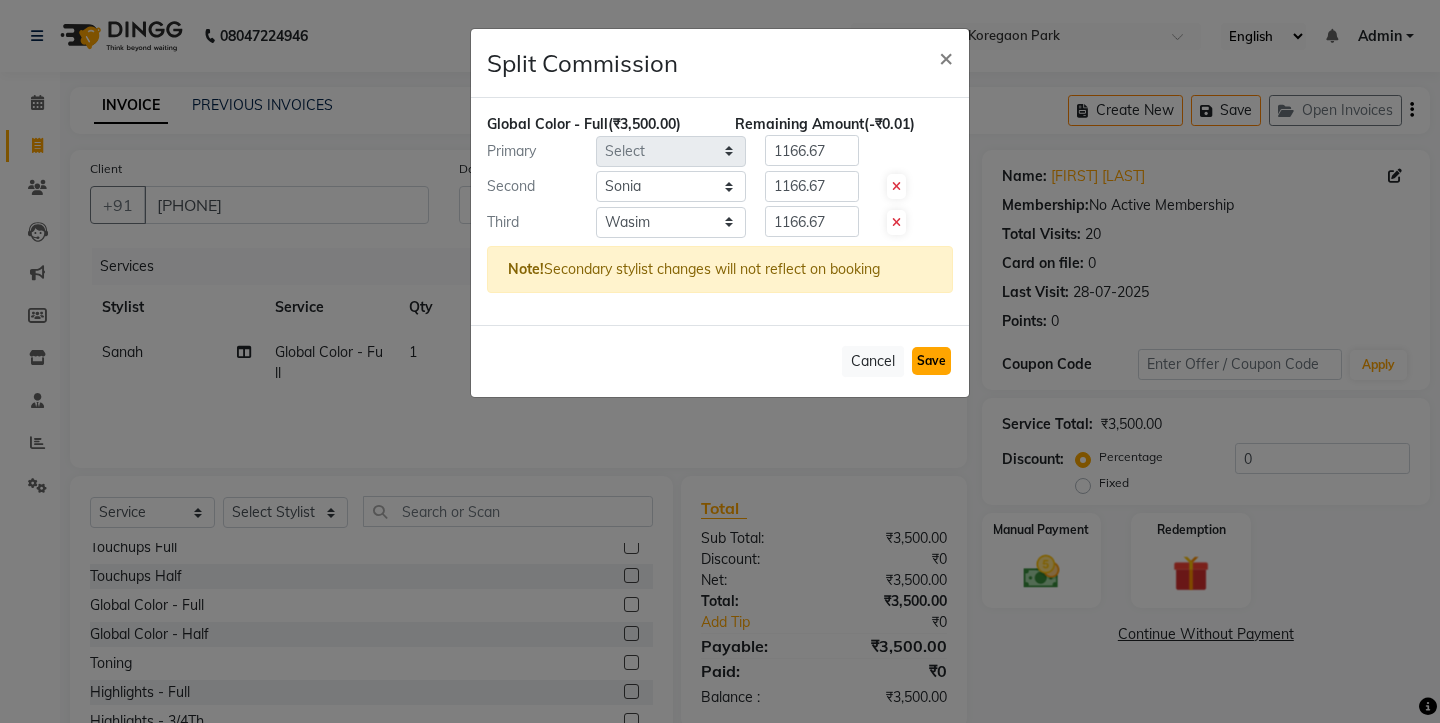 click on "Save" 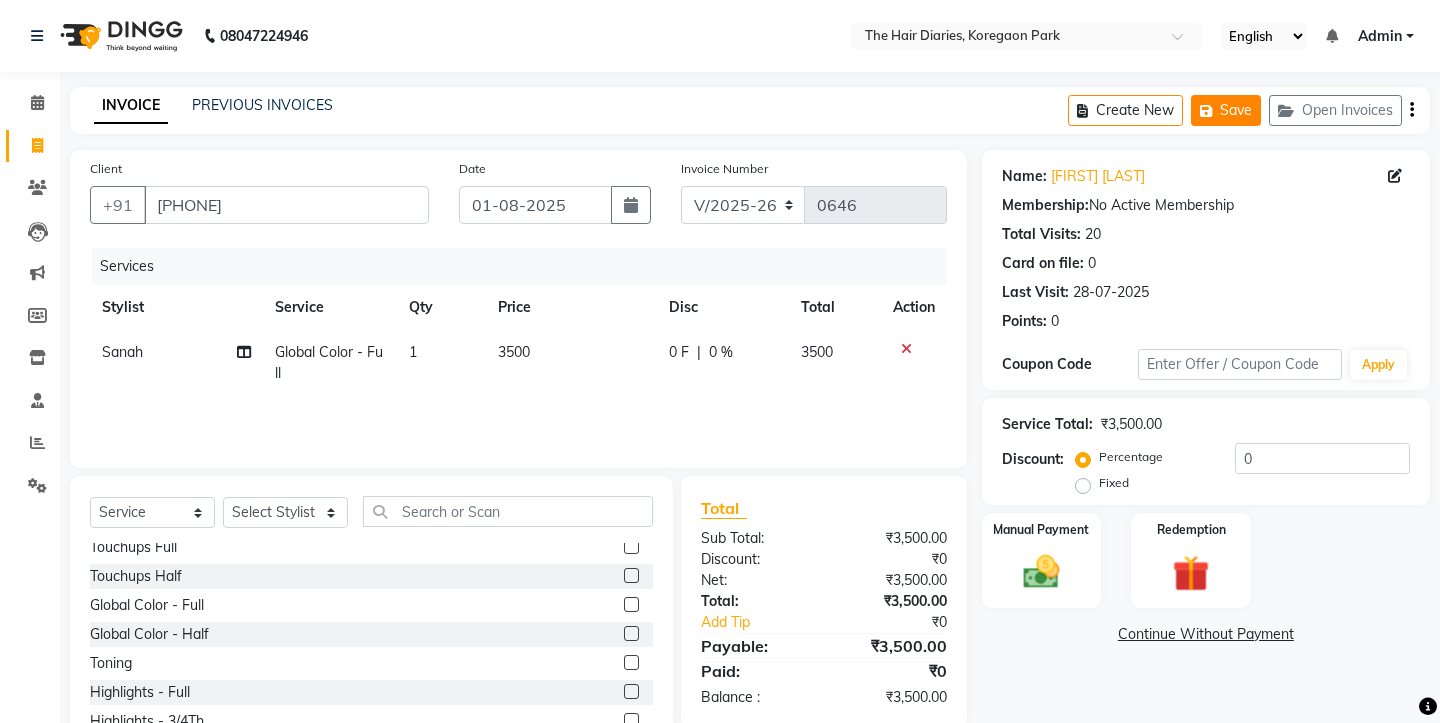 click on "Save" 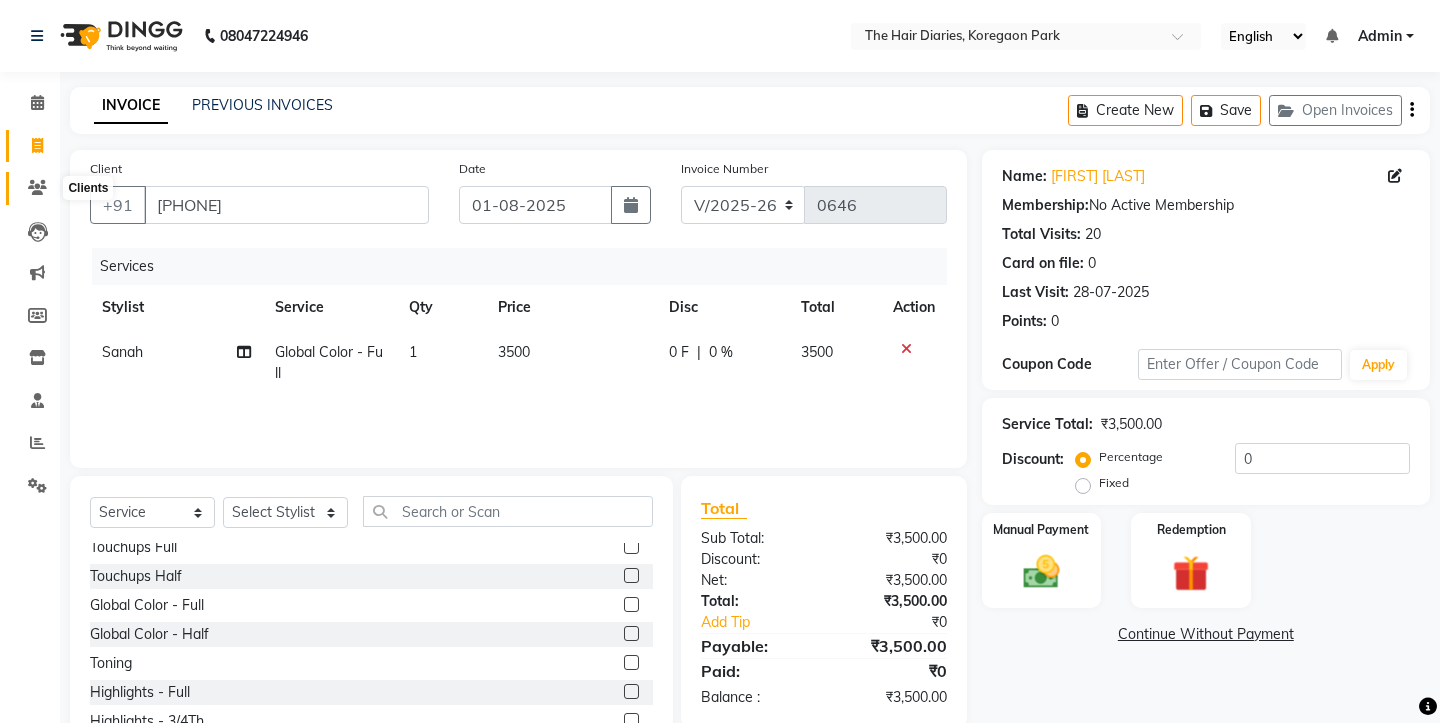 click 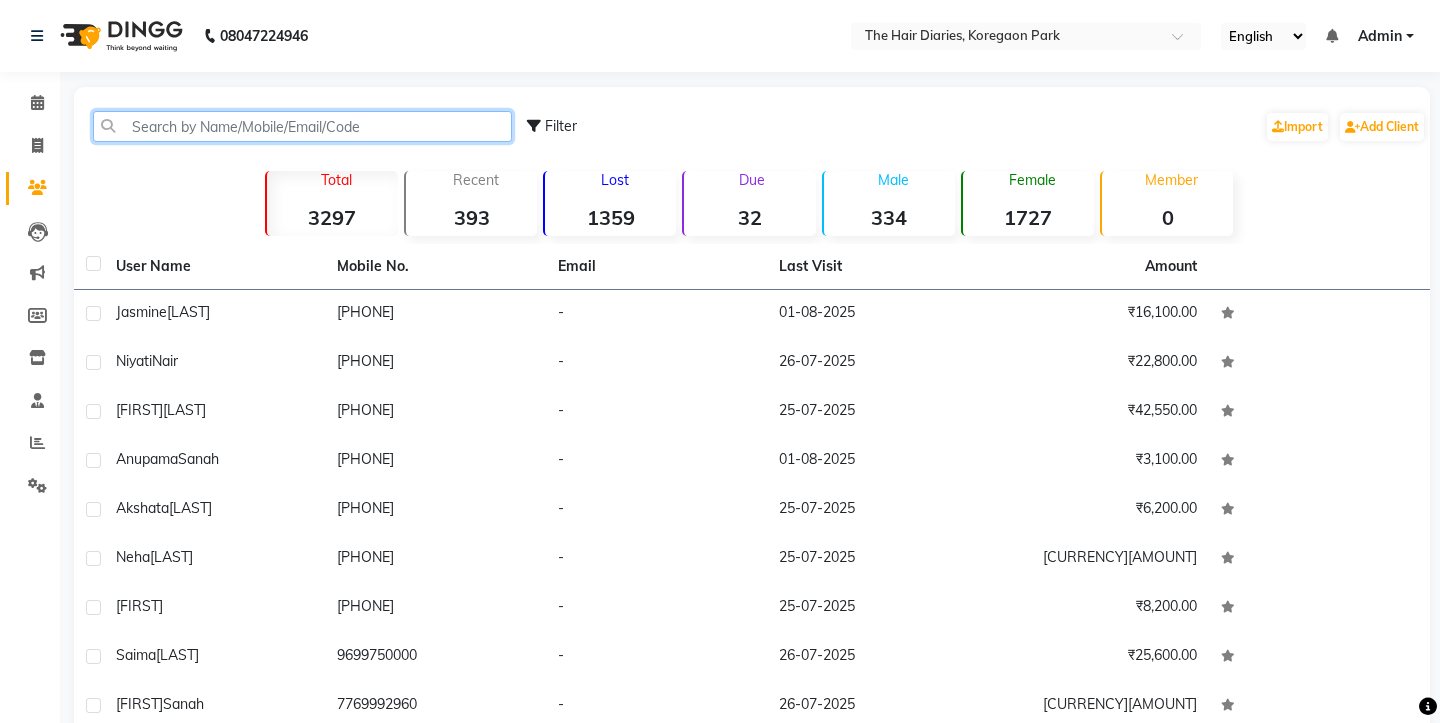 click 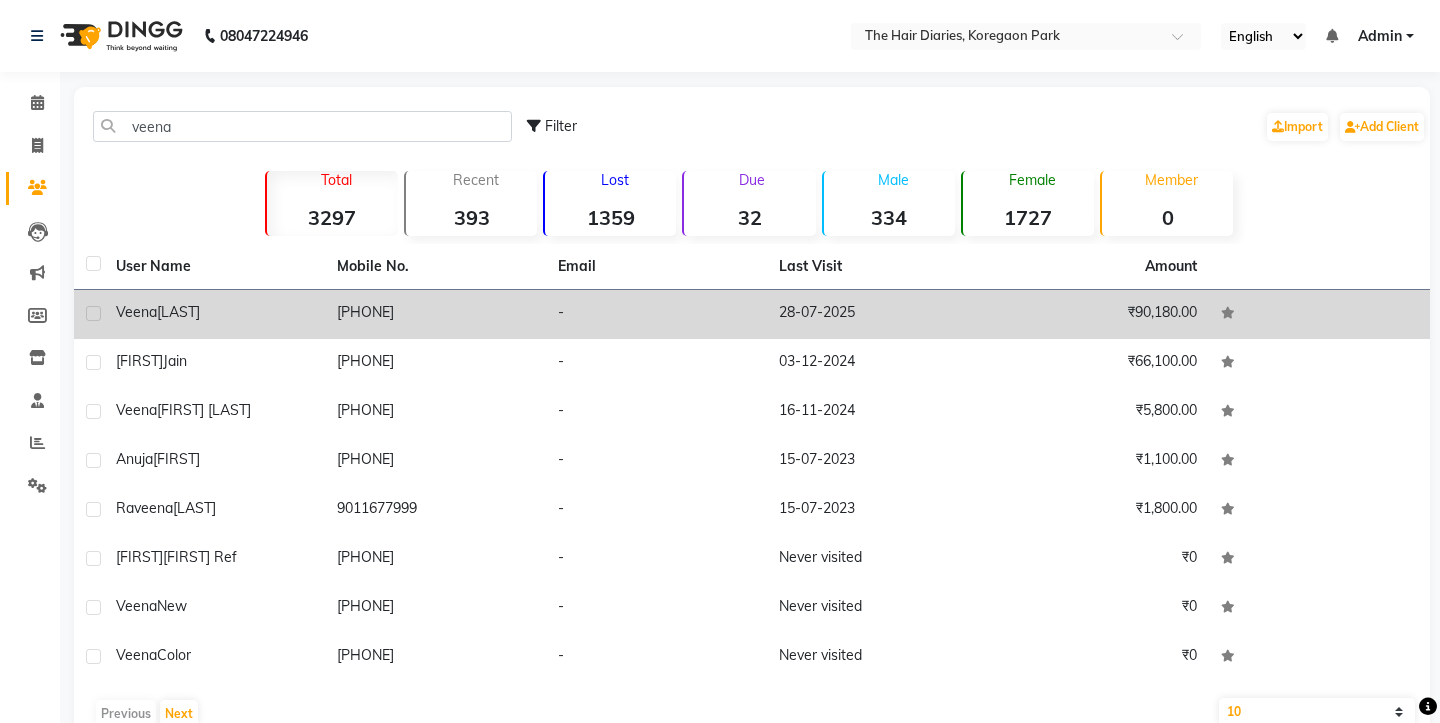 click on "Veena  Mahamuni" 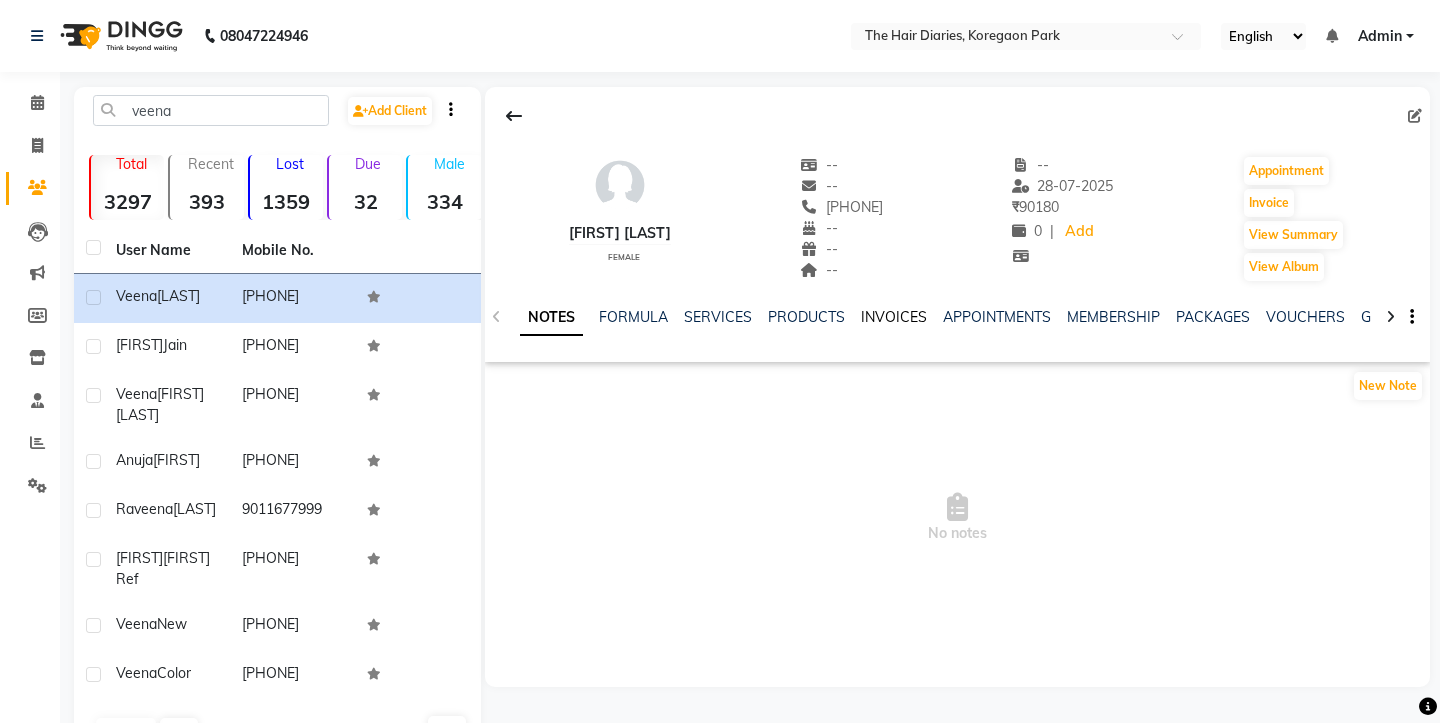 click on "INVOICES" 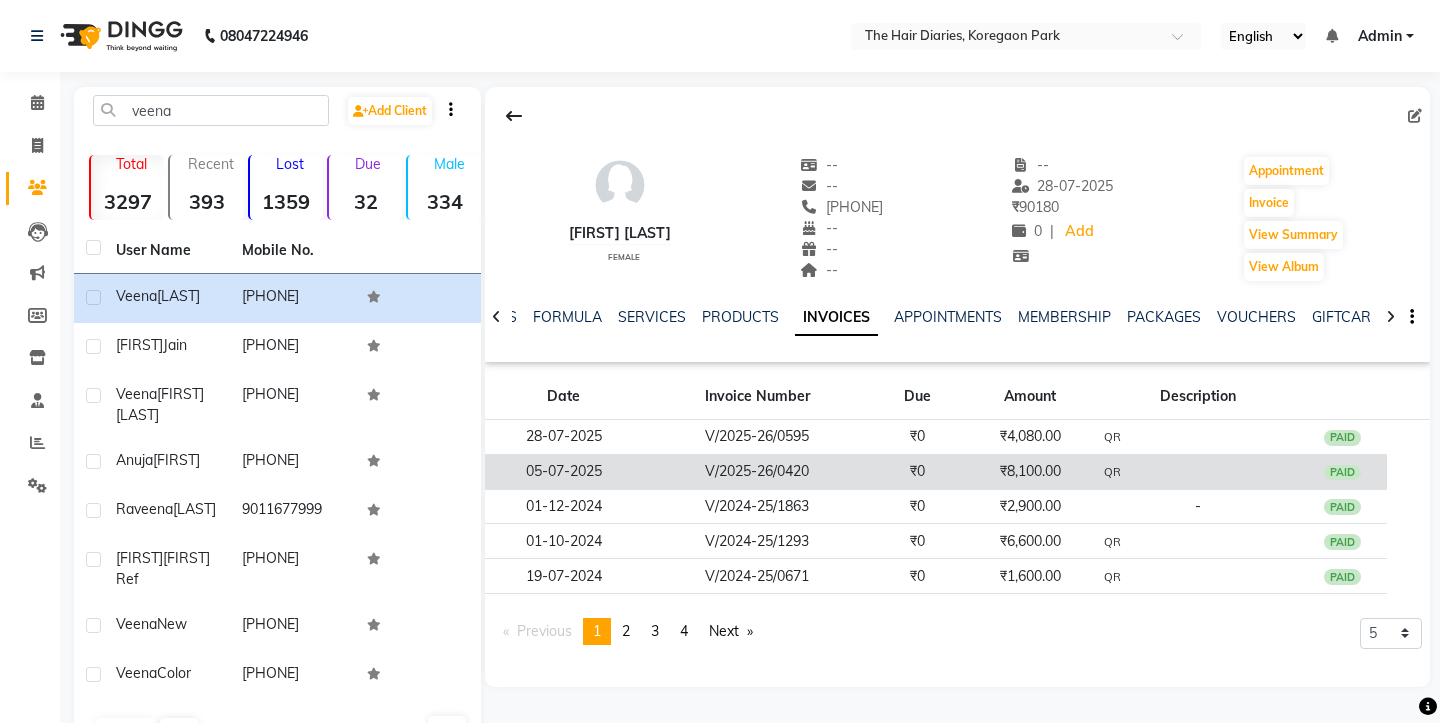click on "V/2025-26/0420" 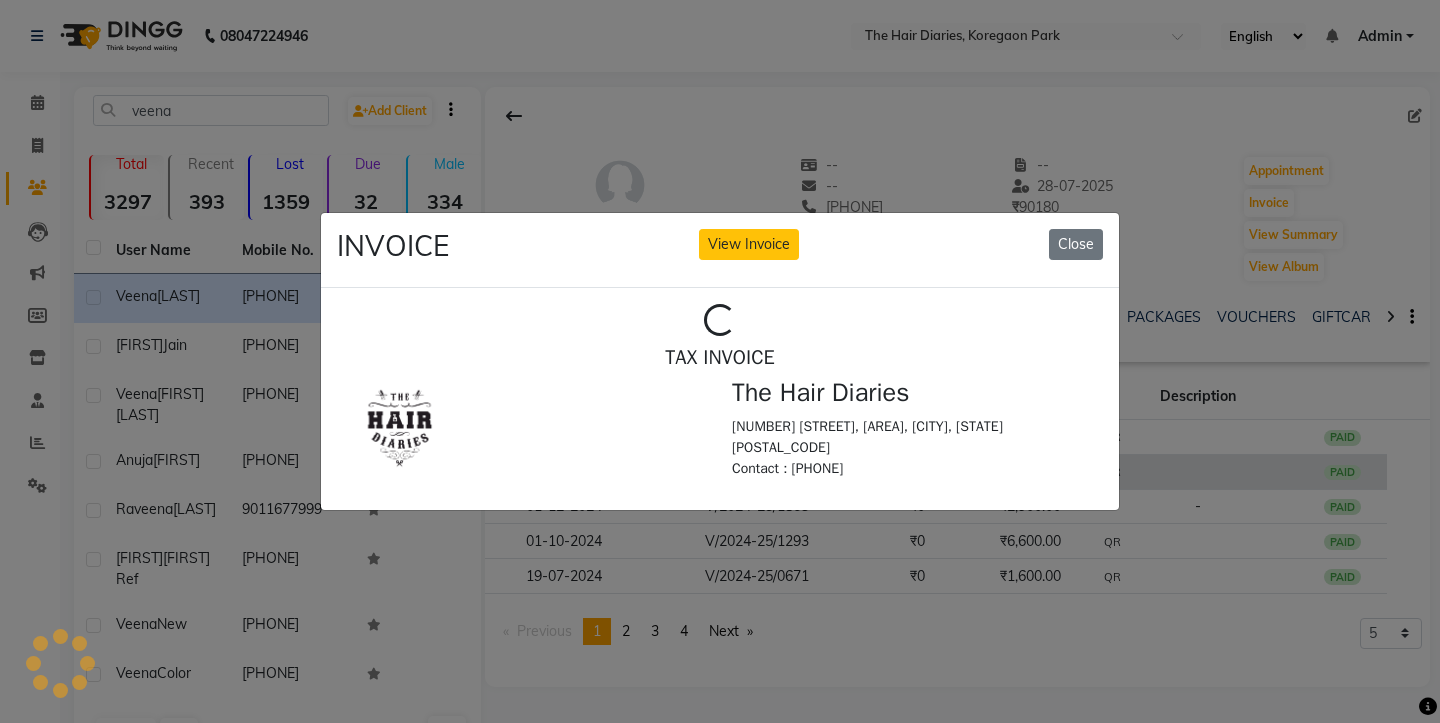 scroll, scrollTop: 0, scrollLeft: 0, axis: both 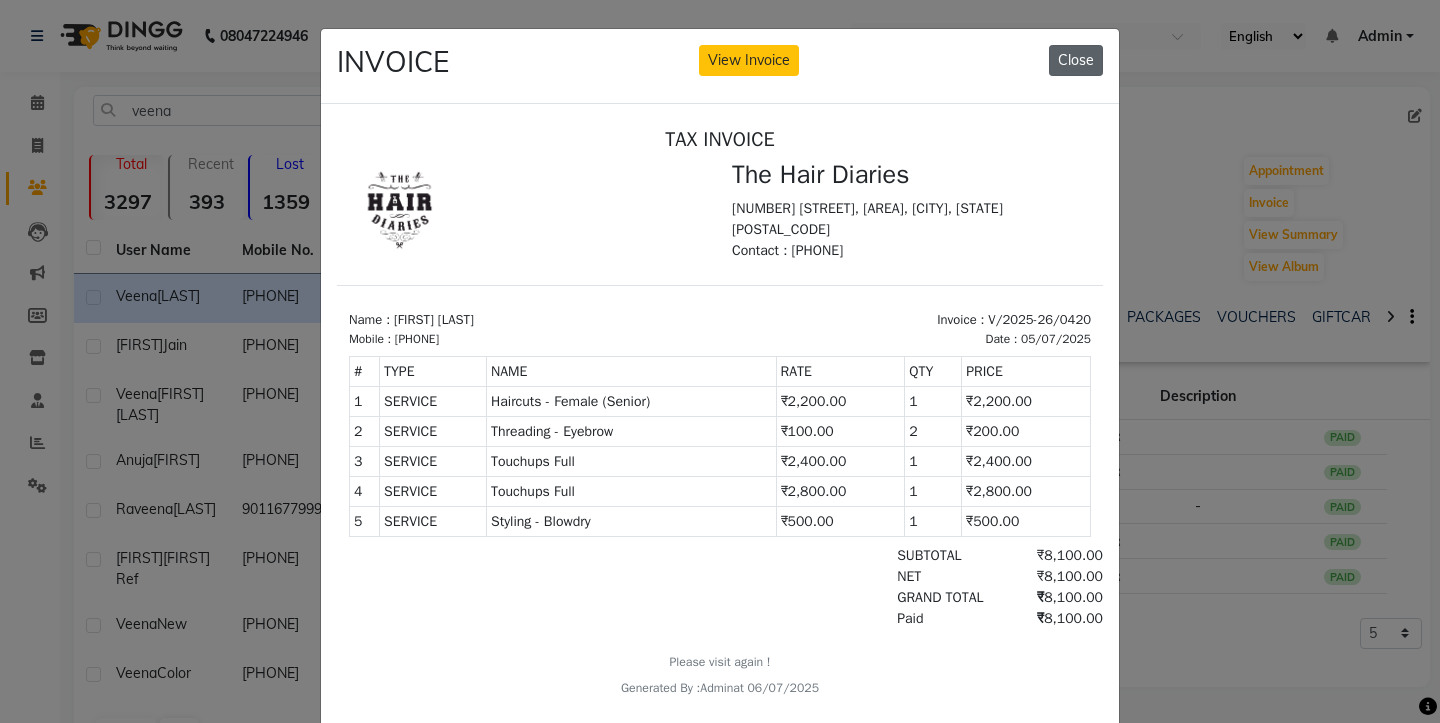 click on "Close" 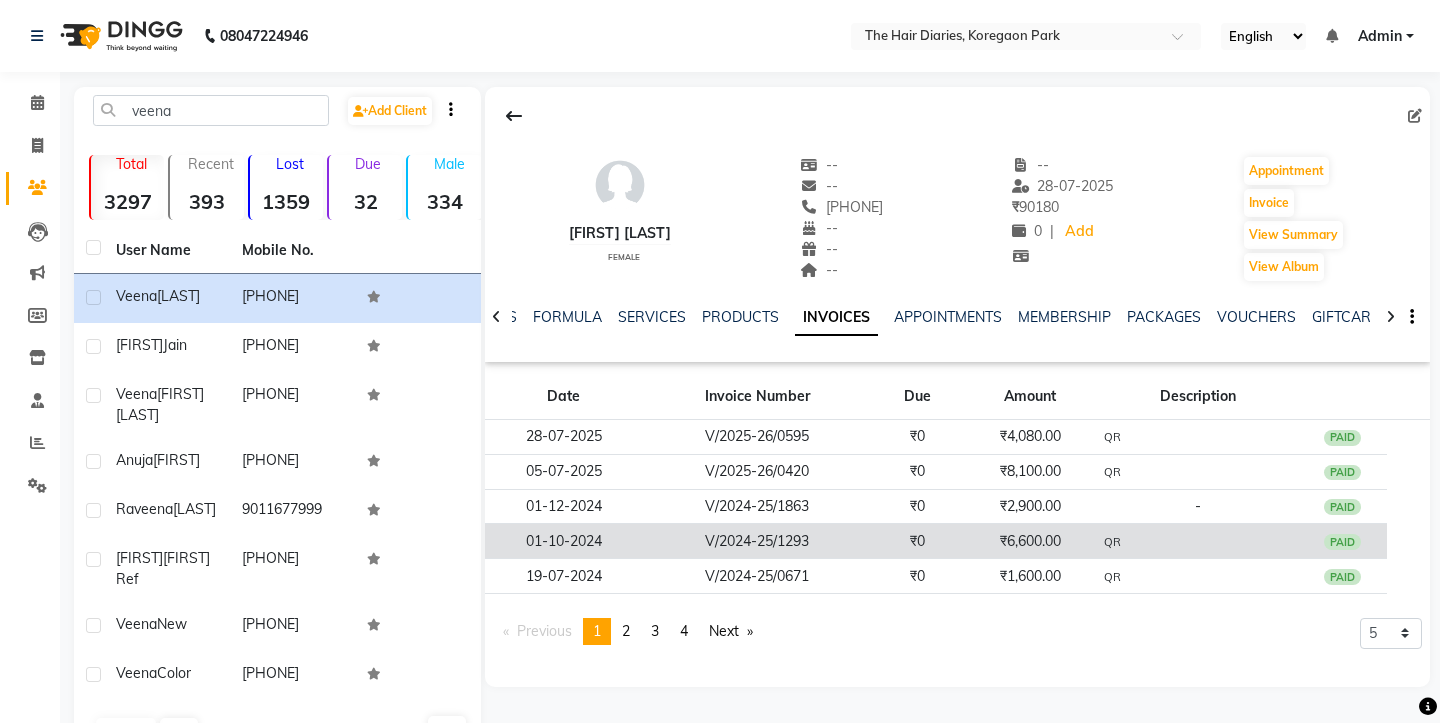 click on "V/2024-25/1293" 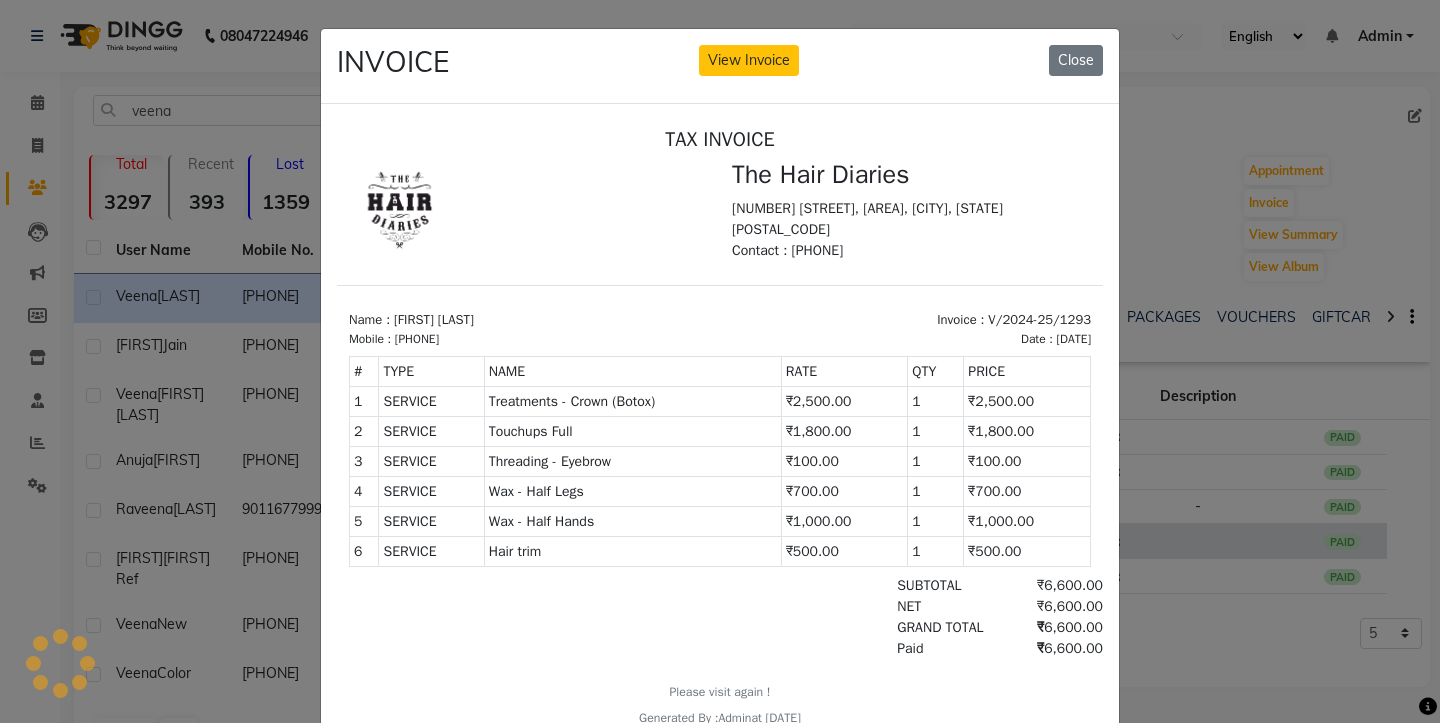 scroll, scrollTop: 0, scrollLeft: 0, axis: both 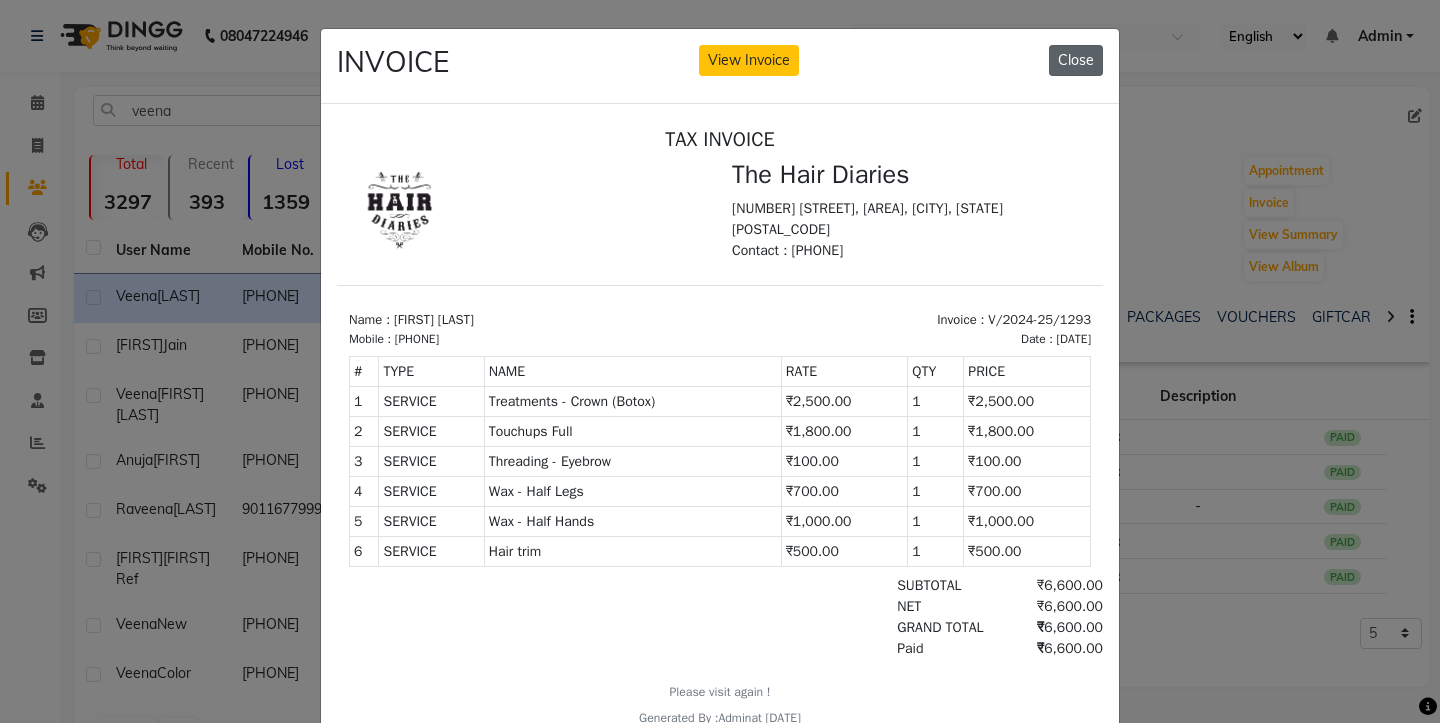 click on "Close" 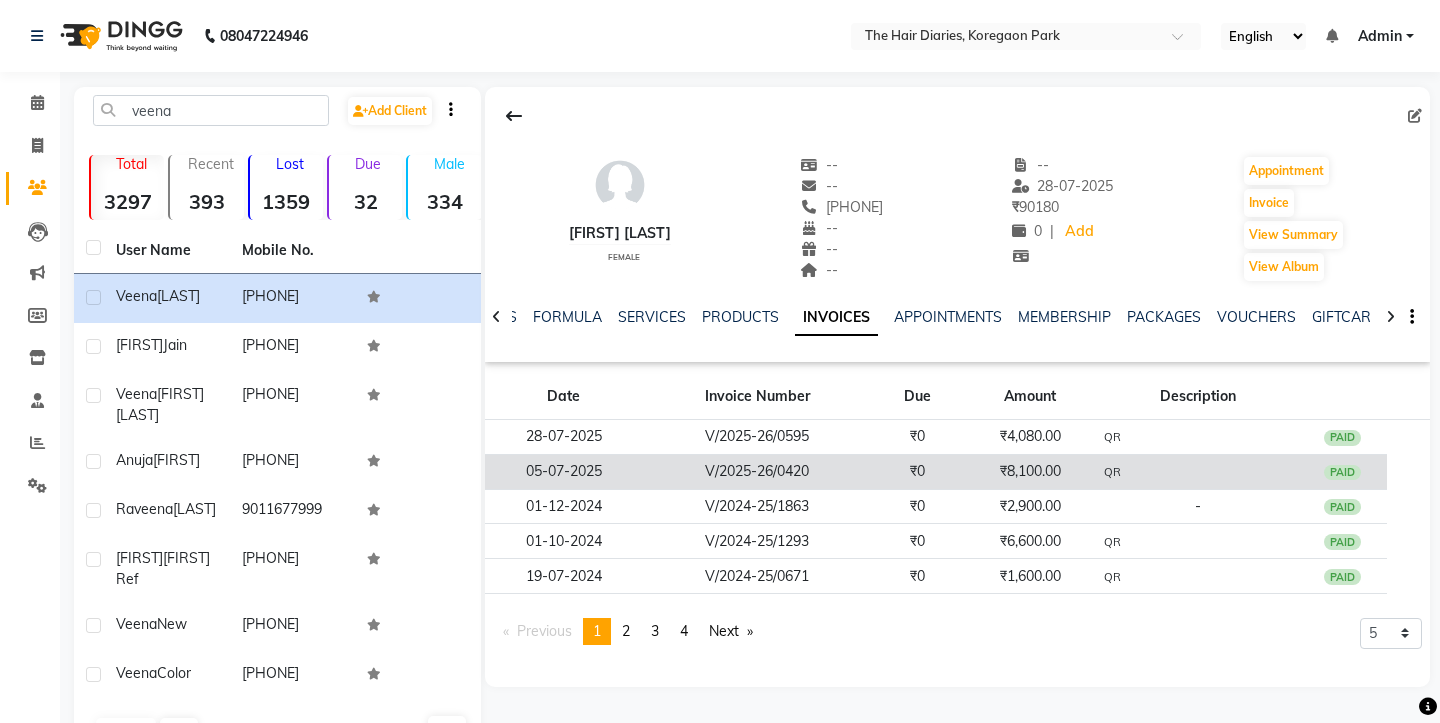 click on "₹0" 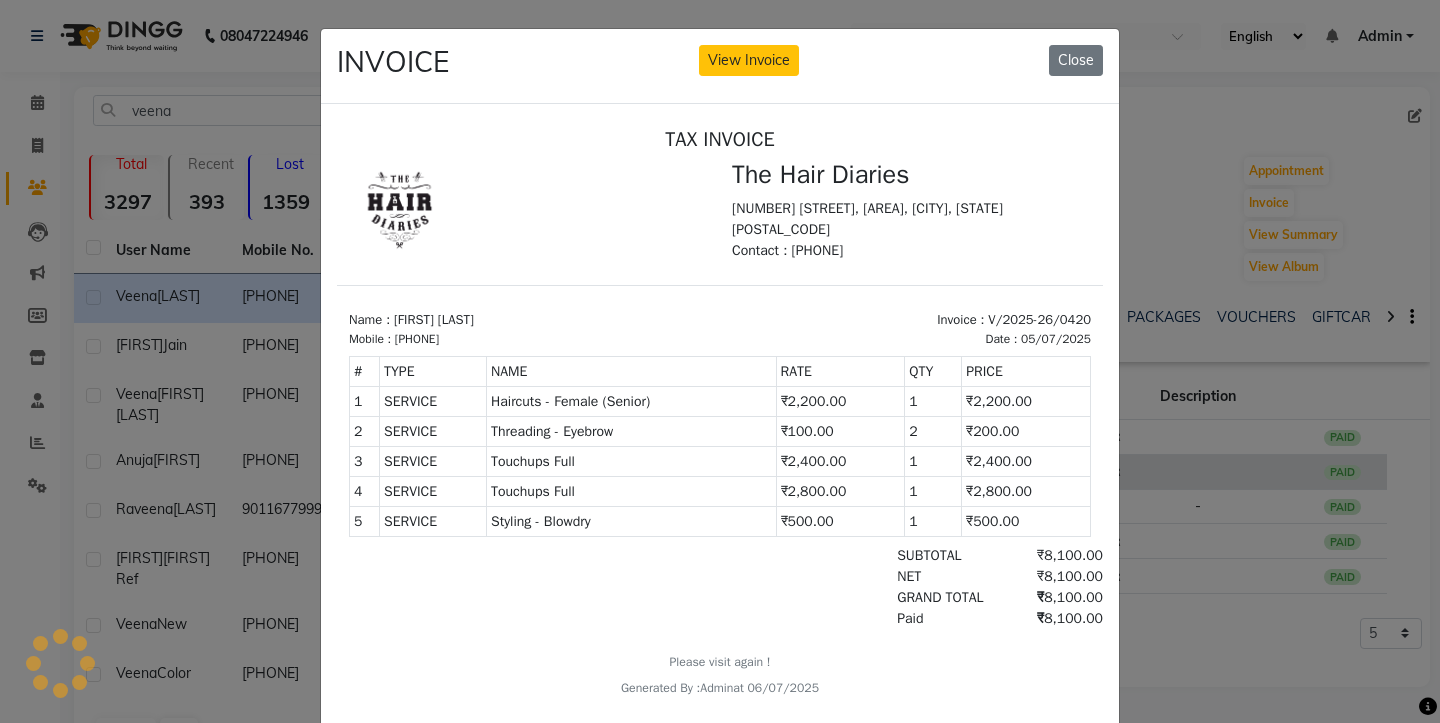 scroll, scrollTop: 0, scrollLeft: 0, axis: both 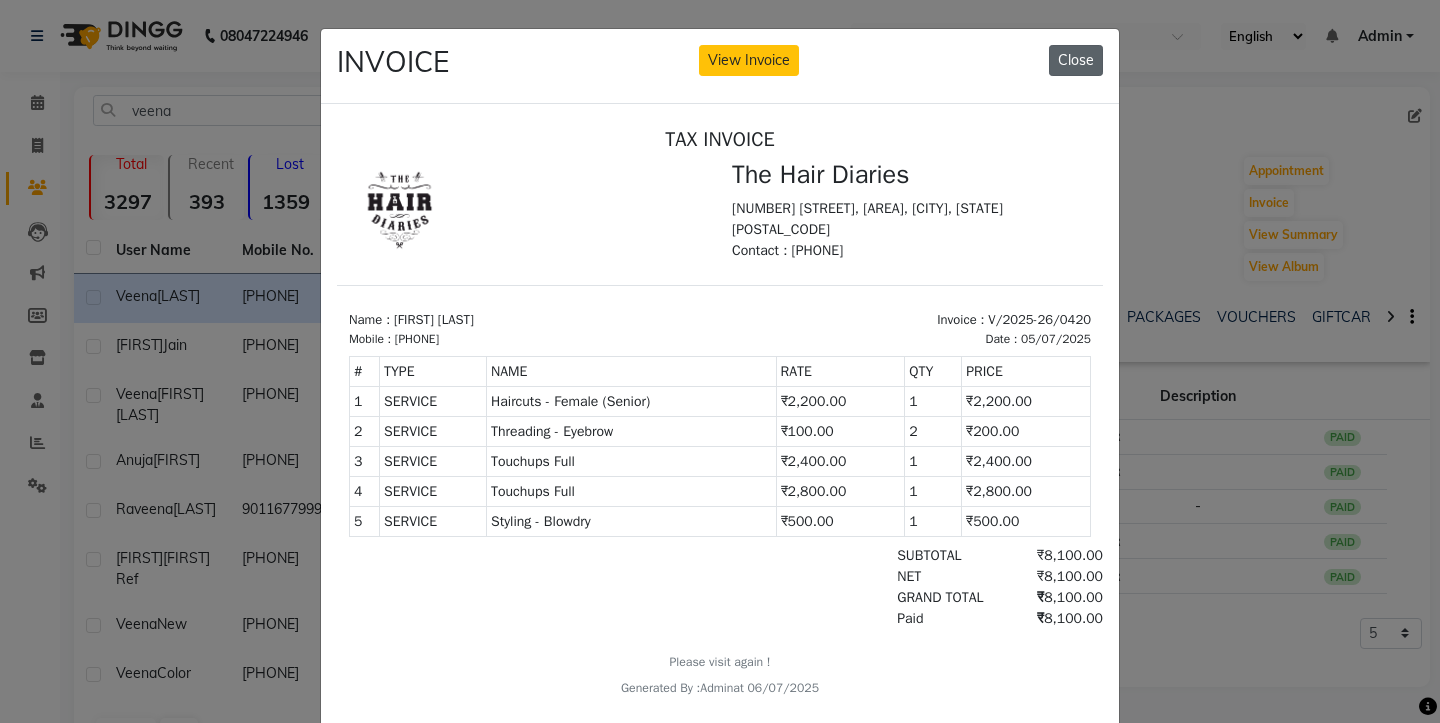 click on "Close" 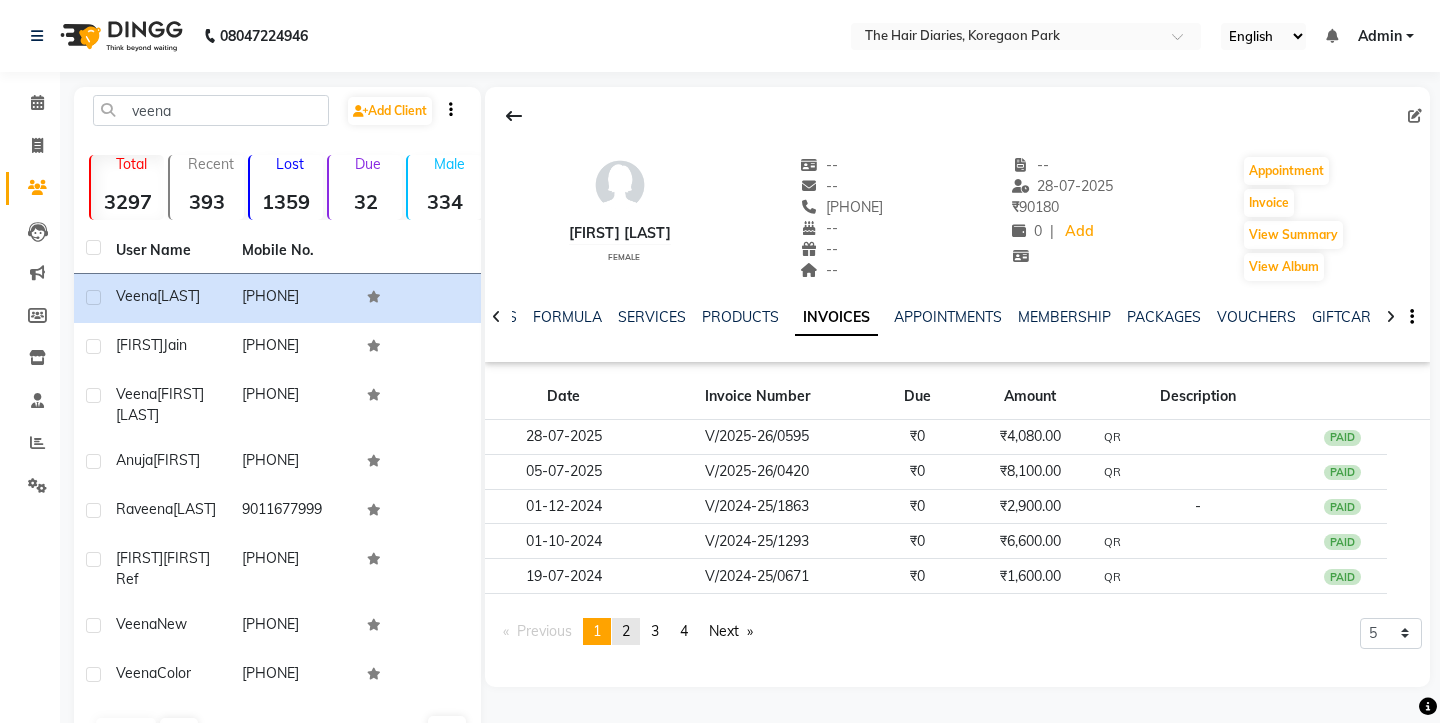 click on "2" 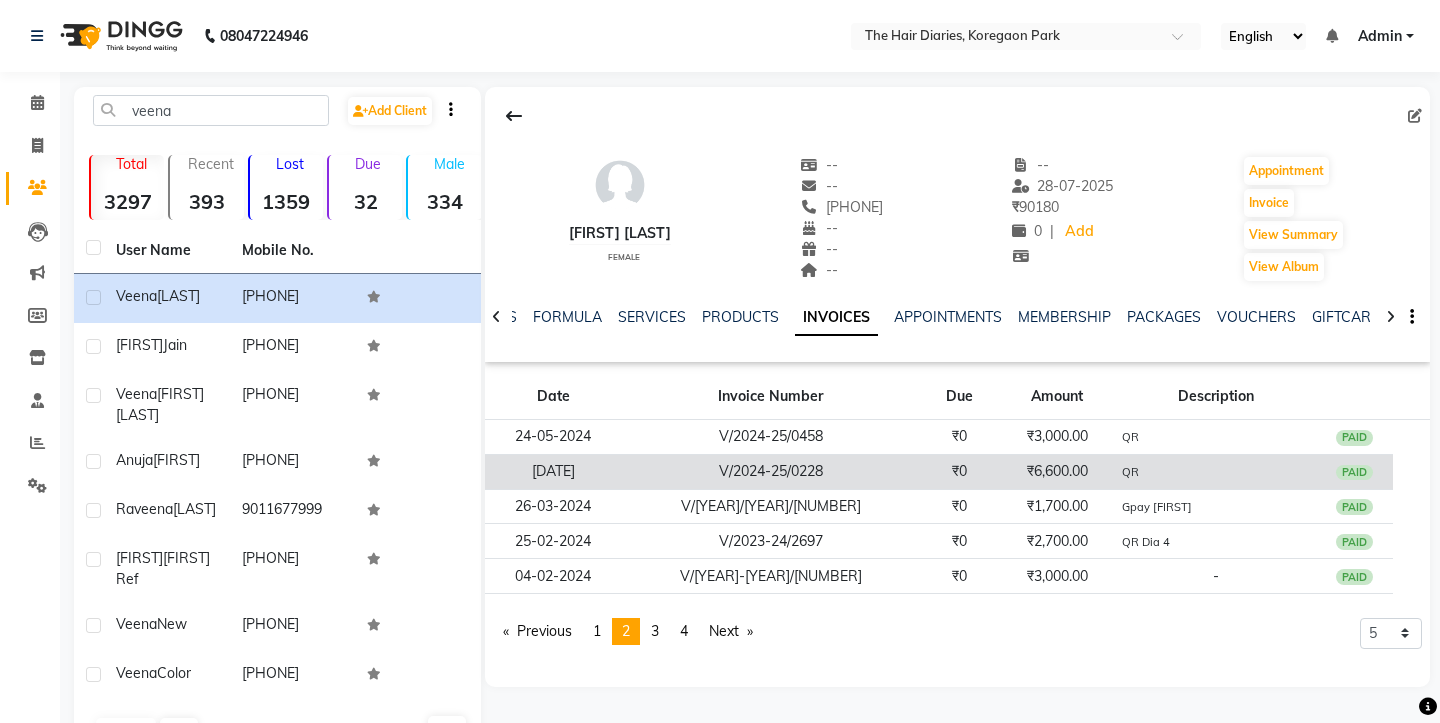 click on "₹6,600.00" 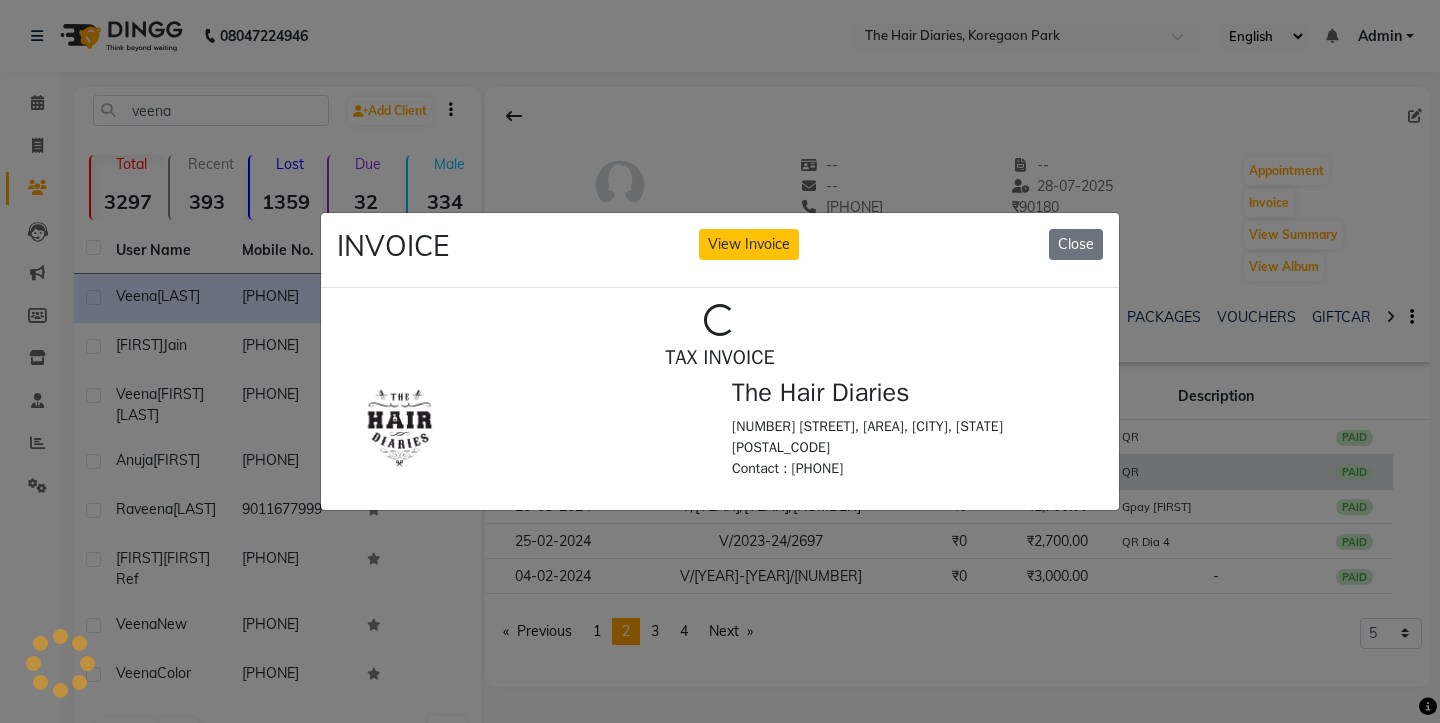 scroll, scrollTop: 0, scrollLeft: 0, axis: both 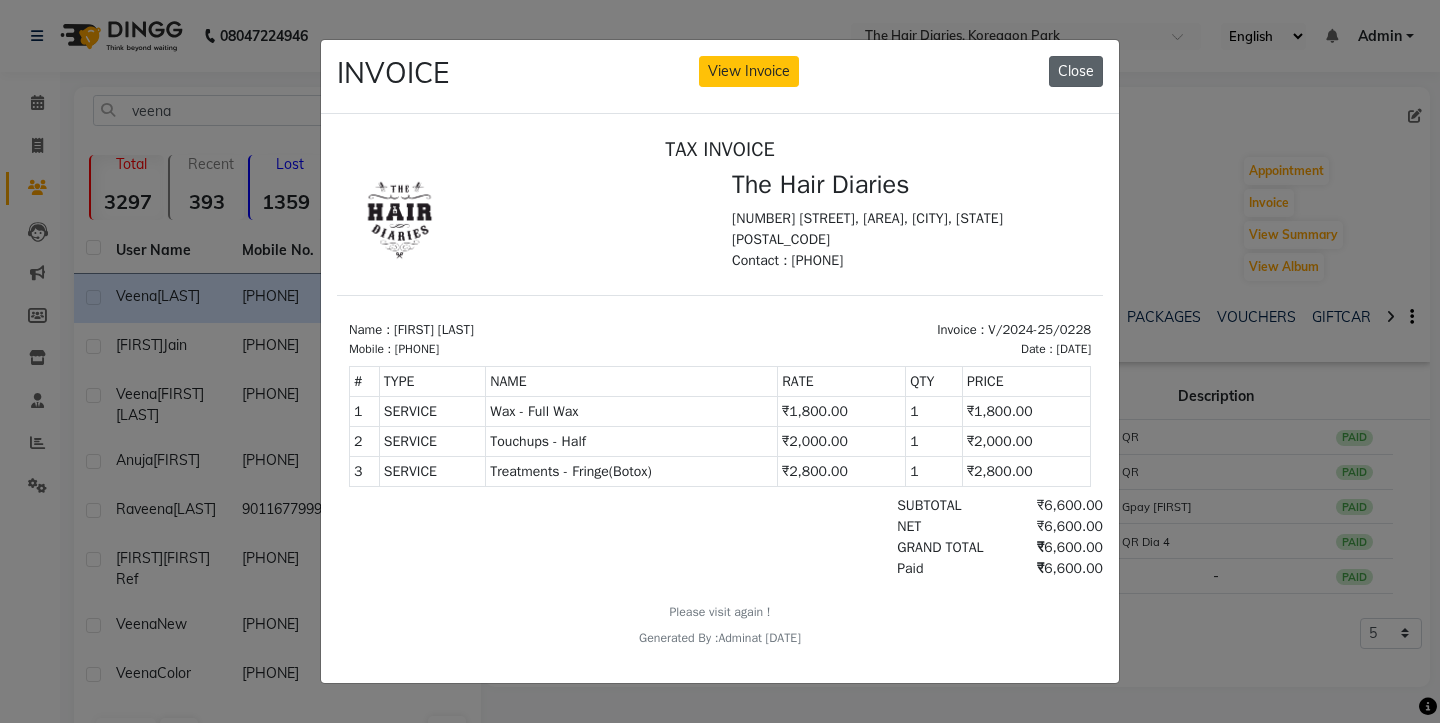 click on "Close" 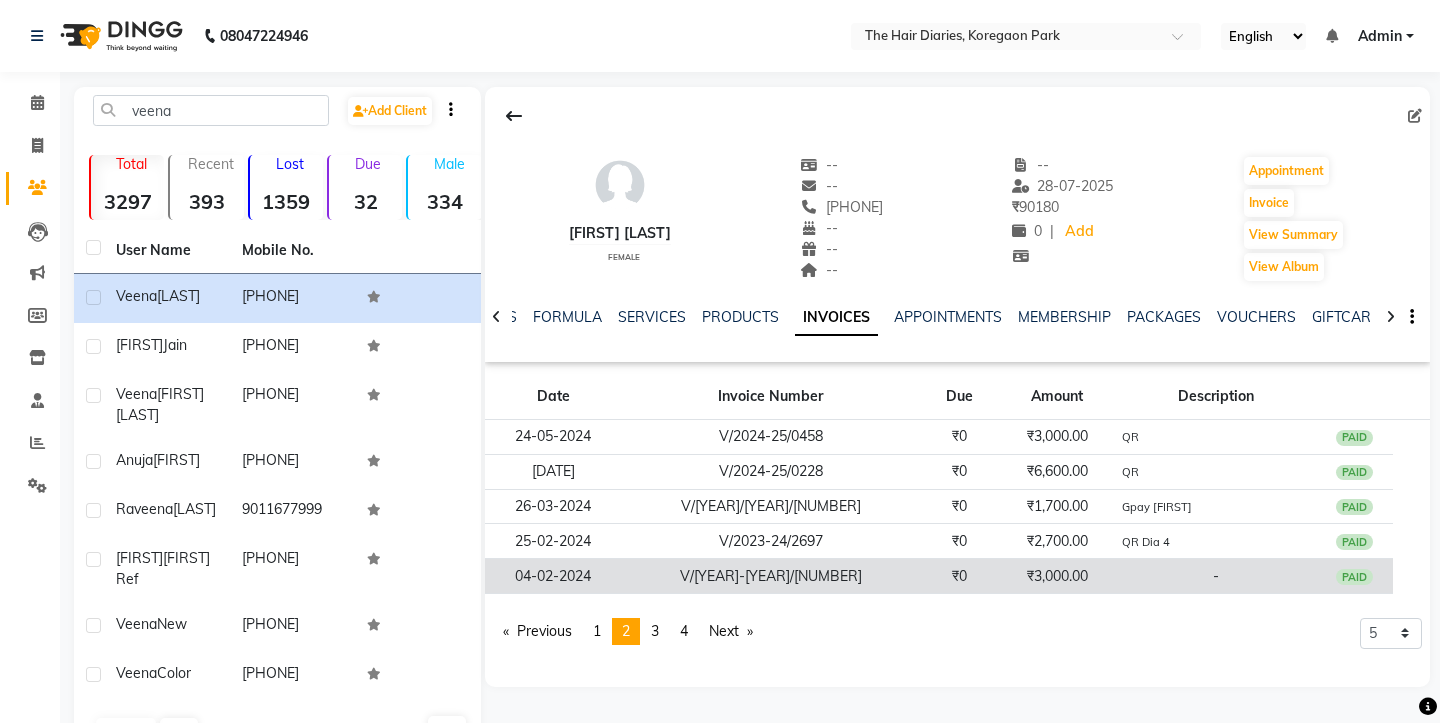 click on "₹3,000.00" 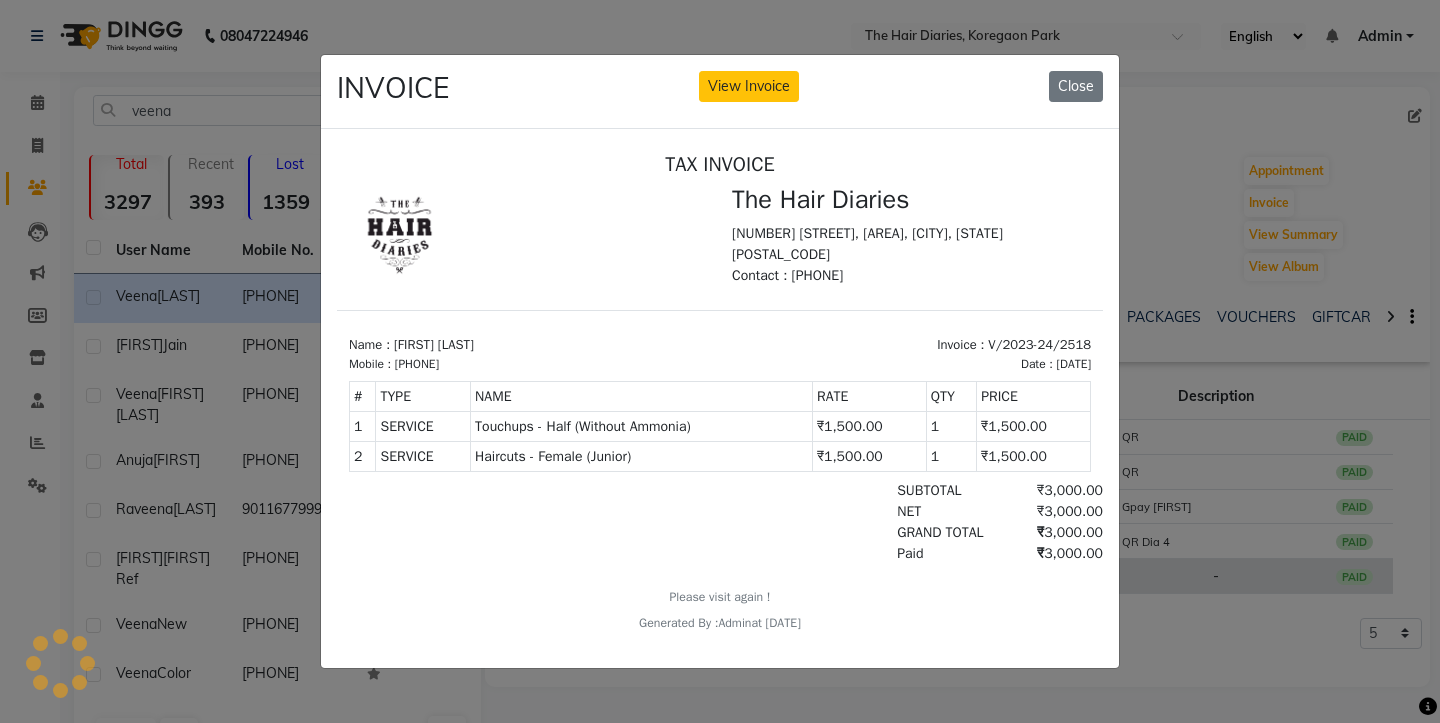 scroll, scrollTop: 0, scrollLeft: 0, axis: both 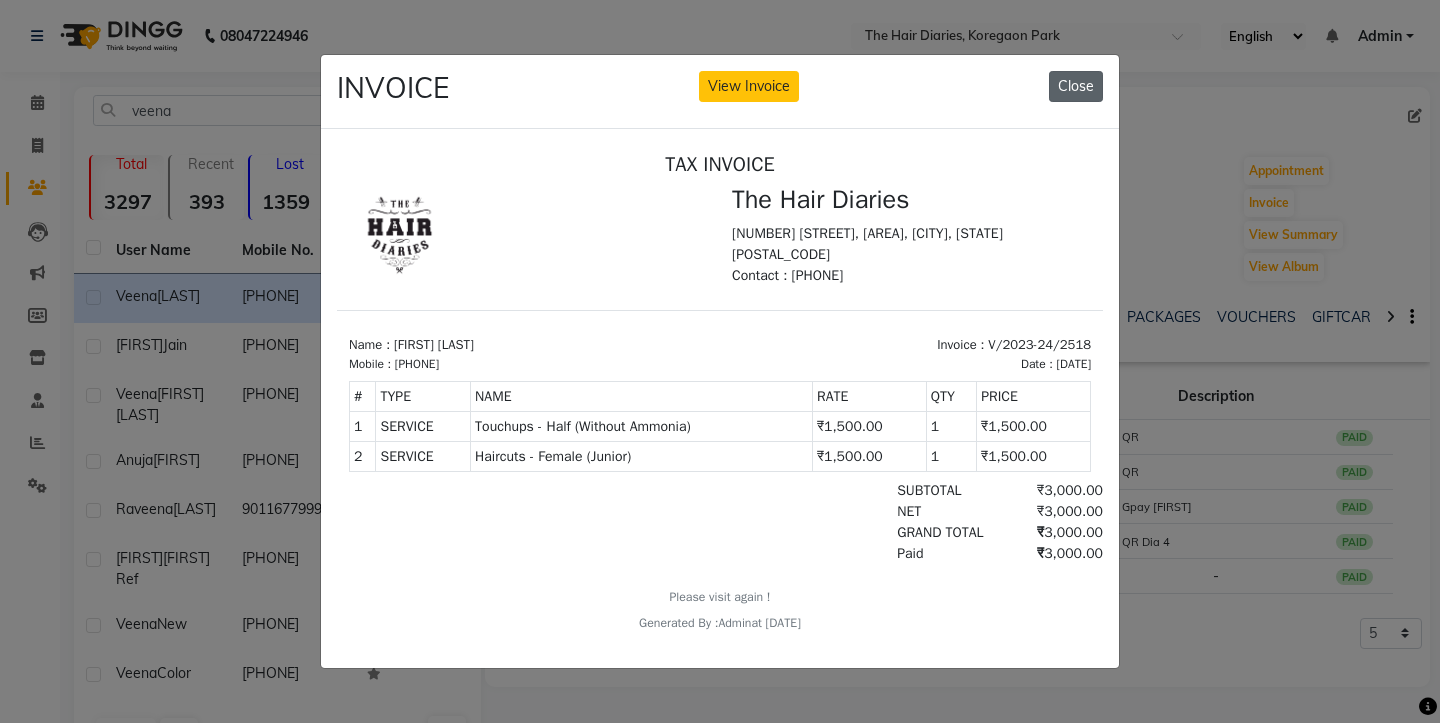 click on "Close" 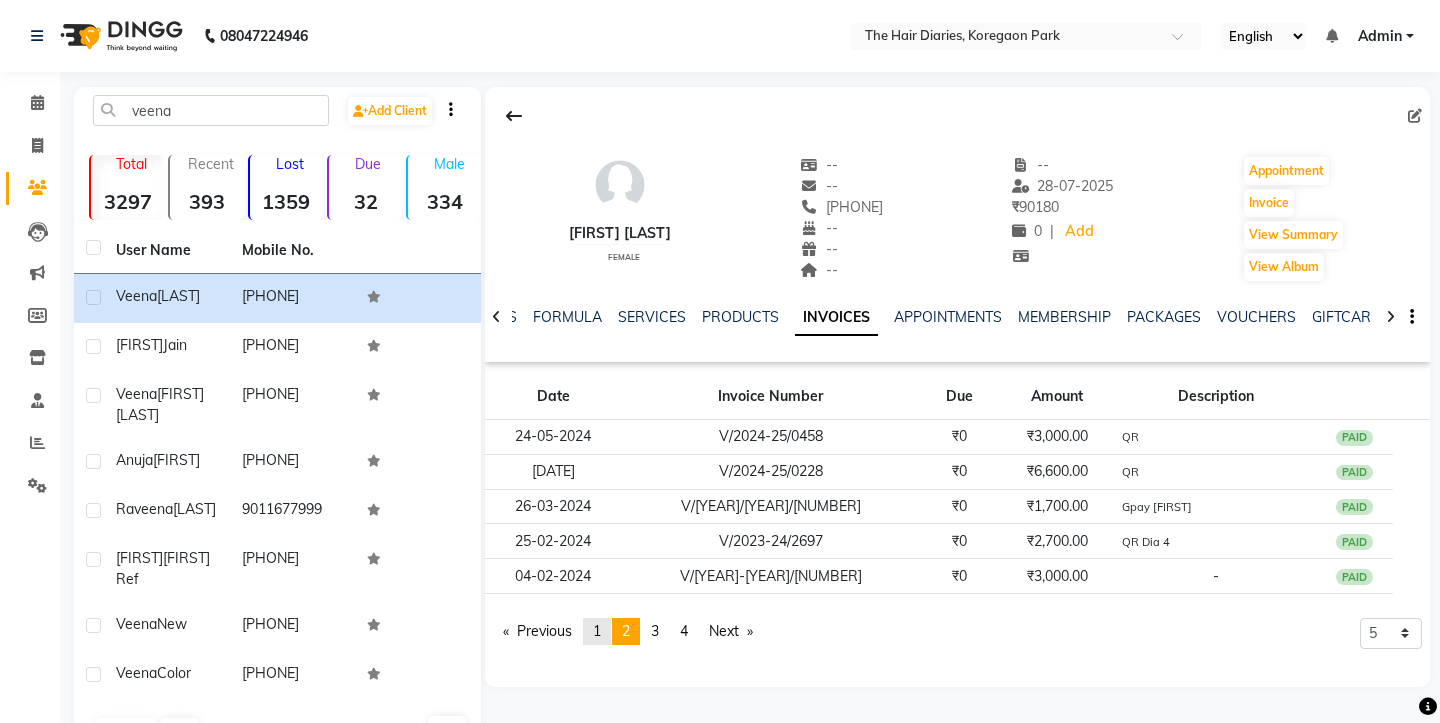 click on "1" 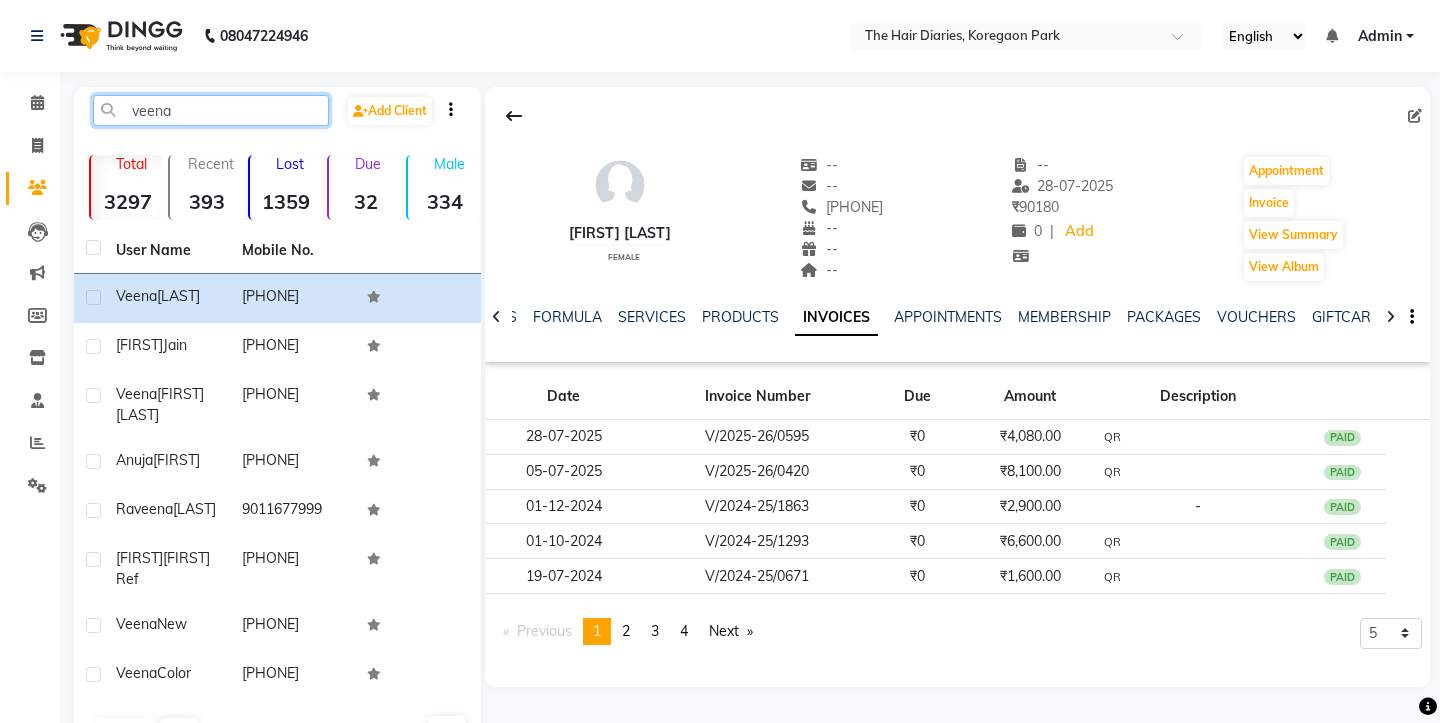 click on "veena" 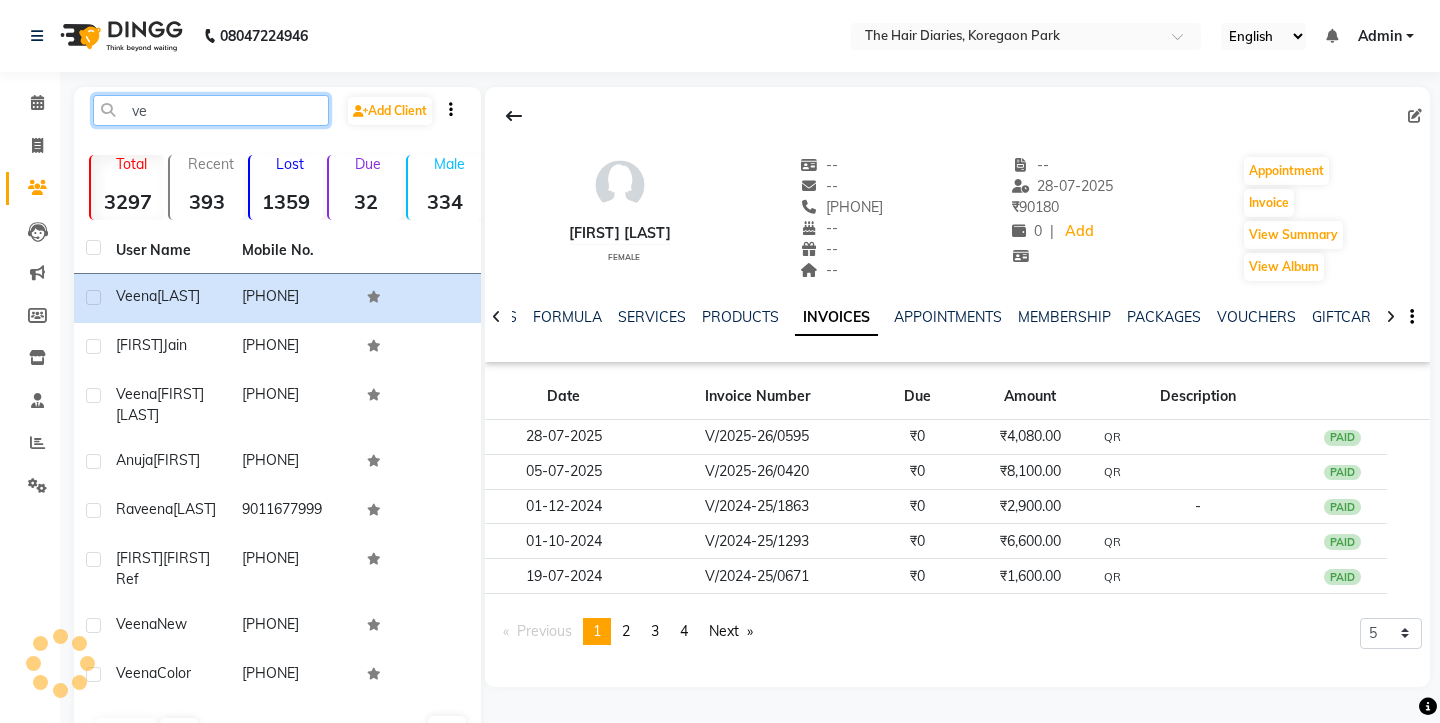 type on "v" 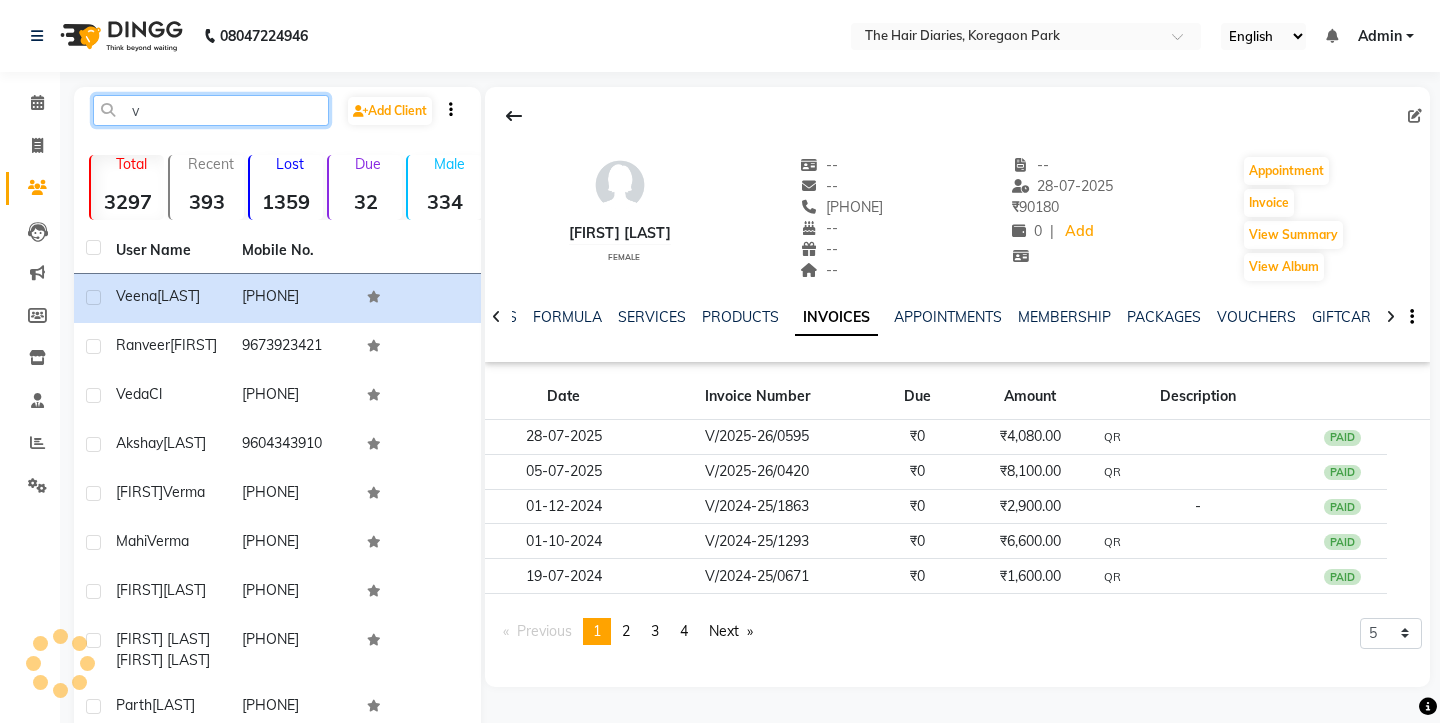 type 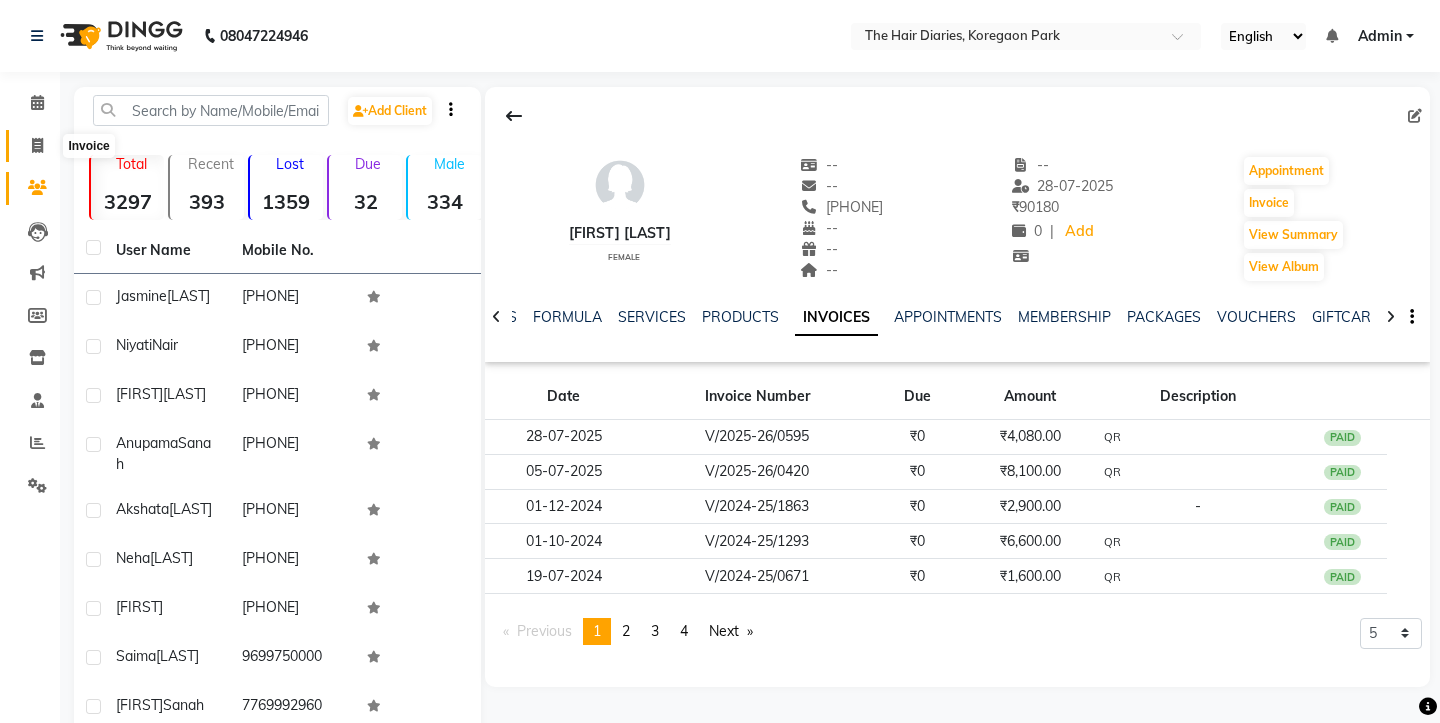 click 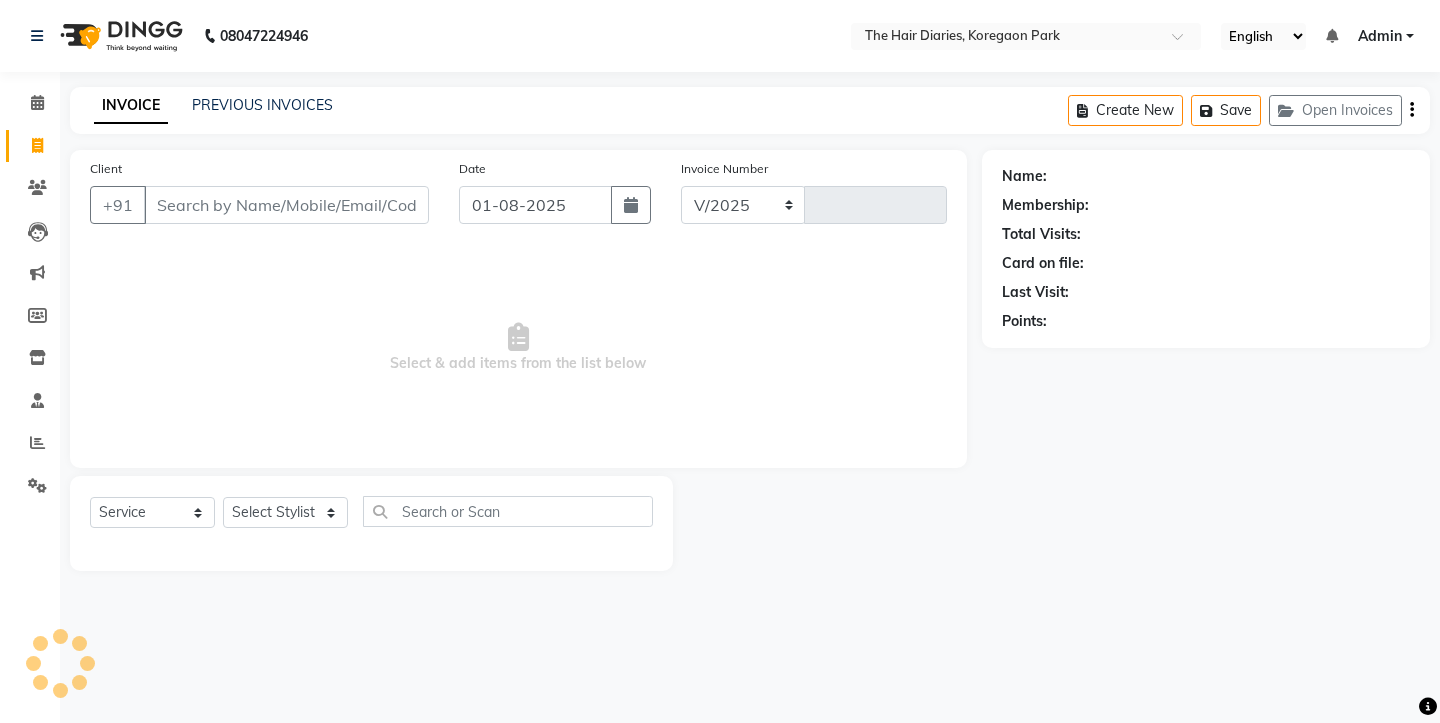 select on "782" 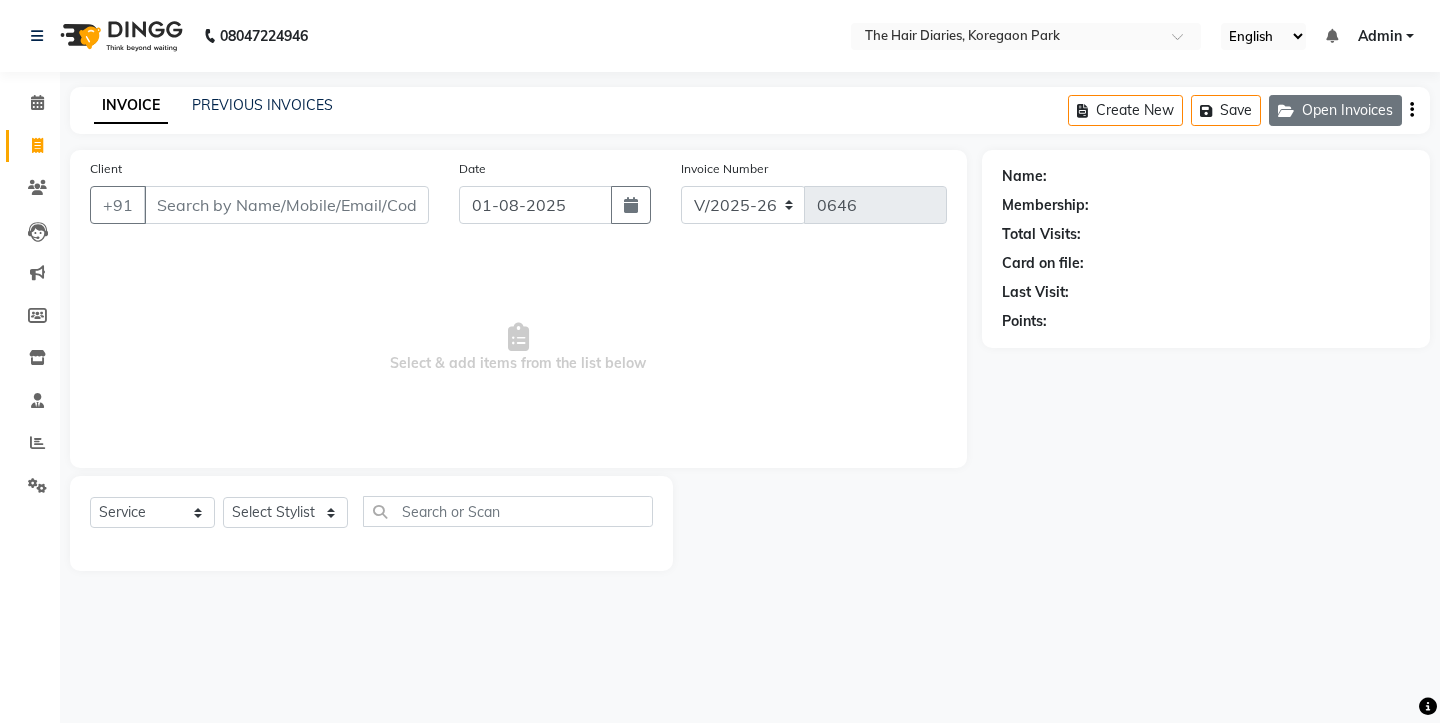 click on "Open Invoices" 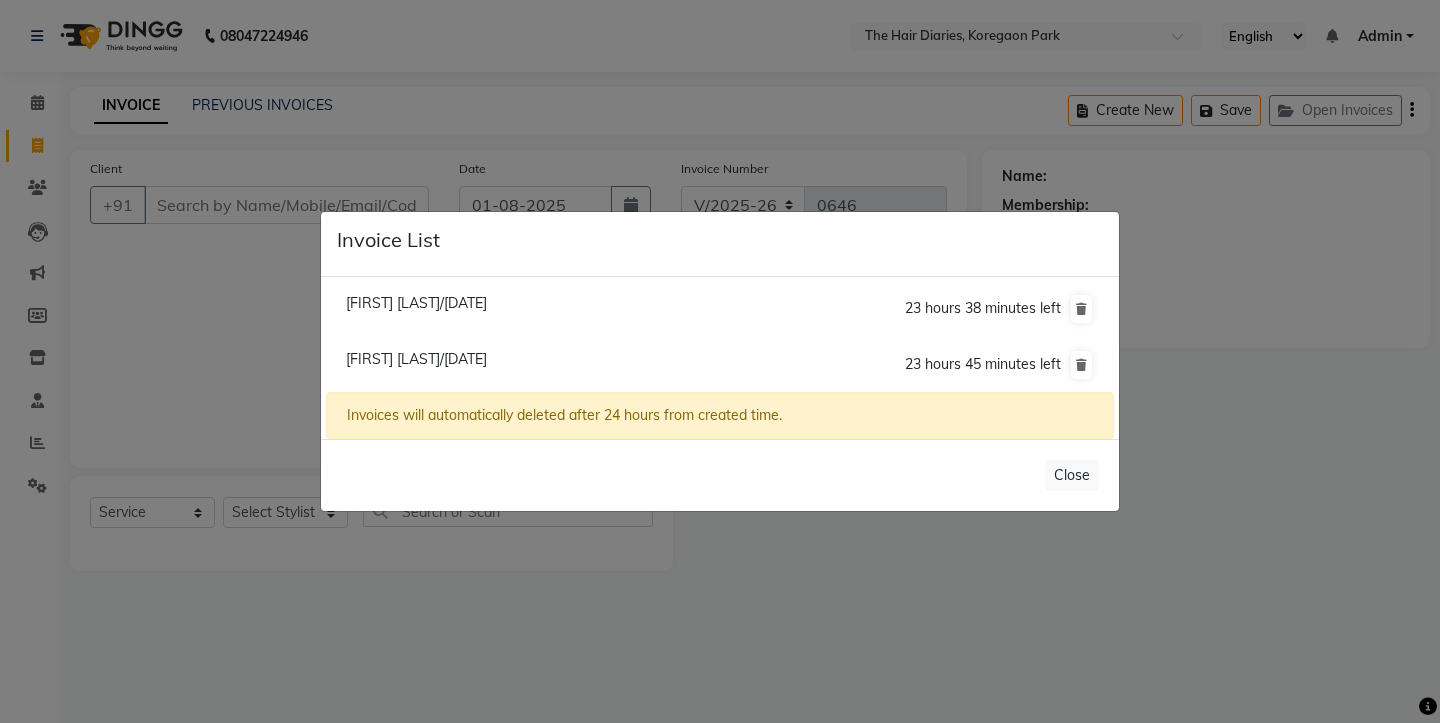 click on "Invoice List  Jasmine Gidwani/01 August 2025  23 hours 38 minutes left  Veena Mahamuni/01 August 2025  23 hours 45 minutes left  Invoices will automatically deleted after 24 hours from created time.   Close" 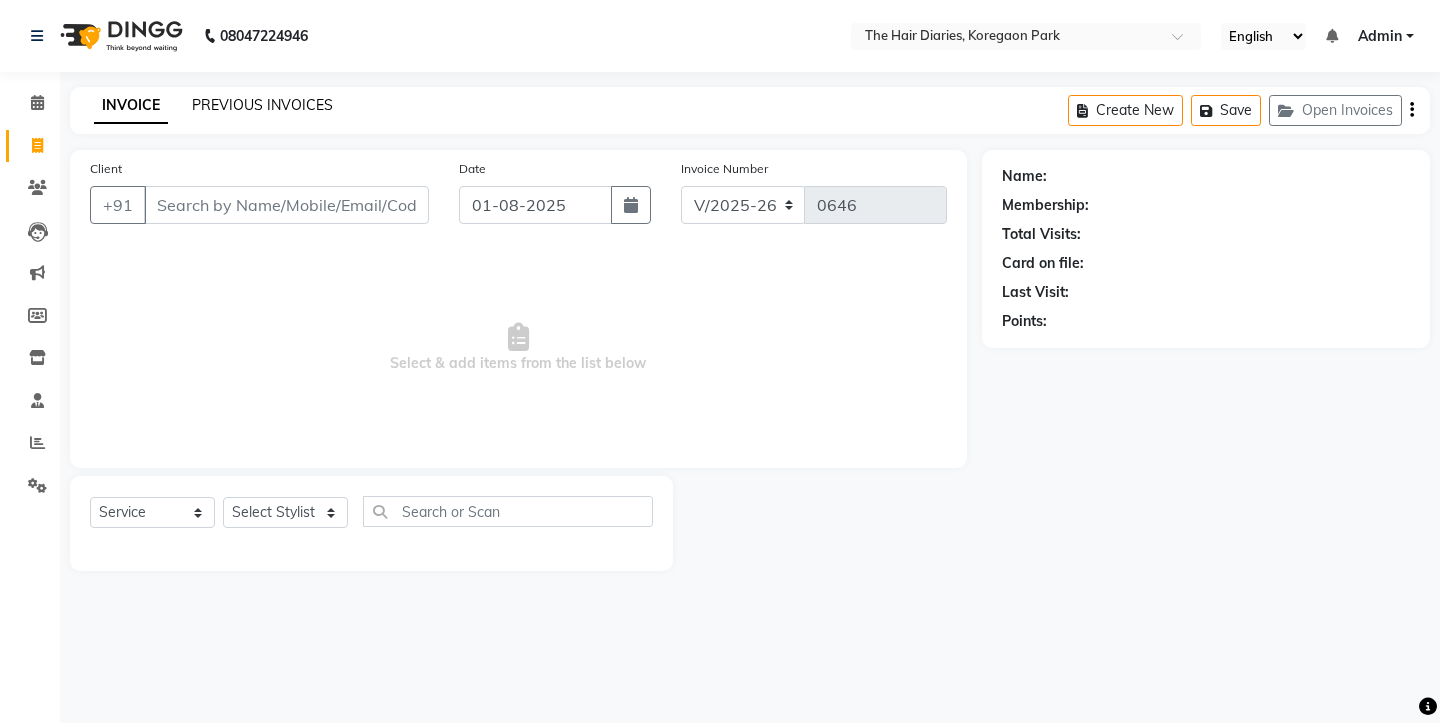 click on "PREVIOUS INVOICES" 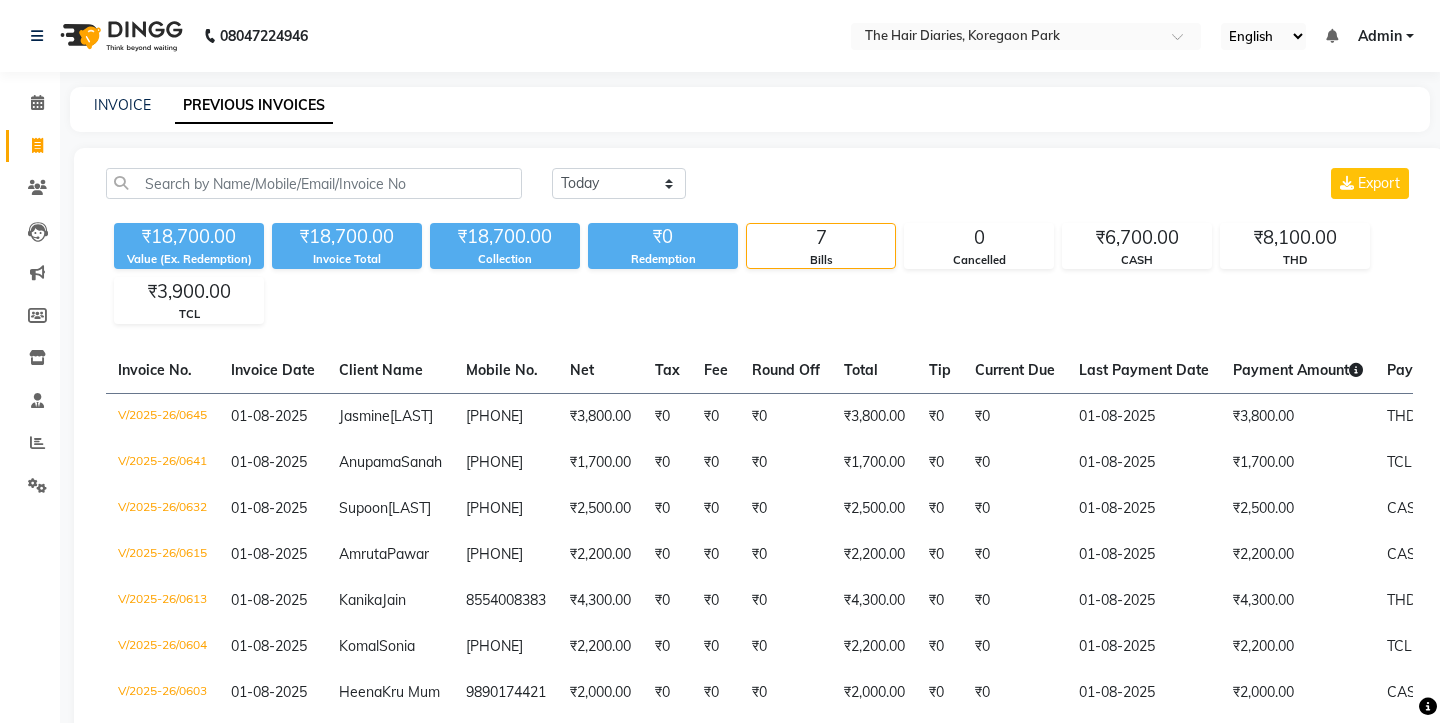 click on "PREVIOUS INVOICES" 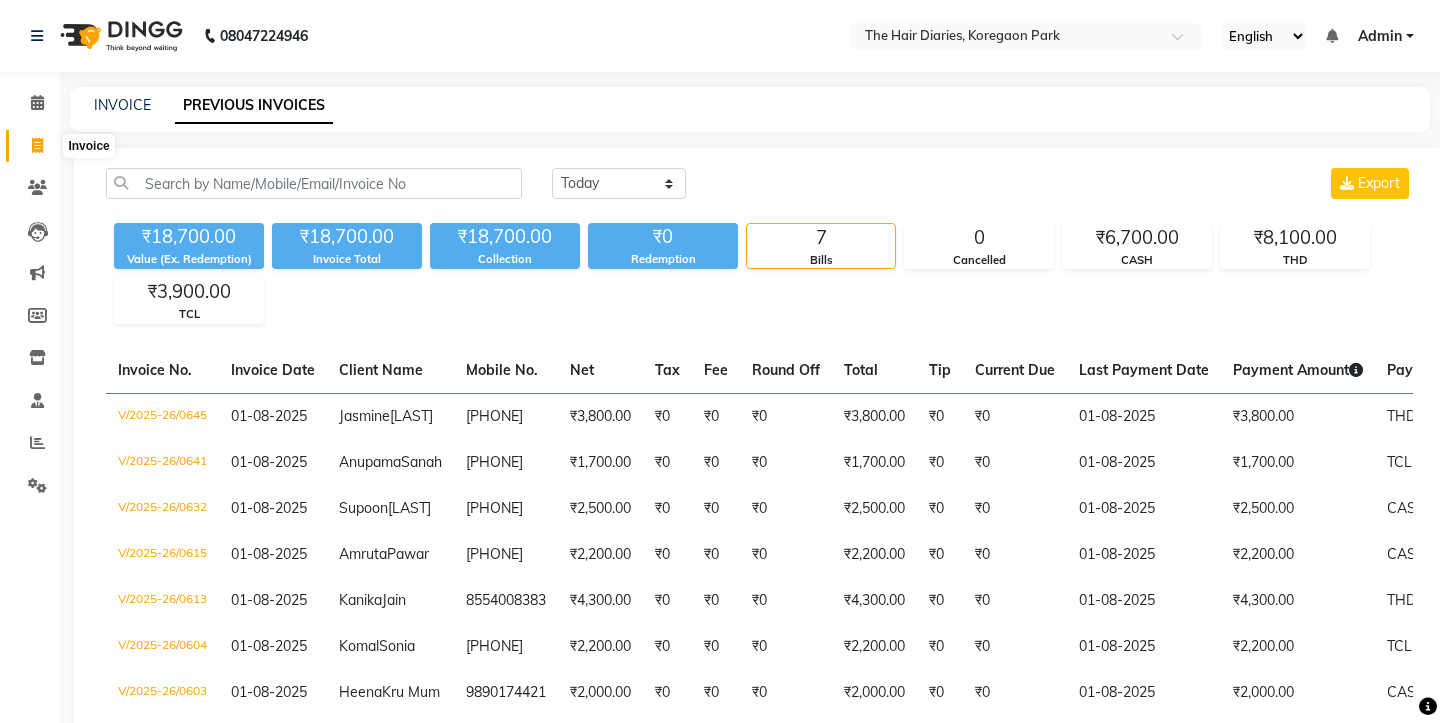 click 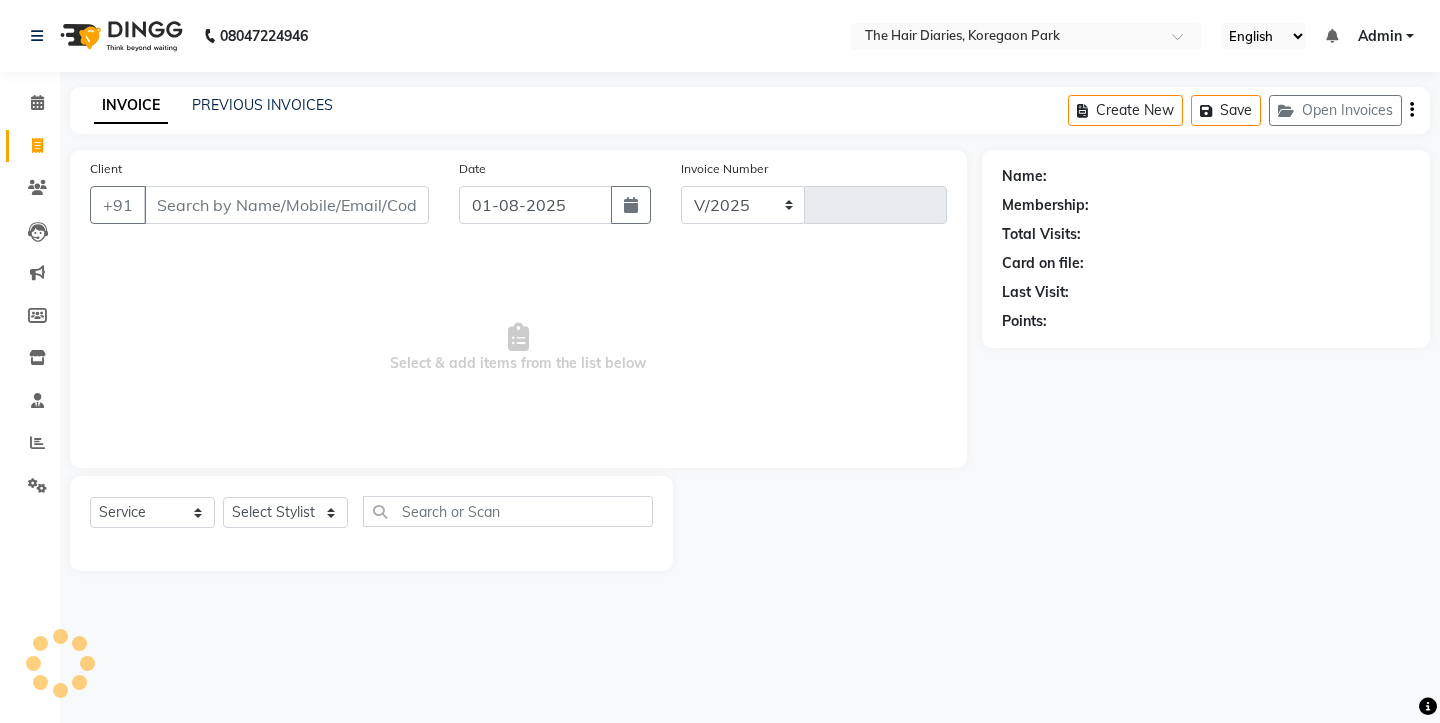 select on "782" 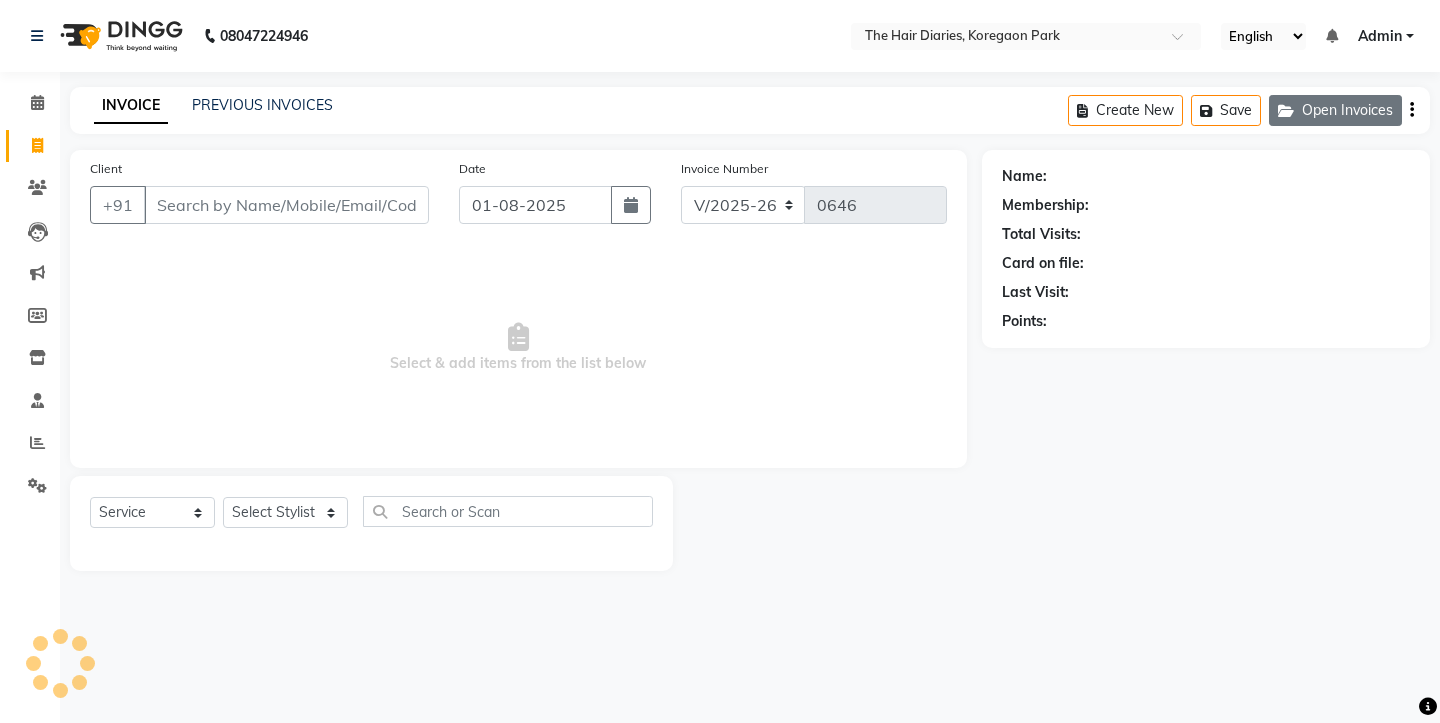 click on "Open Invoices" 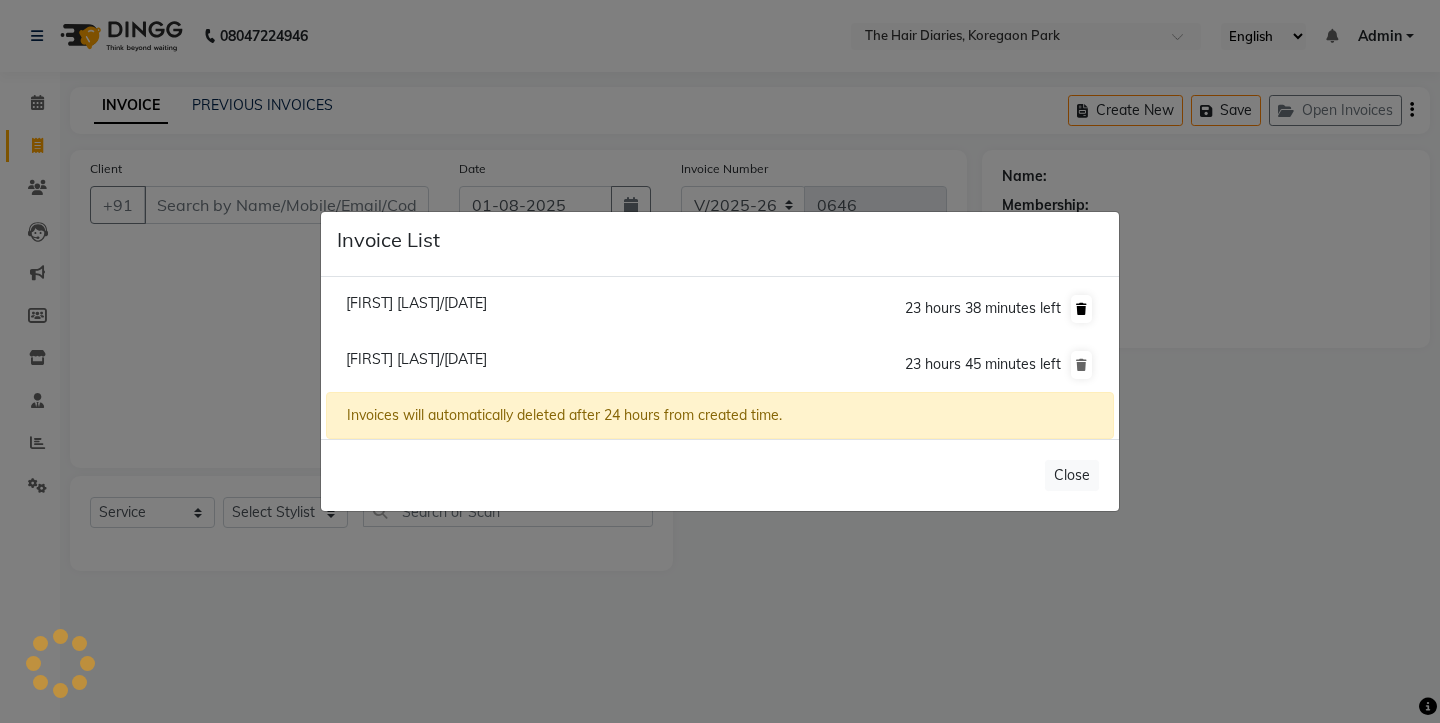click 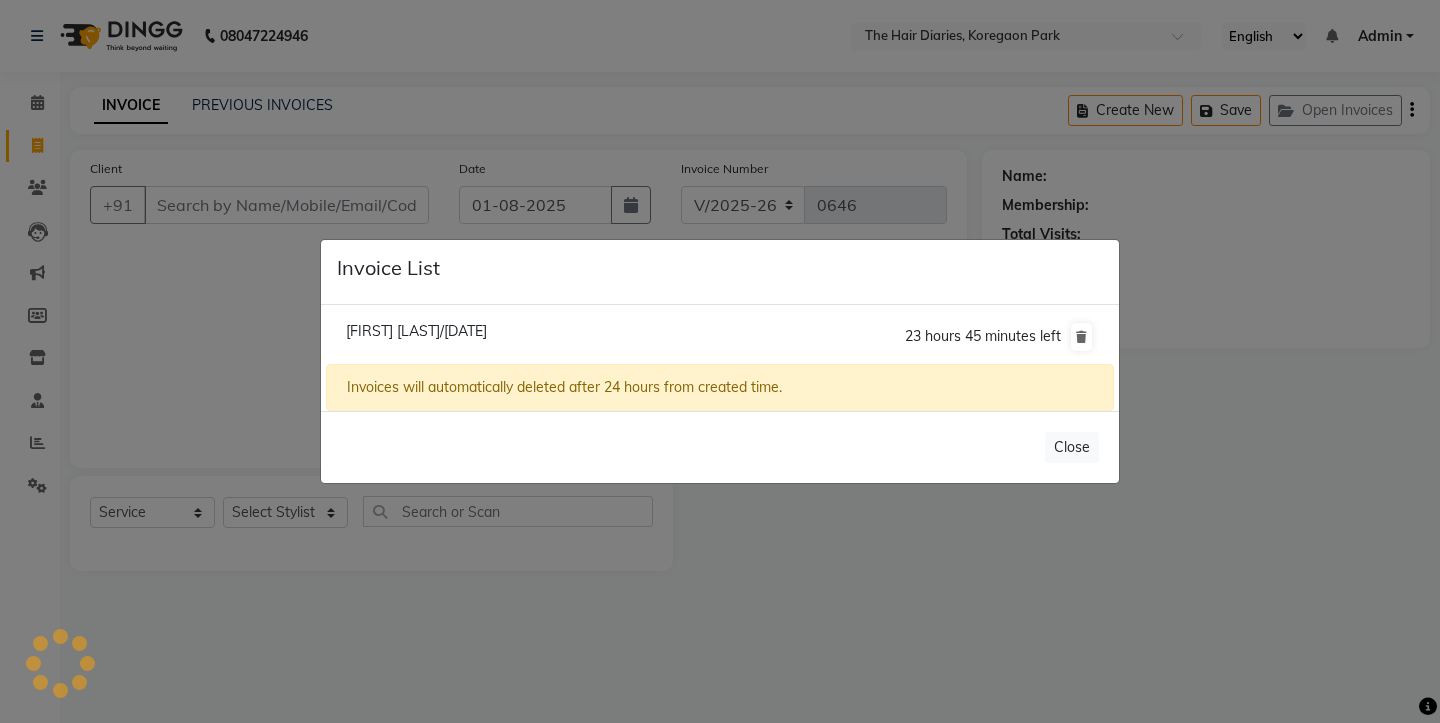 click on "Veena Mahamuni/01 August 2025" 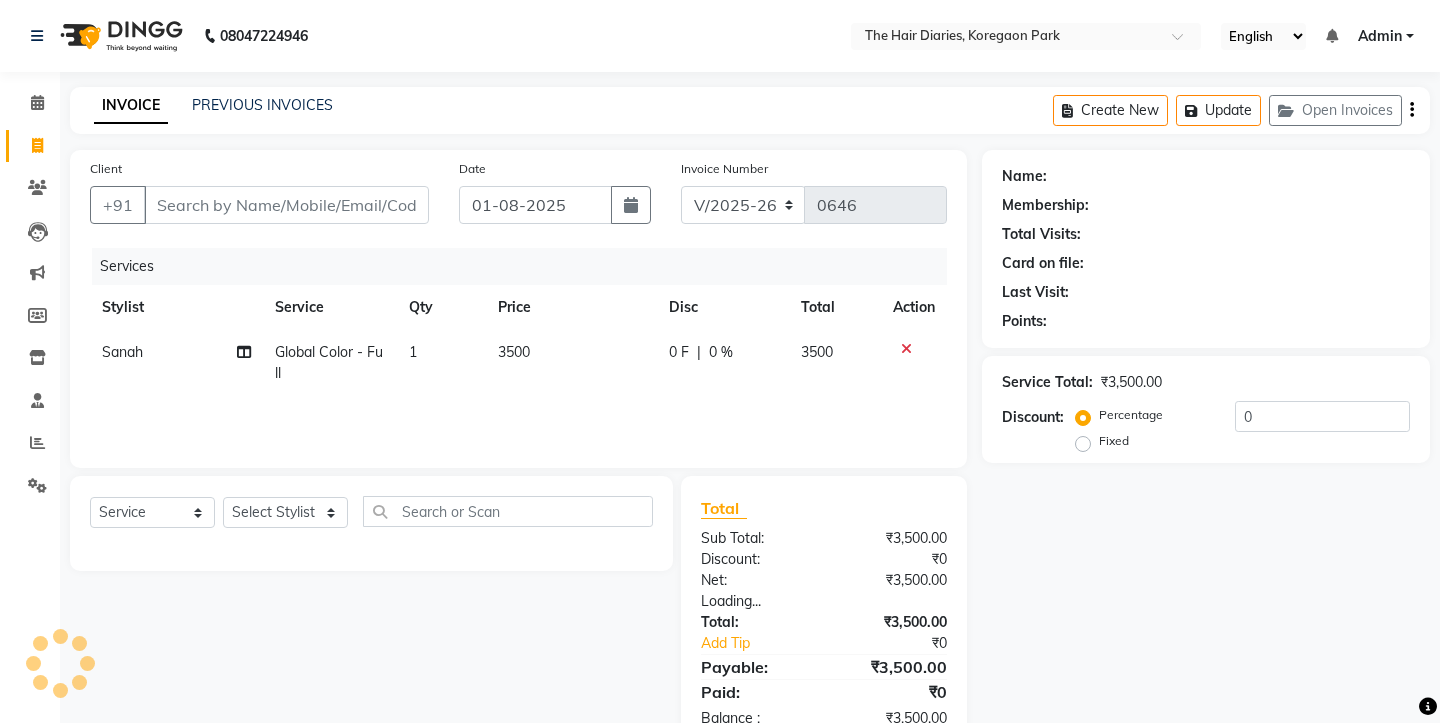 type on "9552546583" 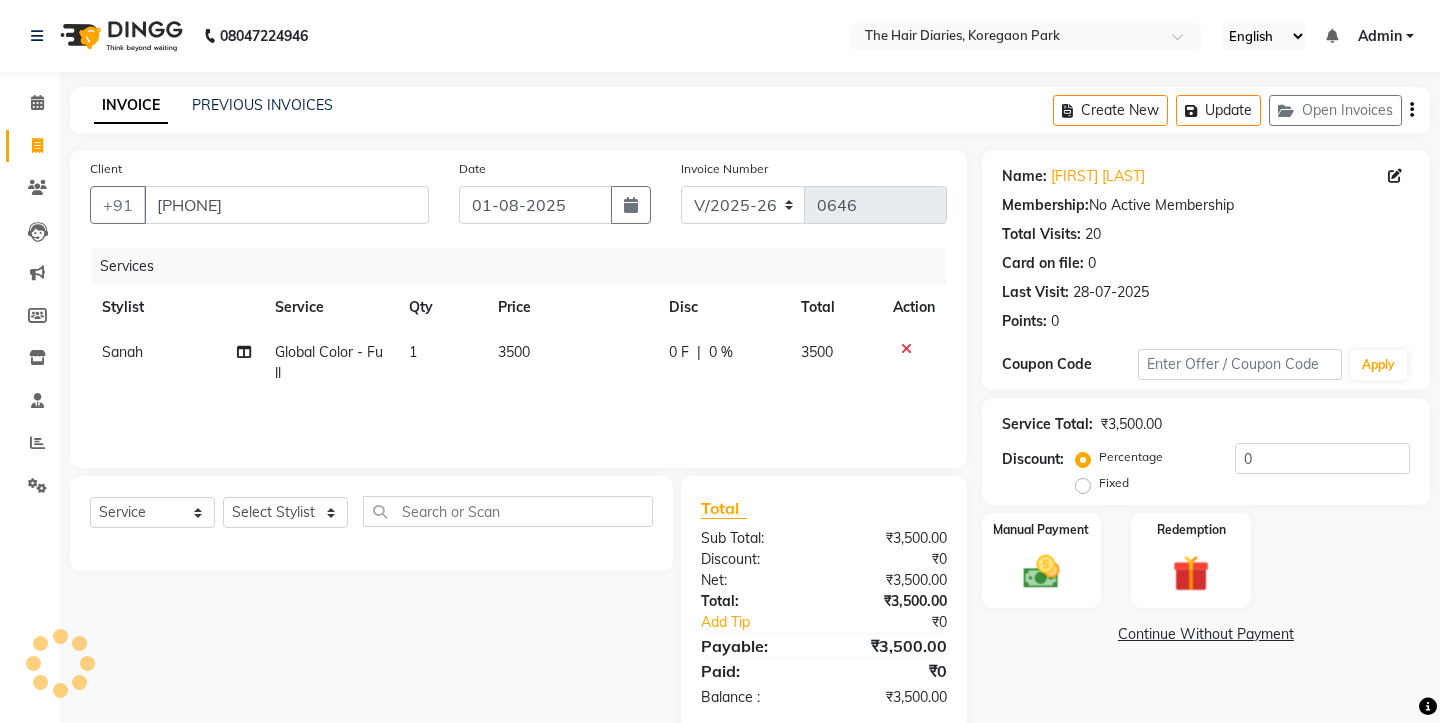 click on "Global Color - Full" 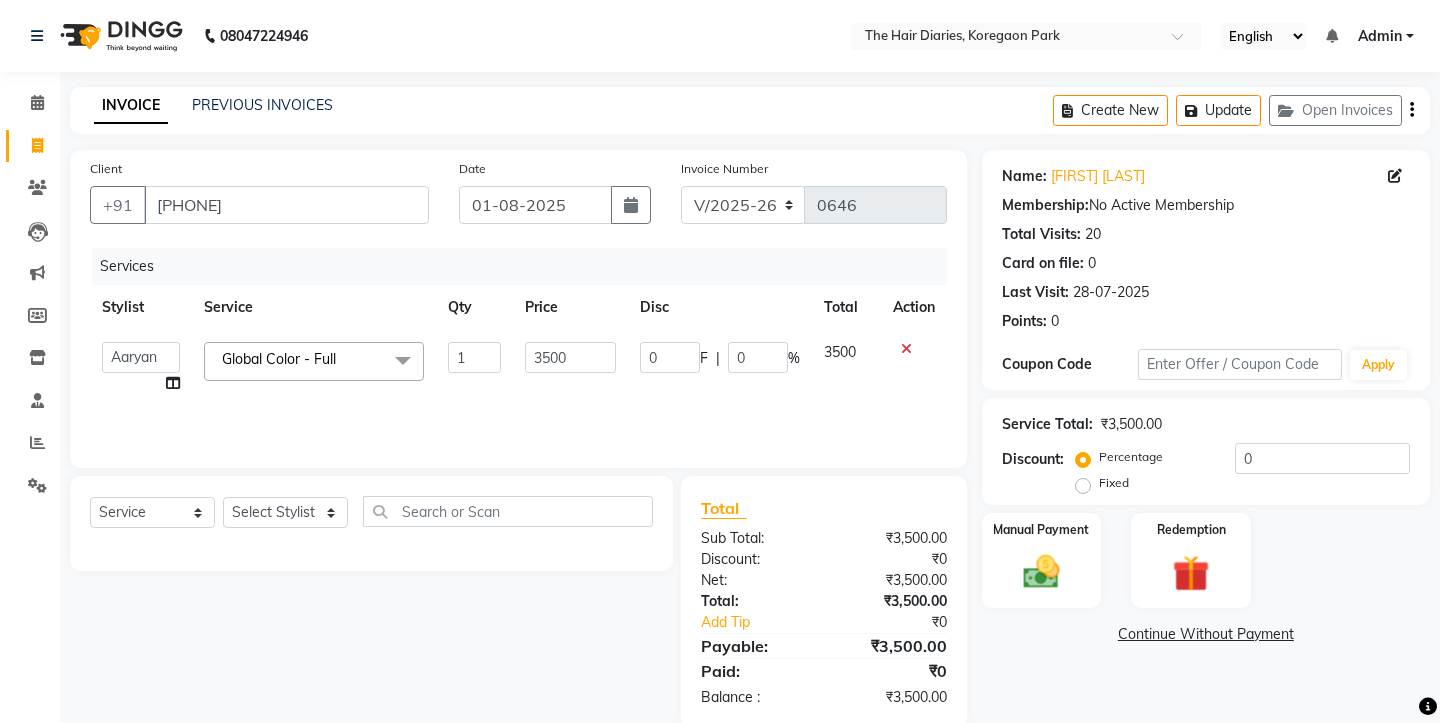 click 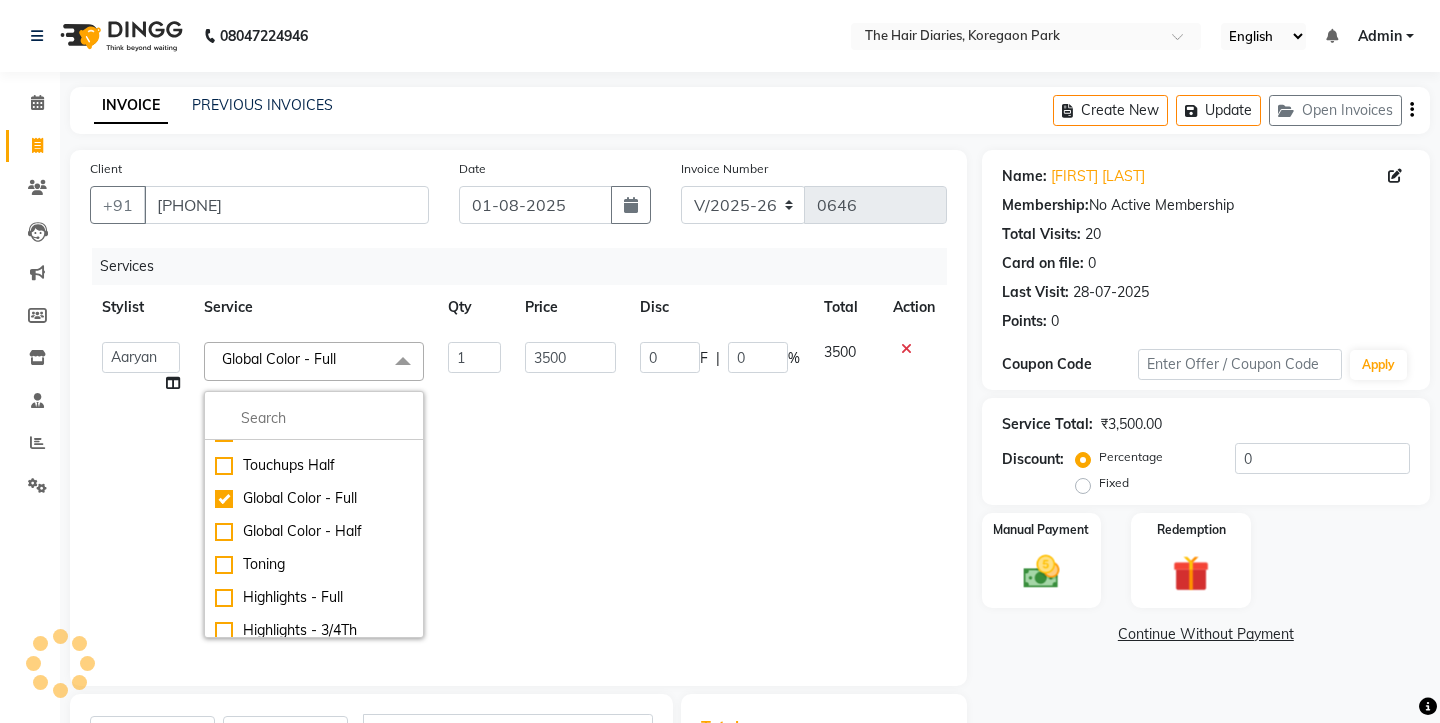 scroll, scrollTop: 680, scrollLeft: 0, axis: vertical 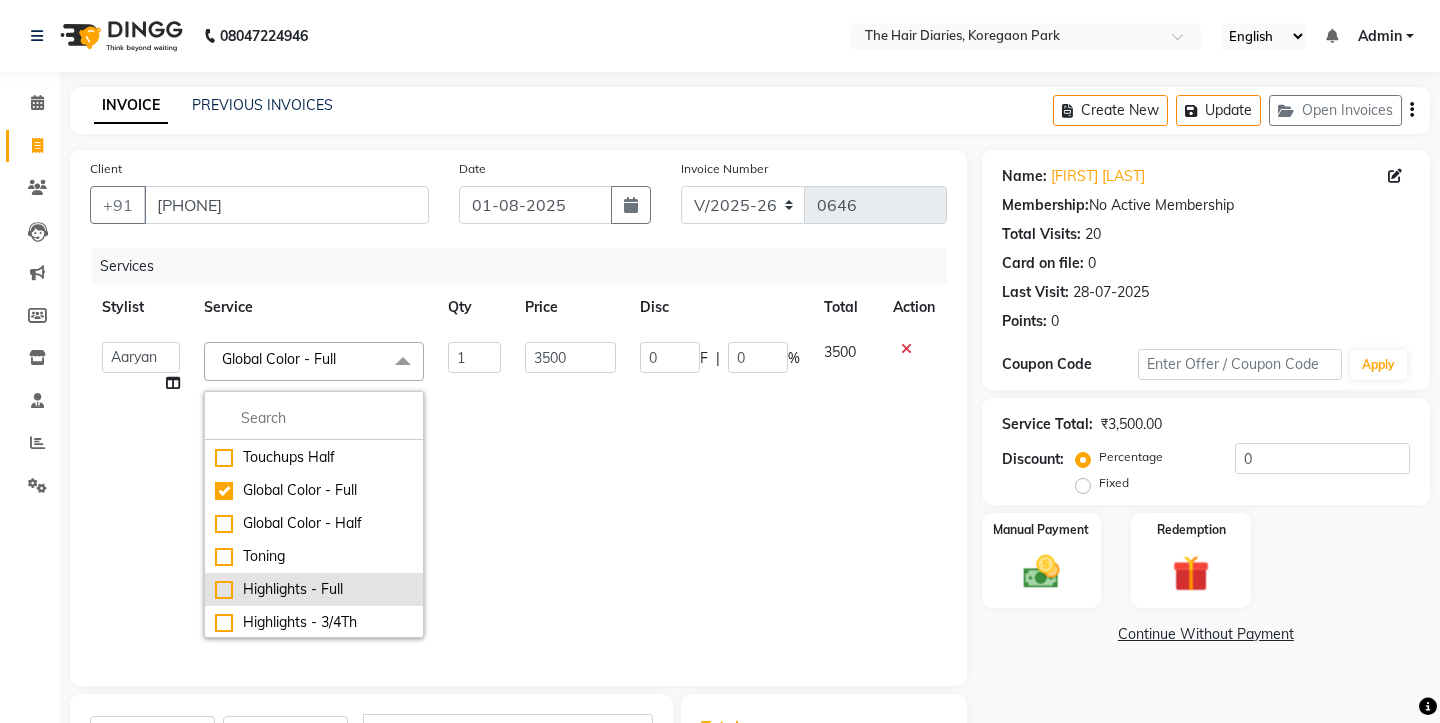 click on "Highlights - Full" 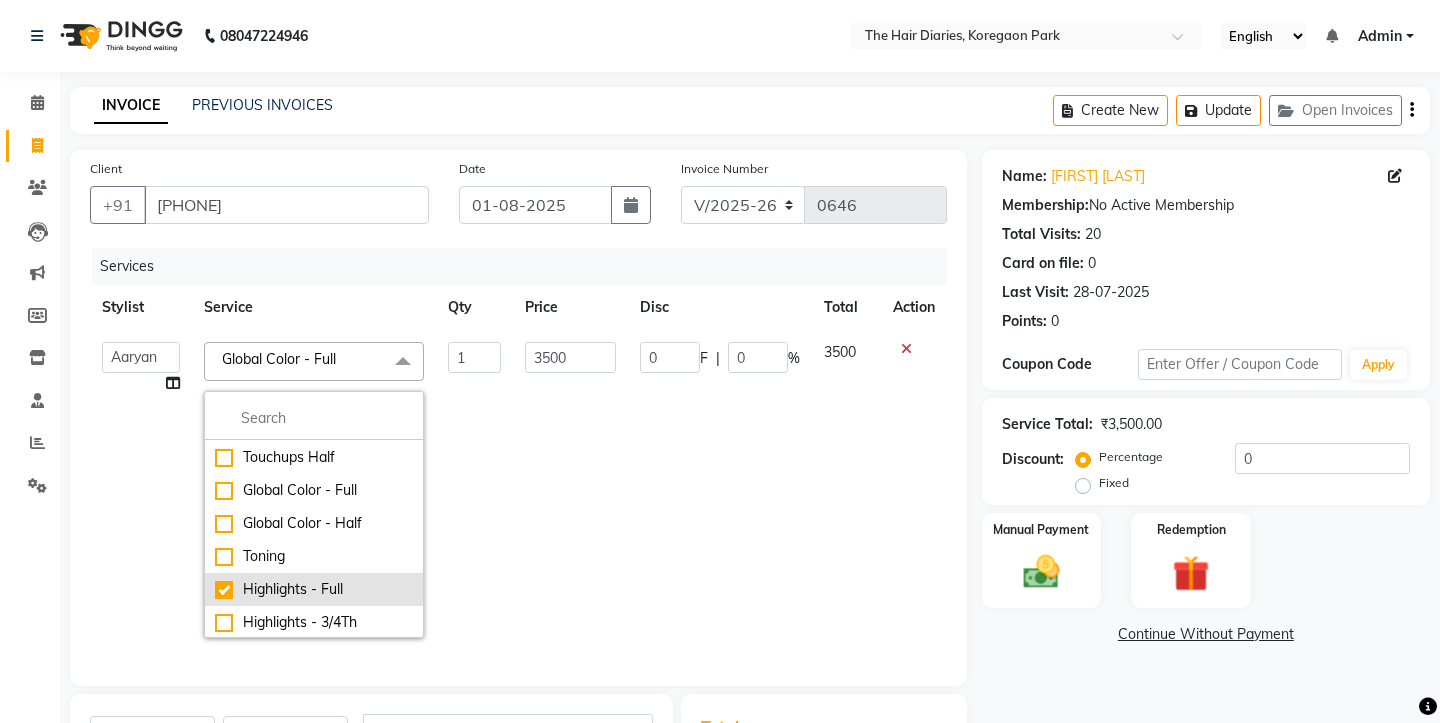 checkbox on "false" 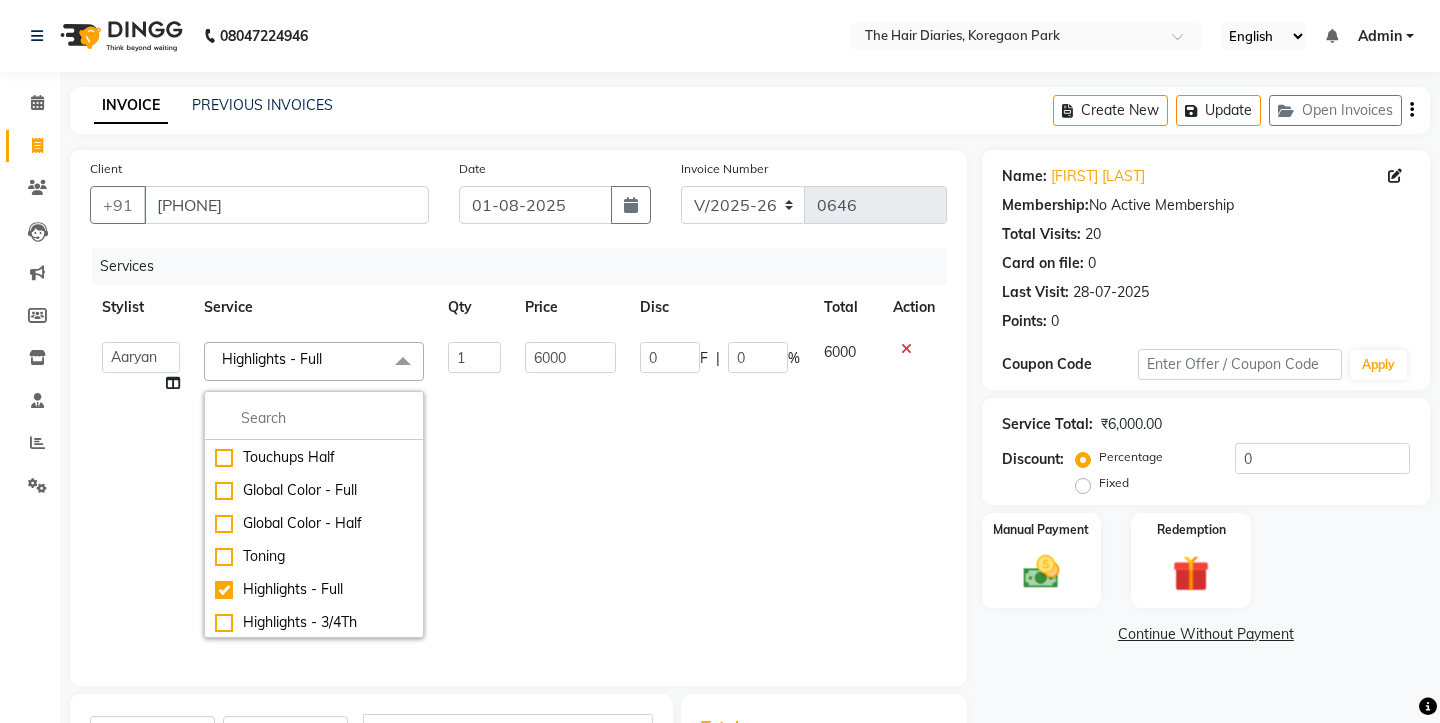 click on "6000" 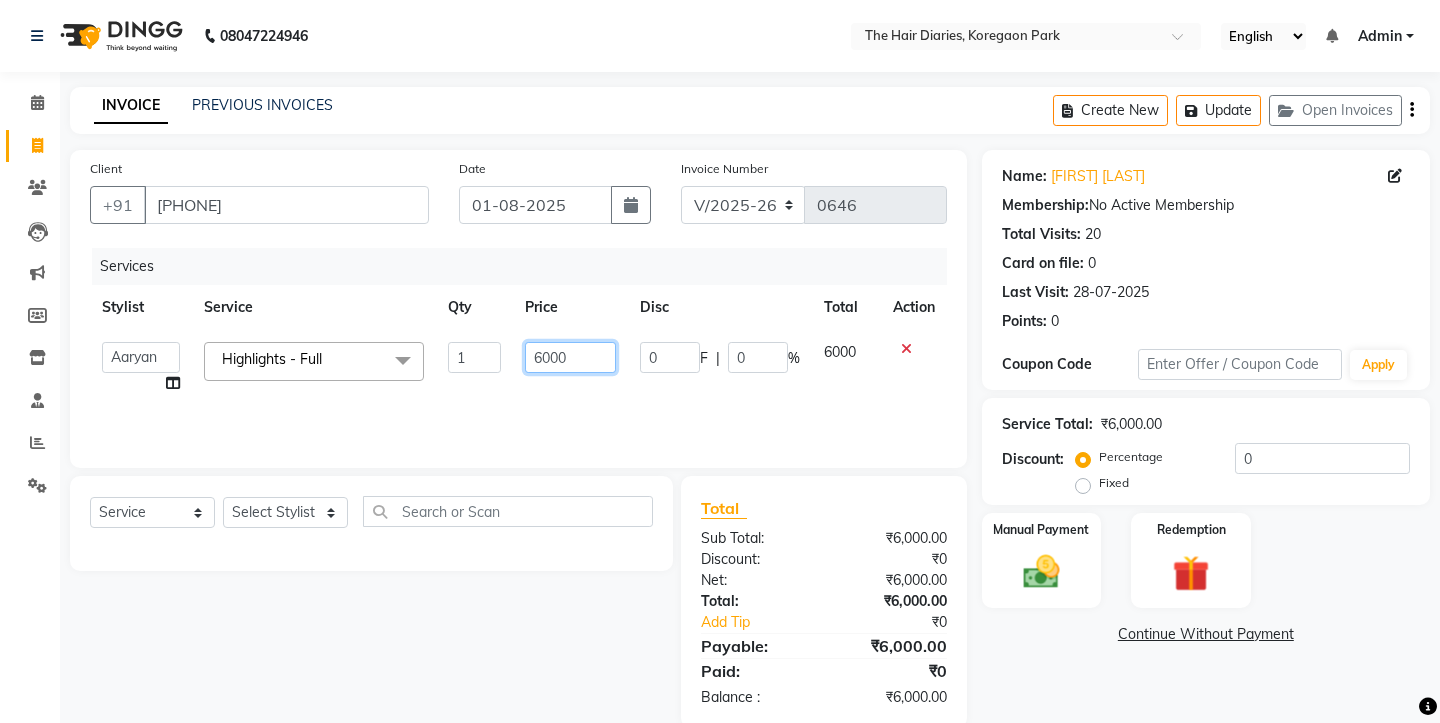click on "6000" 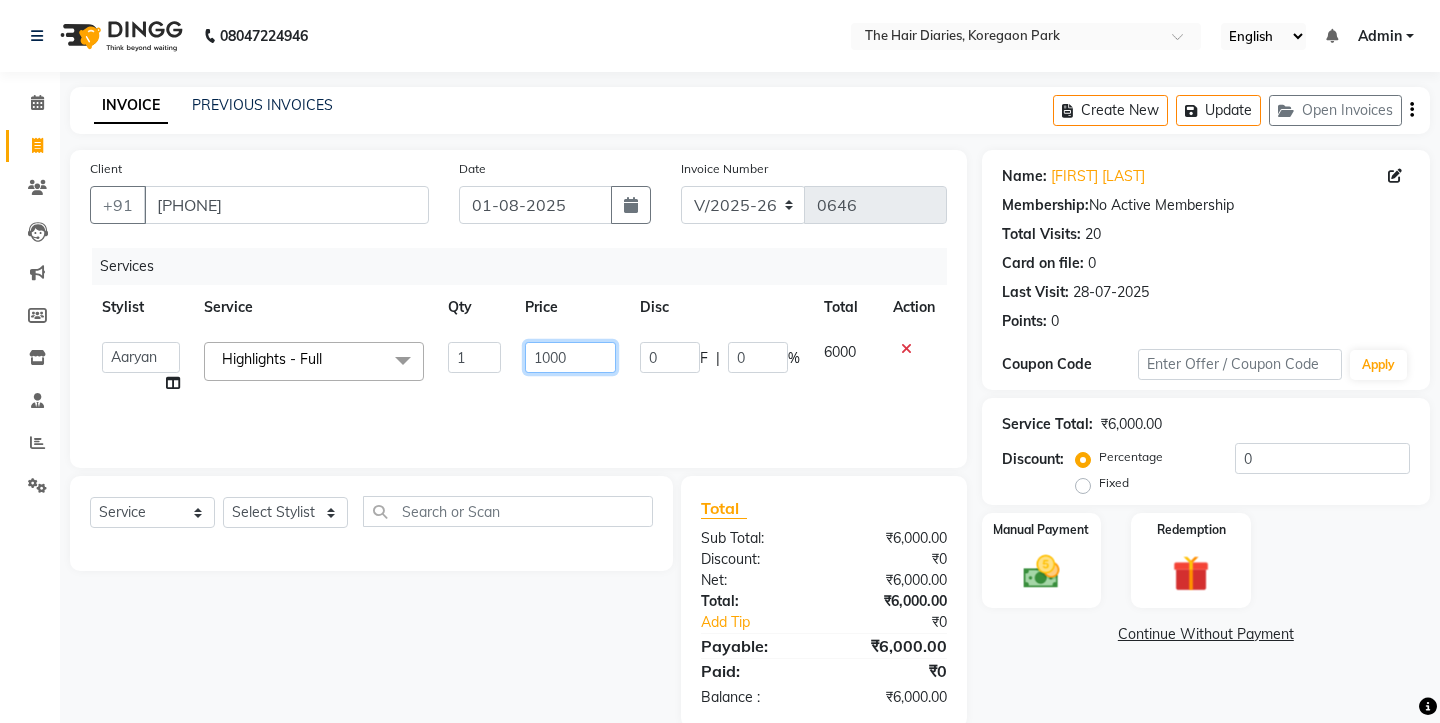 type on "12000" 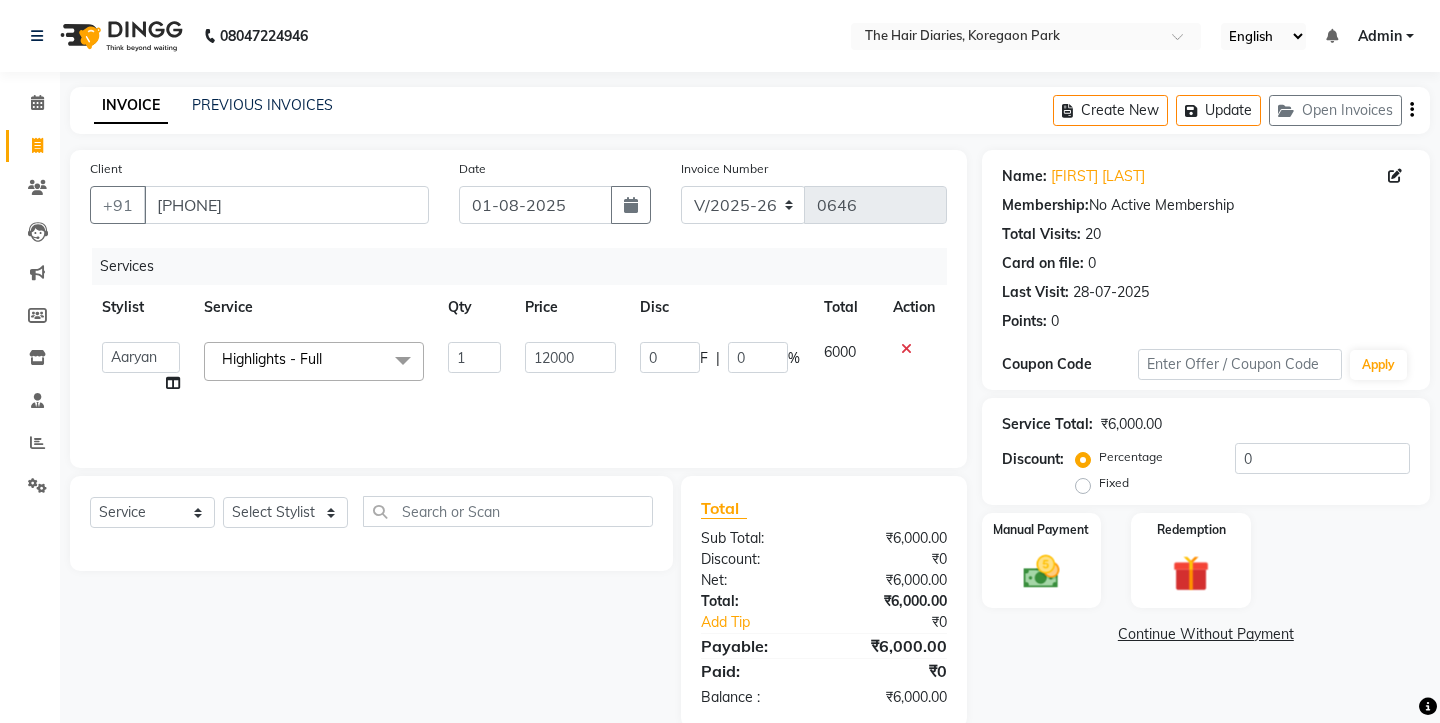 click on "Services Stylist Service Qty Price Disc Total Action  Aaryan   Adnan   Adnan   Ankita   Anubha   Jyoti    Lalita   Manali    Maneger   Nazlin Jeena   Sanah    Sohail   Sonia    Surbhi Thakkur   Vidya   Wasim   Highlights - Full  x Haircuts - Female (Senior) Haircuts - Male(Senior) Haircuts - Female (Junior) Haircuts - Male (Junior) Fringe Cut Kids Haircut-under 5yrs Hair trim Hair Fading Gents Haircuts  (Male) Haircut -Male (Junior old) Shampoo - Shampoo Extension wash Styling - Blowdry Styling - Curls Styling - Crimp Styling - Gents Style Saree Draping Beard Styling - Trim Beard Styling - Beard Styling Touchups Full  Touchups Half Global Color - Full Global Color - Half Toning Highlights - Full Highlights - 3/4Th Highlights - Half Low Lights Highlights And Global Balayage - Full Balayage - Half Balayage - Front Treatments - Fringe(Botox) Treatments - Crown (Botox) Treatments - Full (Botox) Treatments - Male Top (Botox) Treatments - Full (Backwastreatment) Treatments - Full (Filller) Milkshake spa Sos Sara K" 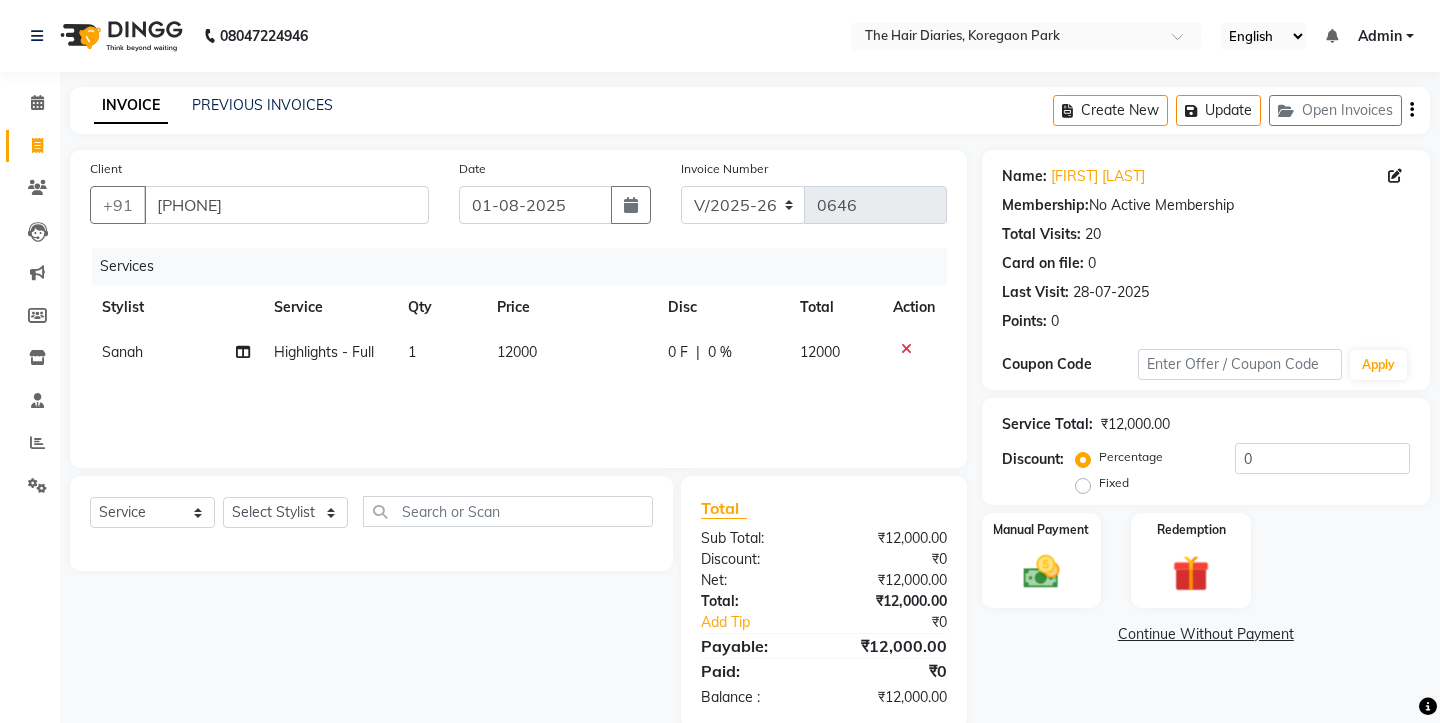 scroll, scrollTop: 35, scrollLeft: 0, axis: vertical 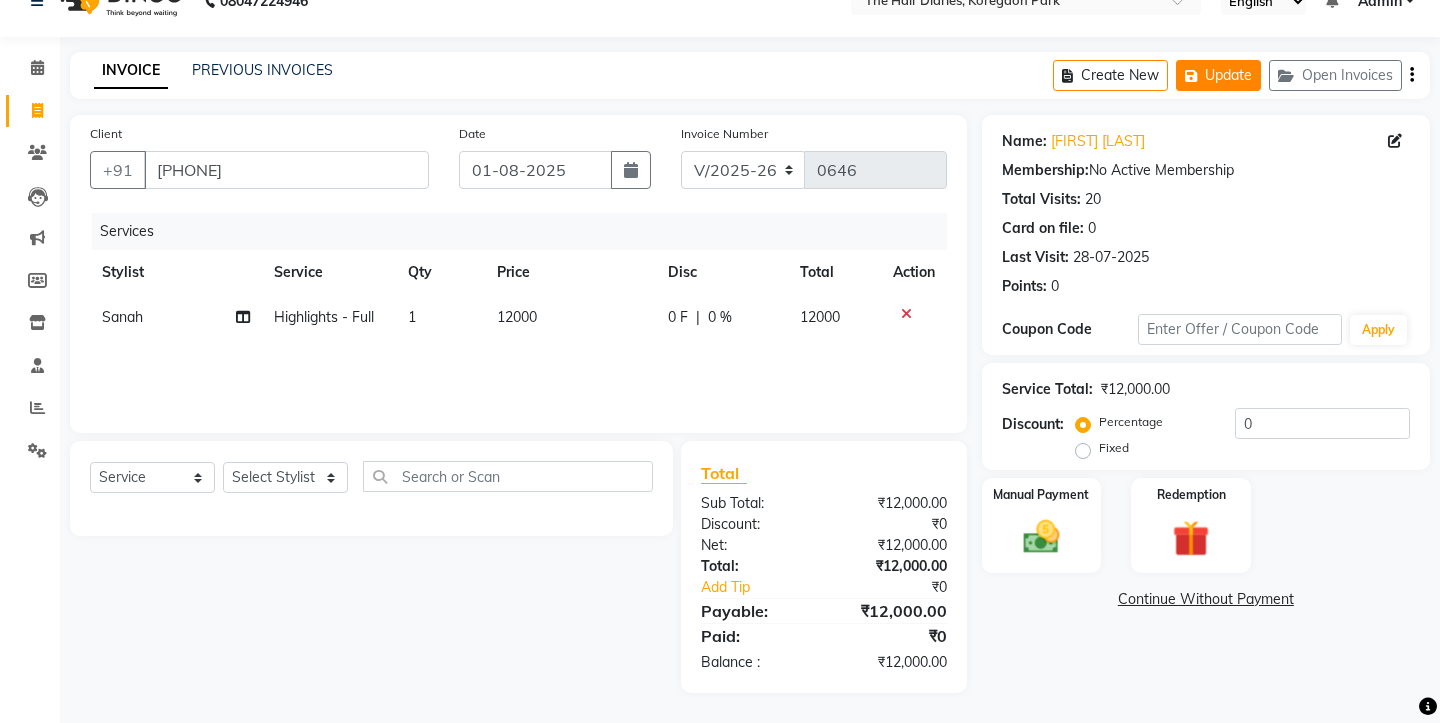click on "Update" 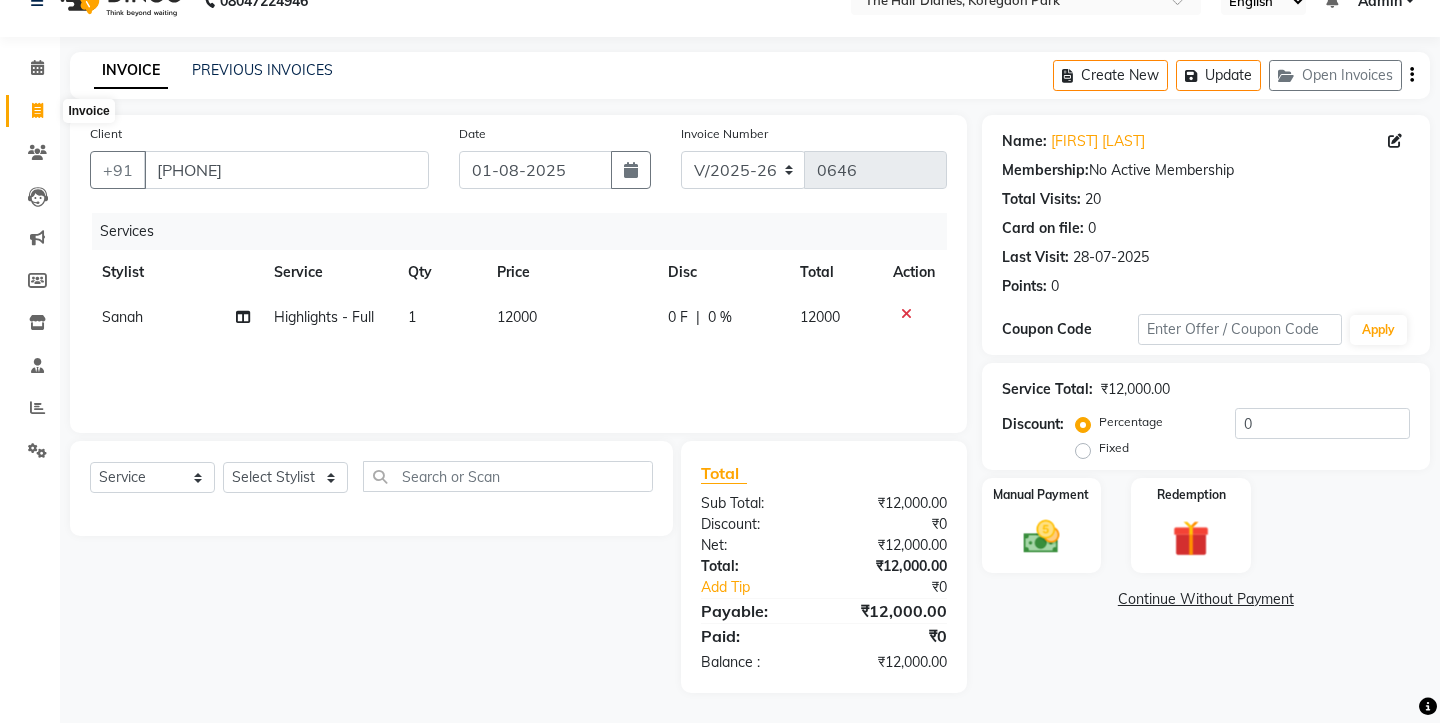 click 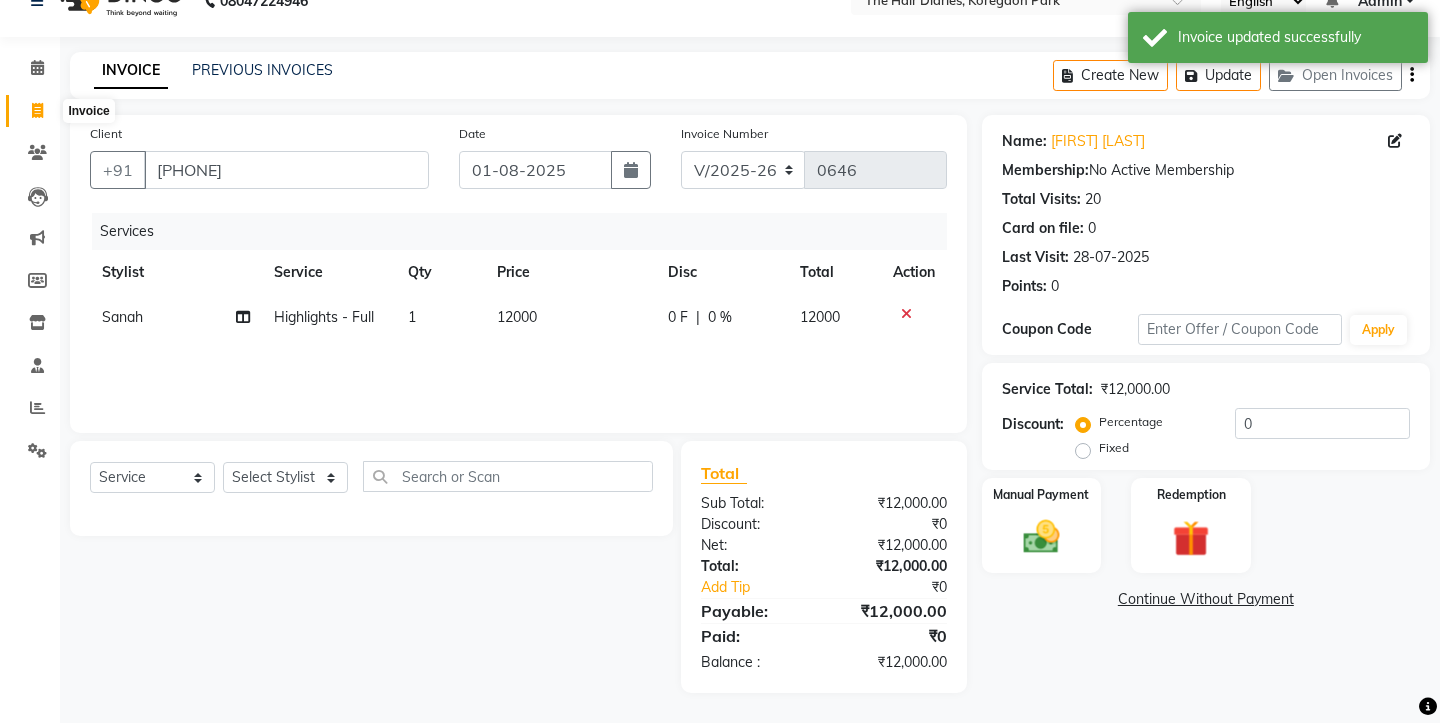 select on "service" 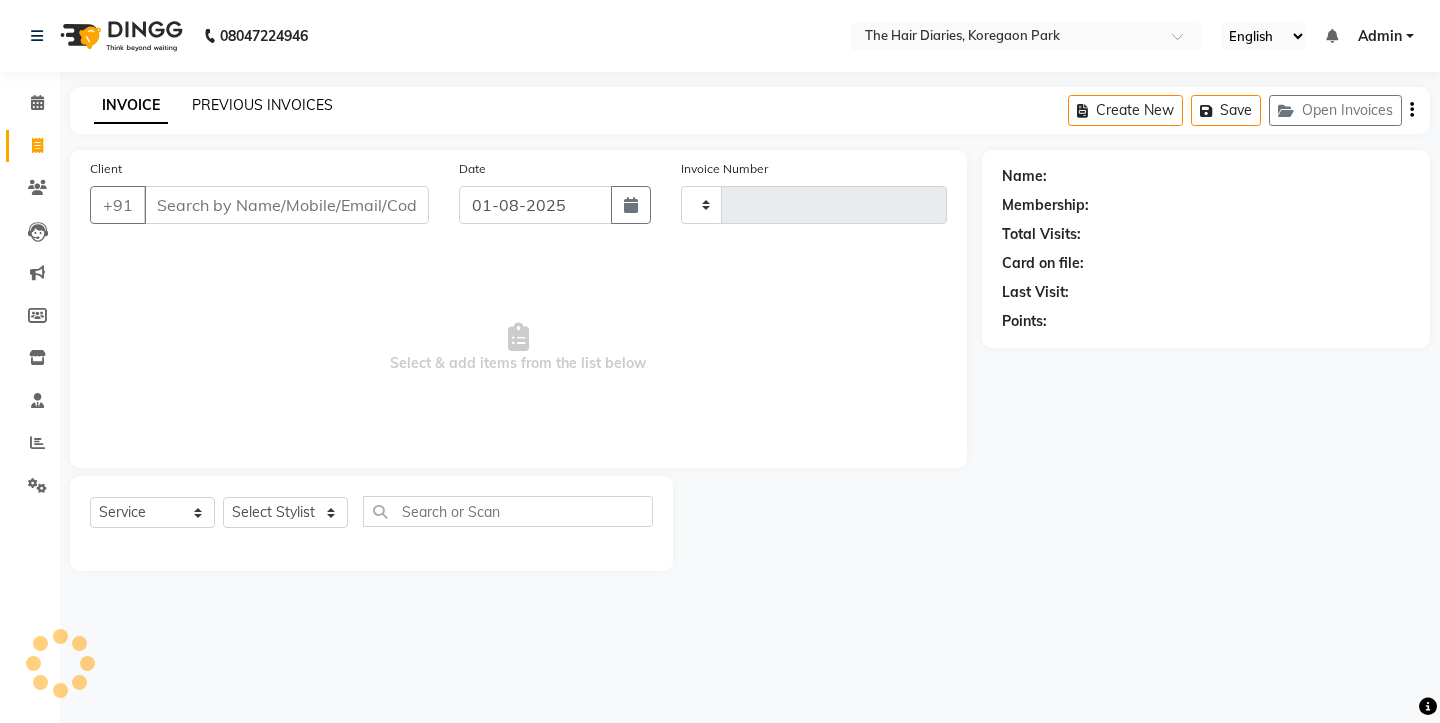 scroll, scrollTop: 0, scrollLeft: 0, axis: both 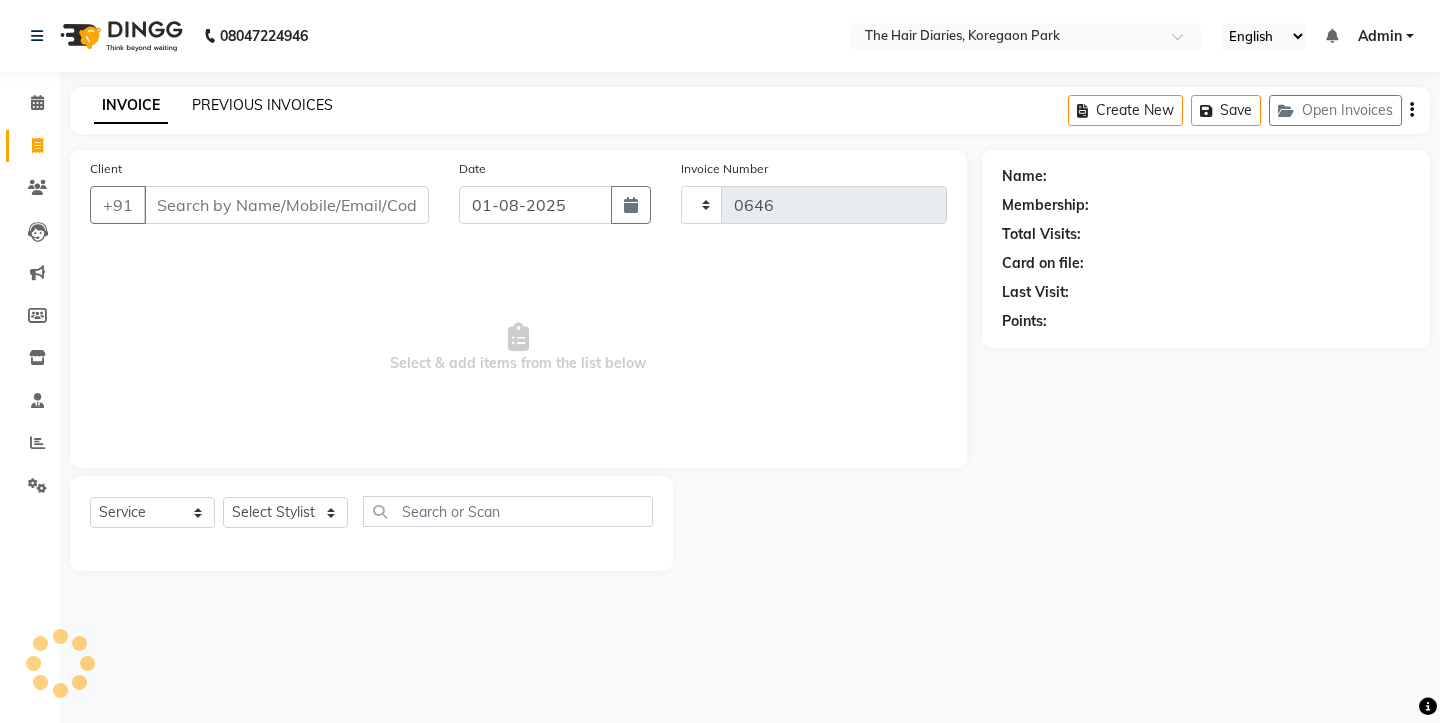 select on "782" 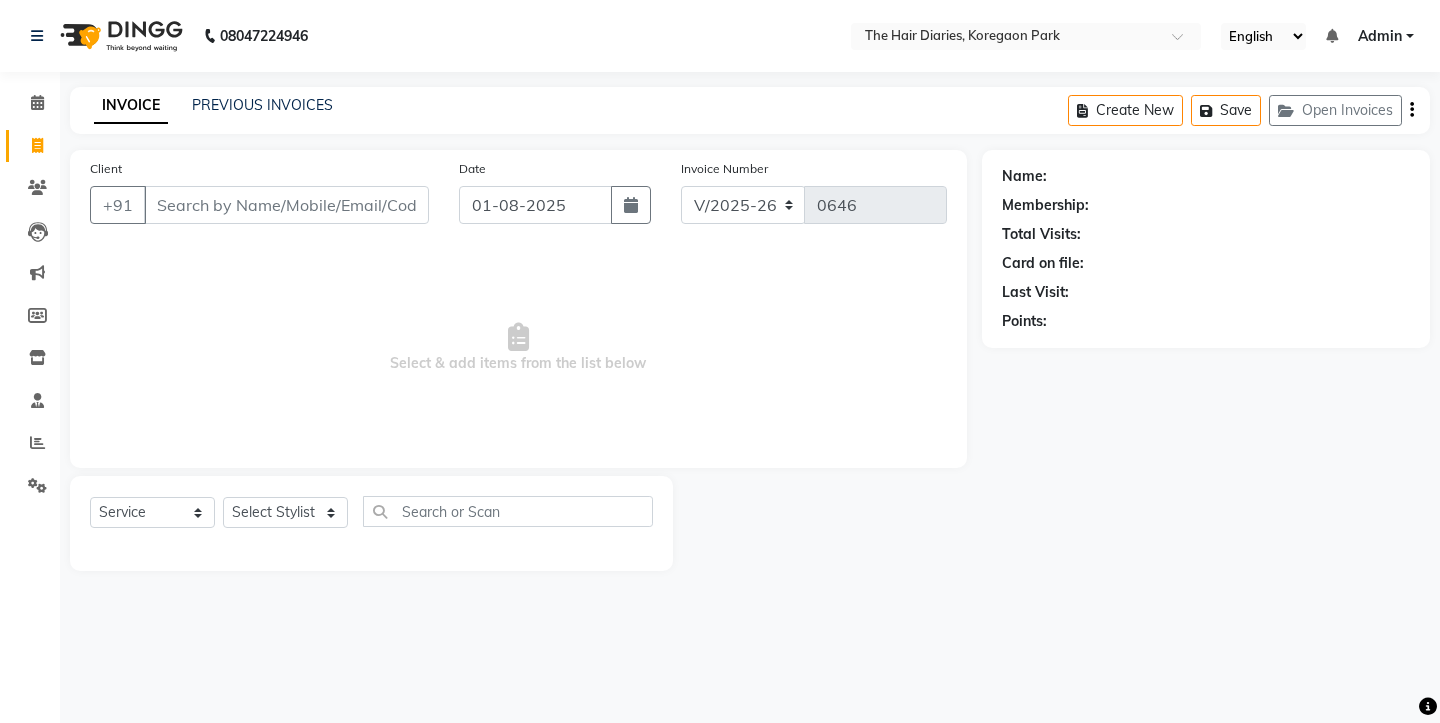 click on "Client" at bounding box center [286, 205] 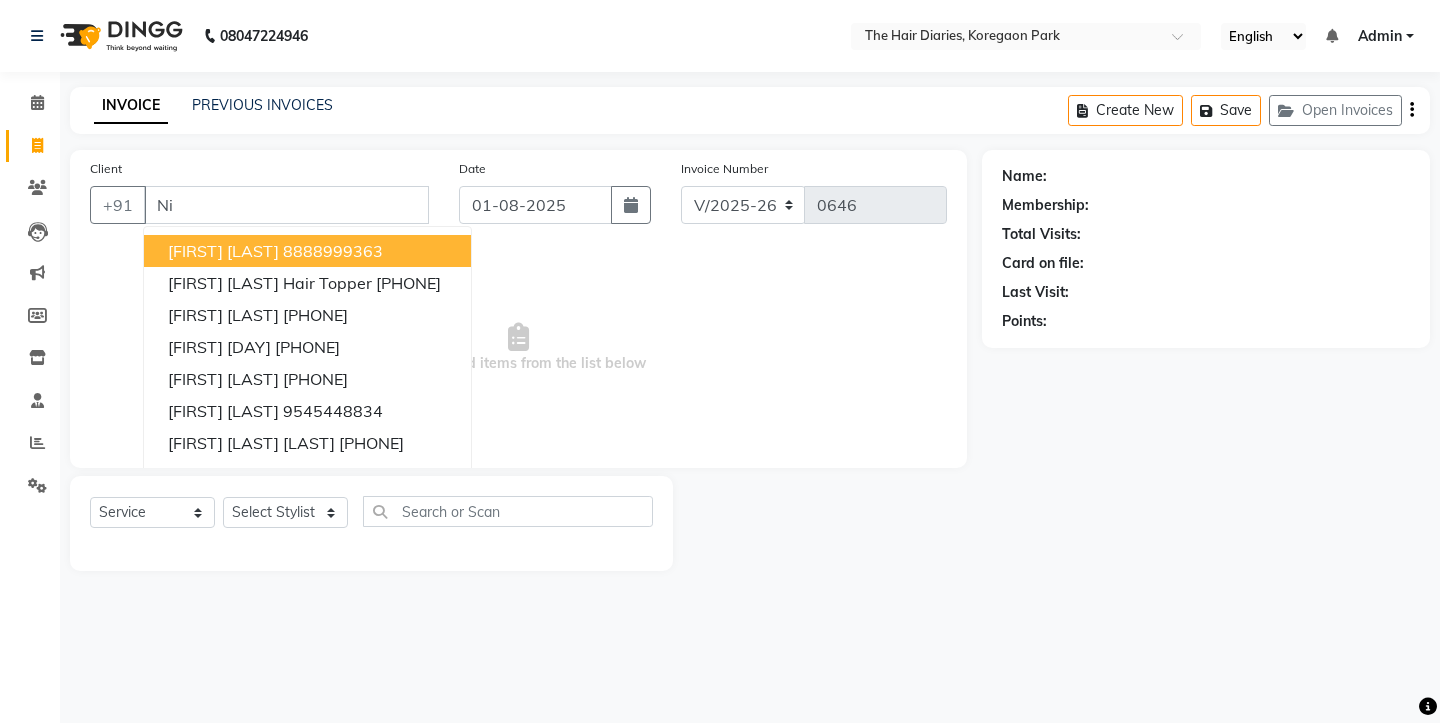 type on "N" 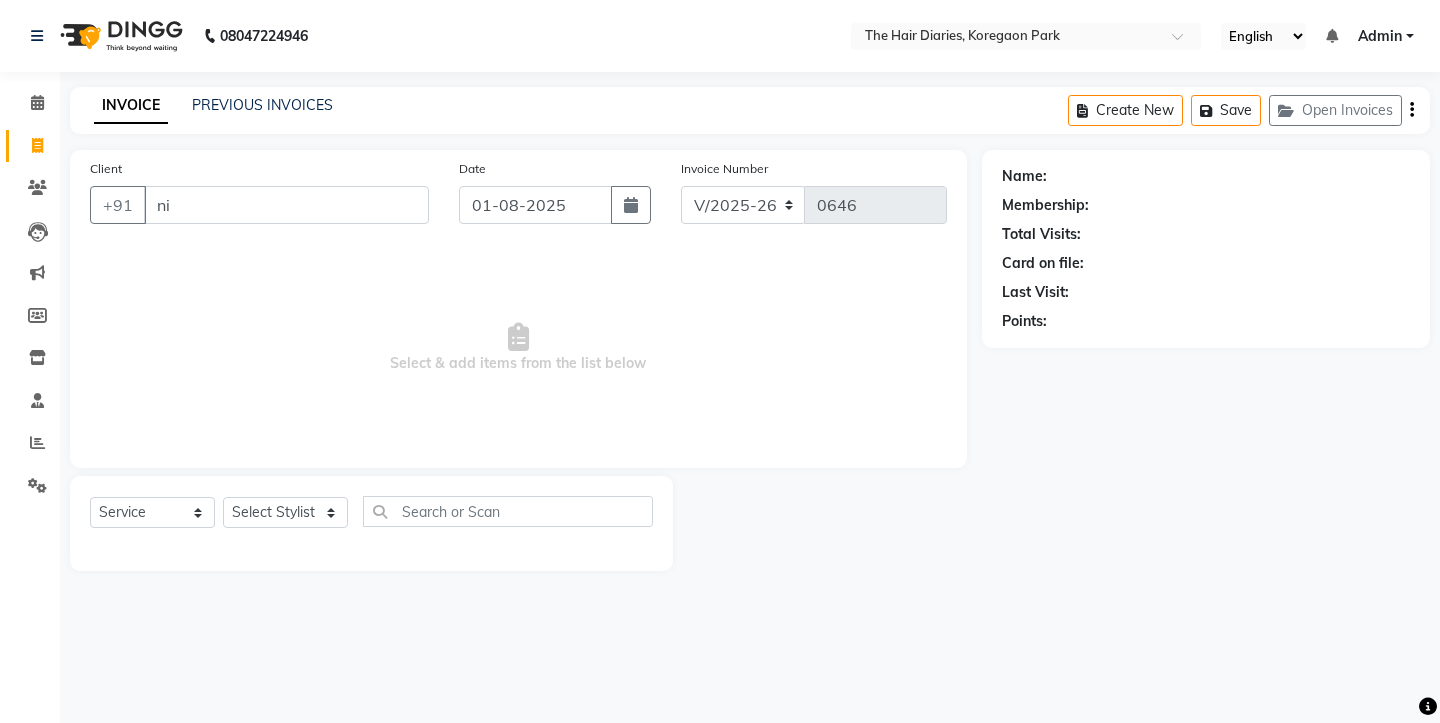 type on "n" 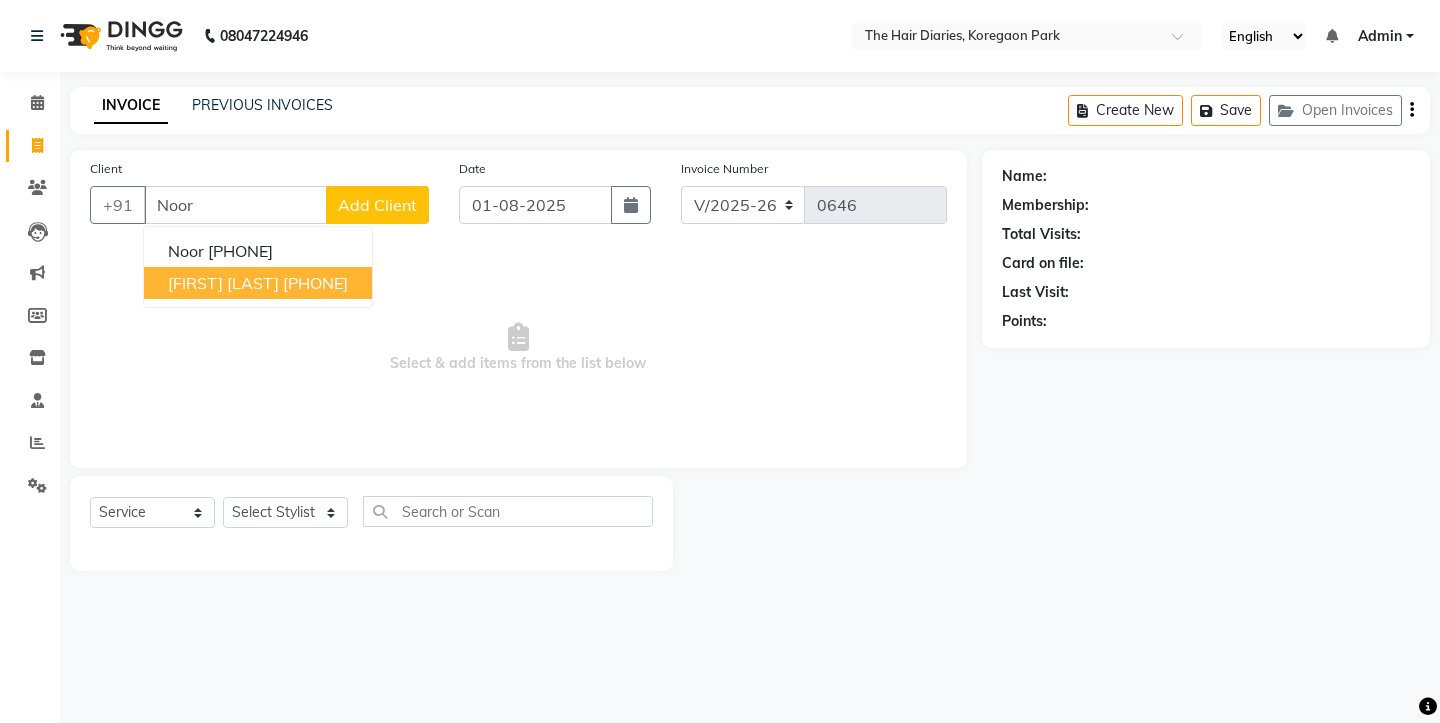 click on "Select & add items from the list below" at bounding box center [518, 348] 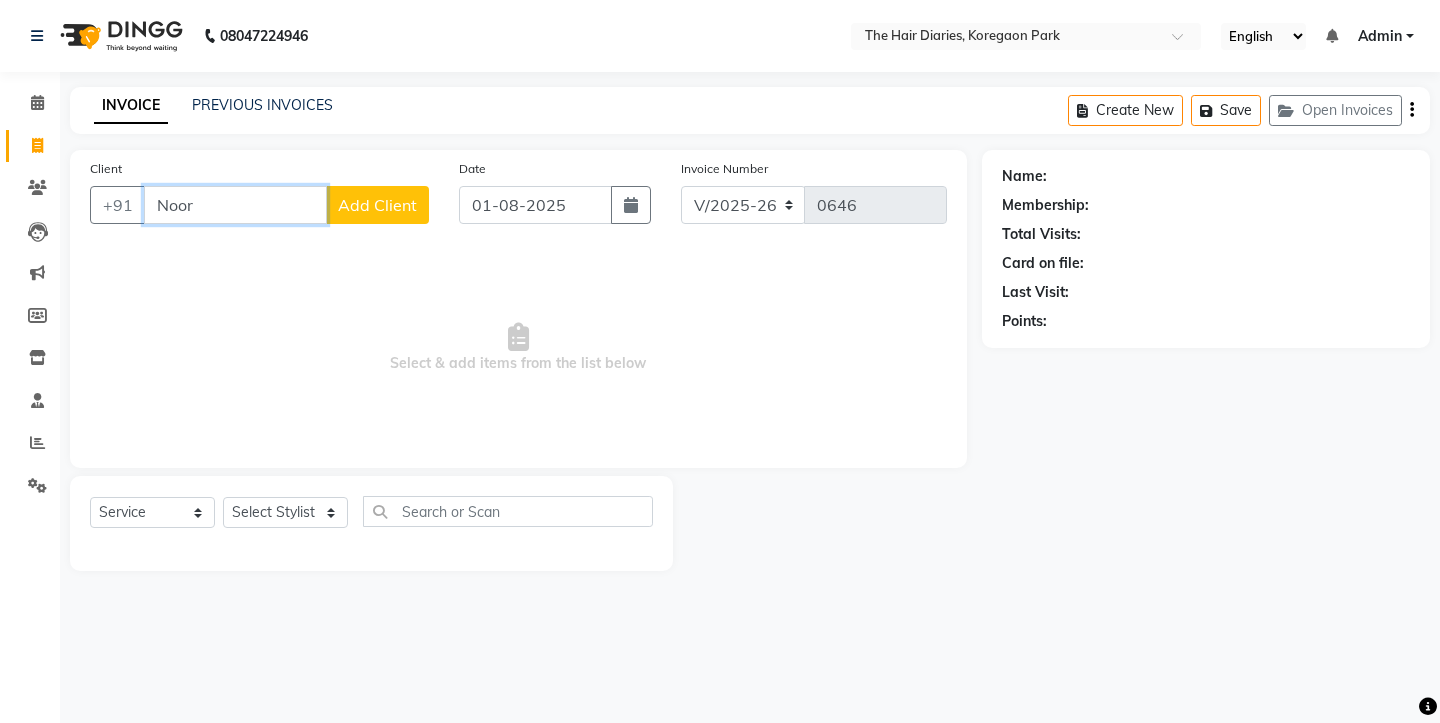 click on "Noor" at bounding box center (235, 205) 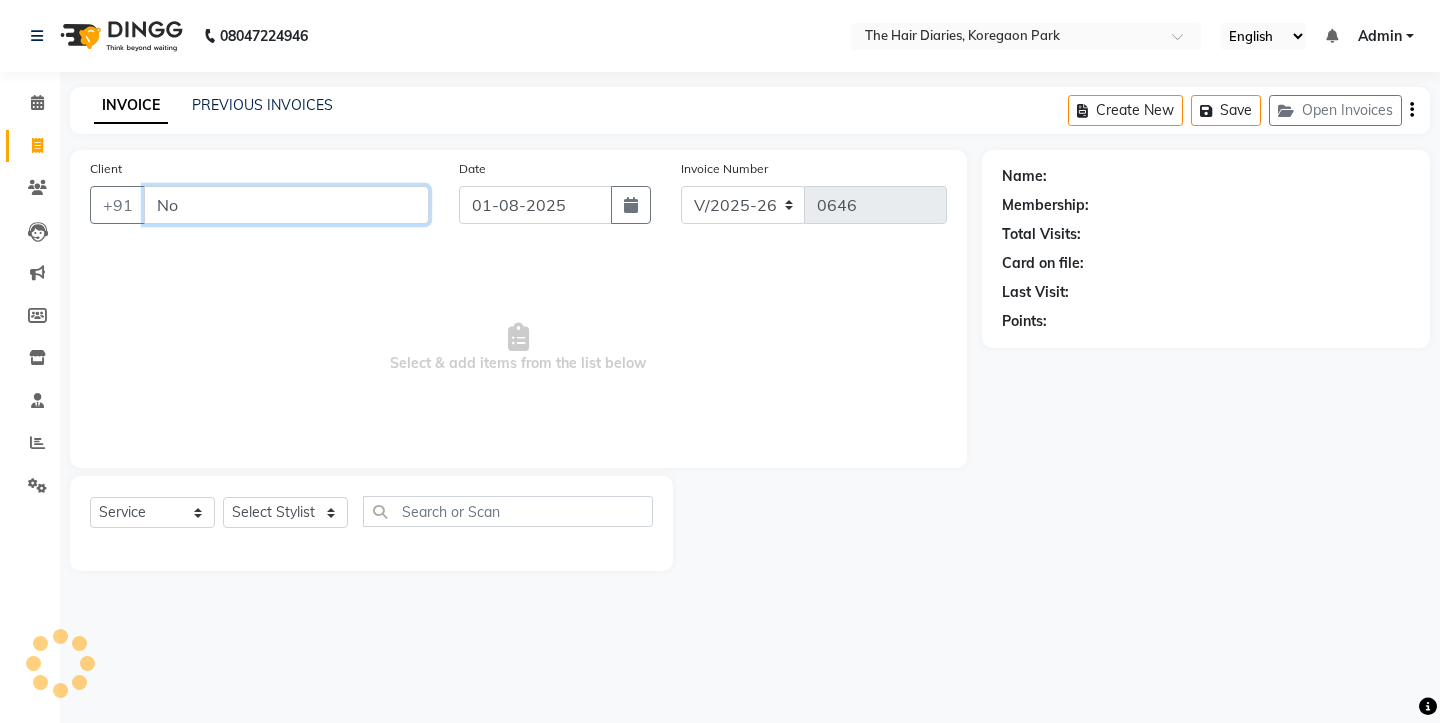 type on "N" 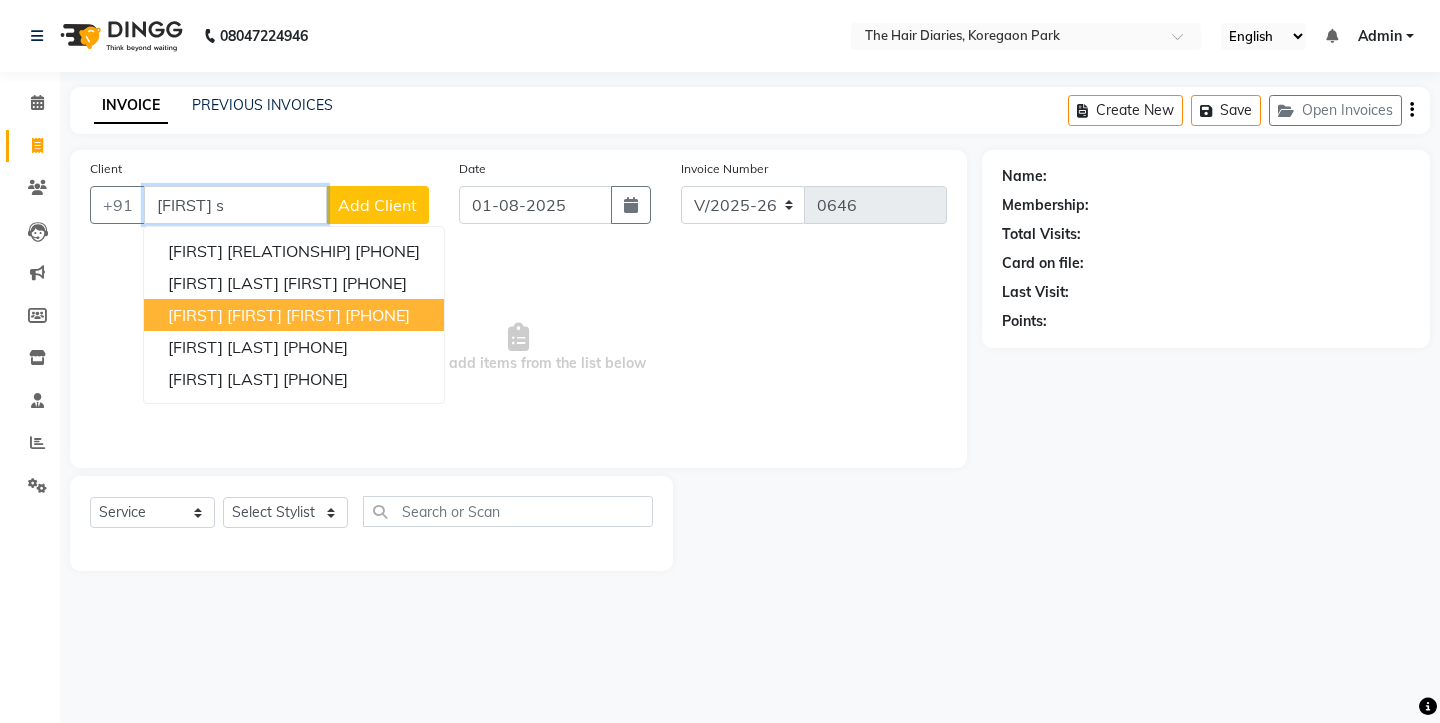 click on "[FIRST] [LAST] [LAST]" at bounding box center [254, 315] 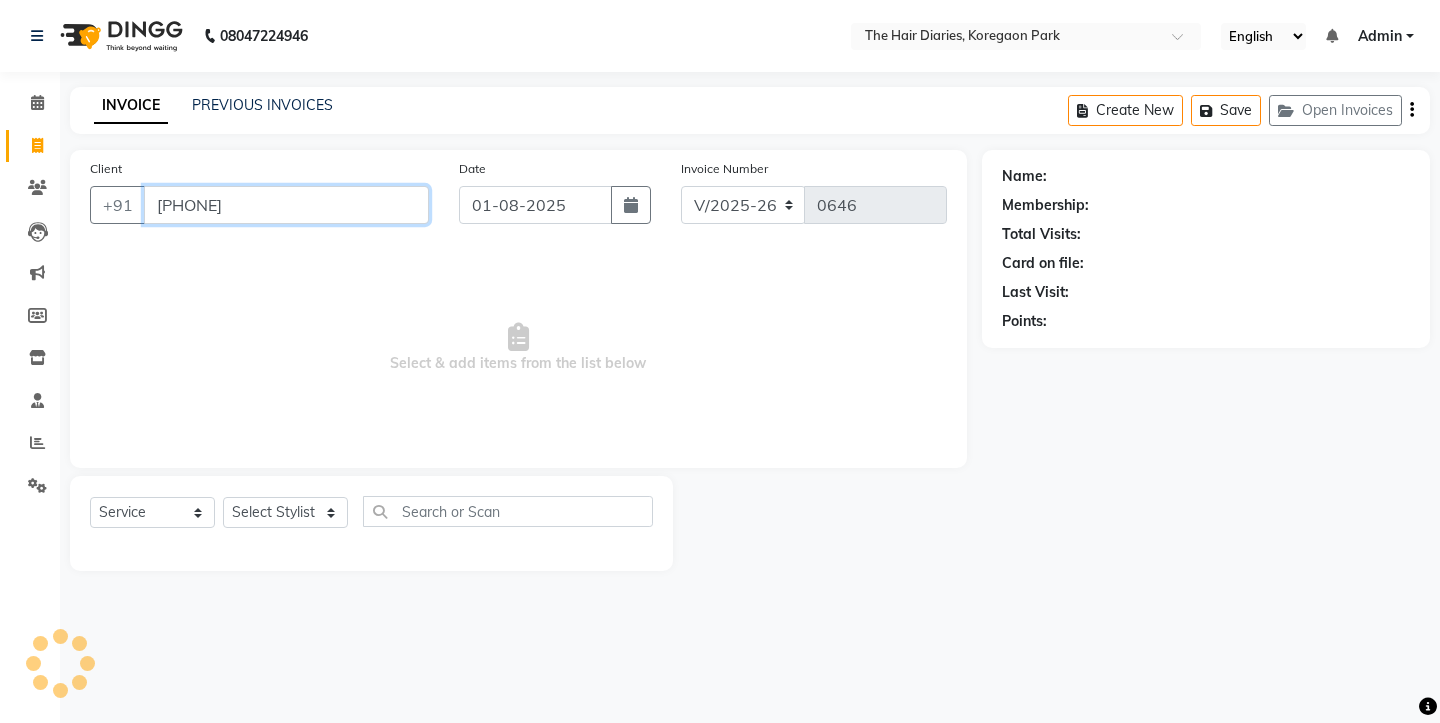 type on "9764563750" 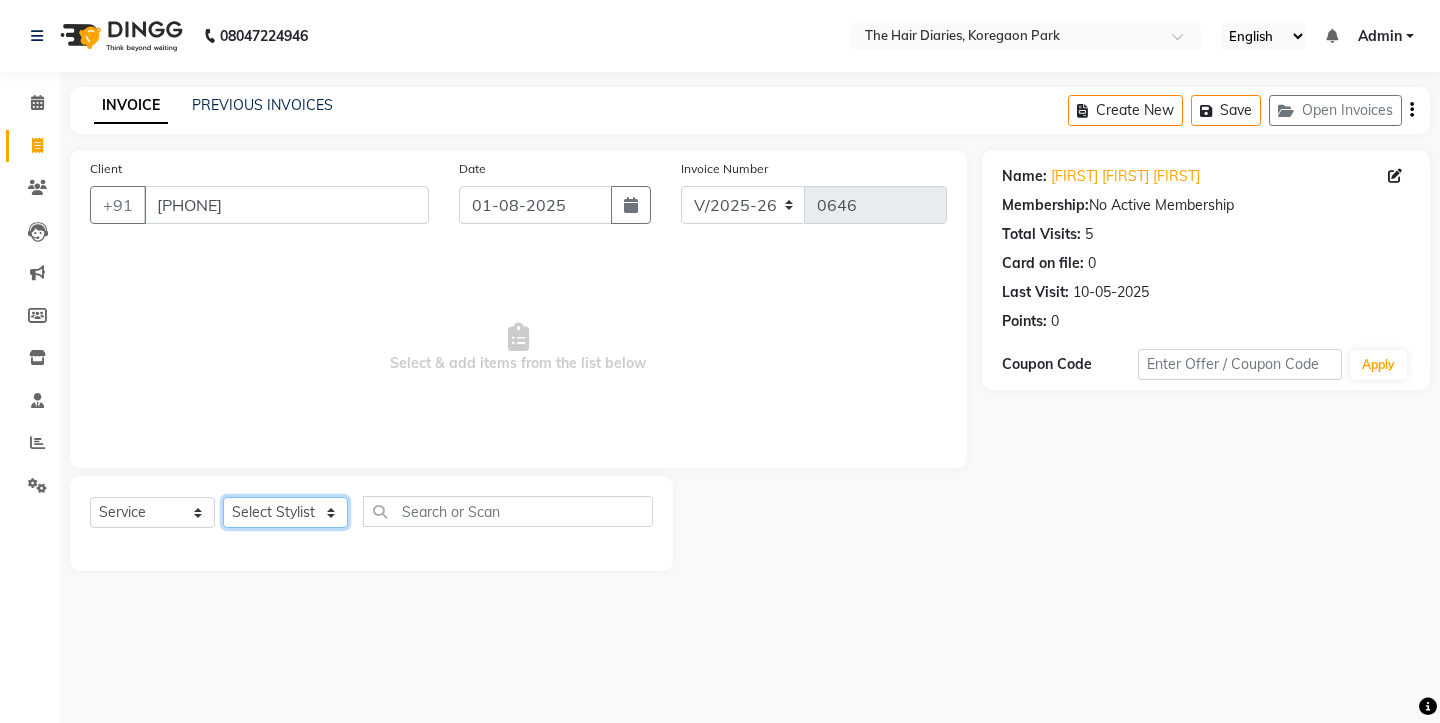 click on "Select Stylist Aaryan Adnan Adnan Ankita Anubha Jyoti  Lalita Manali  Maneger Nazlin Jeena Sanah  Sohail Sonia  Surbhi Thakkur Vidya Wasim" 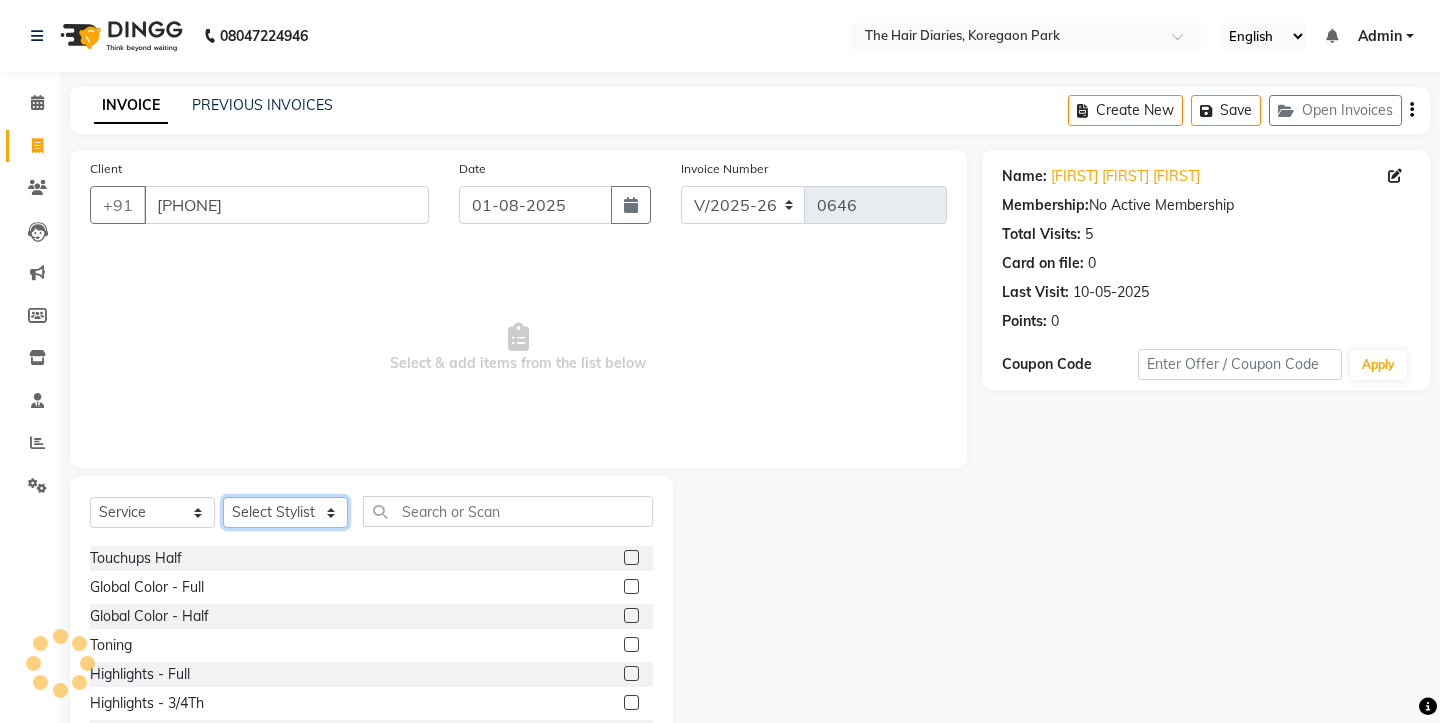 scroll, scrollTop: 635, scrollLeft: 0, axis: vertical 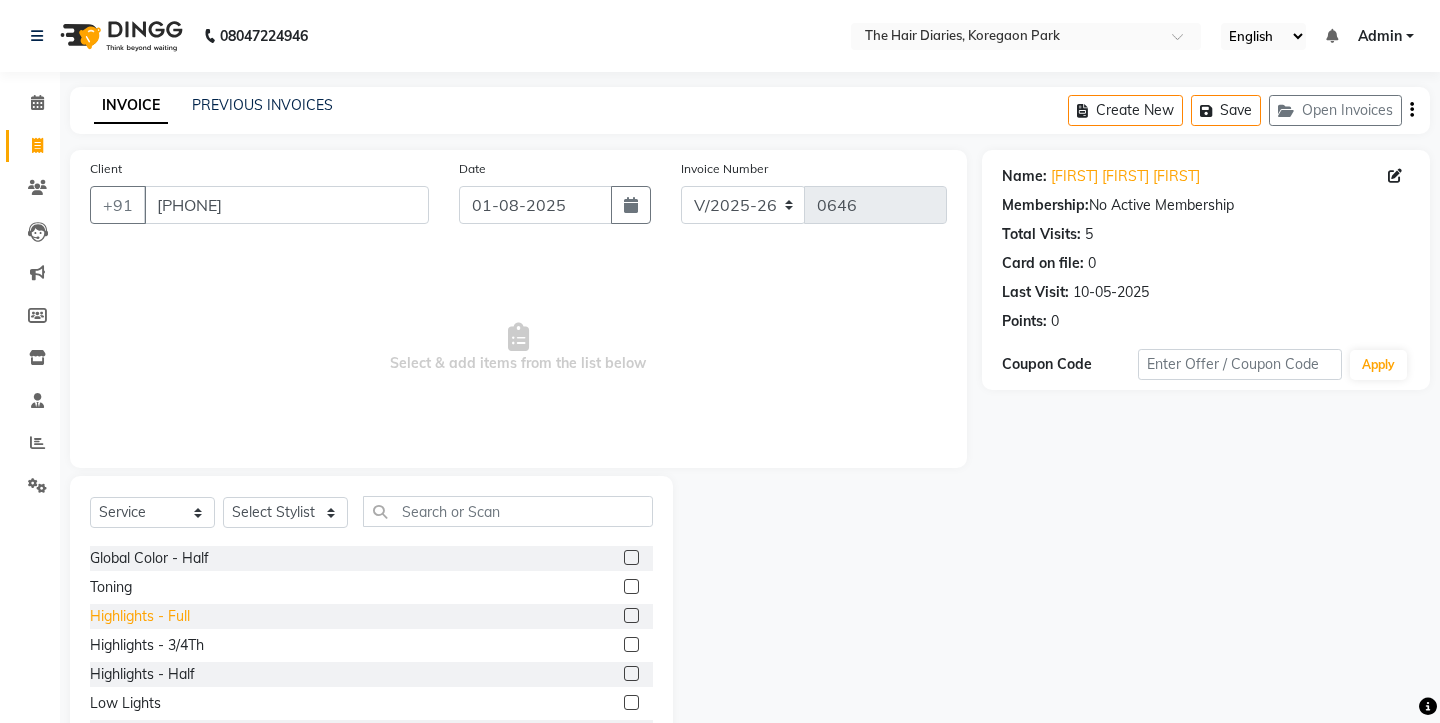 click on "Highlights - Full" 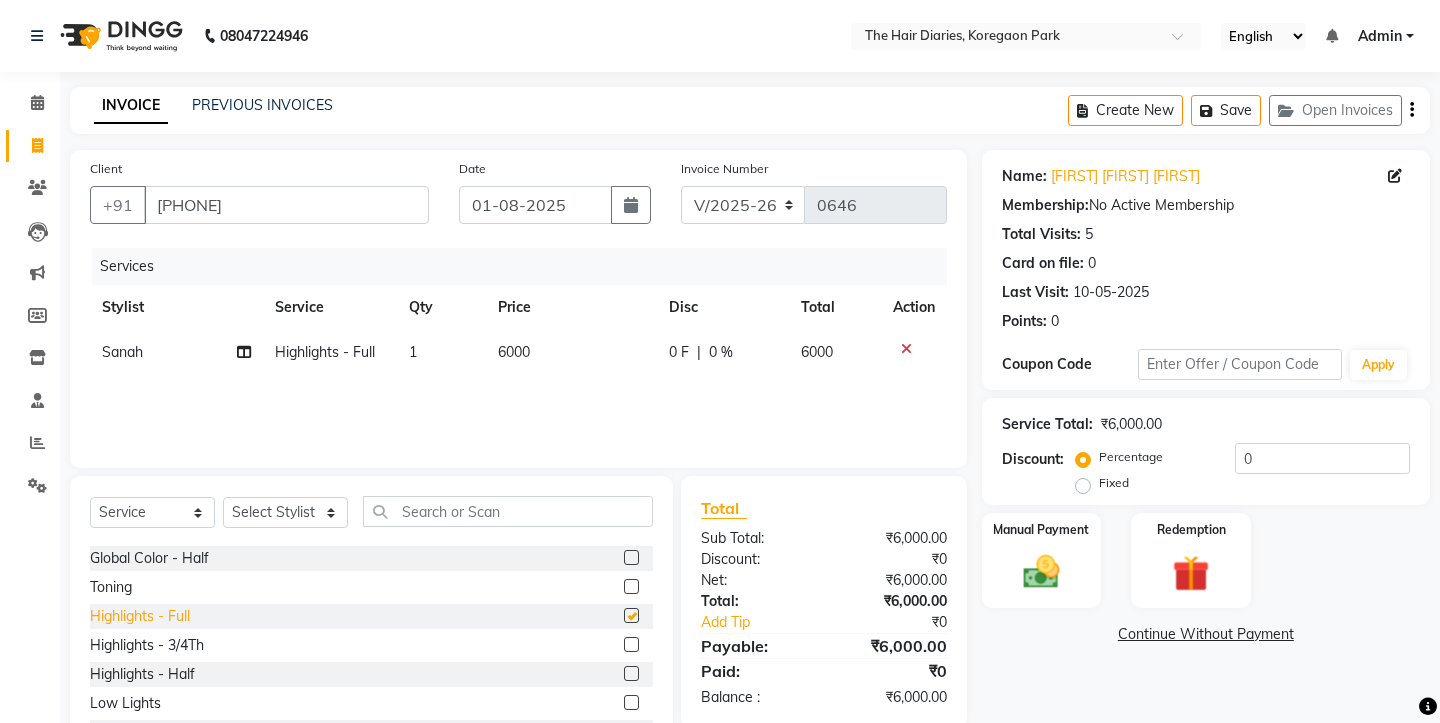 checkbox on "false" 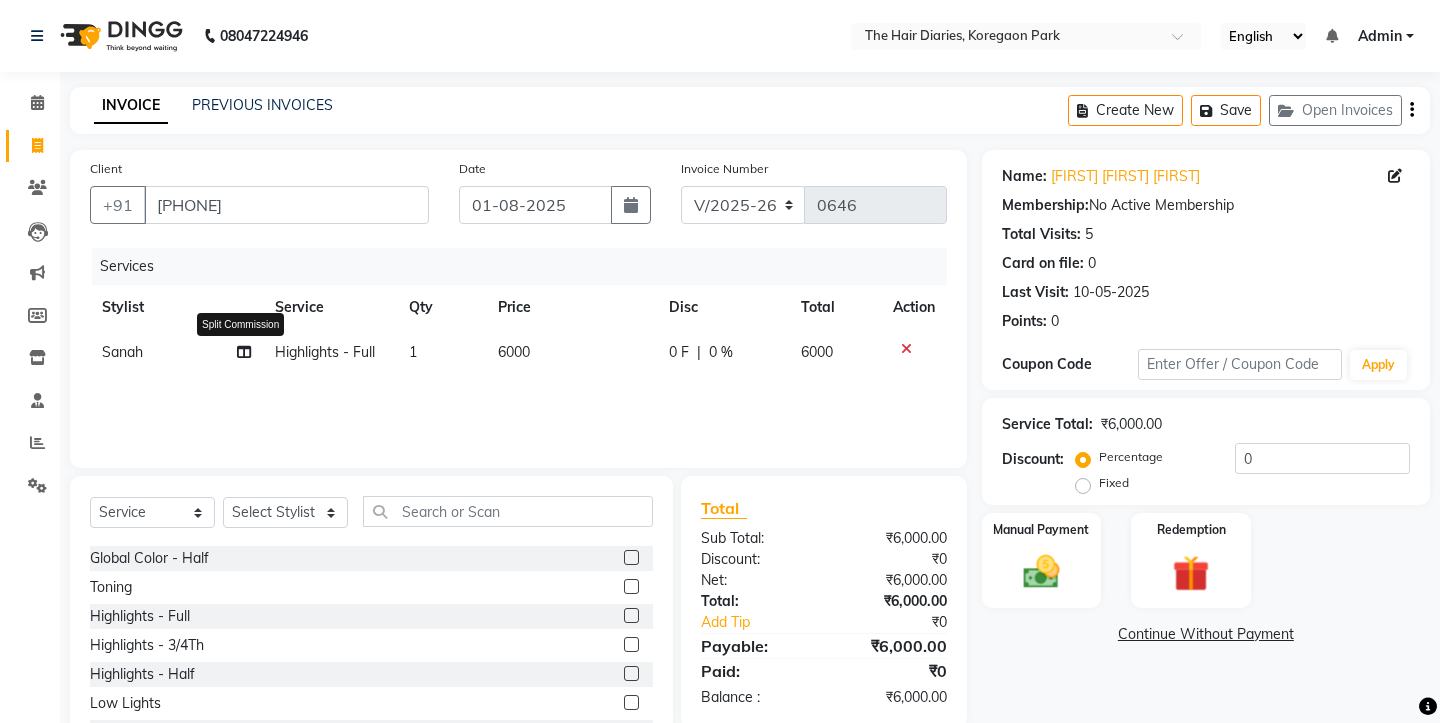 click 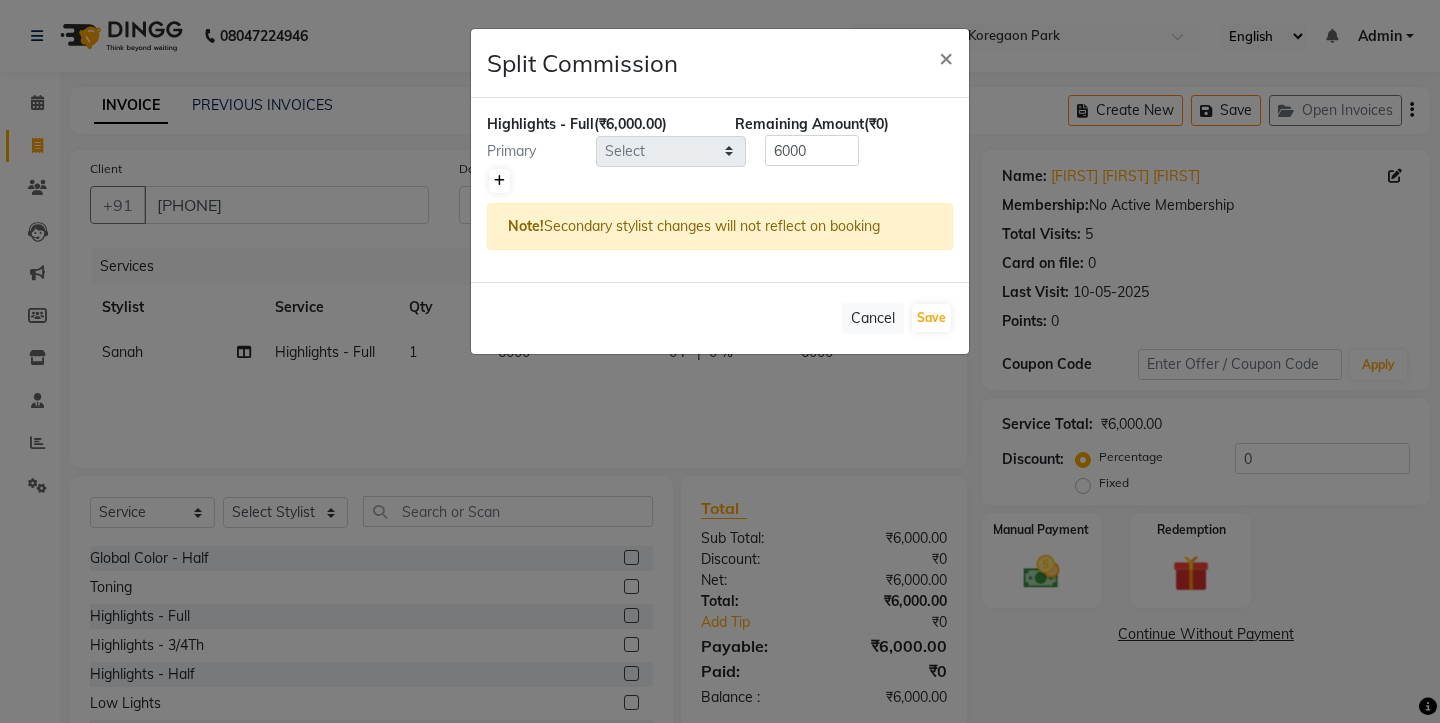click 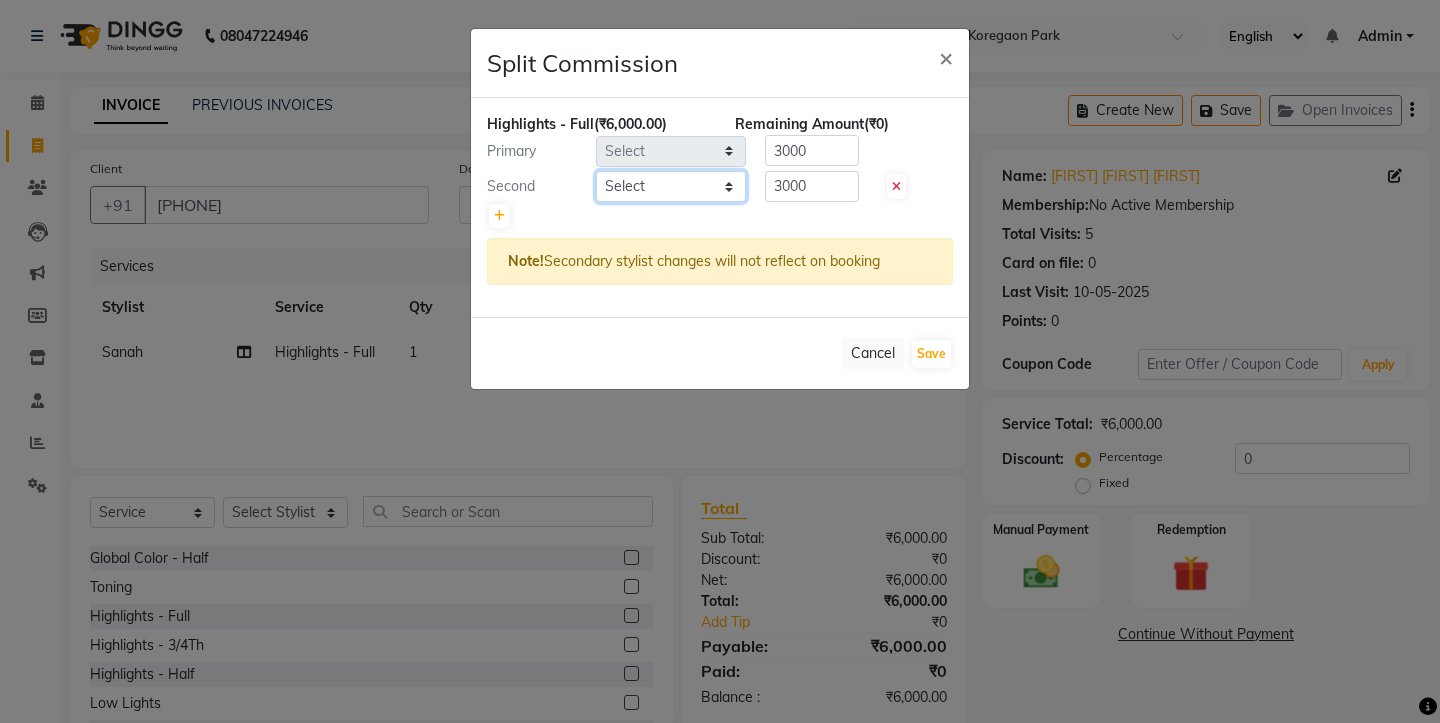 click on "Select  Aaryan   Adnan   Adnan   Ankita   Anubha   Jyoti    Lalita   Manali    Maneger   Nazlin Jeena   Sanah    Sohail   Sonia    Surbhi Thakkur   Vidya   Wasim" 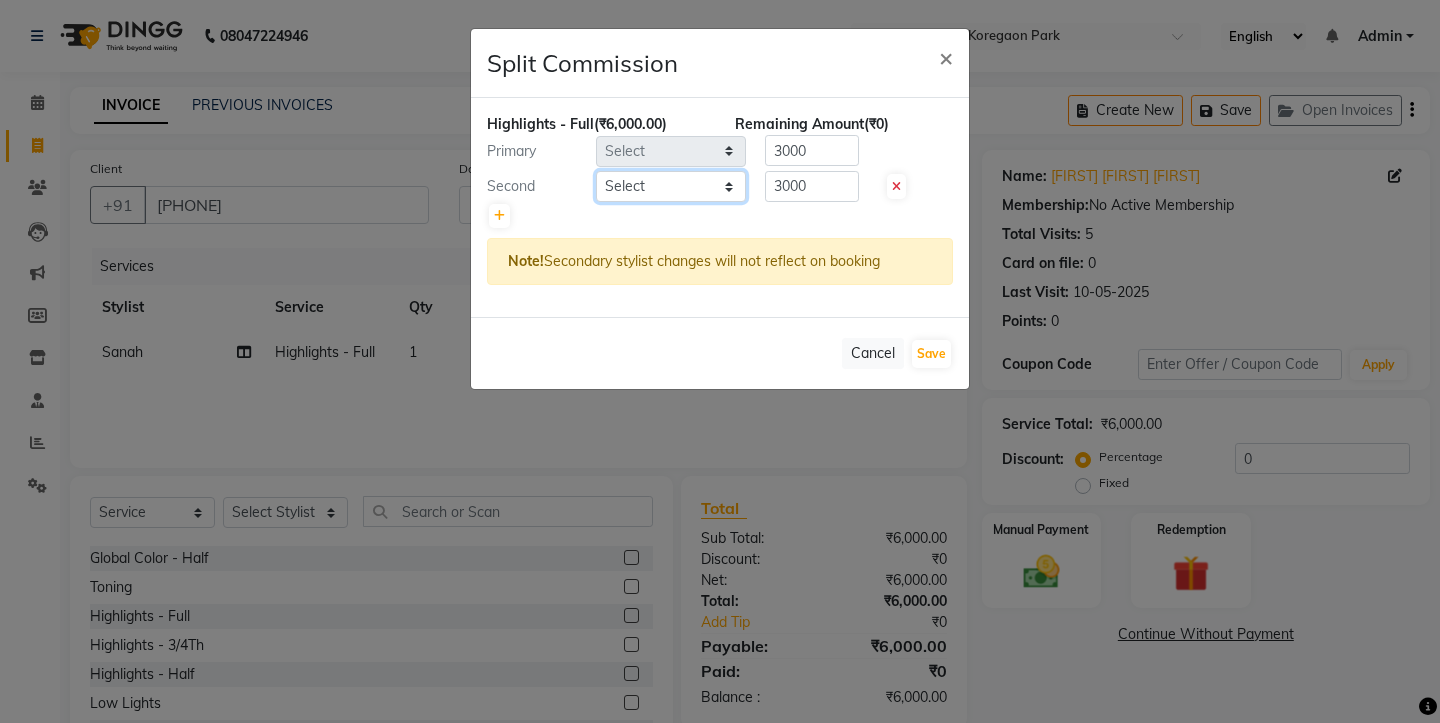 select on "12916" 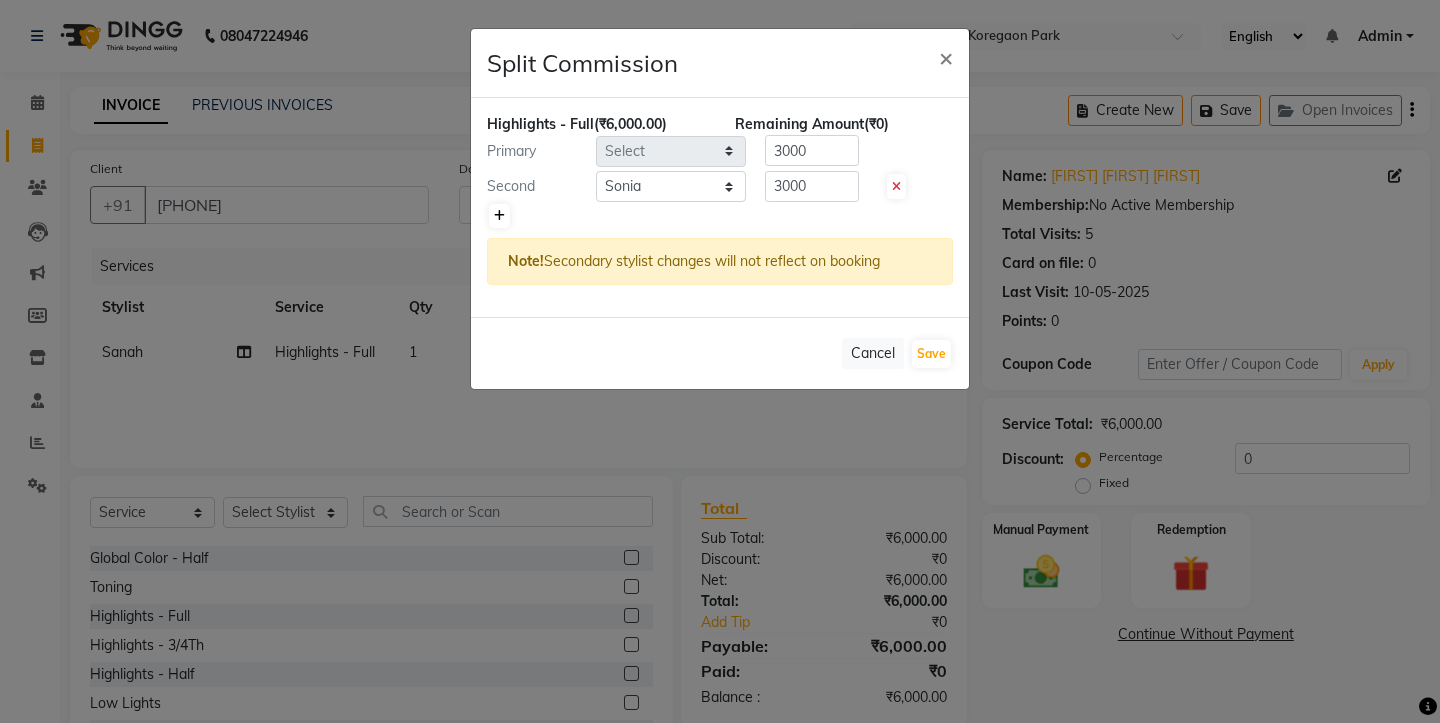 click 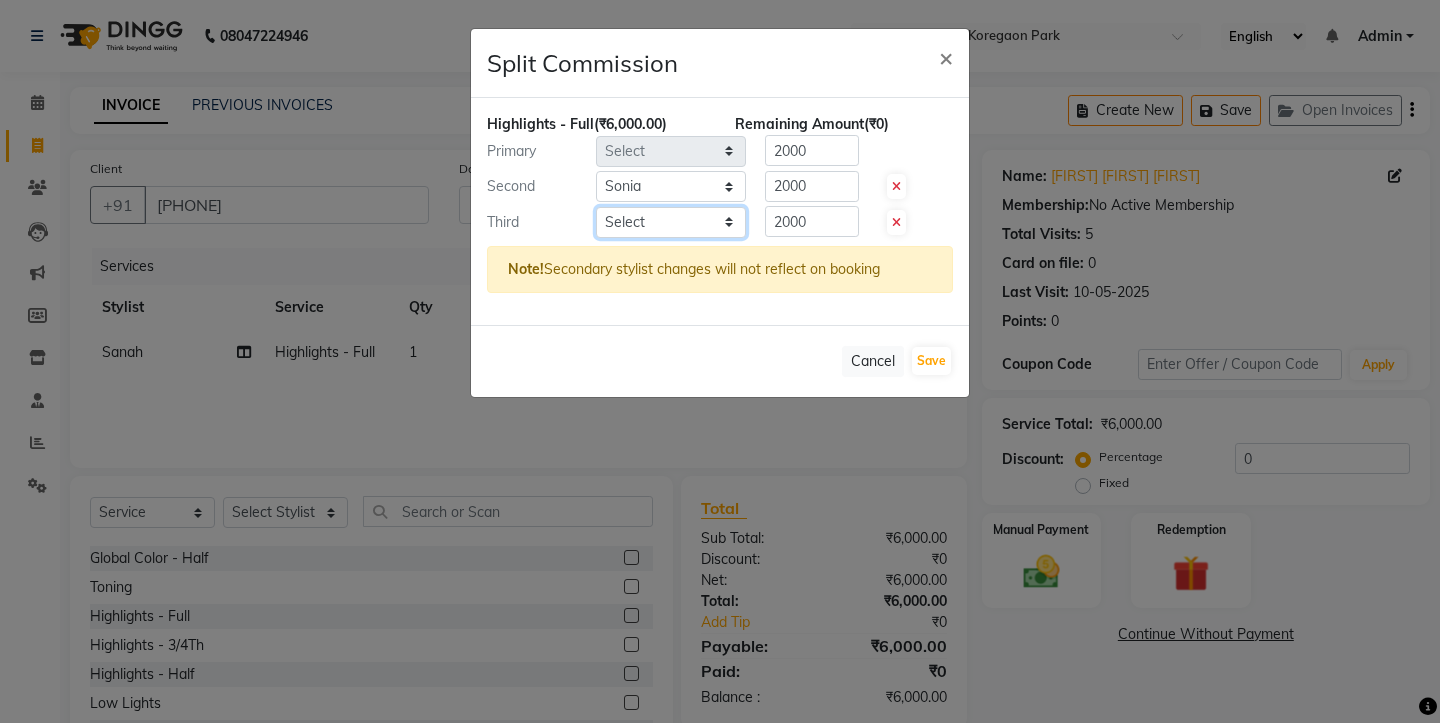 click on "Select  Aaryan   Adnan   Adnan   Ankita   Anubha   Jyoti    Lalita   Manali    Maneger   Nazlin Jeena   Sanah    Sohail   Sonia    Surbhi Thakkur   Vidya   Wasim" 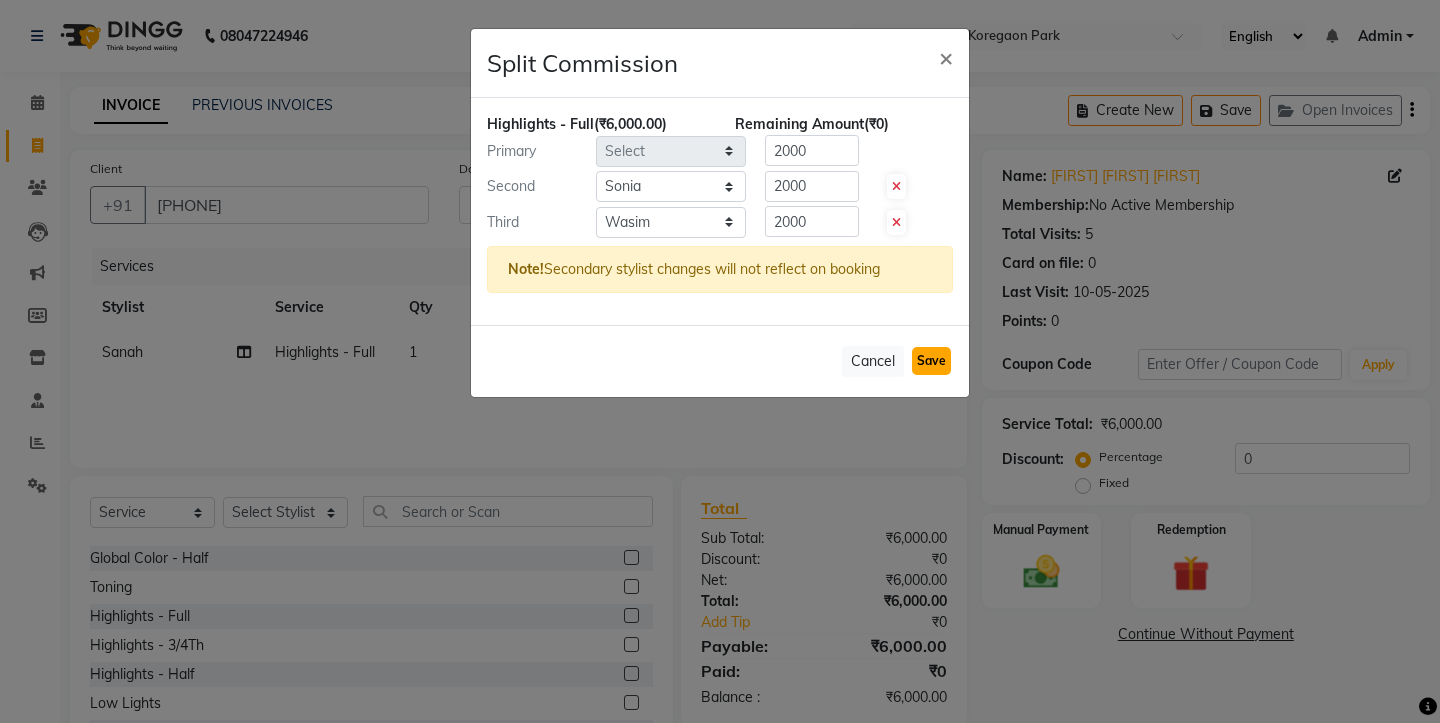 click on "Save" 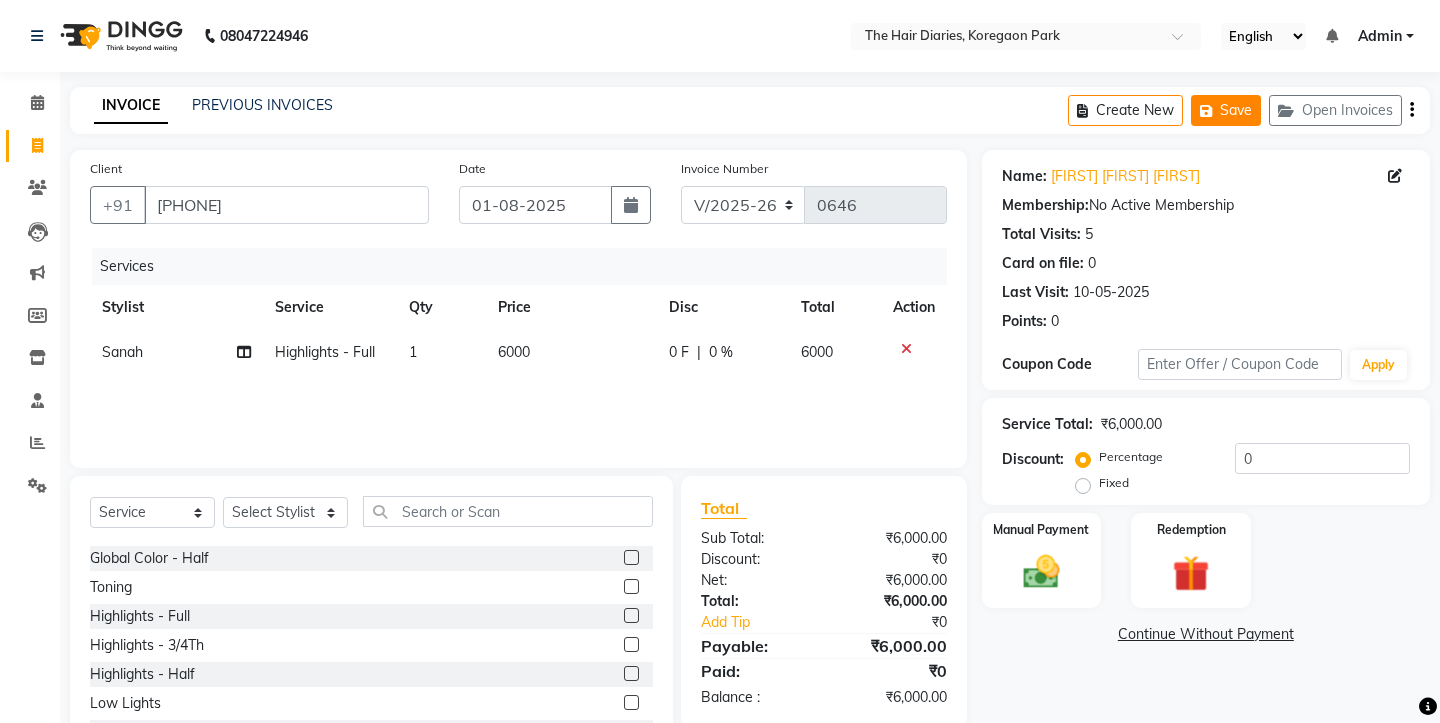 click on "Save" 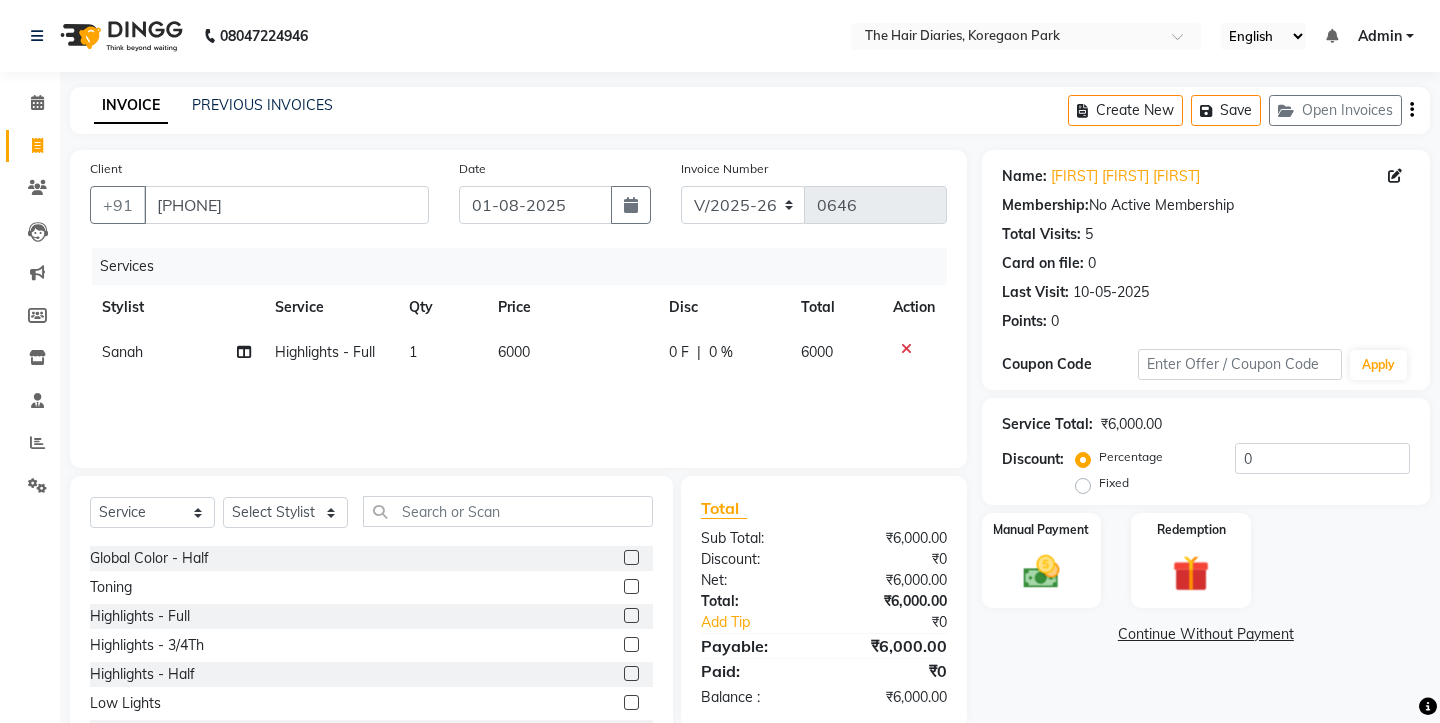 click on "6000" 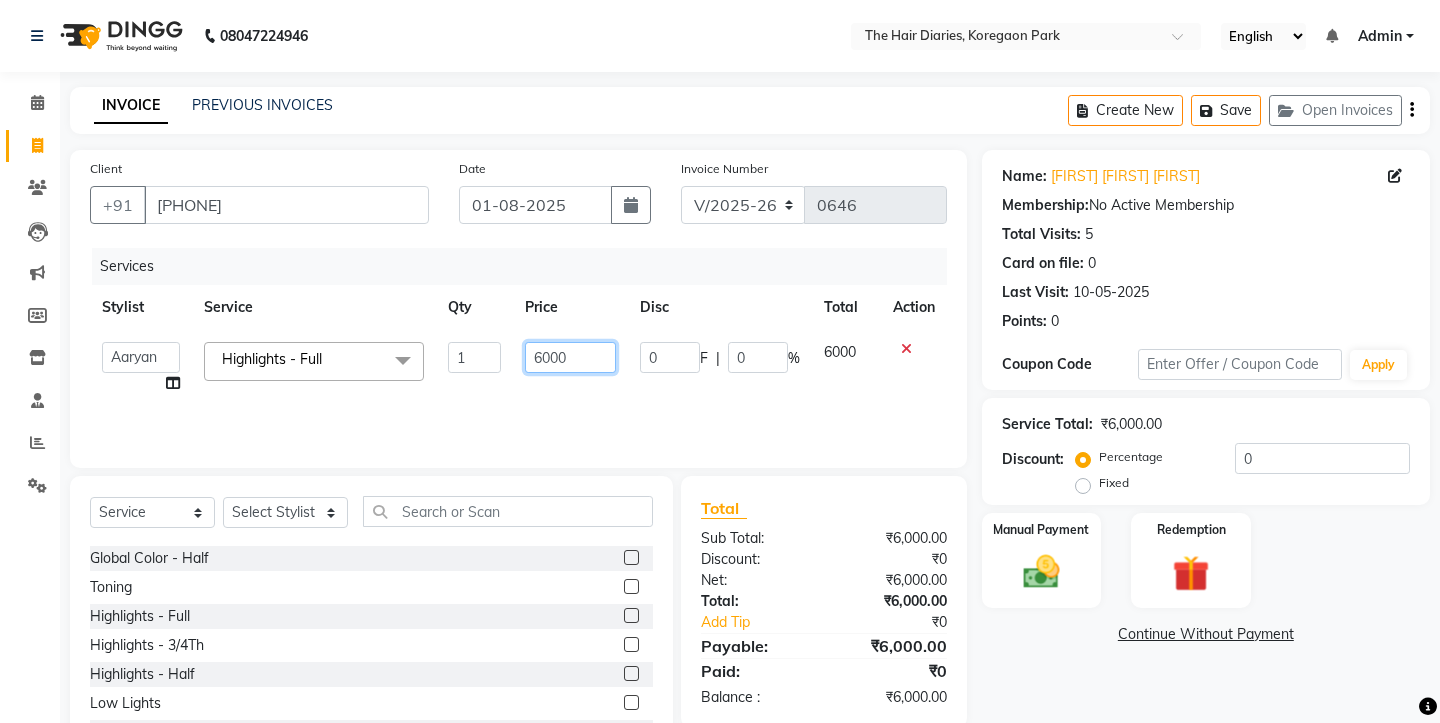 click on "6000" 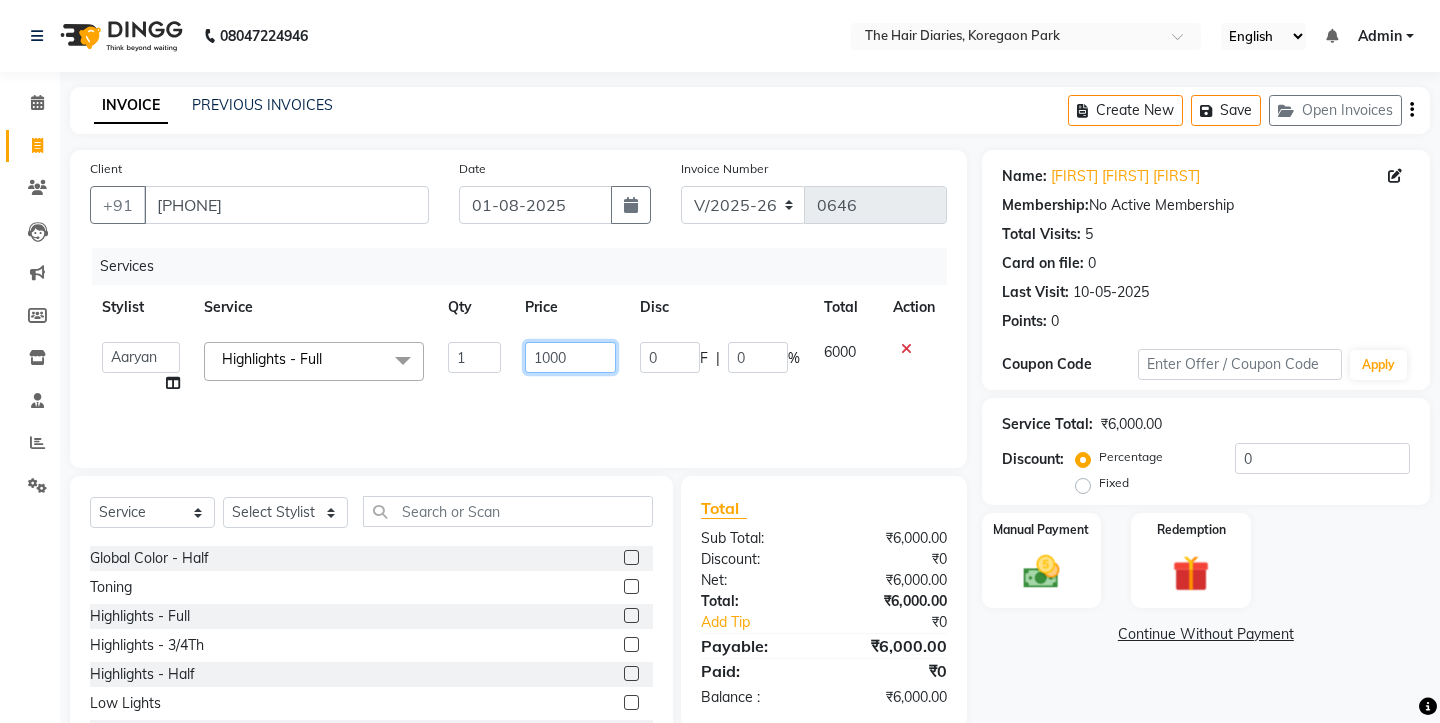 type on "12000" 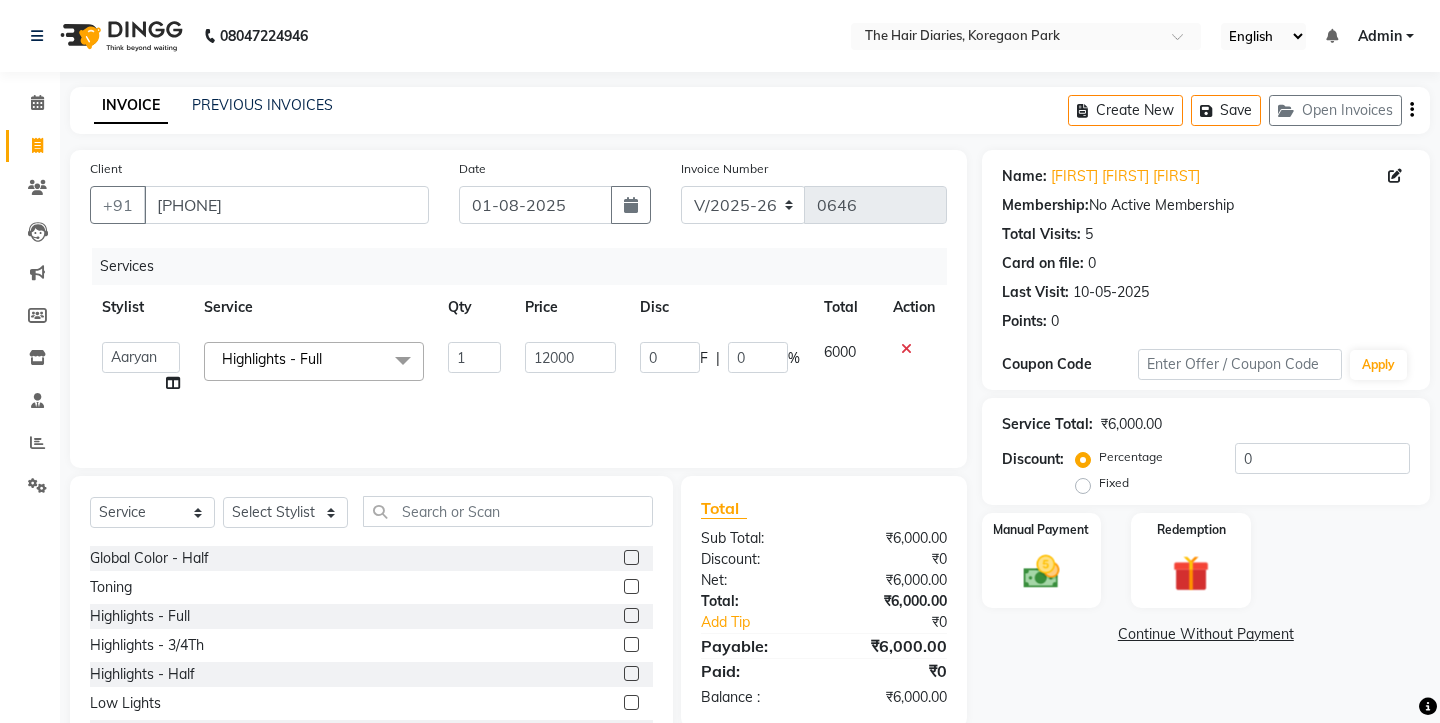 click on "Services Stylist Service Qty Price Disc Total Action  Aaryan   Adnan   Adnan   Ankita   Anubha   Jyoti    Lalita   Manali    Maneger   Nazlin Jeena   Sanah    Sohail   Sonia    Surbhi Thakkur   Vidya   Wasim   Highlights - Full  x Haircuts - Female (Senior) Haircuts - Male(Senior) Haircuts - Female (Junior) Haircuts - Male (Junior) Fringe Cut Kids Haircut-under 5yrs Hair trim Hair Fading Gents Haircuts  (Male) Haircut -Male (Junior old) Shampoo - Shampoo Extension wash Styling - Blowdry Styling - Curls Styling - Crimp Styling - Gents Style Saree Draping Beard Styling - Trim Beard Styling - Beard Styling Touchups Full  Touchups Half Global Color - Full Global Color - Half Toning Highlights - Full Highlights - 3/4Th Highlights - Half Low Lights Highlights And Global Balayage - Full Balayage - Half Balayage - Front Treatments - Fringe(Botox) Treatments - Crown (Botox) Treatments - Full (Botox) Treatments - Male Top (Botox) Treatments - Full (Backwastreatment) Treatments - Full (Filller) Milkshake spa Sos Sara K" 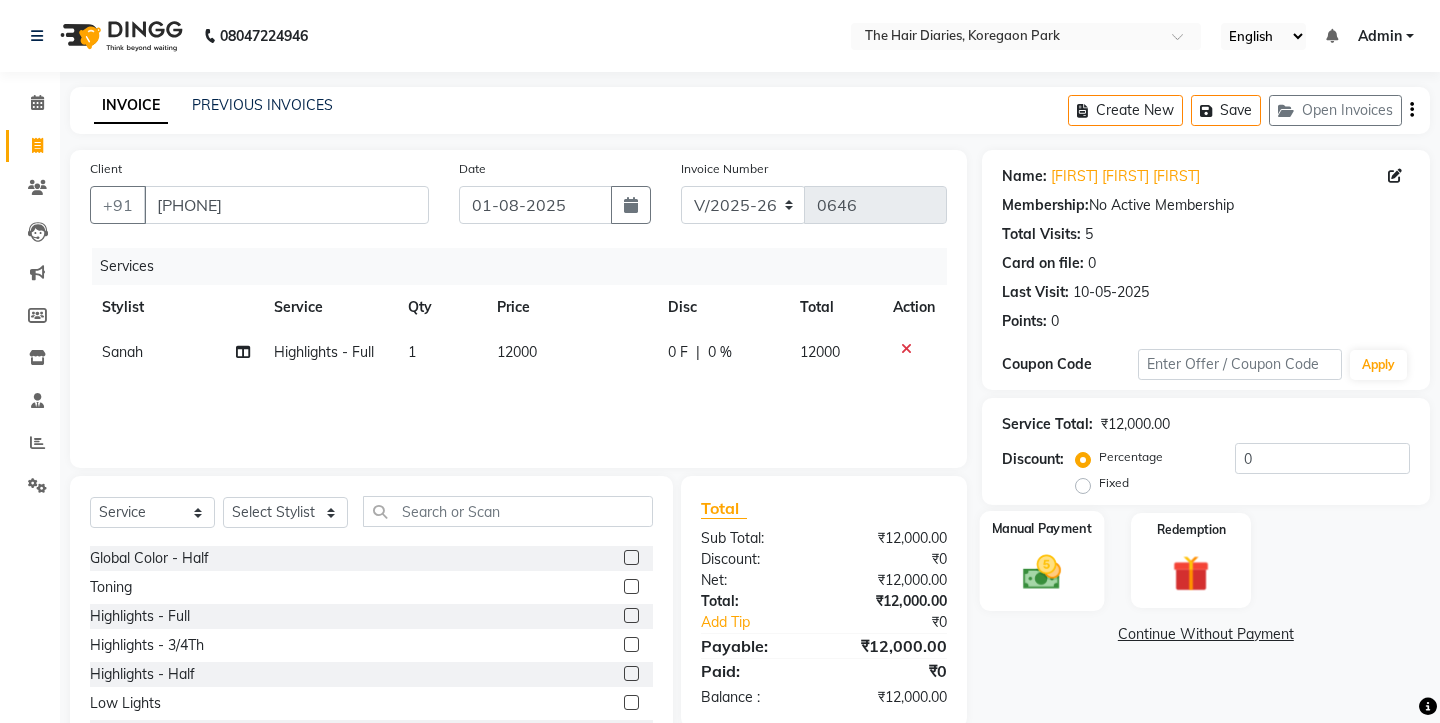click 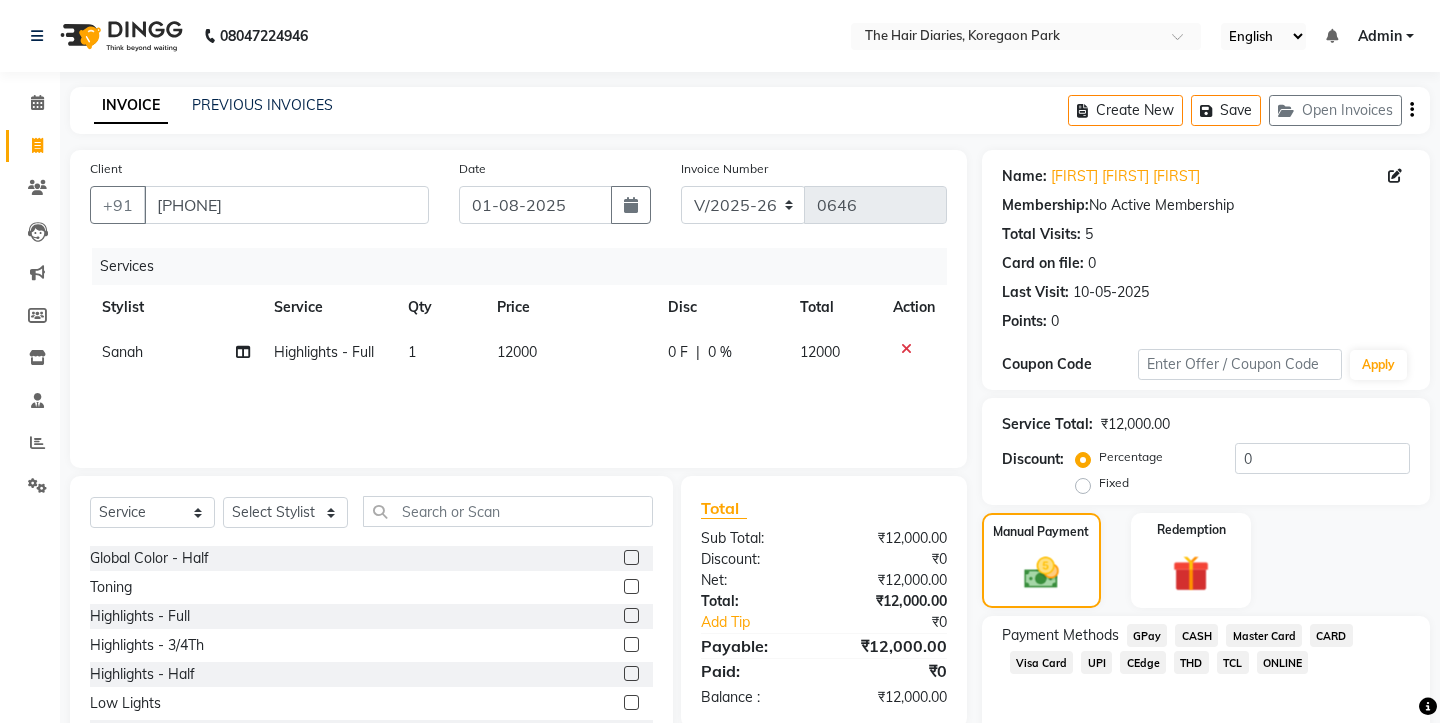 click on "TCL" 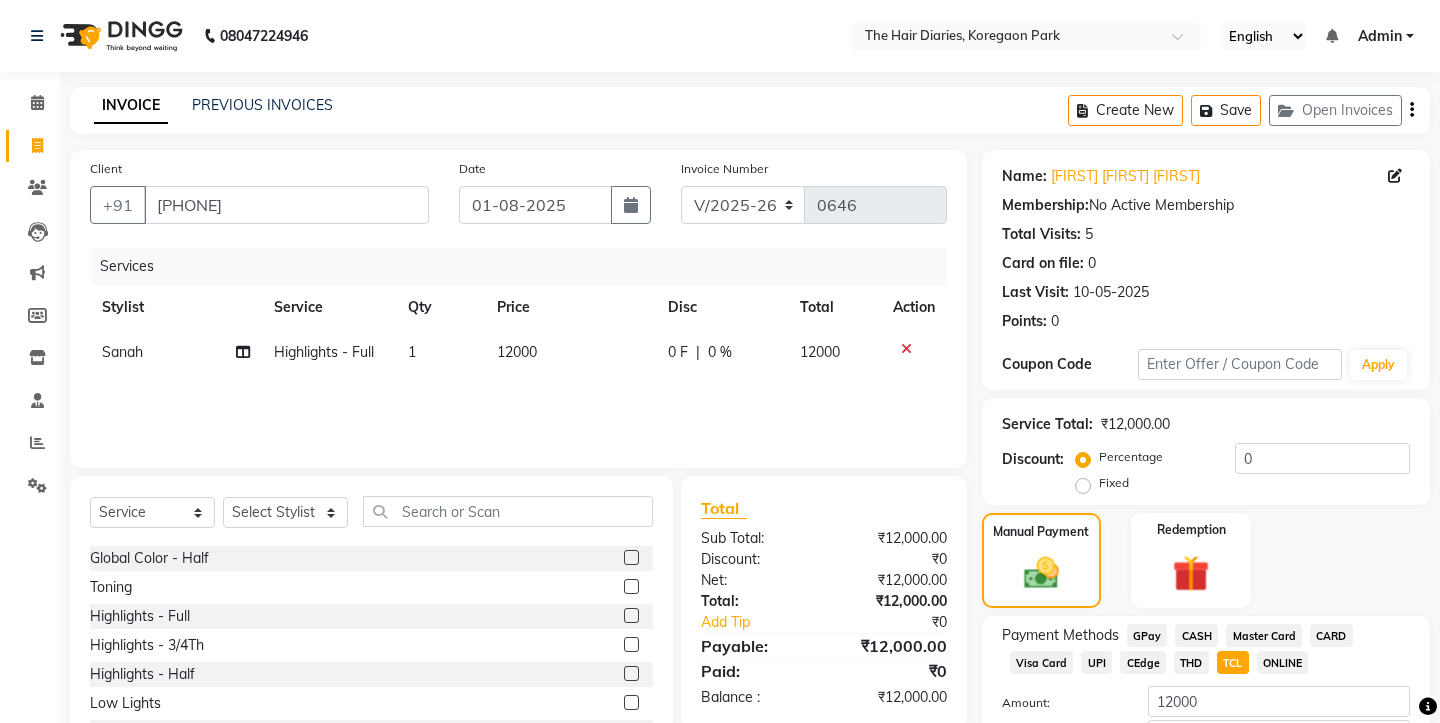 scroll, scrollTop: 118, scrollLeft: 0, axis: vertical 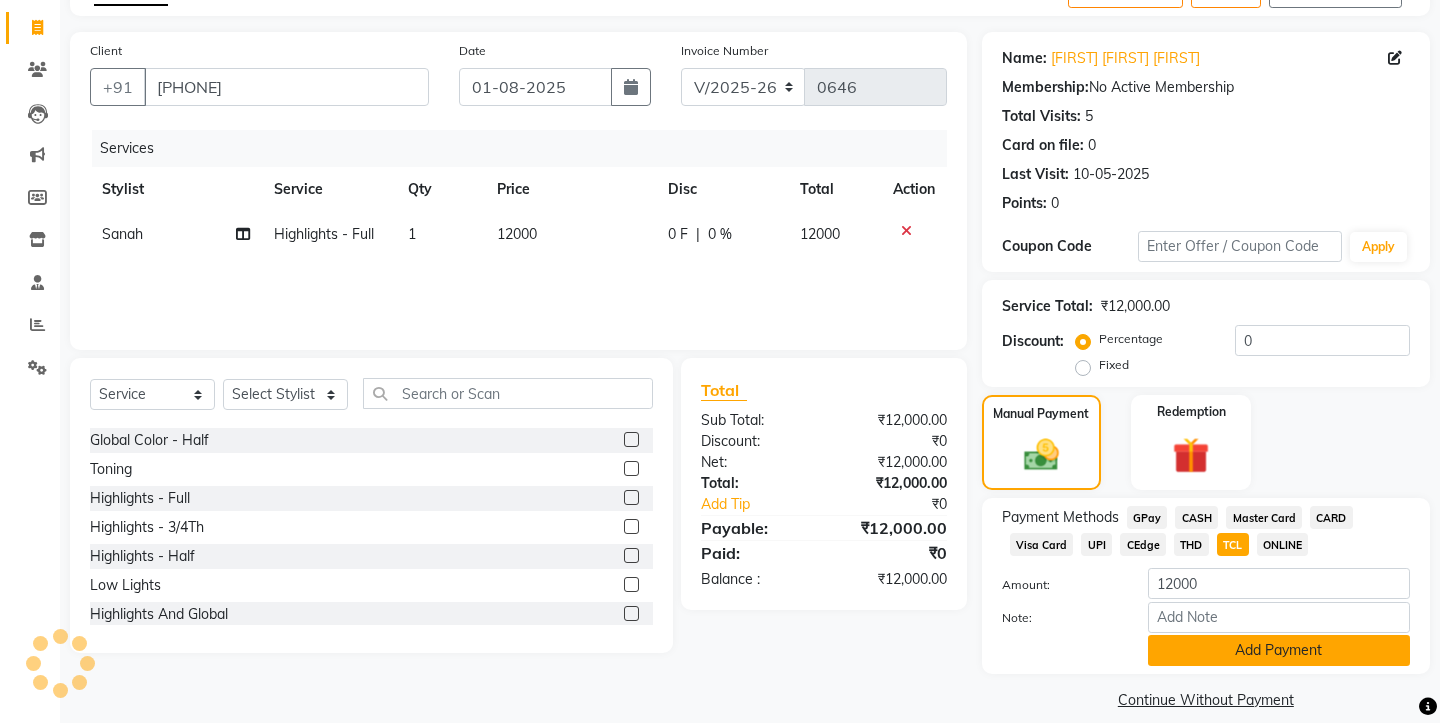 click on "Add Payment" 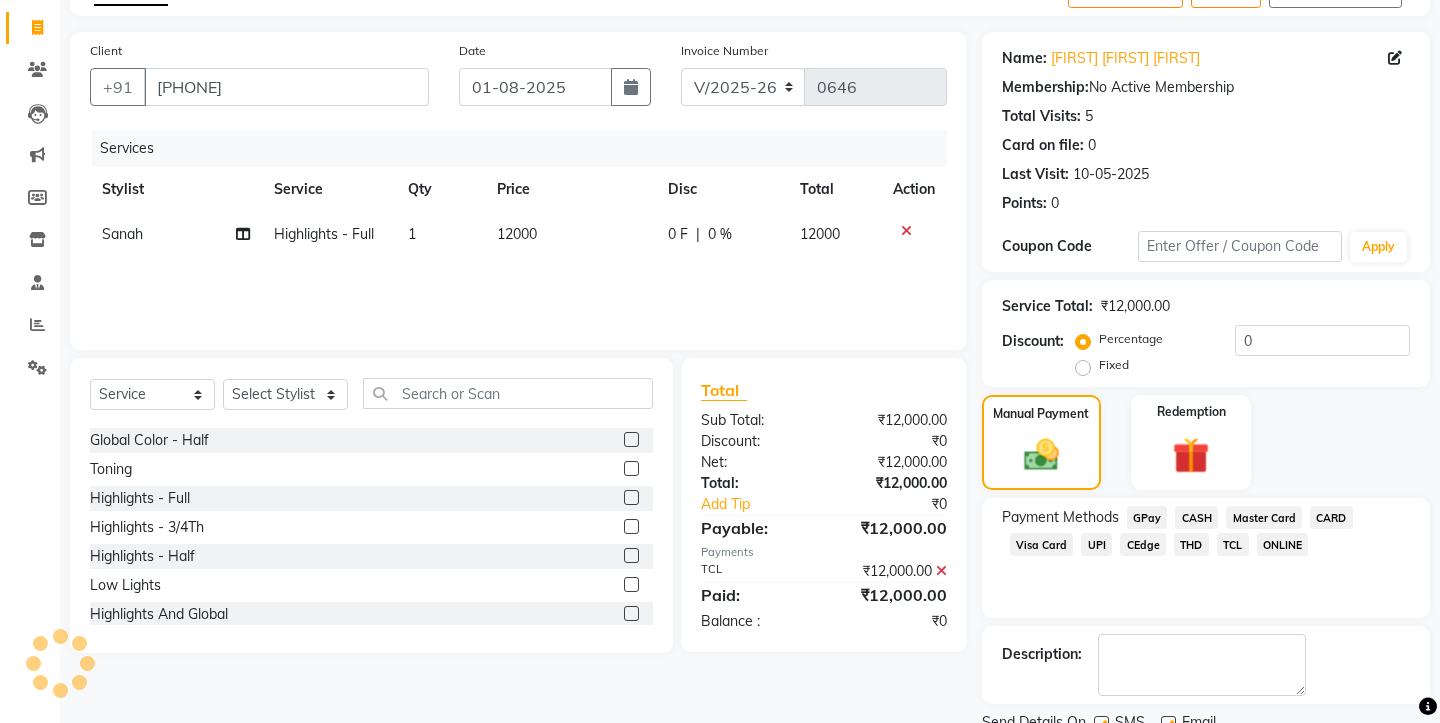click 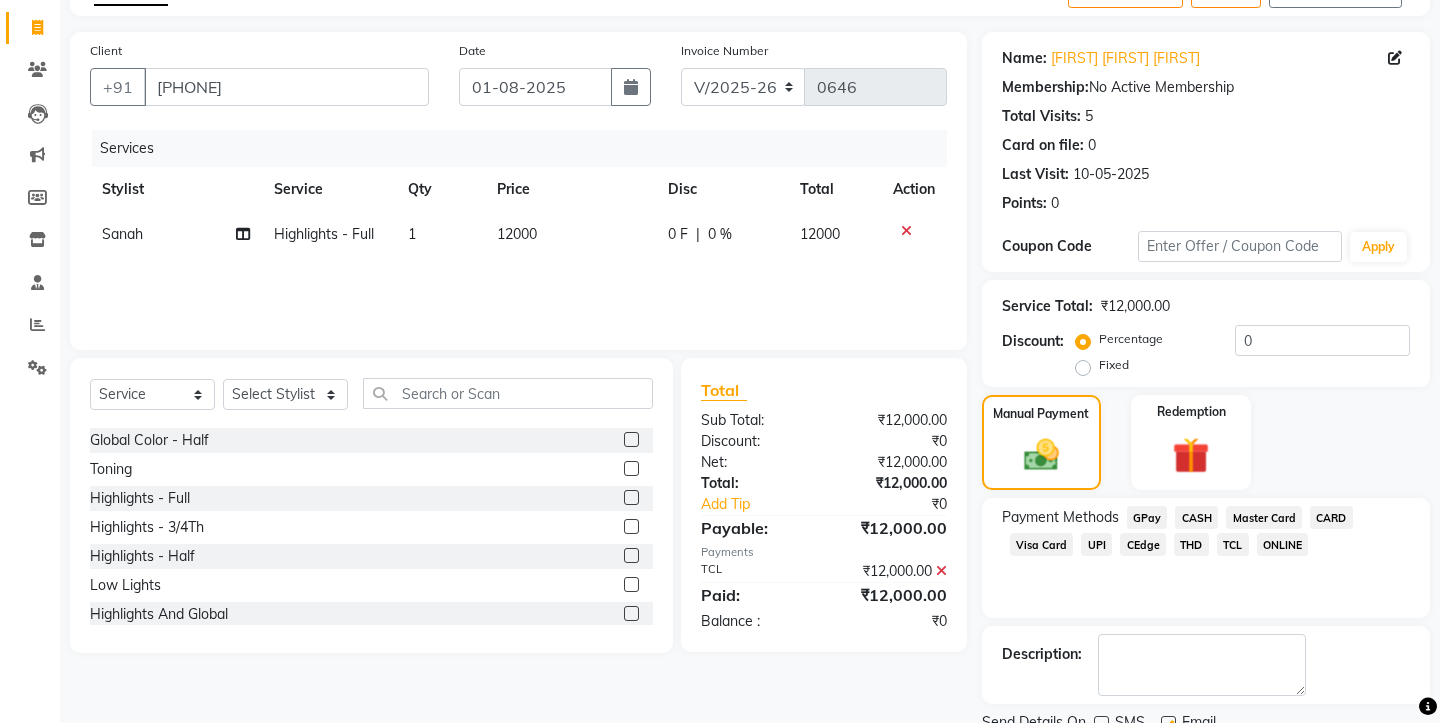 click 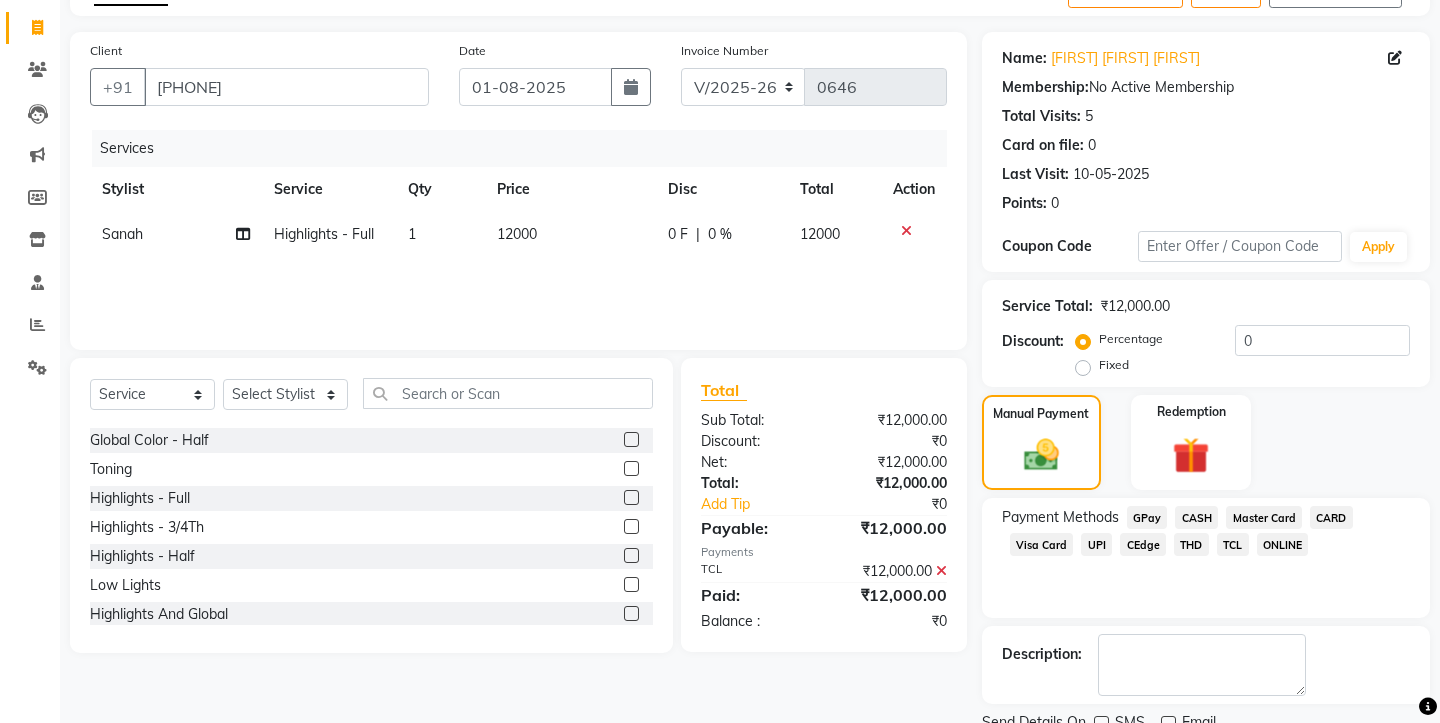 scroll, scrollTop: 175, scrollLeft: 0, axis: vertical 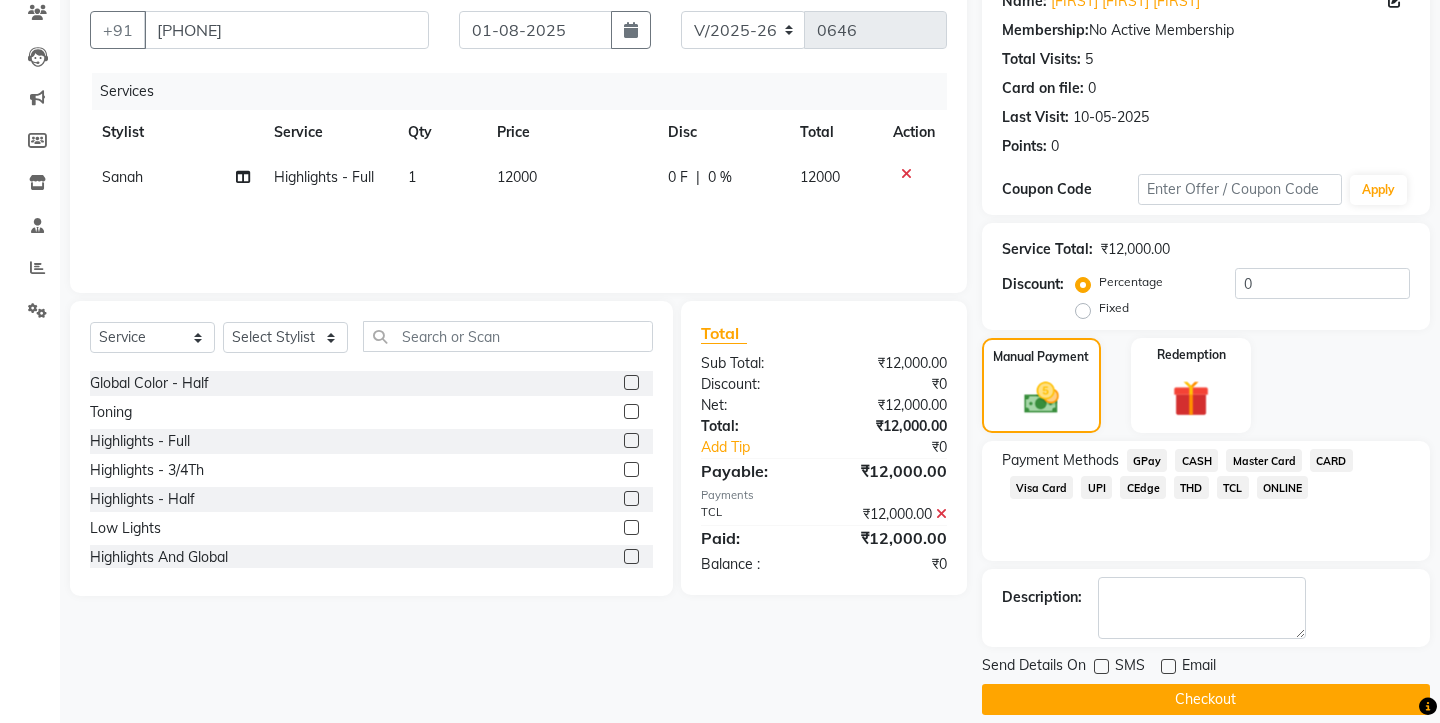 click on "Checkout" 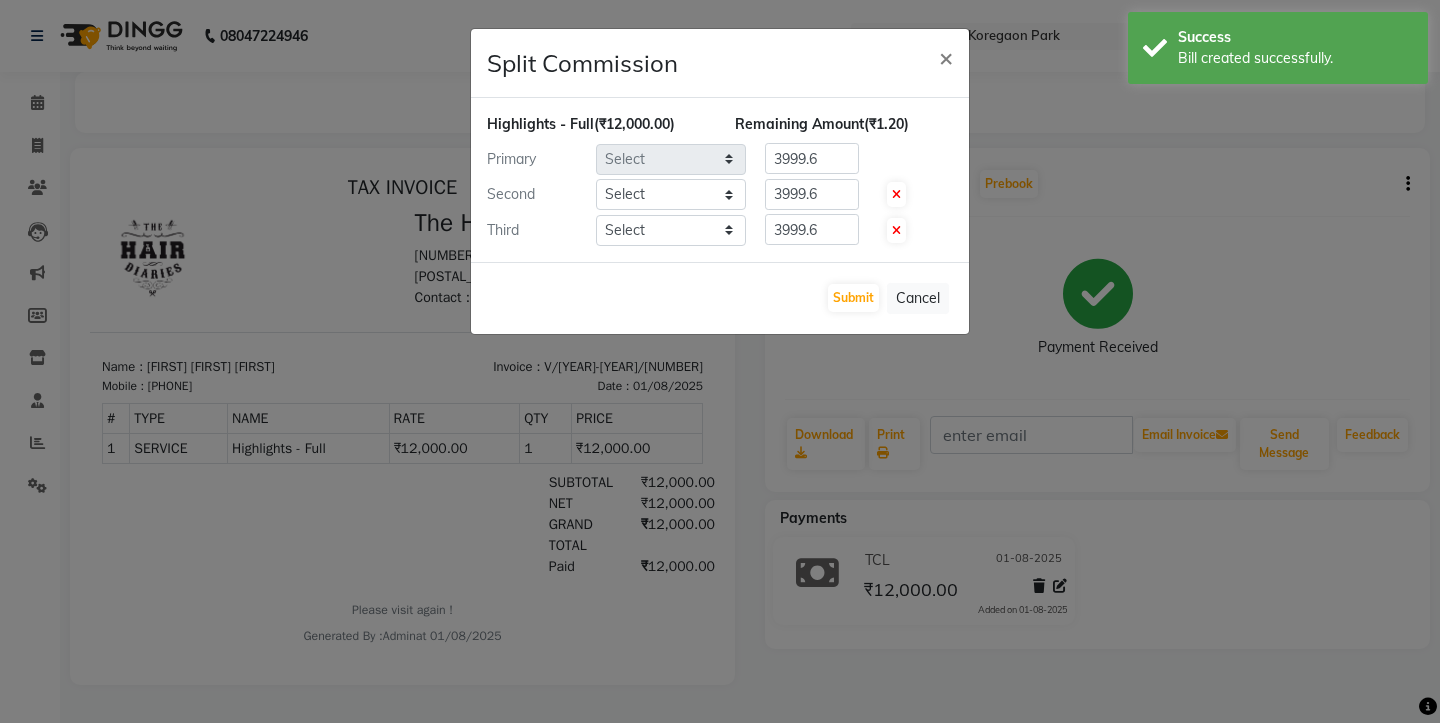 scroll, scrollTop: 0, scrollLeft: 0, axis: both 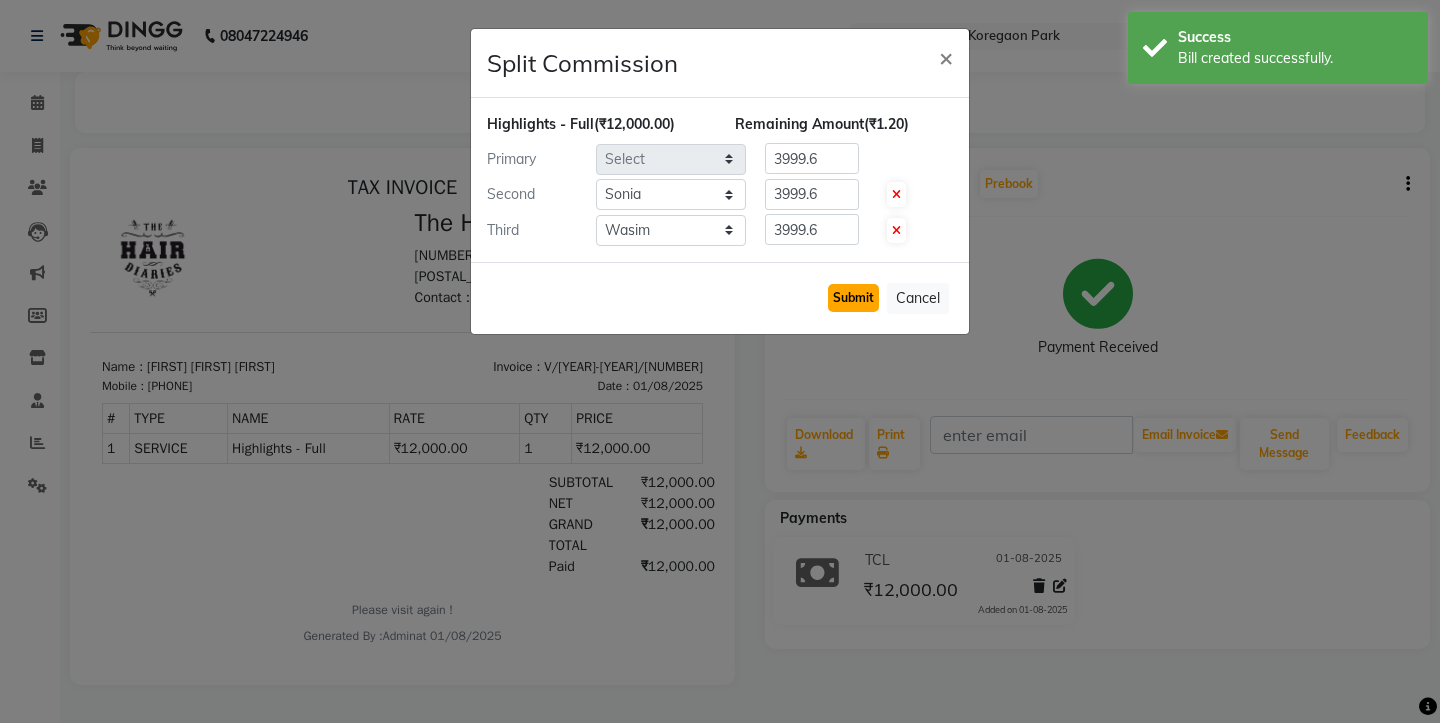 click on "Submit" 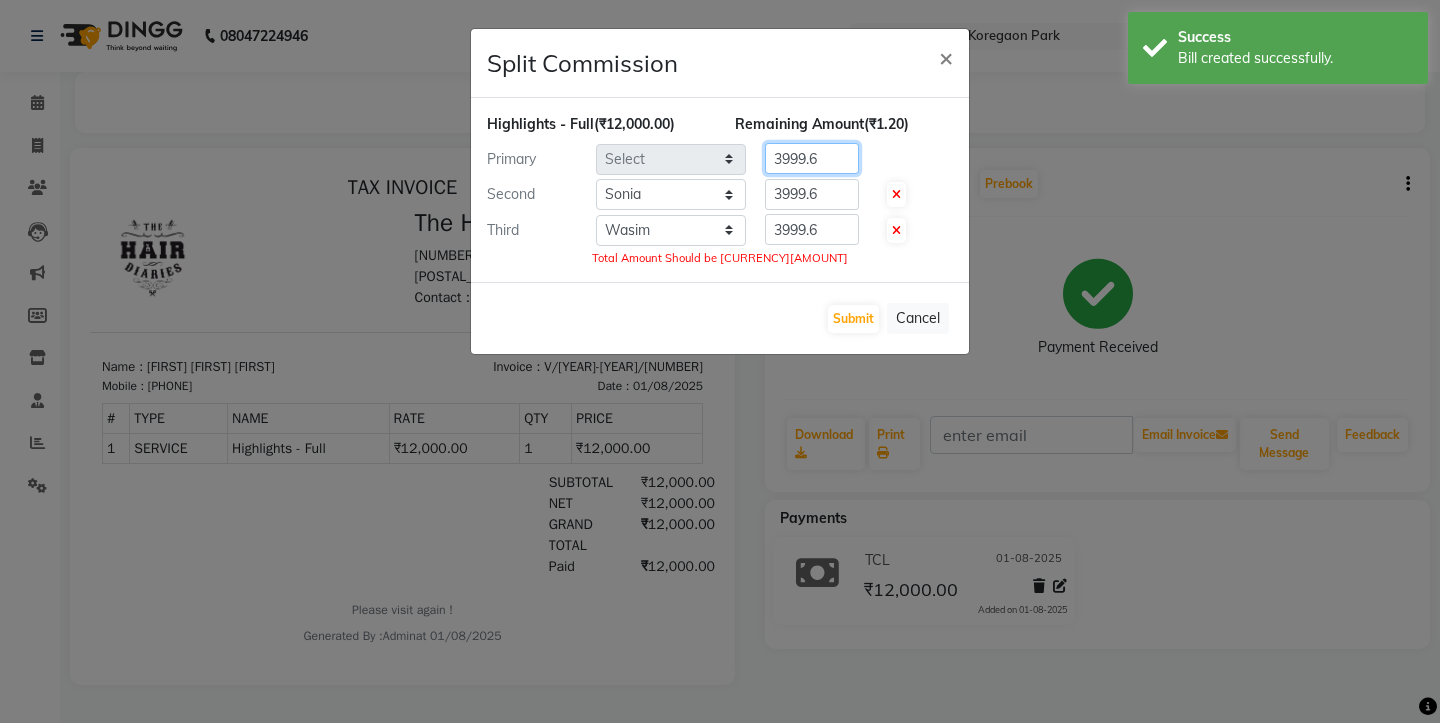 click on "3999.6" 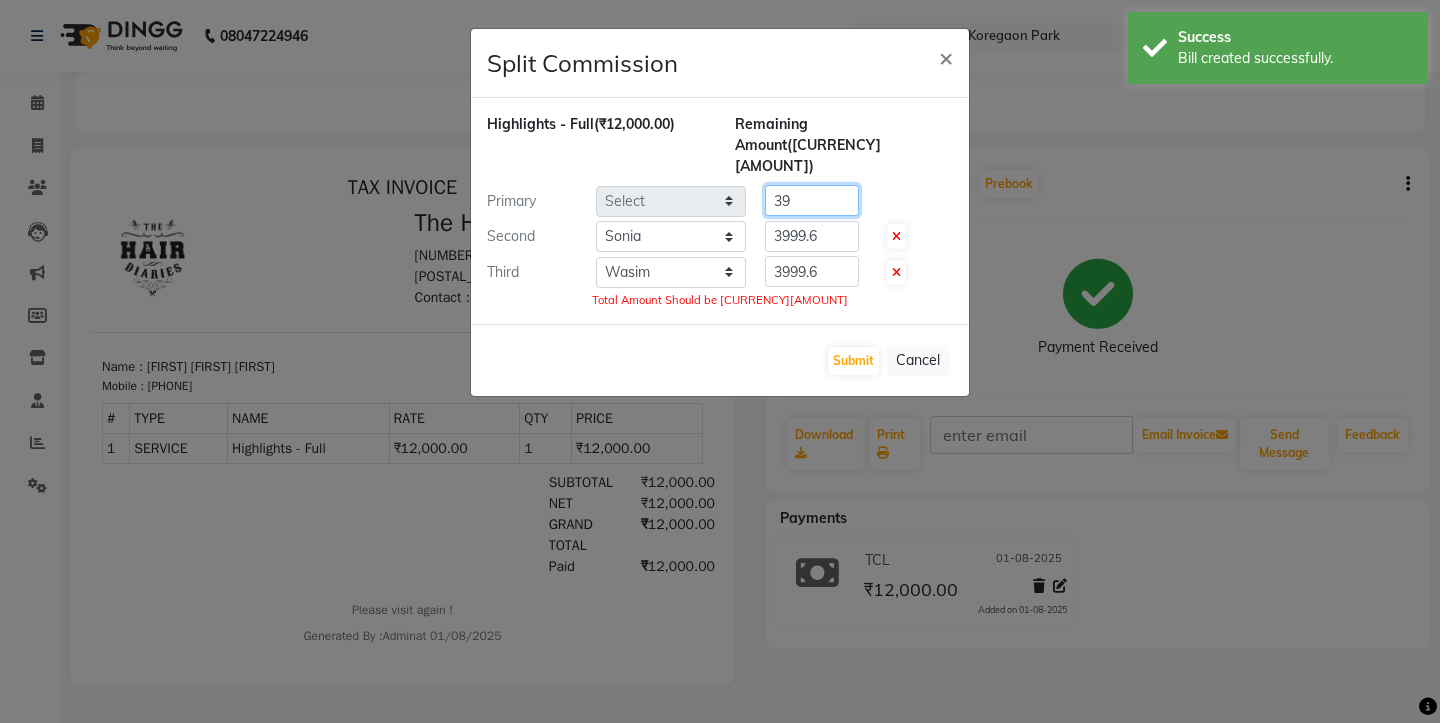 type on "3" 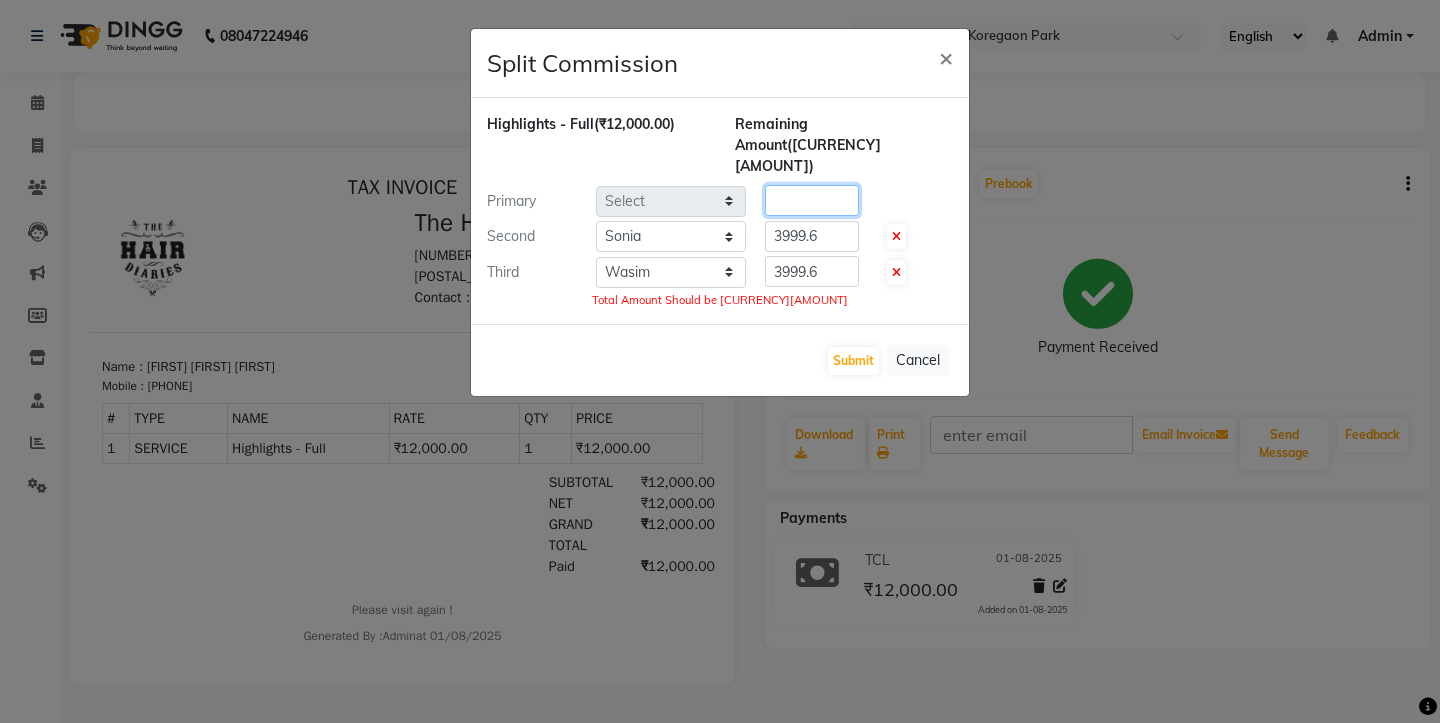 type 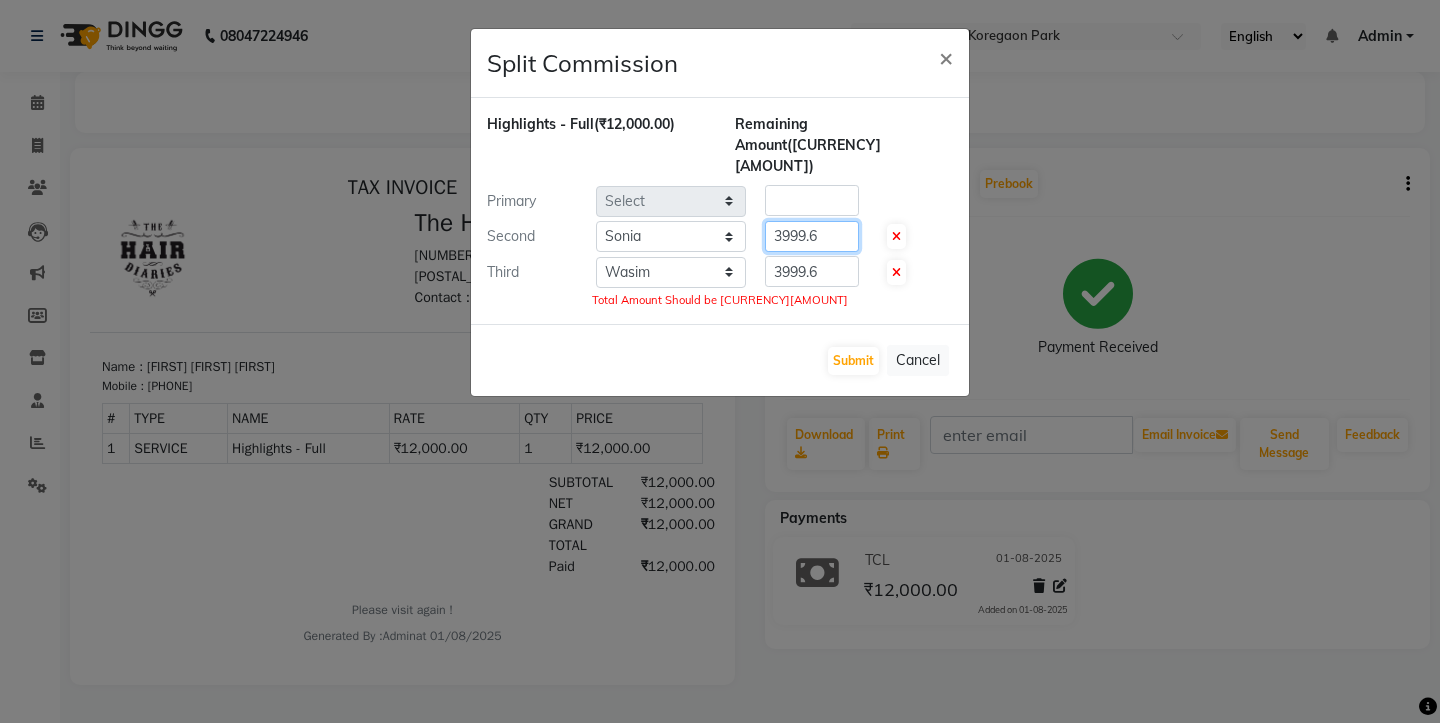 click on "3999.6" 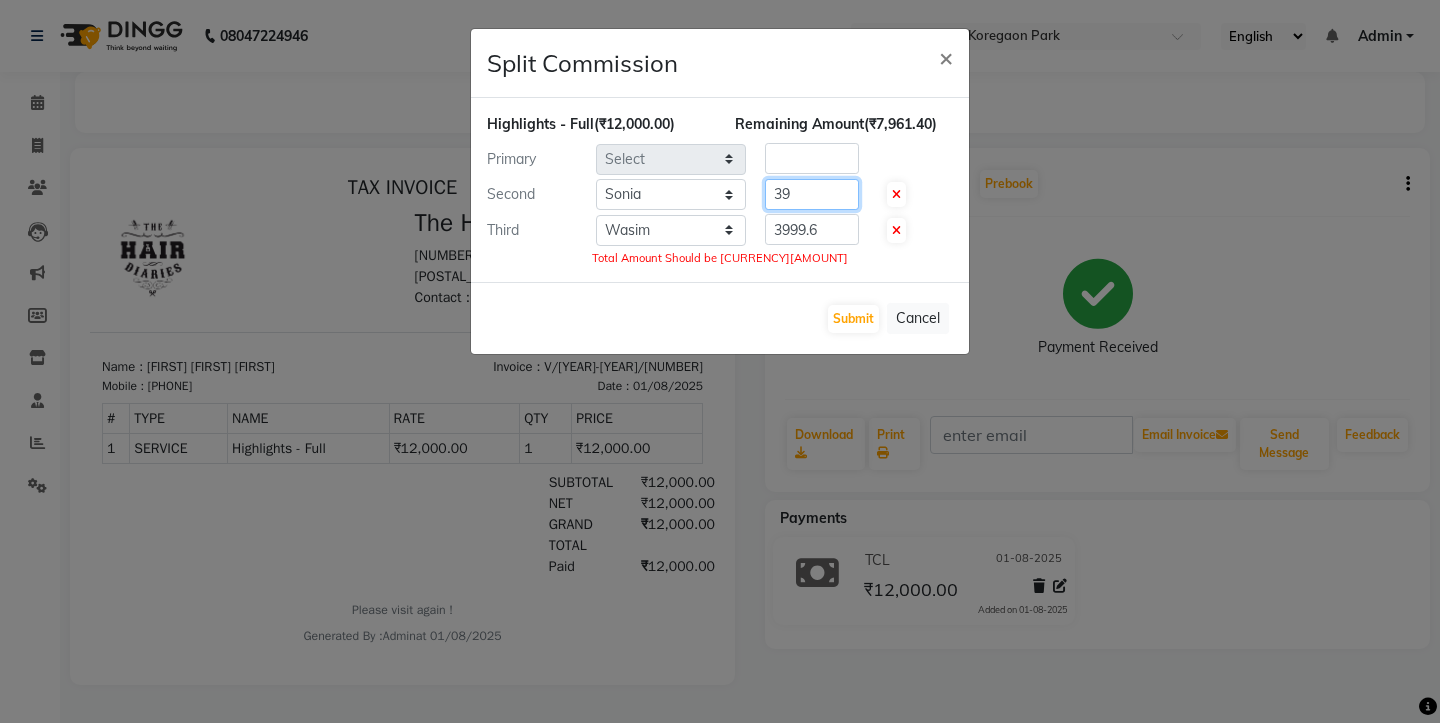 type on "3" 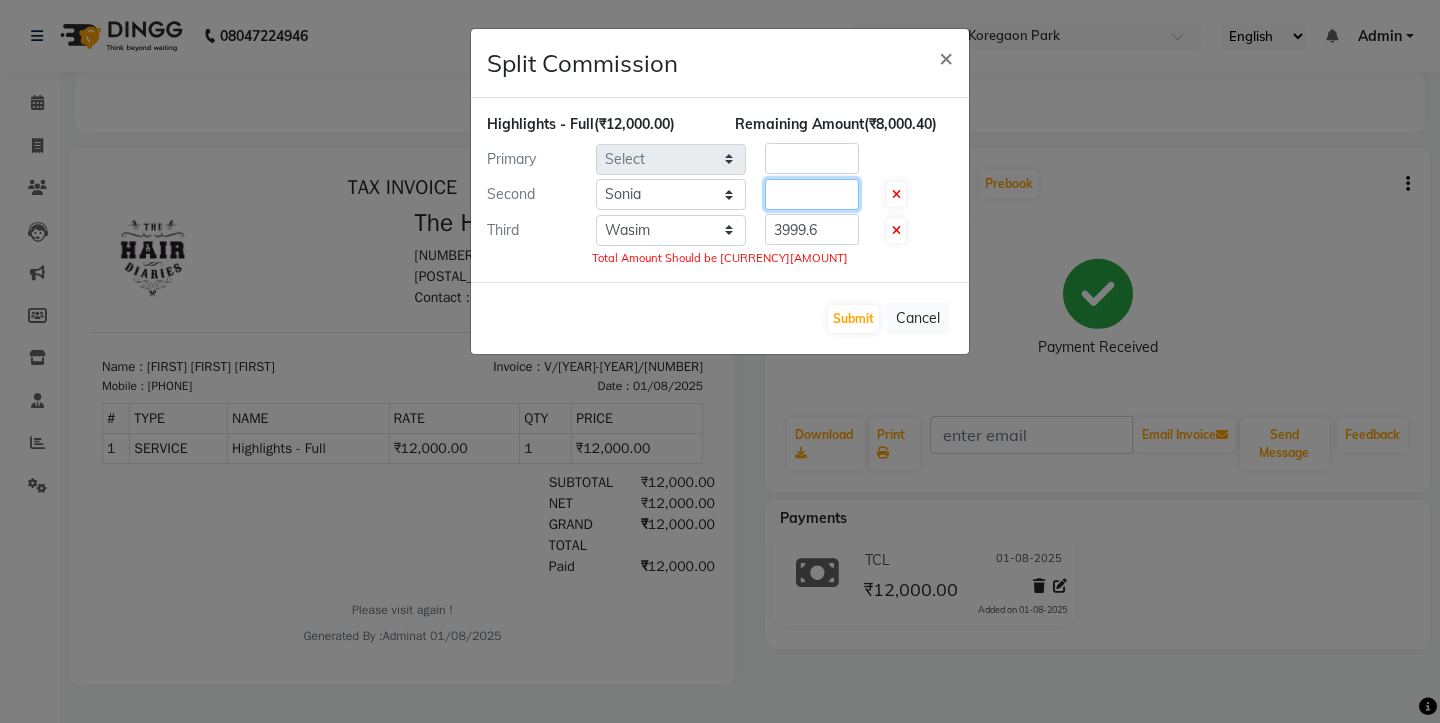 type 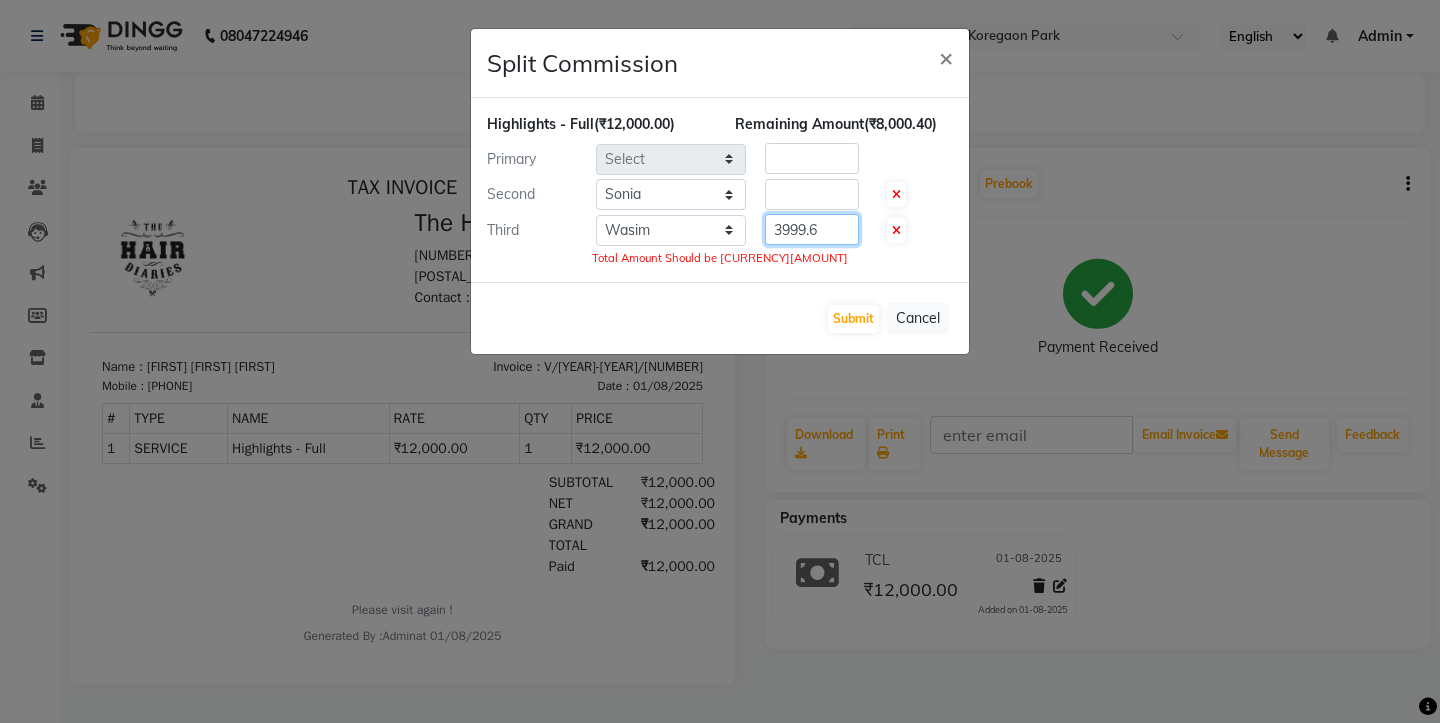 click on "3999.6" 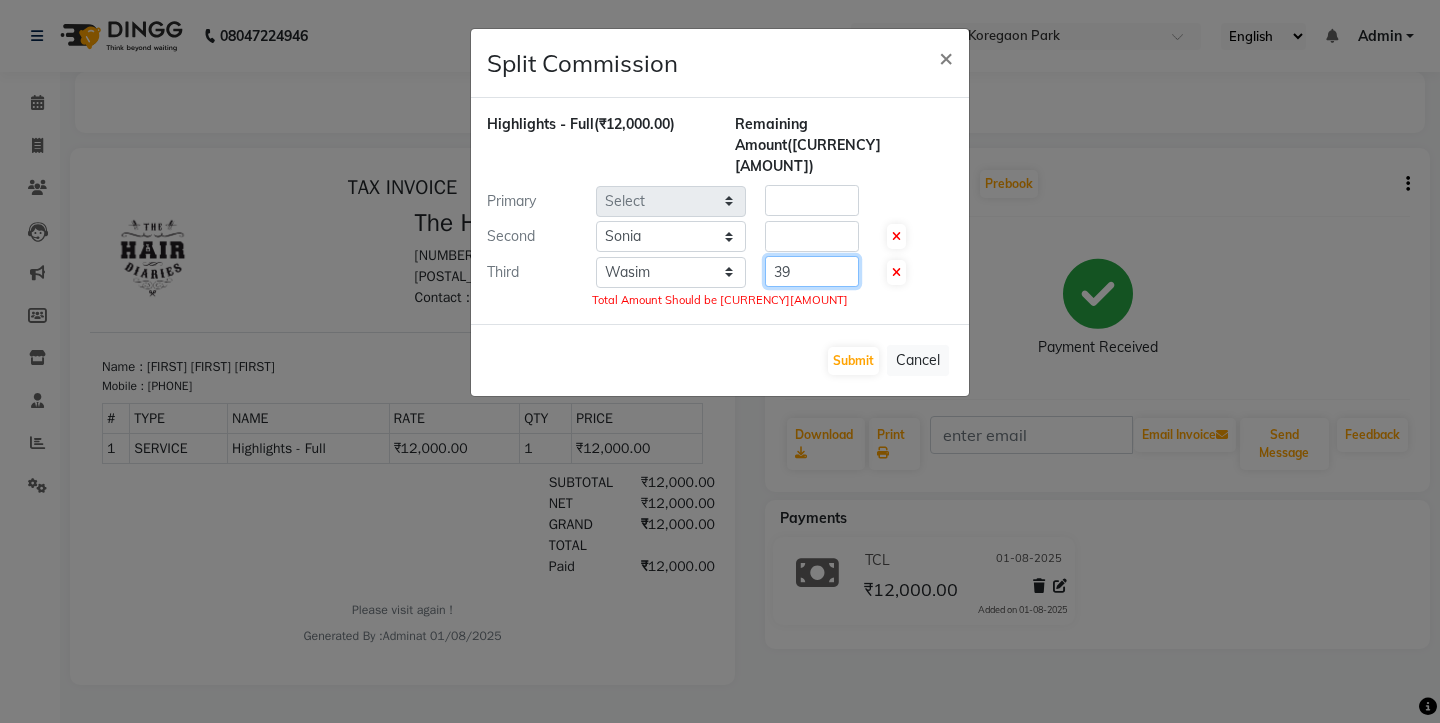 type on "3" 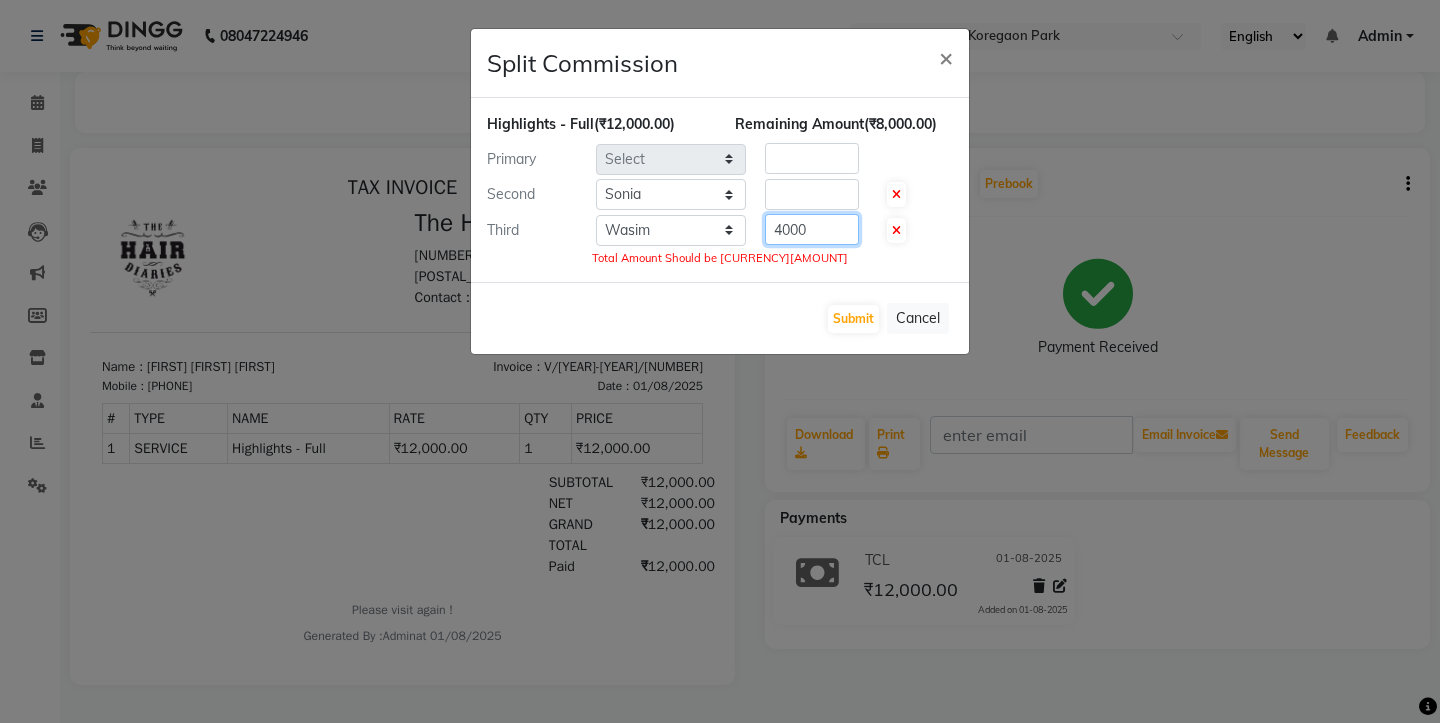 type on "4000" 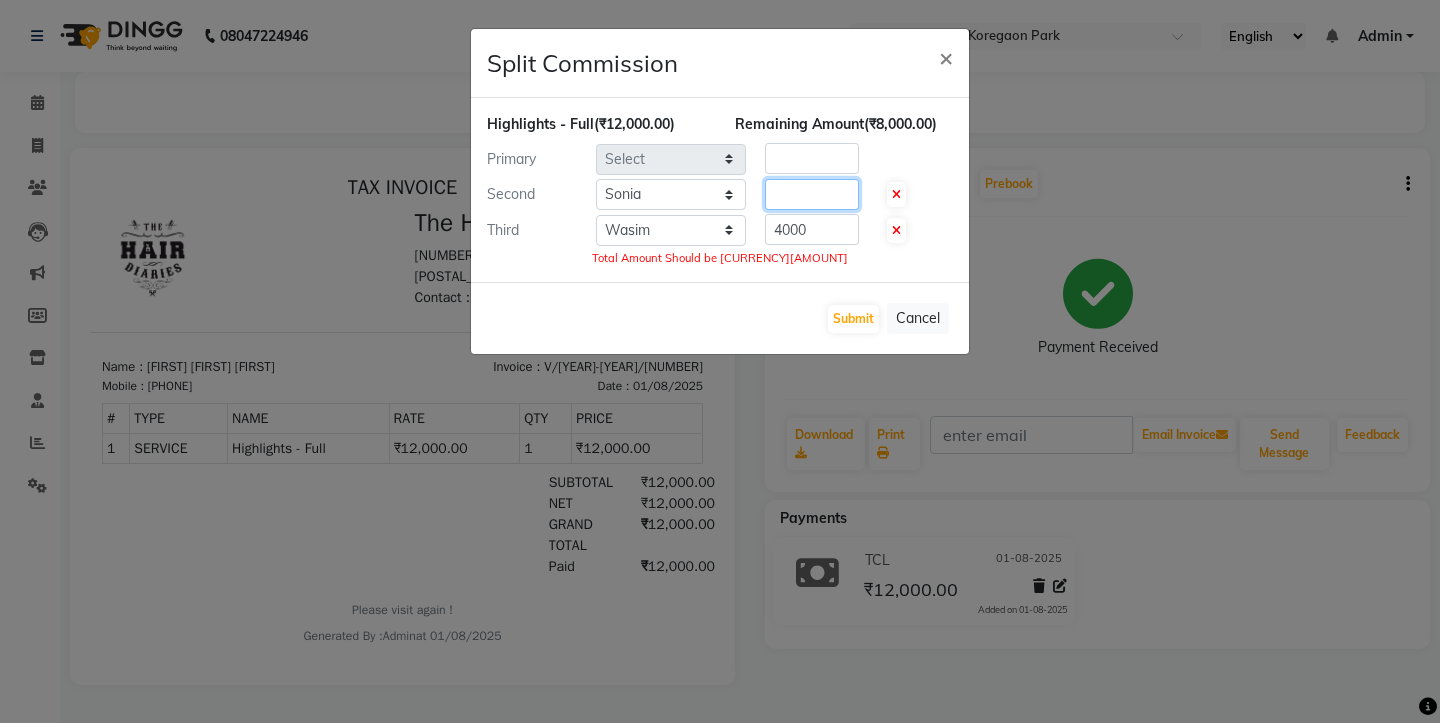 click 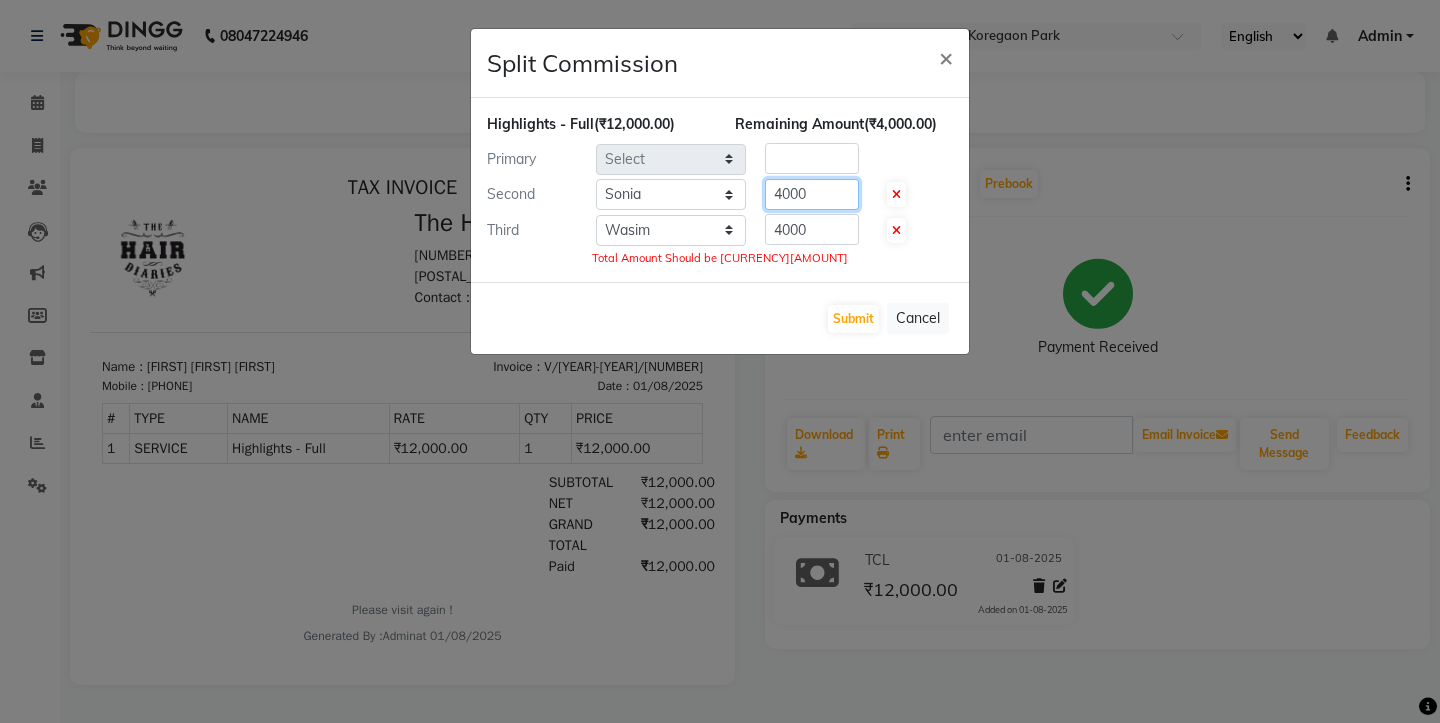 type on "4000" 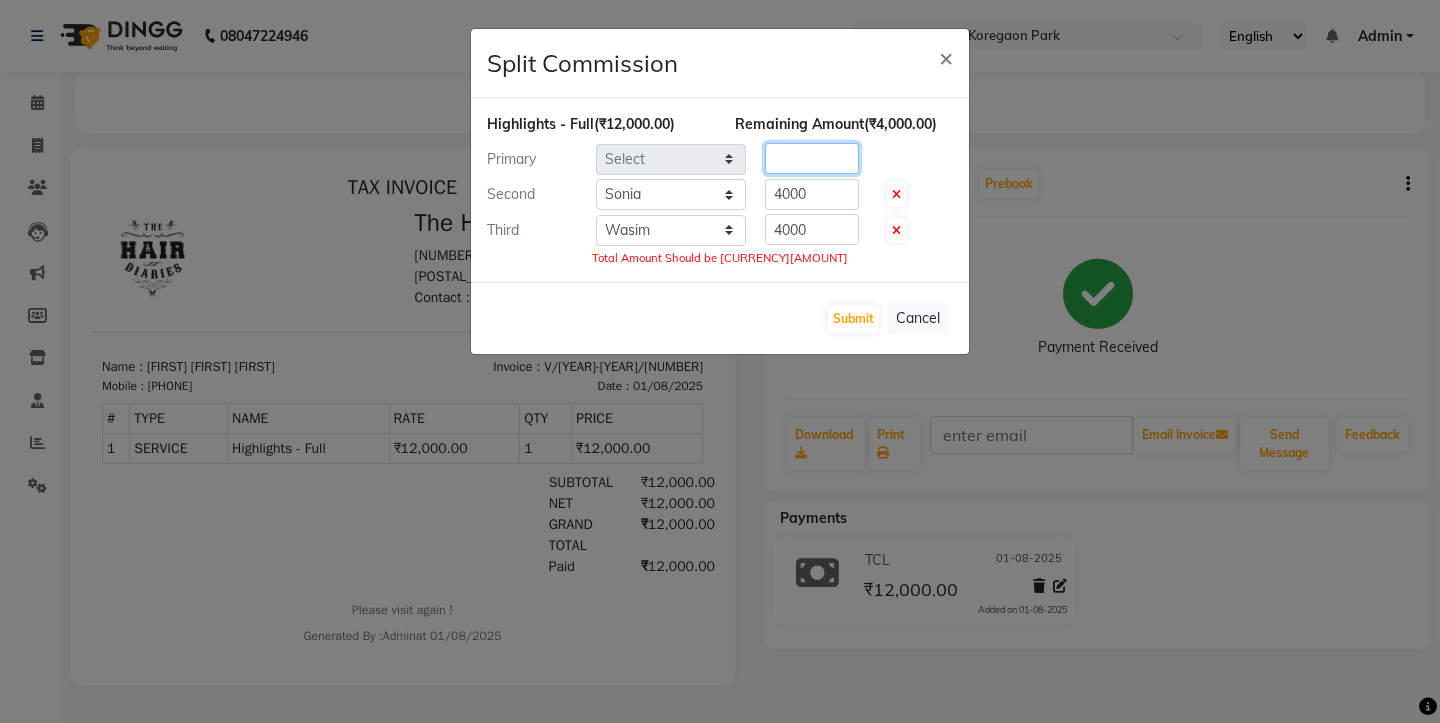 click 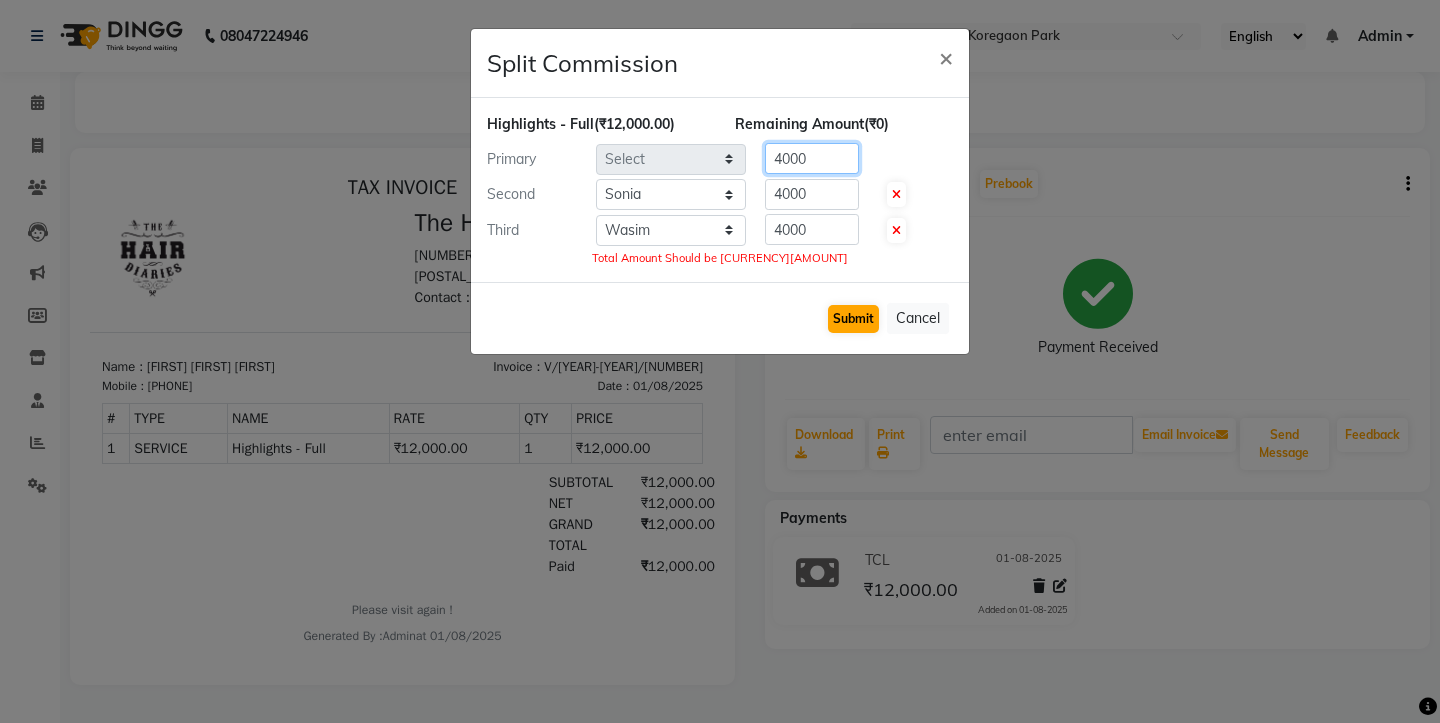 type on "4000" 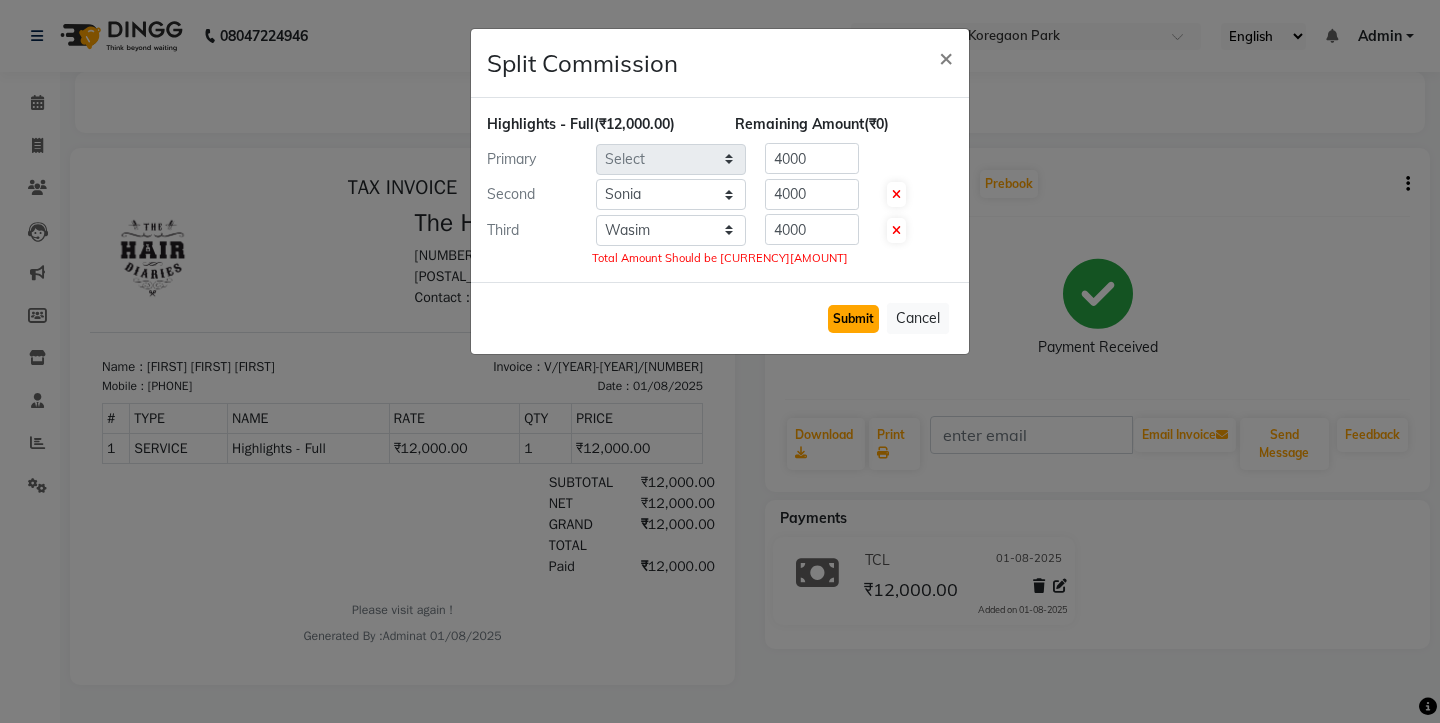 click on "Submit" 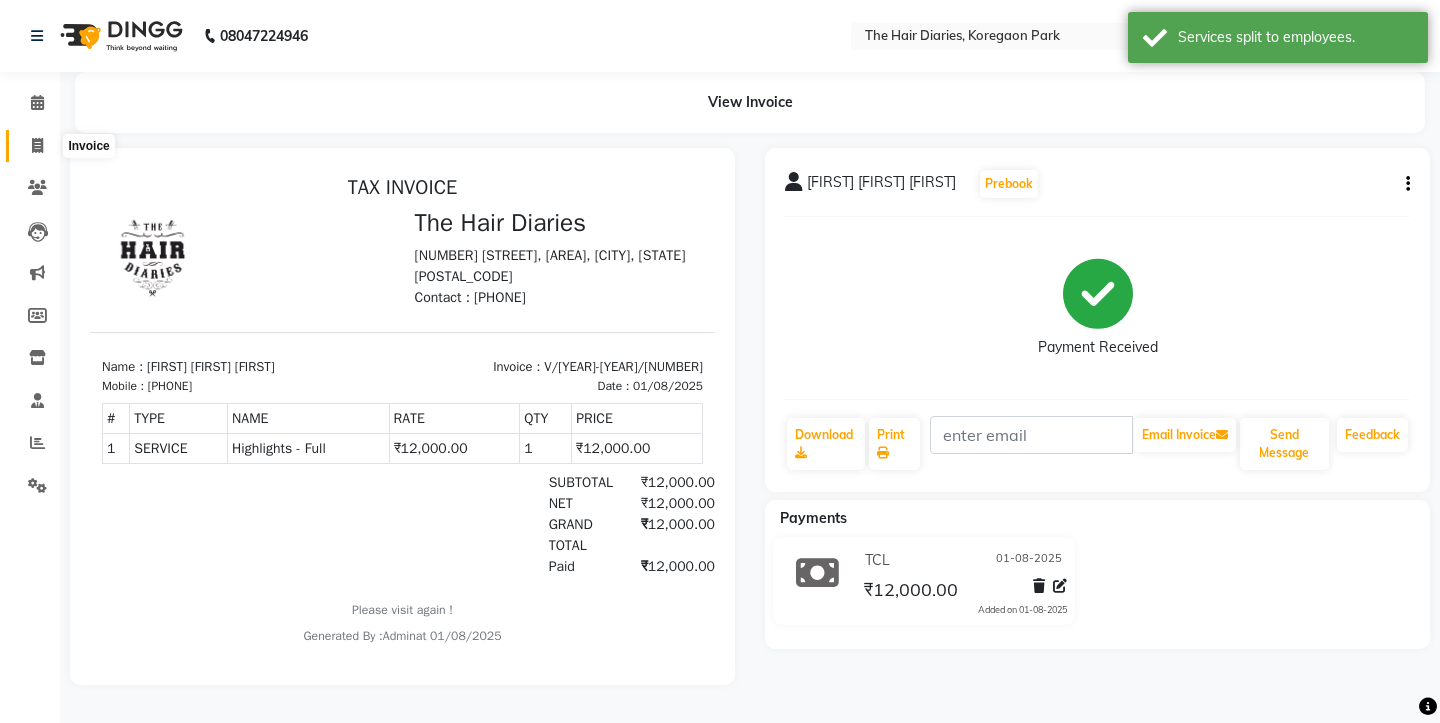 click 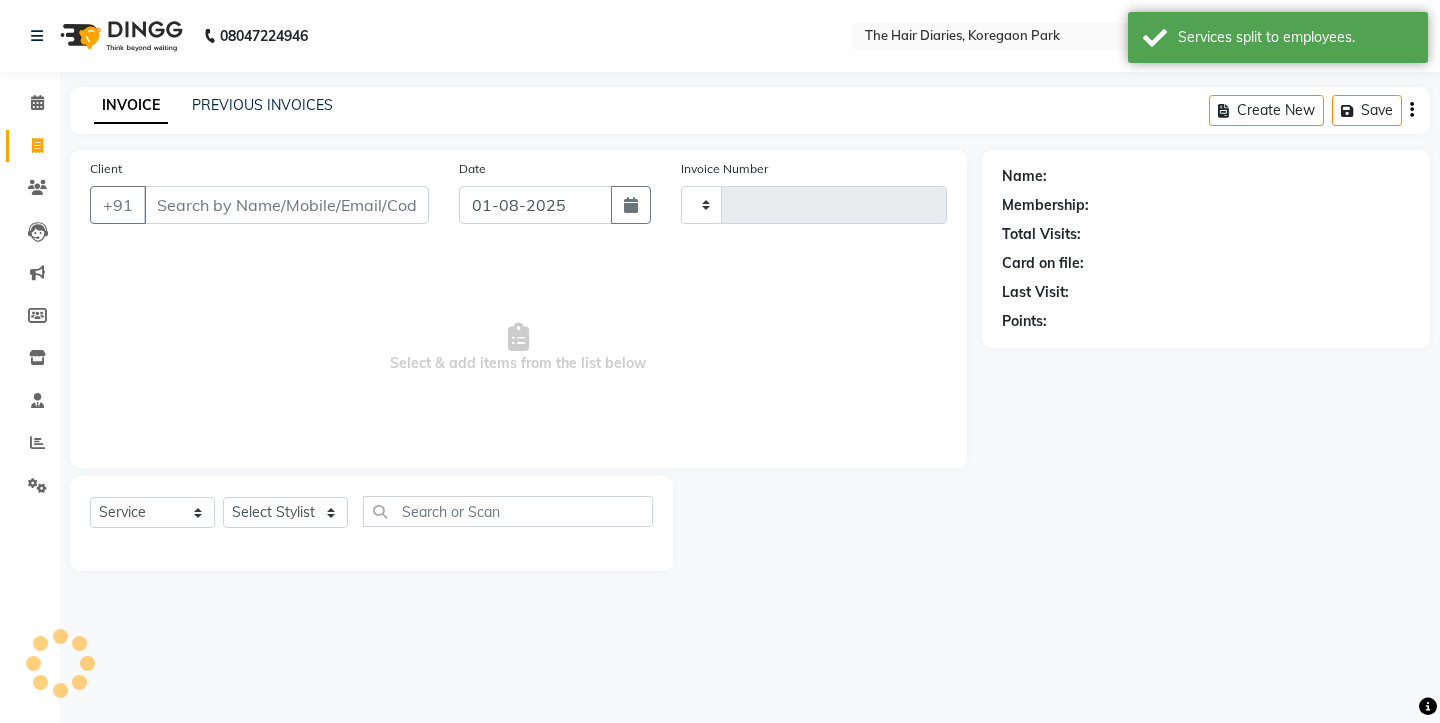 type on "0647" 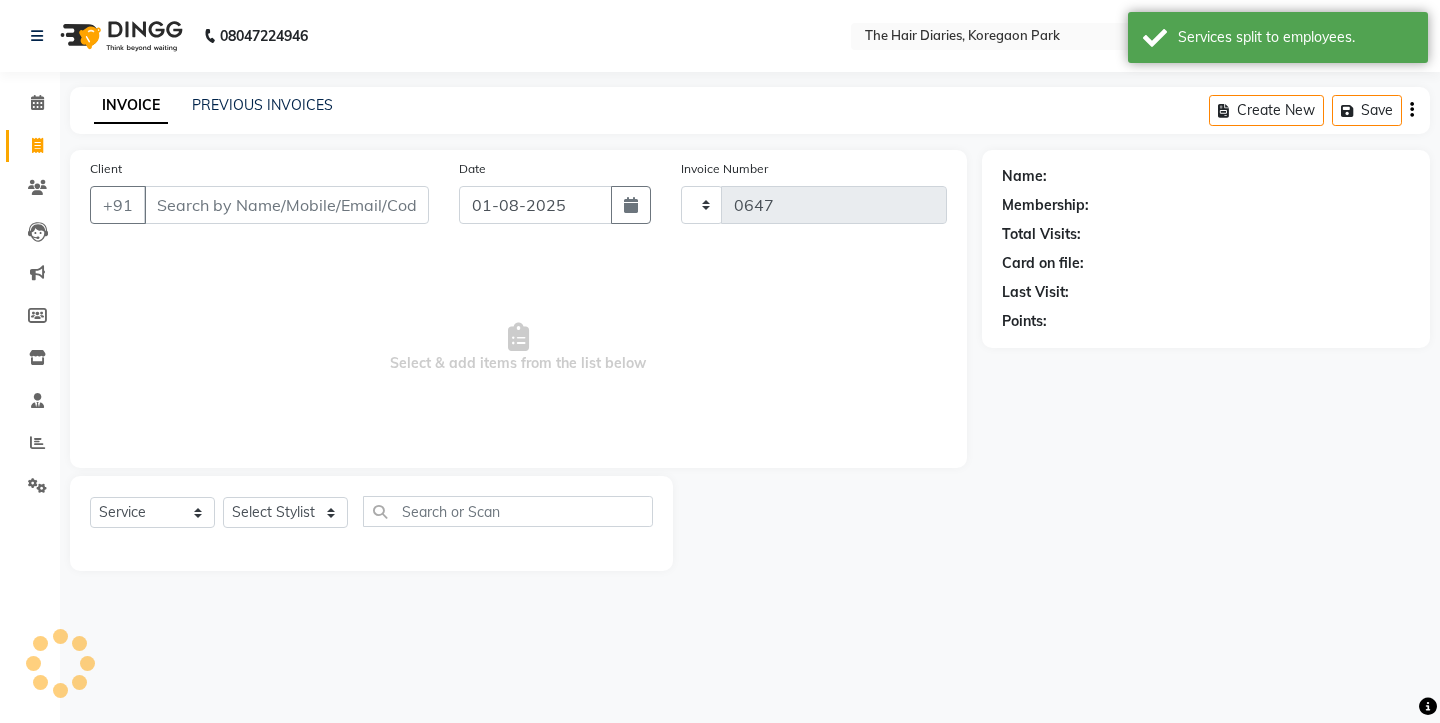 select on "782" 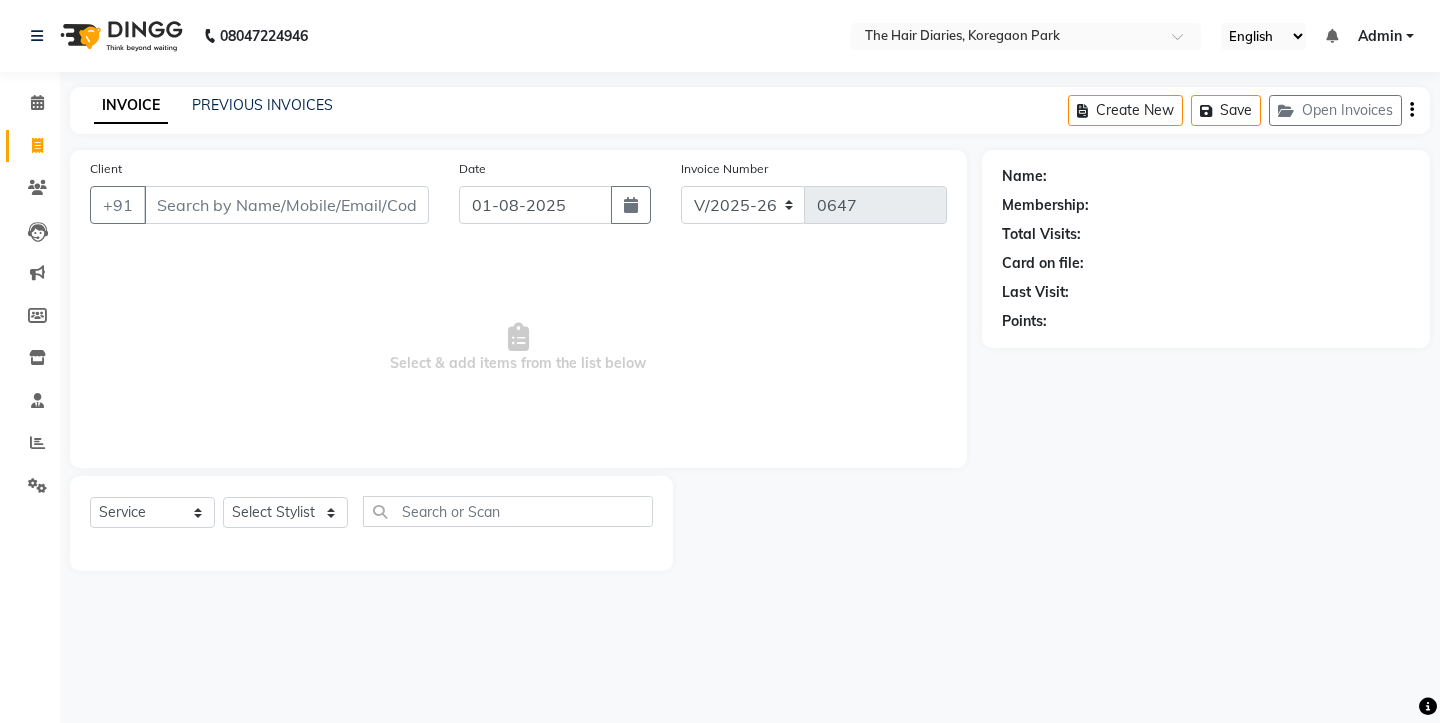 click 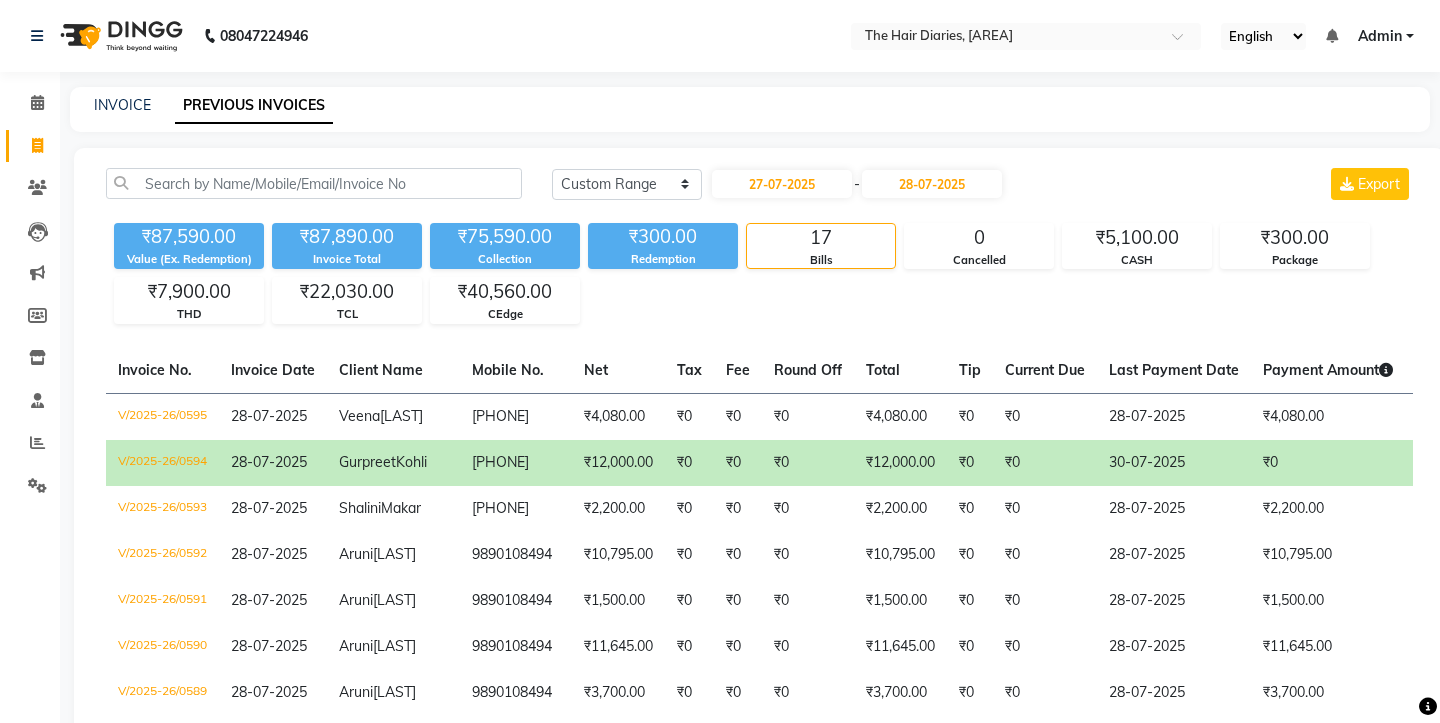 select on "range" 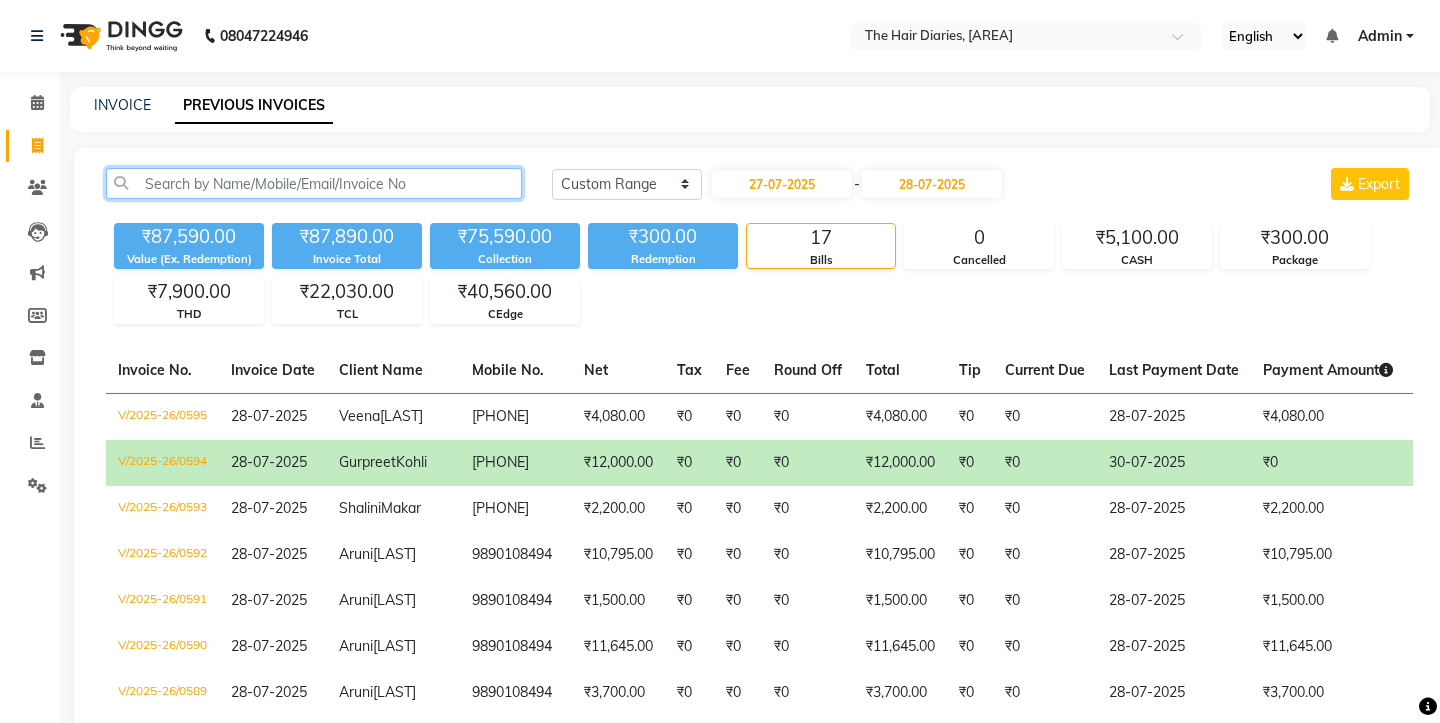 click 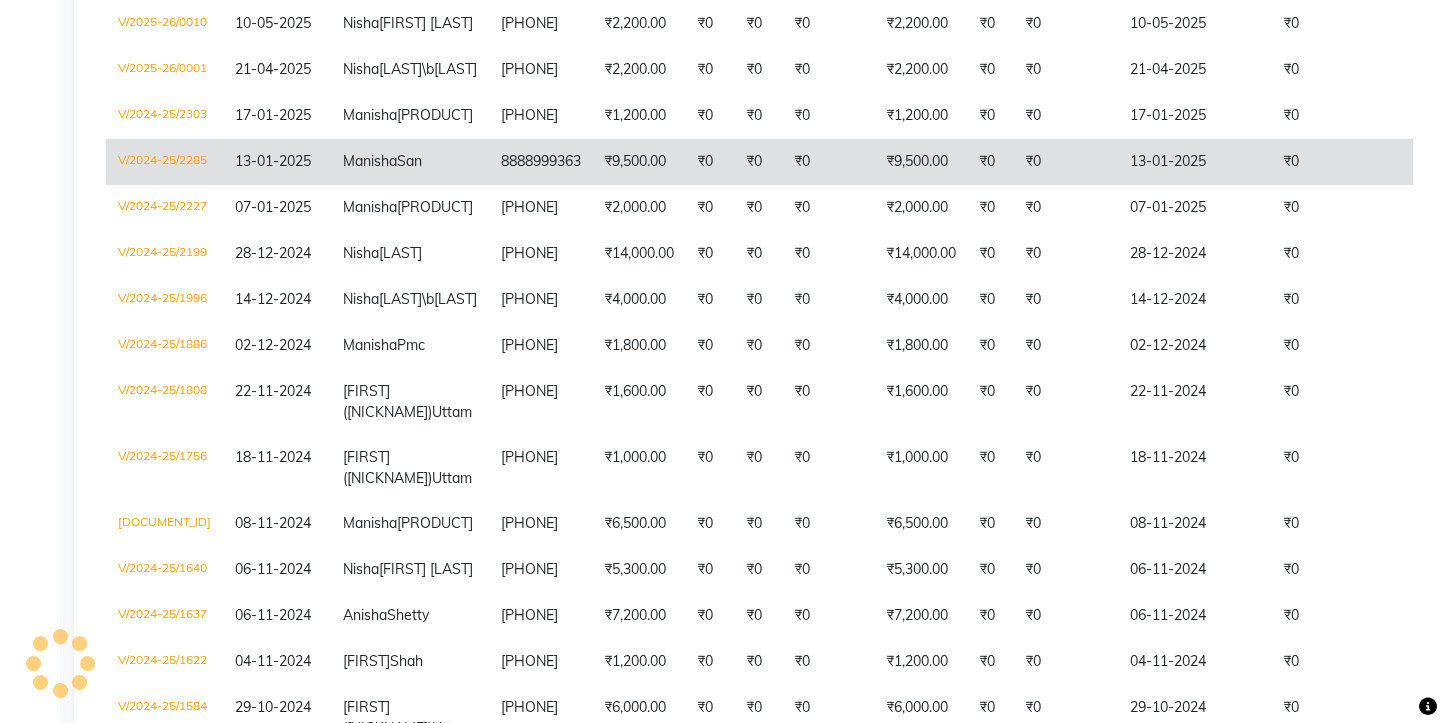 scroll, scrollTop: 556, scrollLeft: 0, axis: vertical 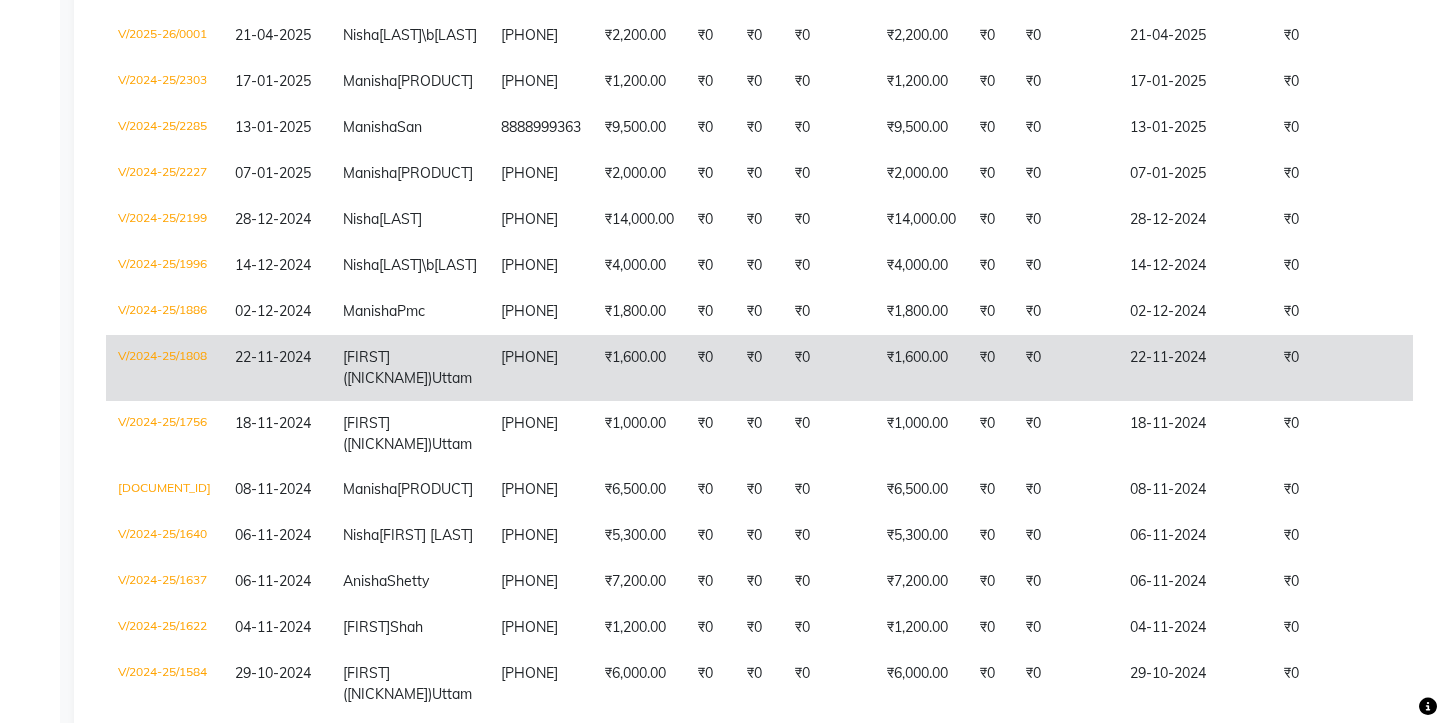 type on "nisha" 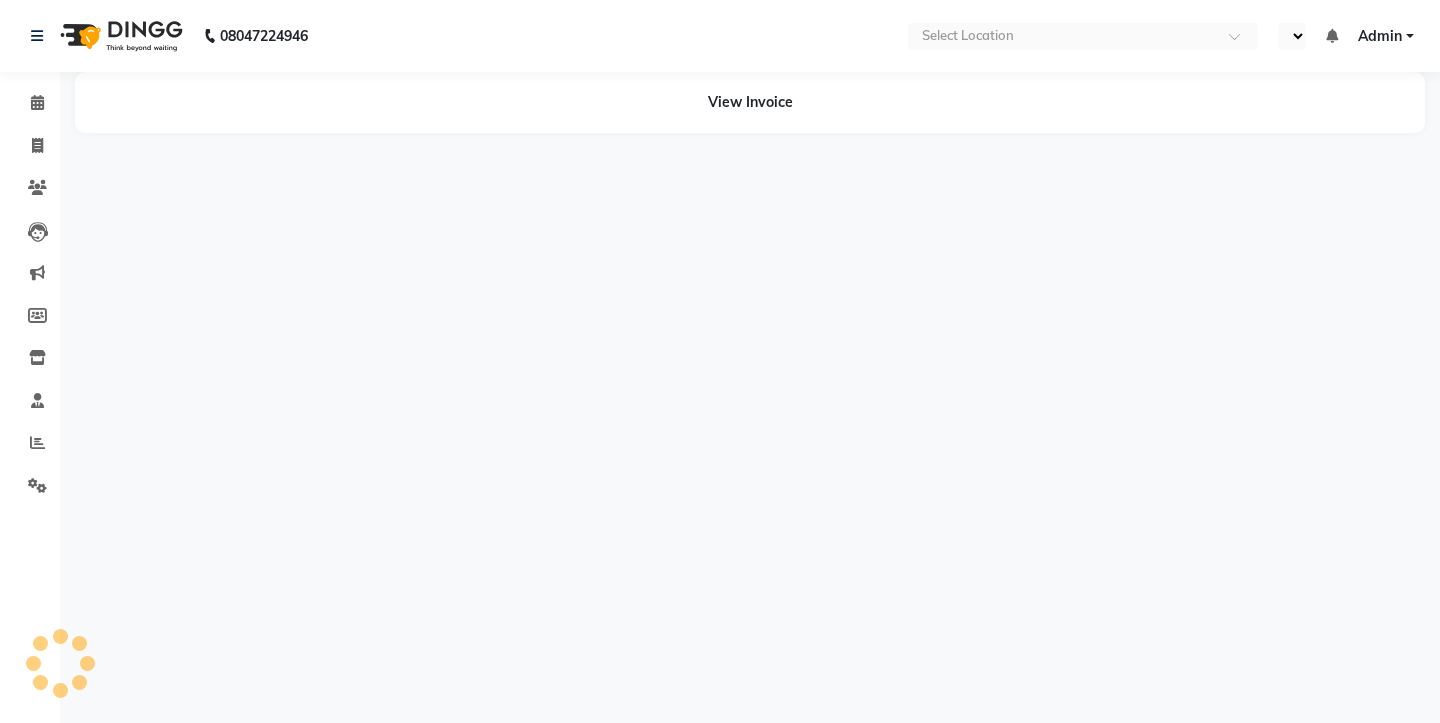 scroll, scrollTop: 0, scrollLeft: 0, axis: both 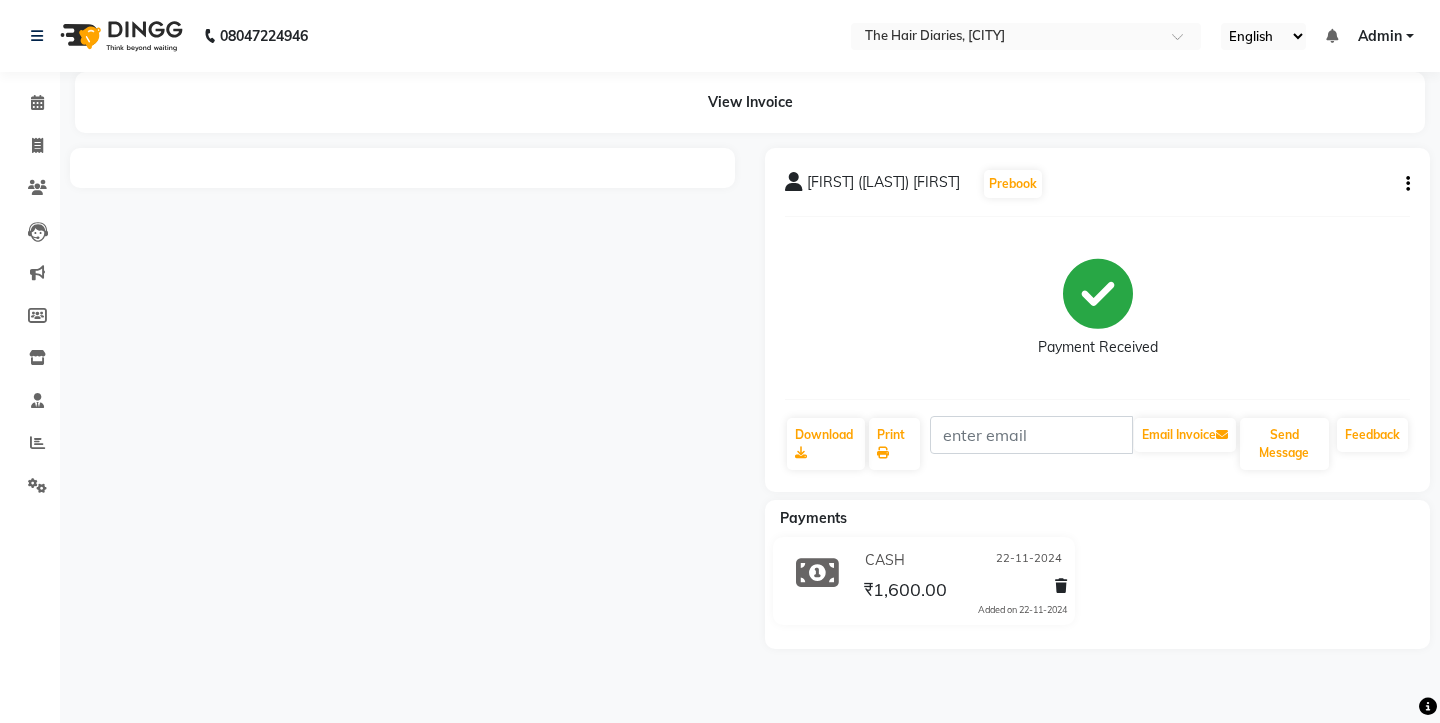 click at bounding box center (402, 398) 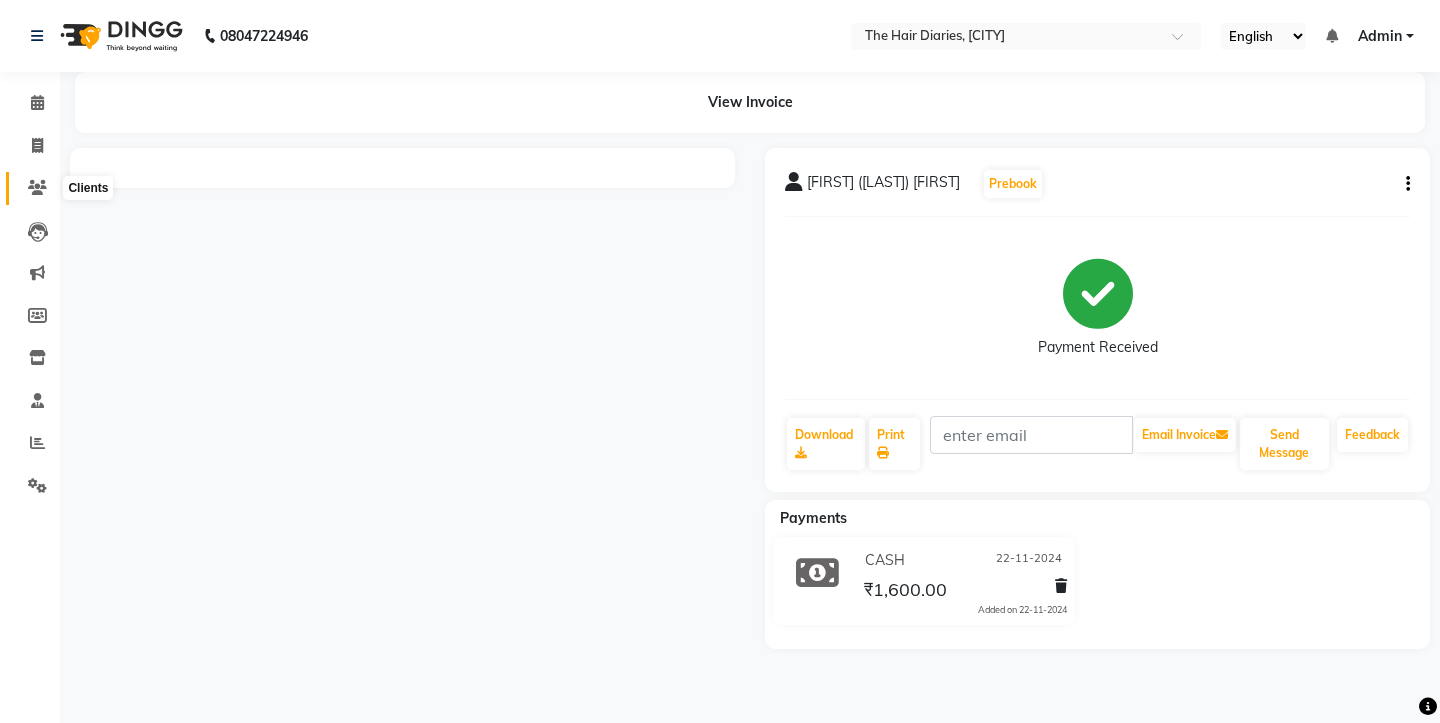 click 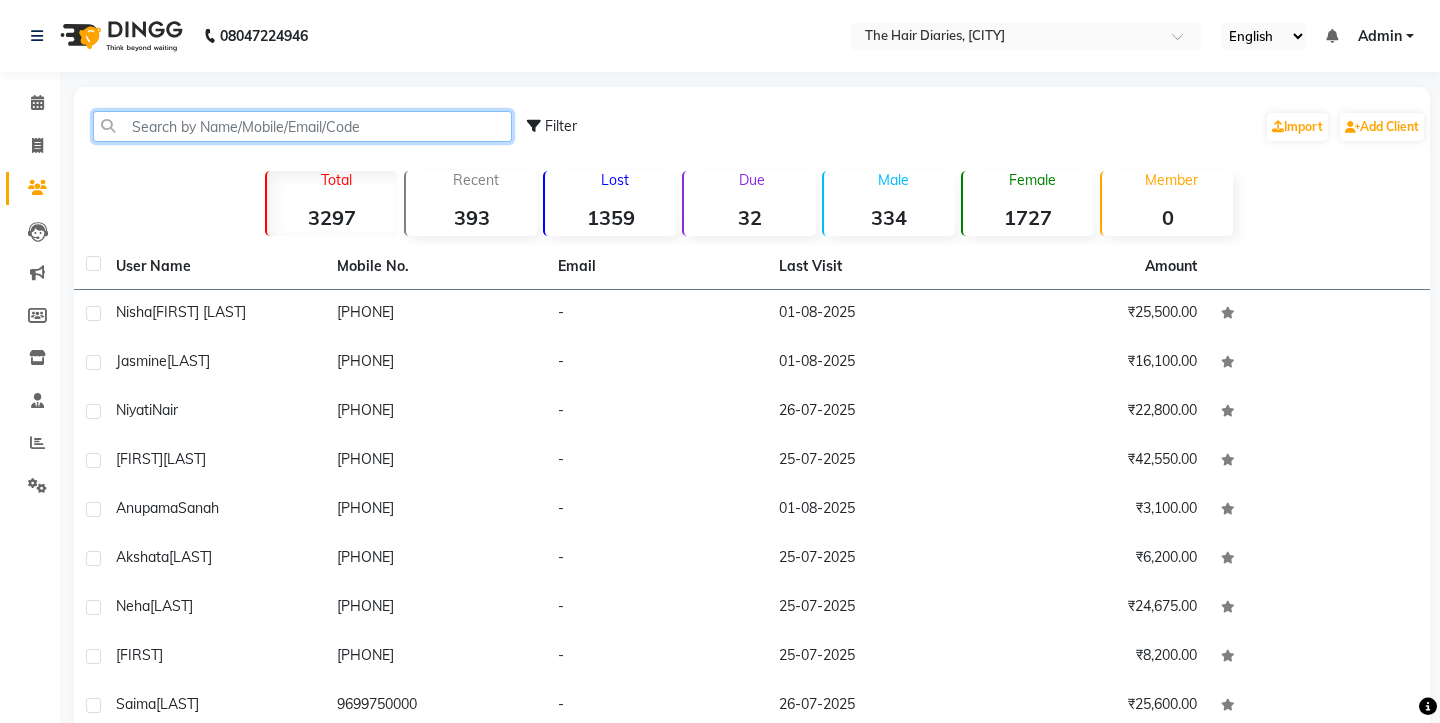 click 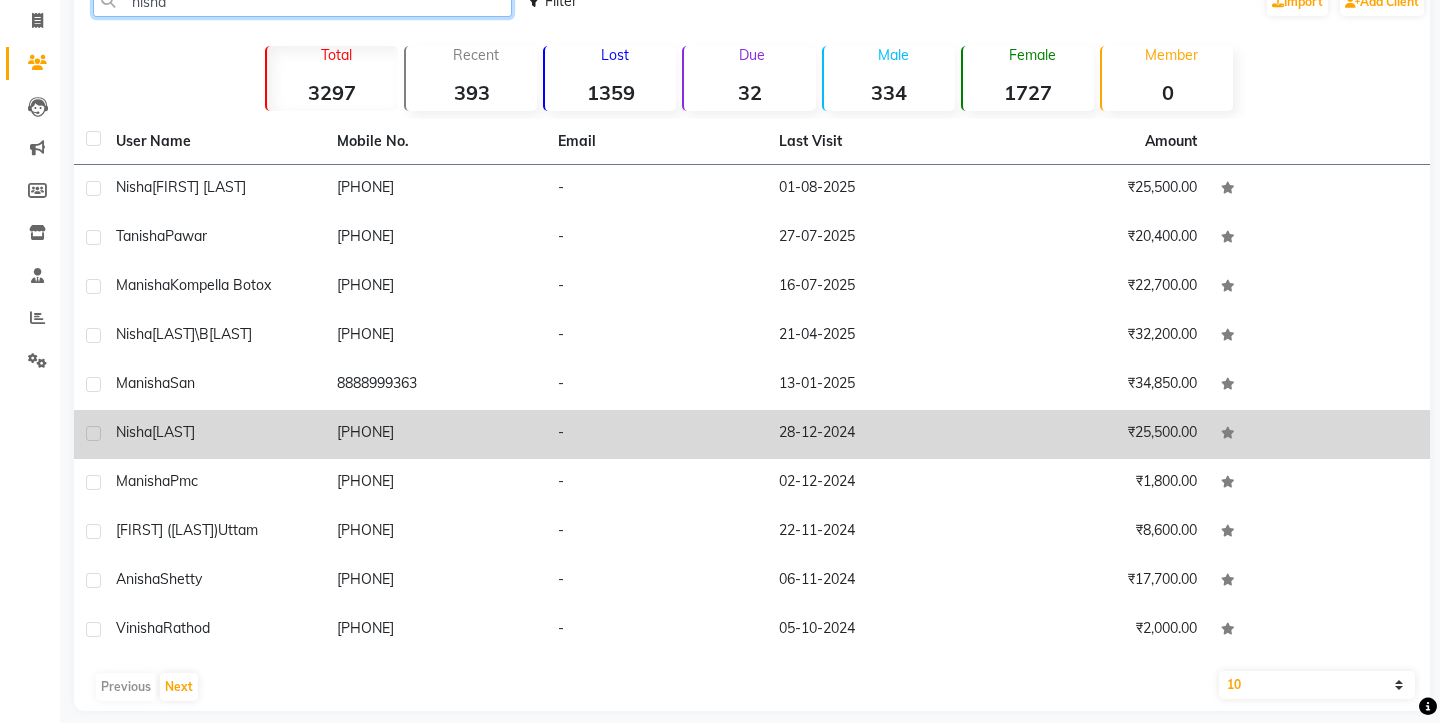 scroll, scrollTop: 140, scrollLeft: 0, axis: vertical 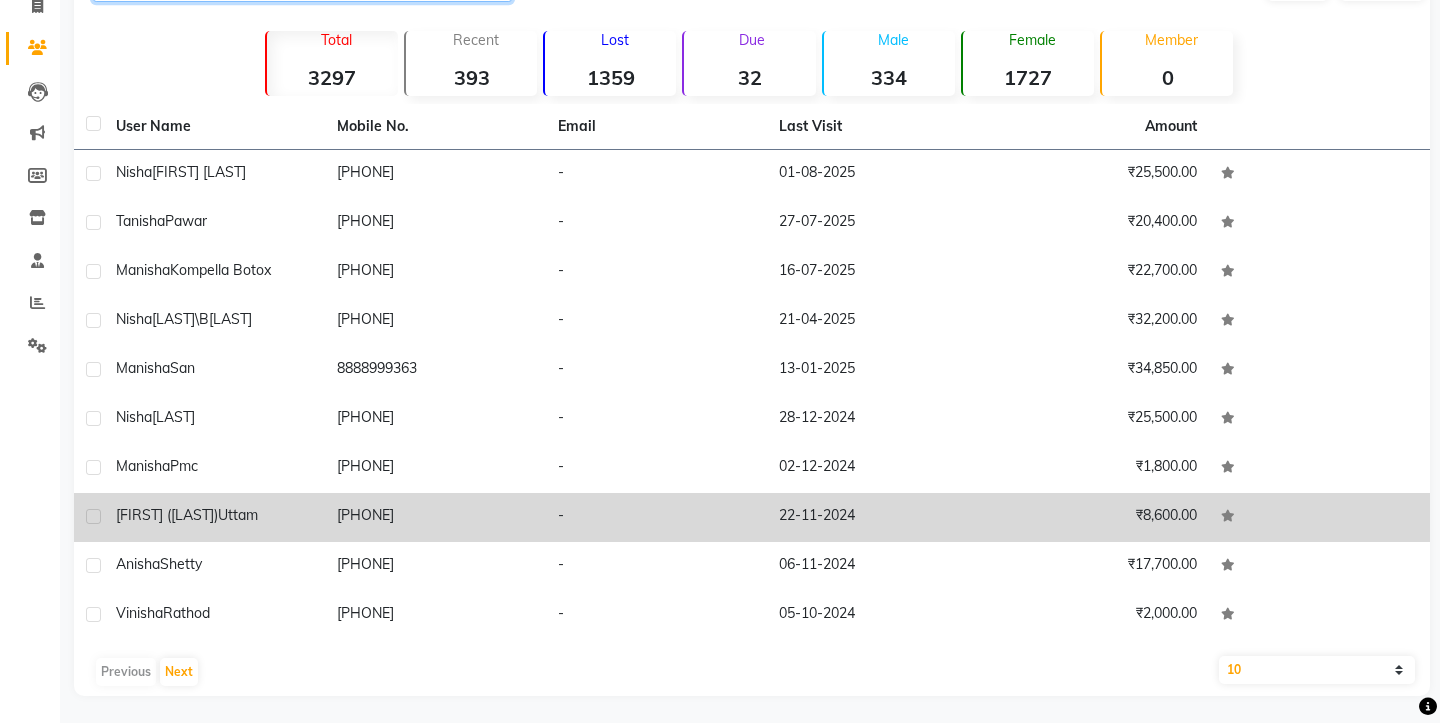 type on "nisha" 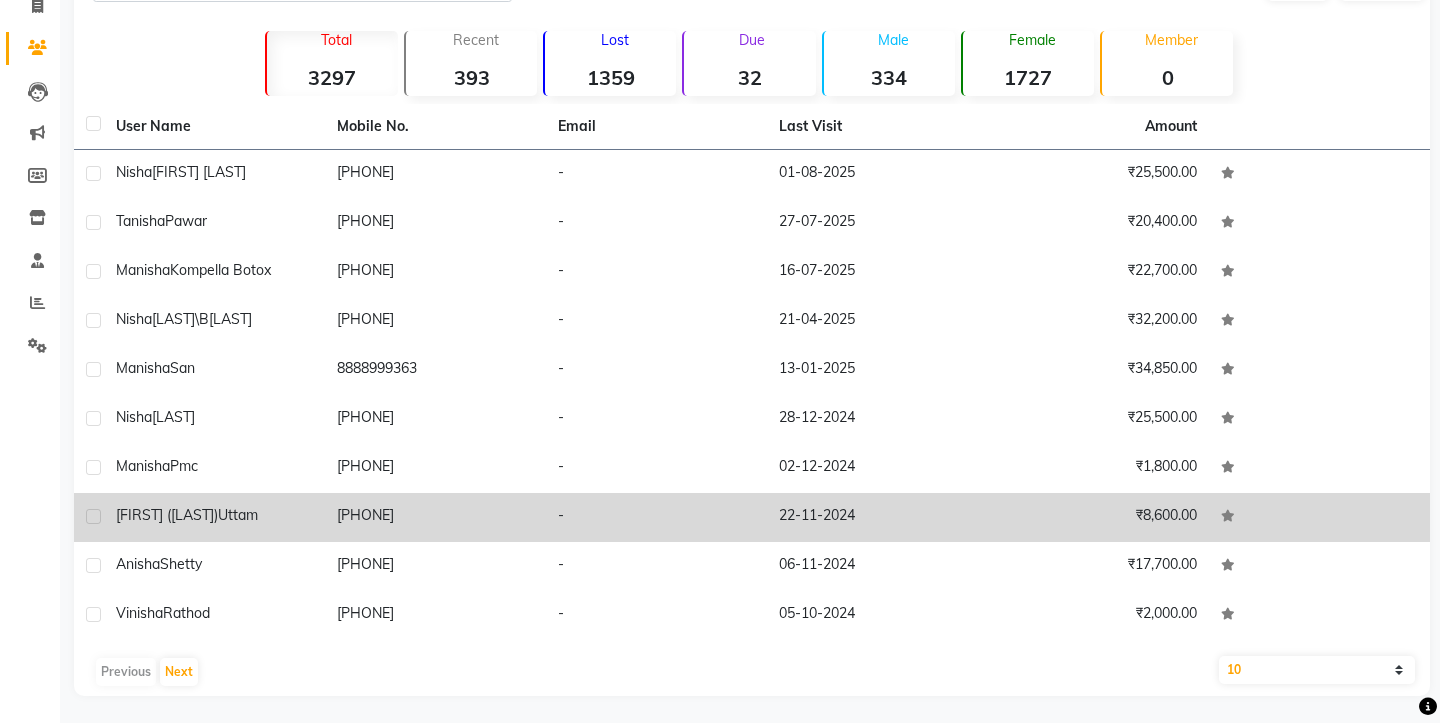 click on "9637966483" 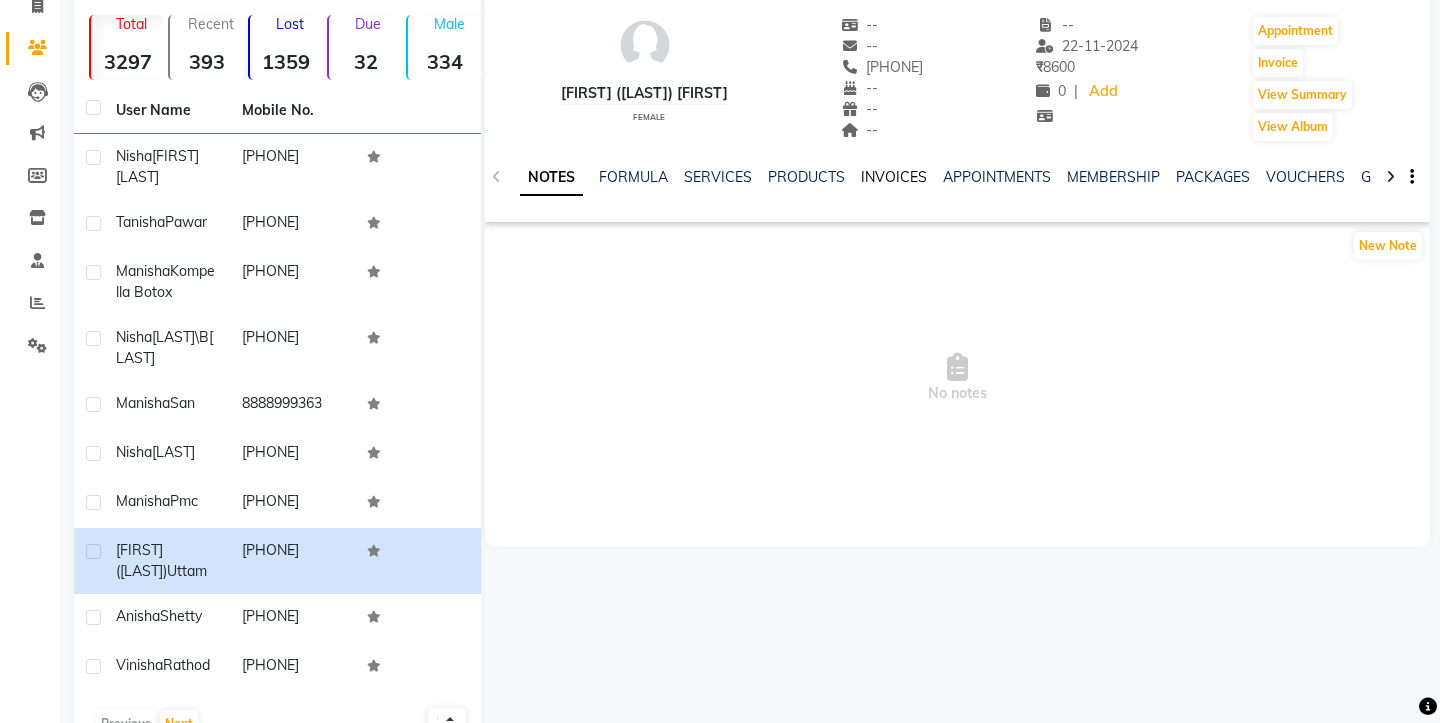 click on "INVOICES" 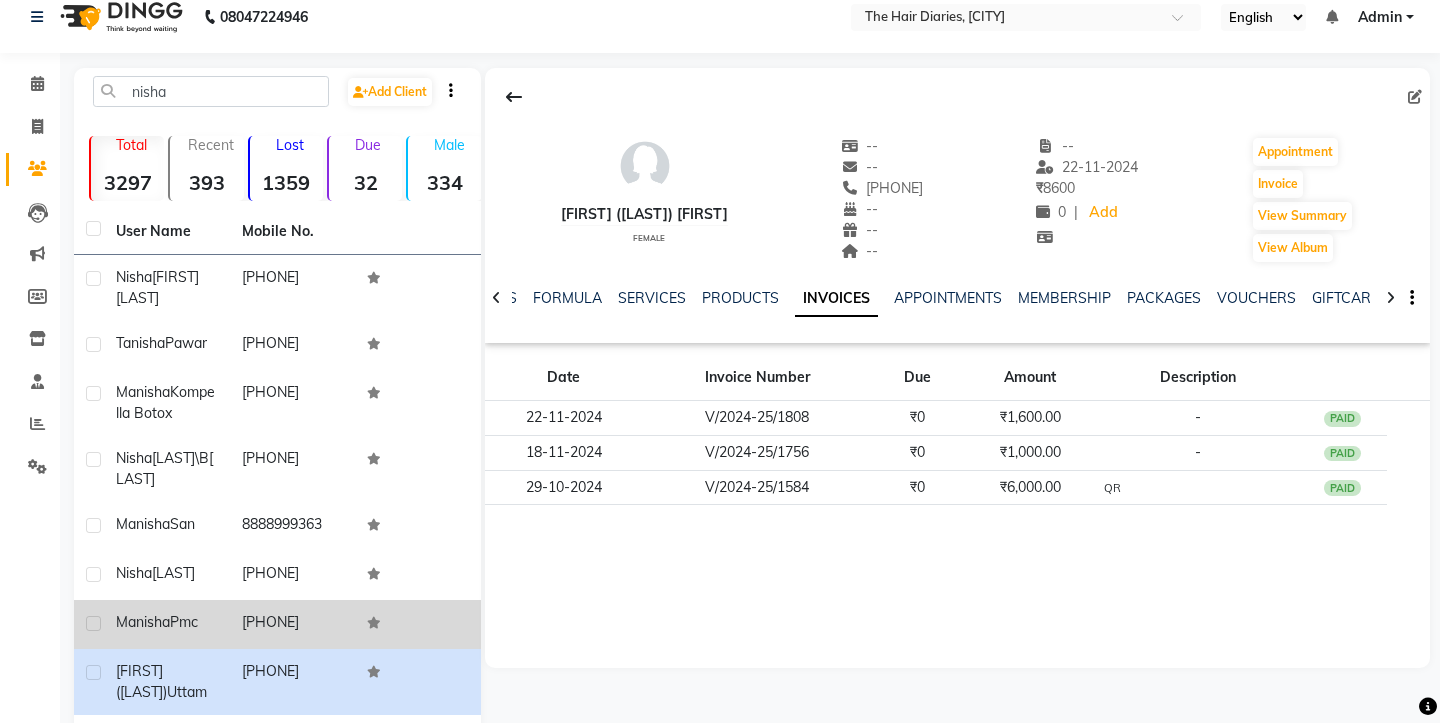 scroll, scrollTop: 0, scrollLeft: 0, axis: both 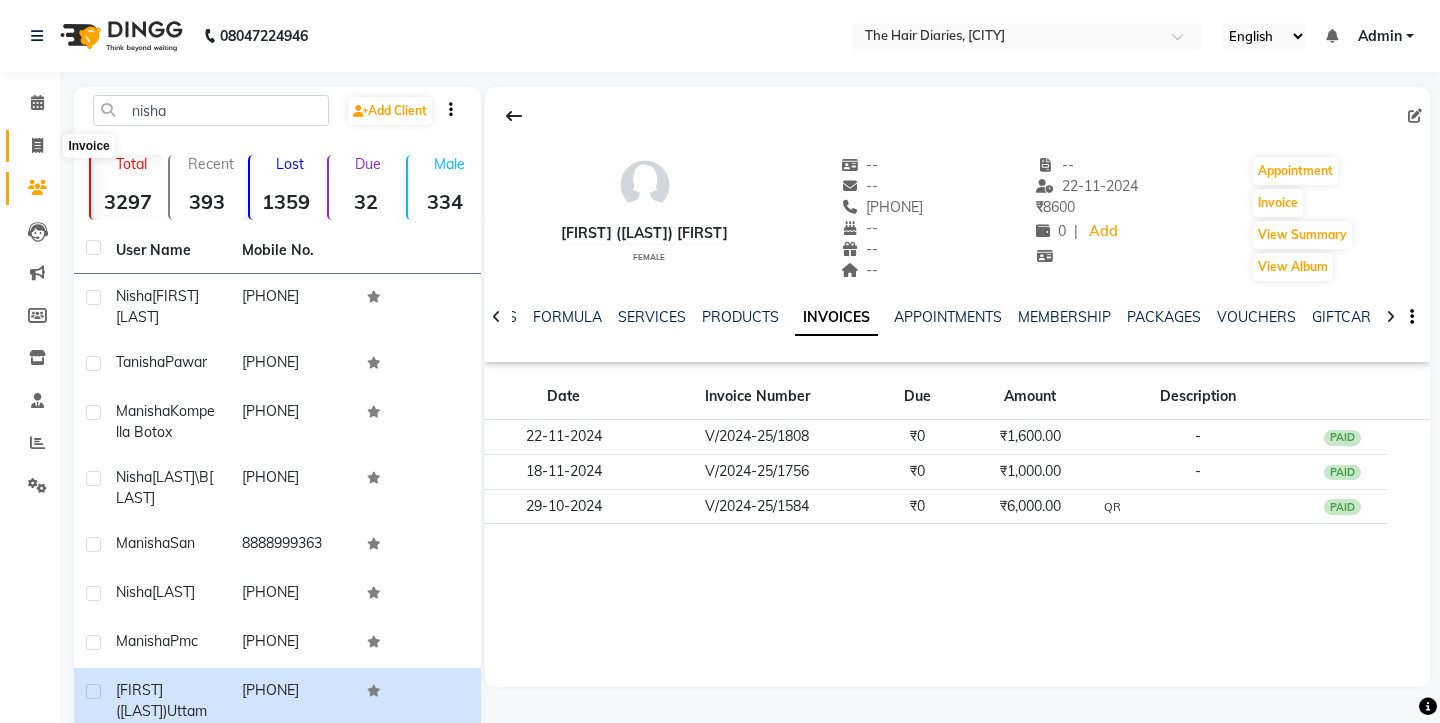 click 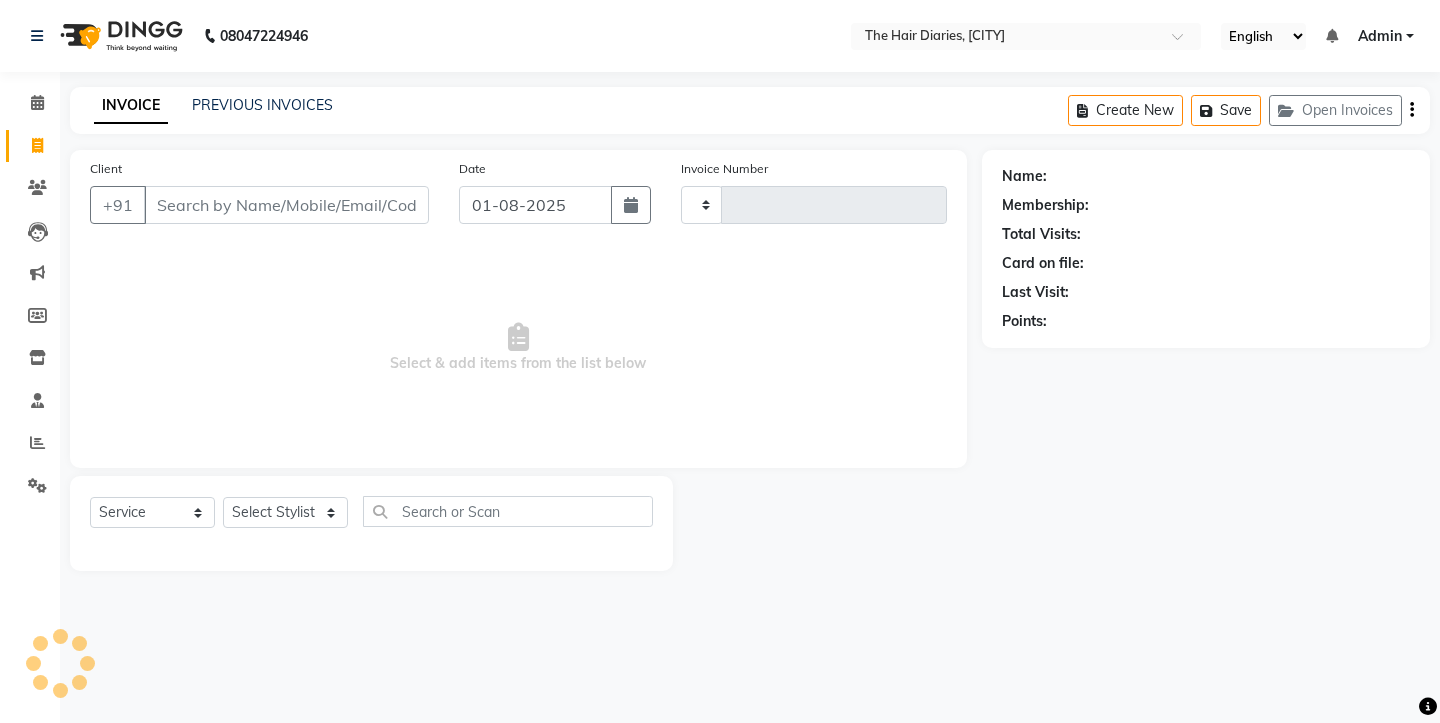 type on "0647" 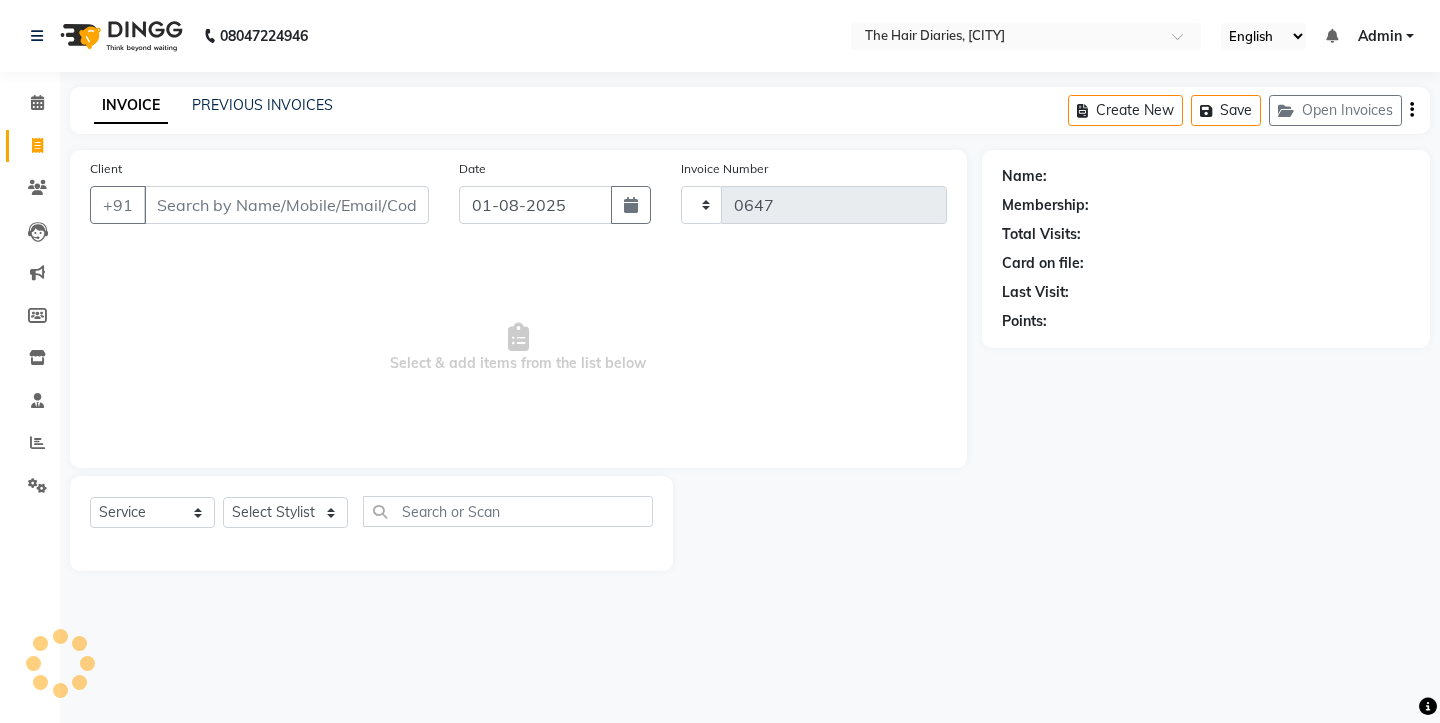 select on "782" 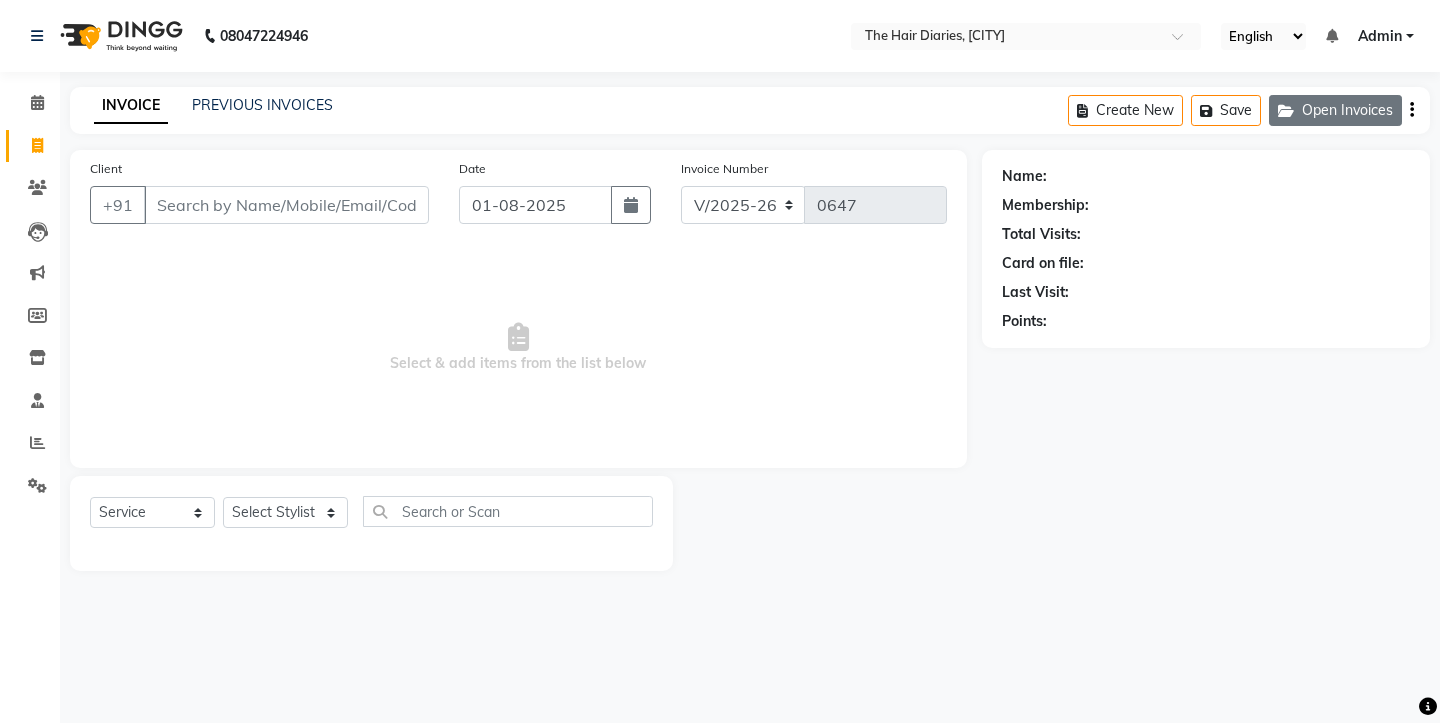 click on "Open Invoices" 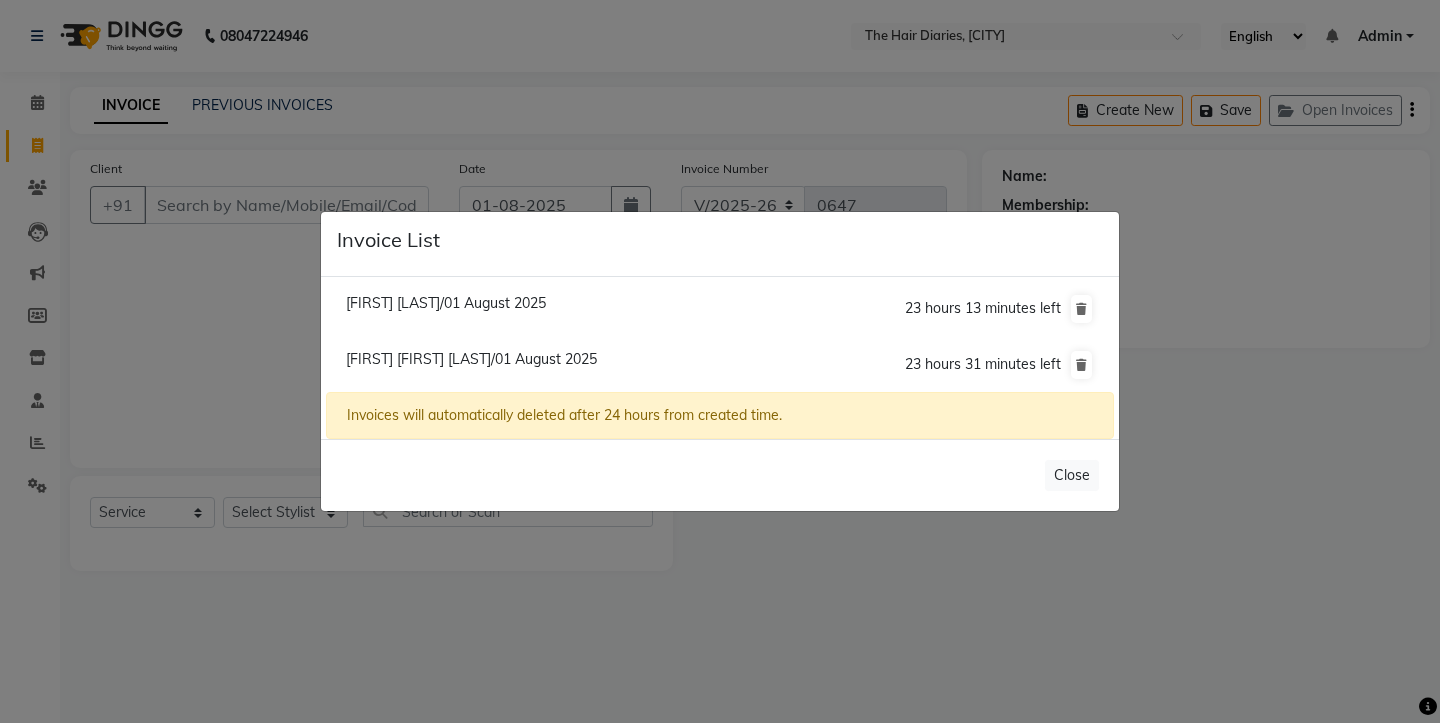 click on "Veena Mahamuni/01 August 2025" 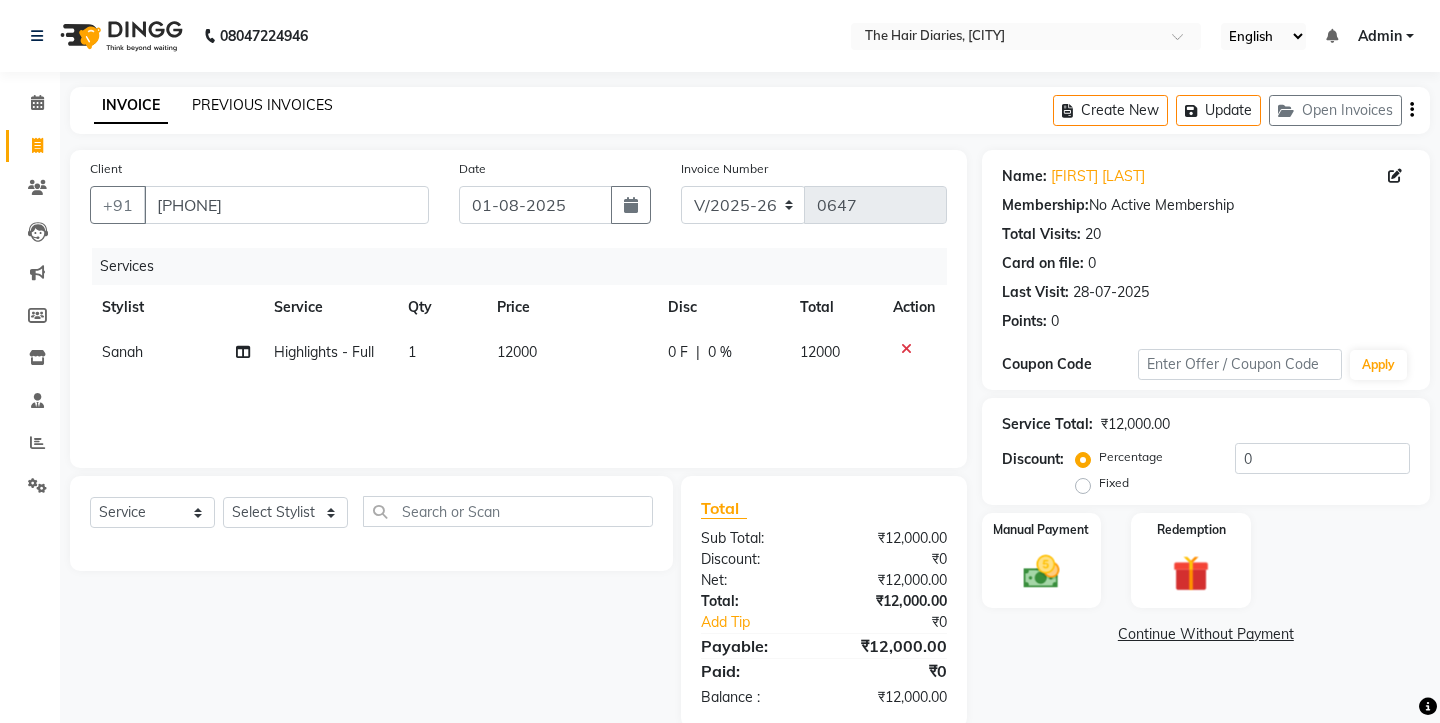 click on "PREVIOUS INVOICES" 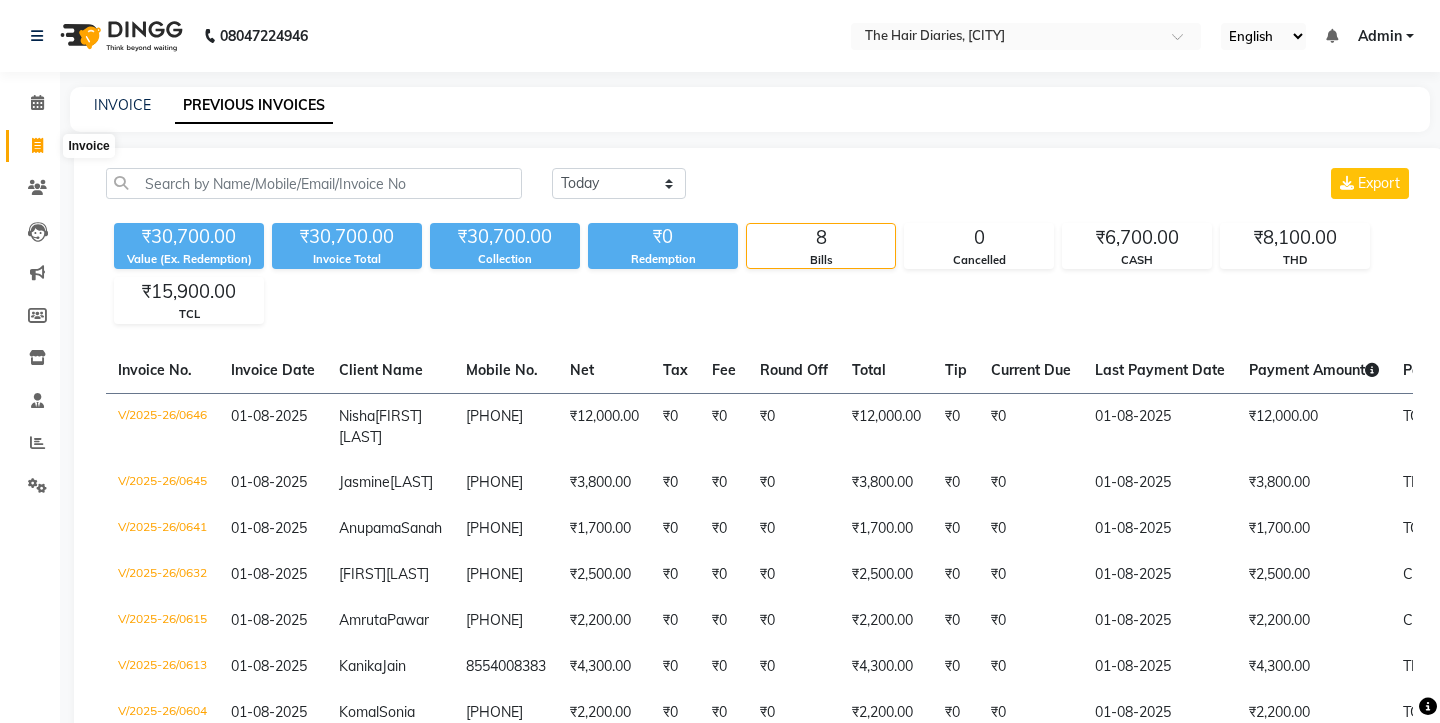 click 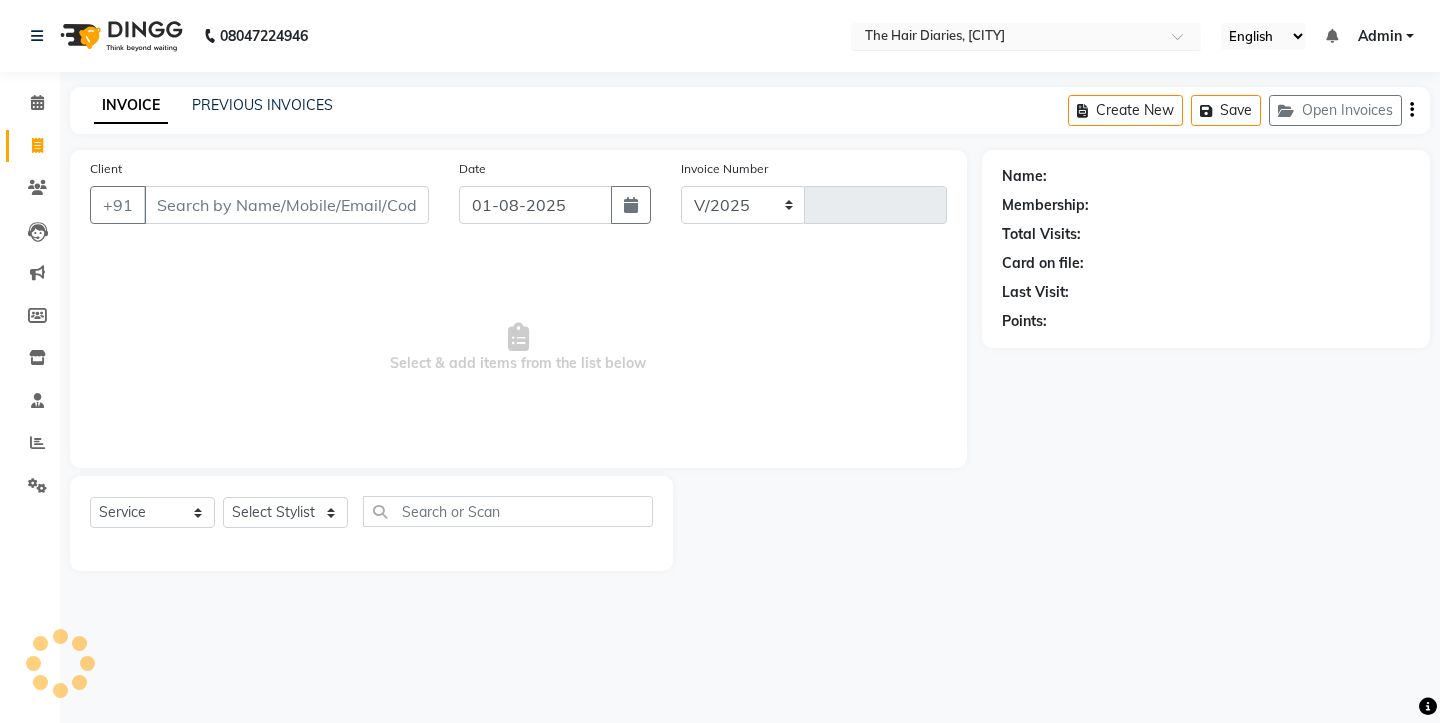select on "782" 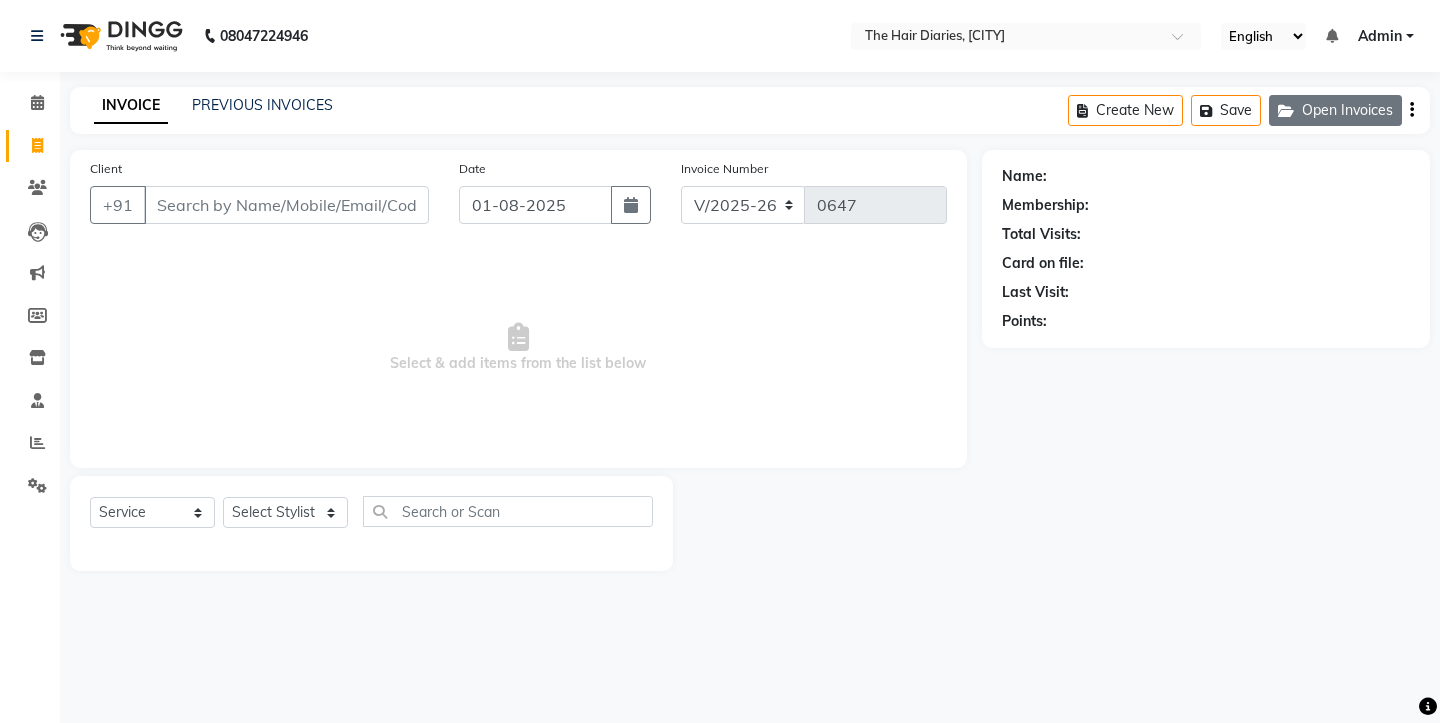 click on "Open Invoices" 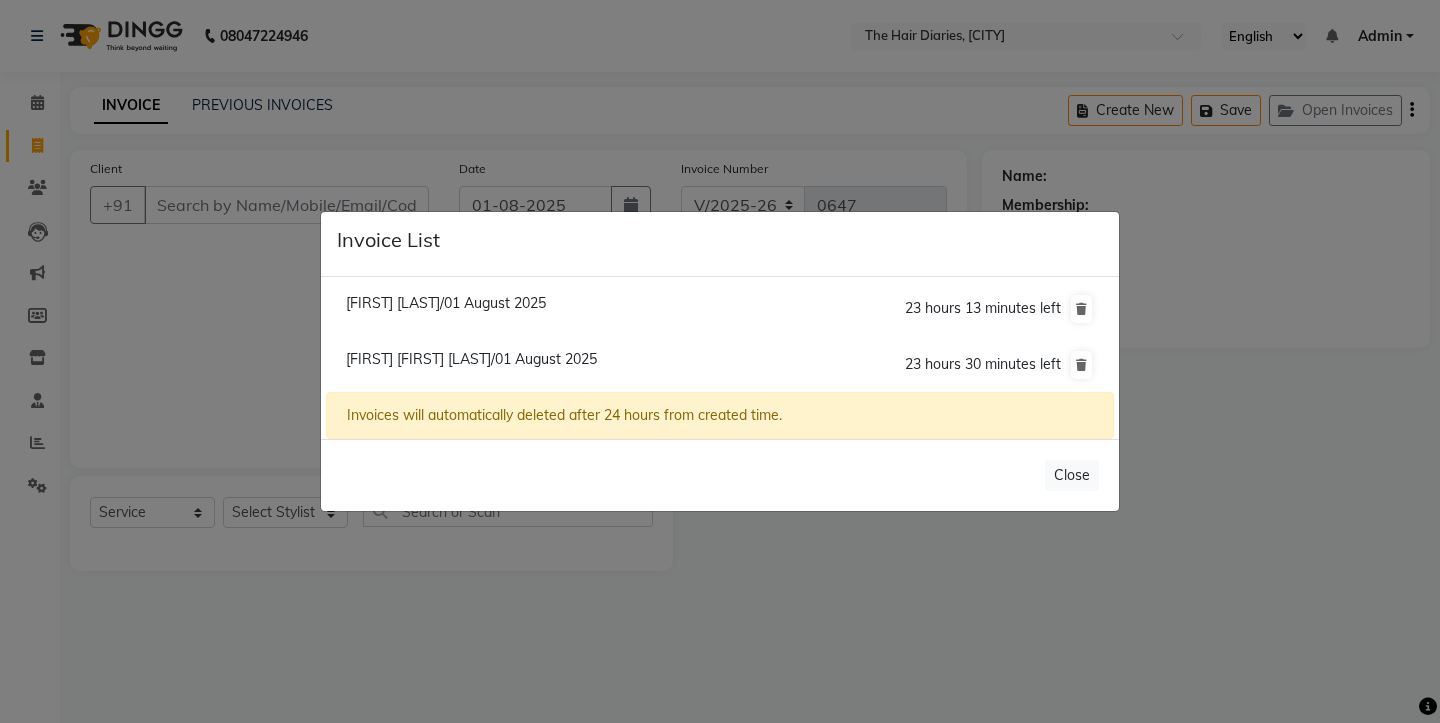 click on "23 hours 13 minutes left" 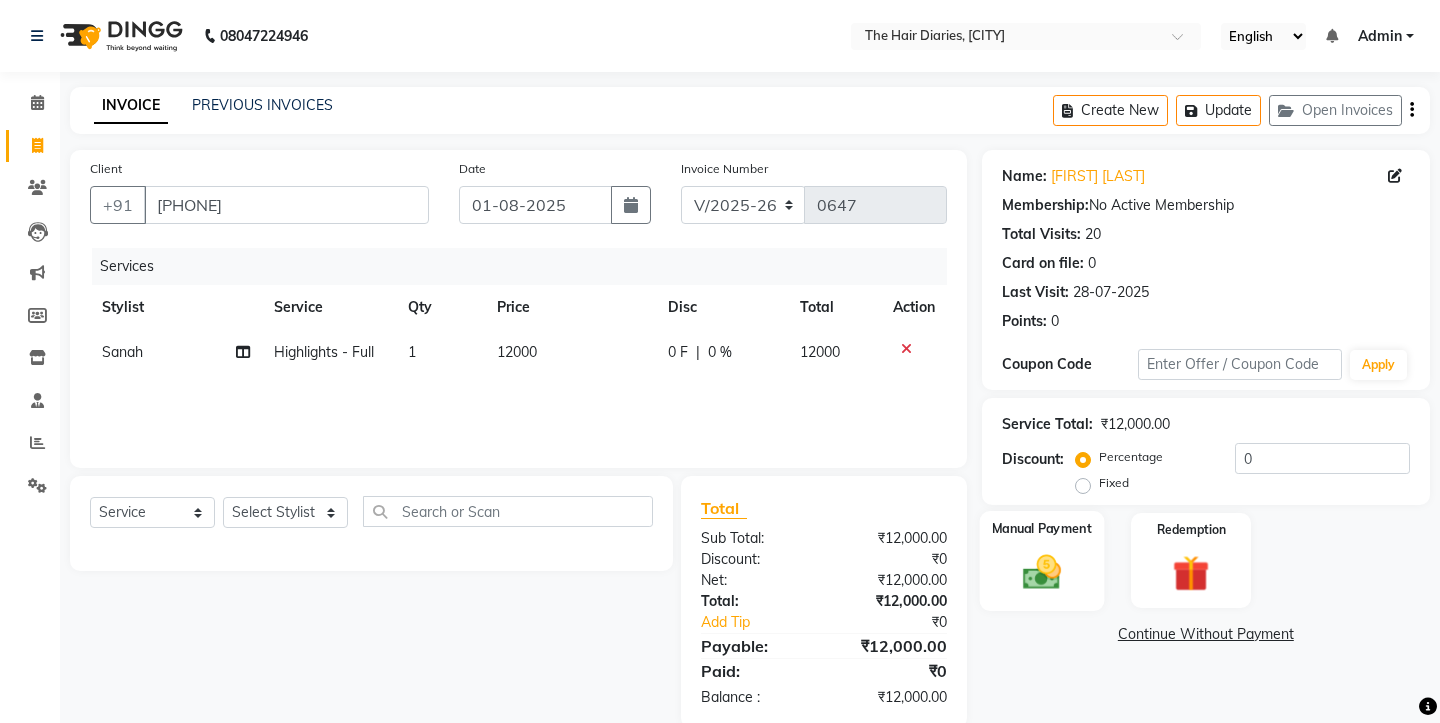 click 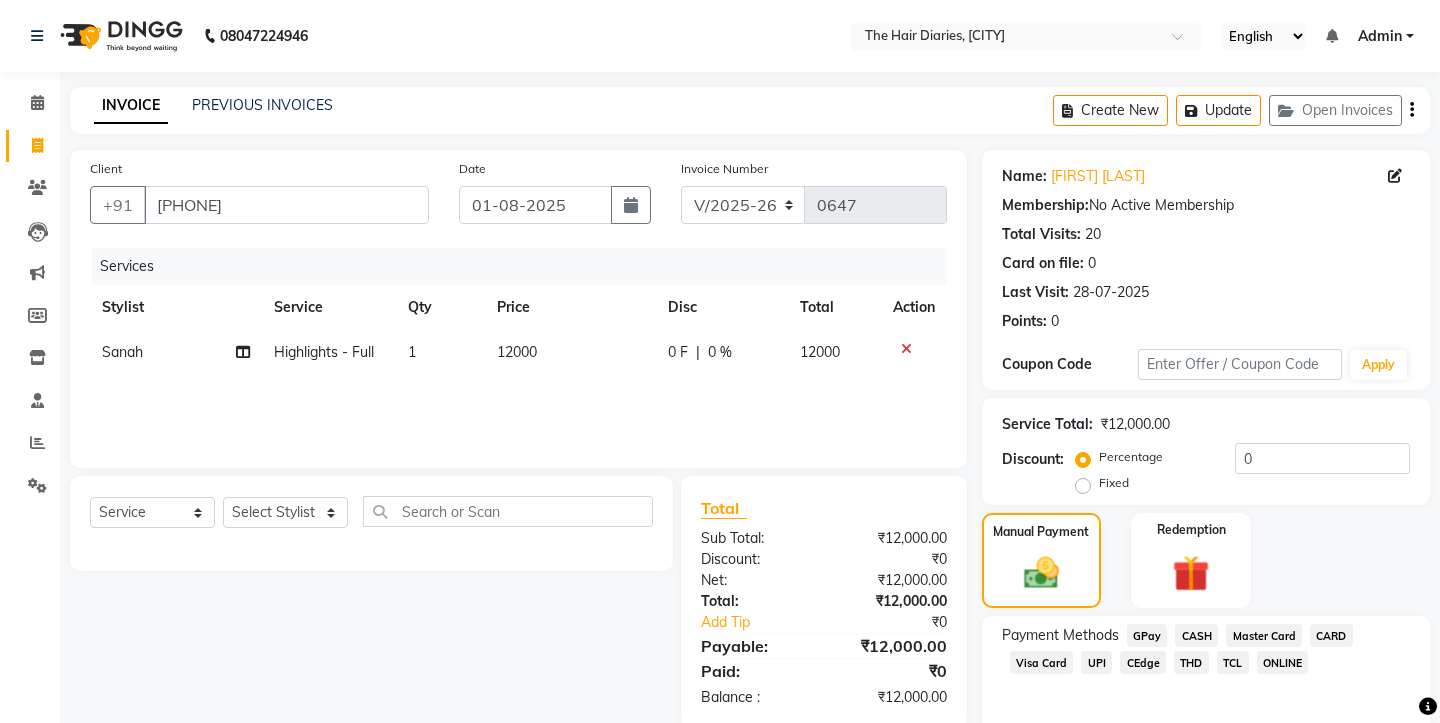 click on "TCL" 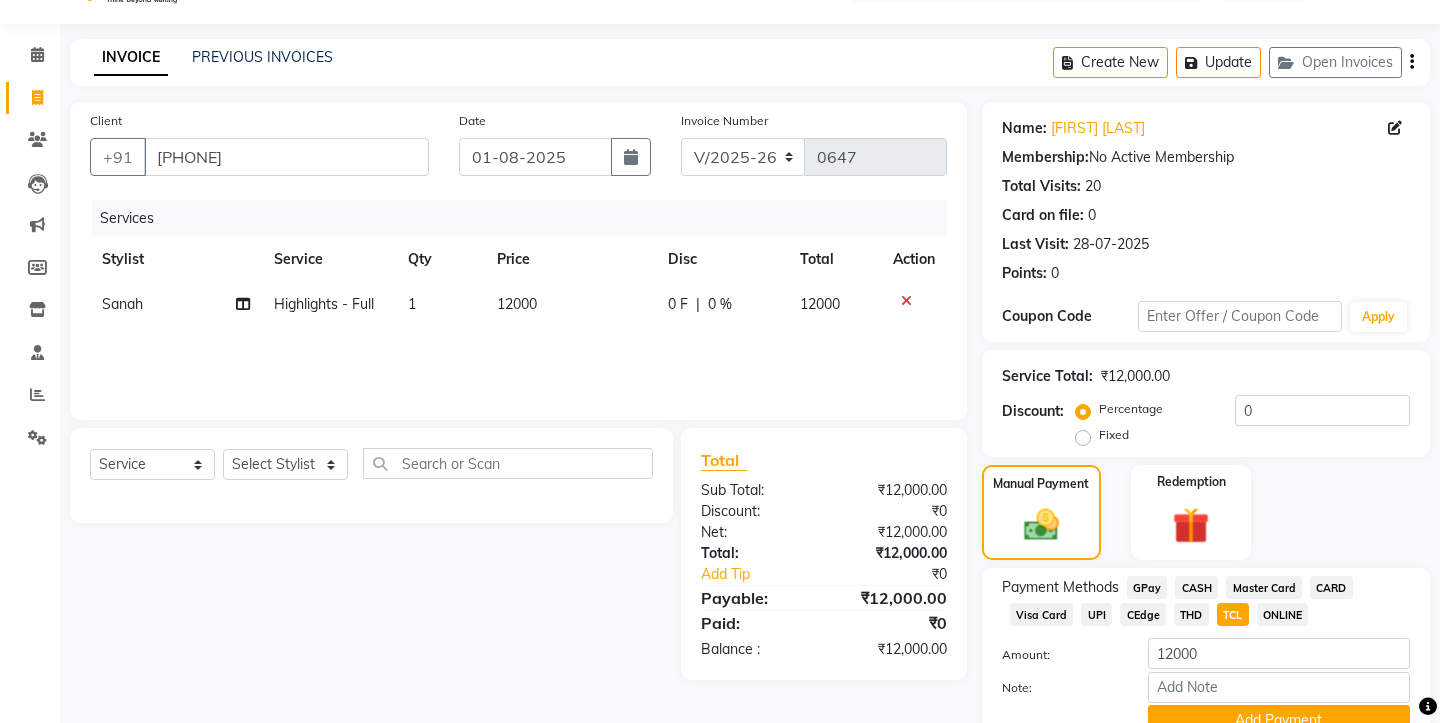 scroll, scrollTop: 118, scrollLeft: 0, axis: vertical 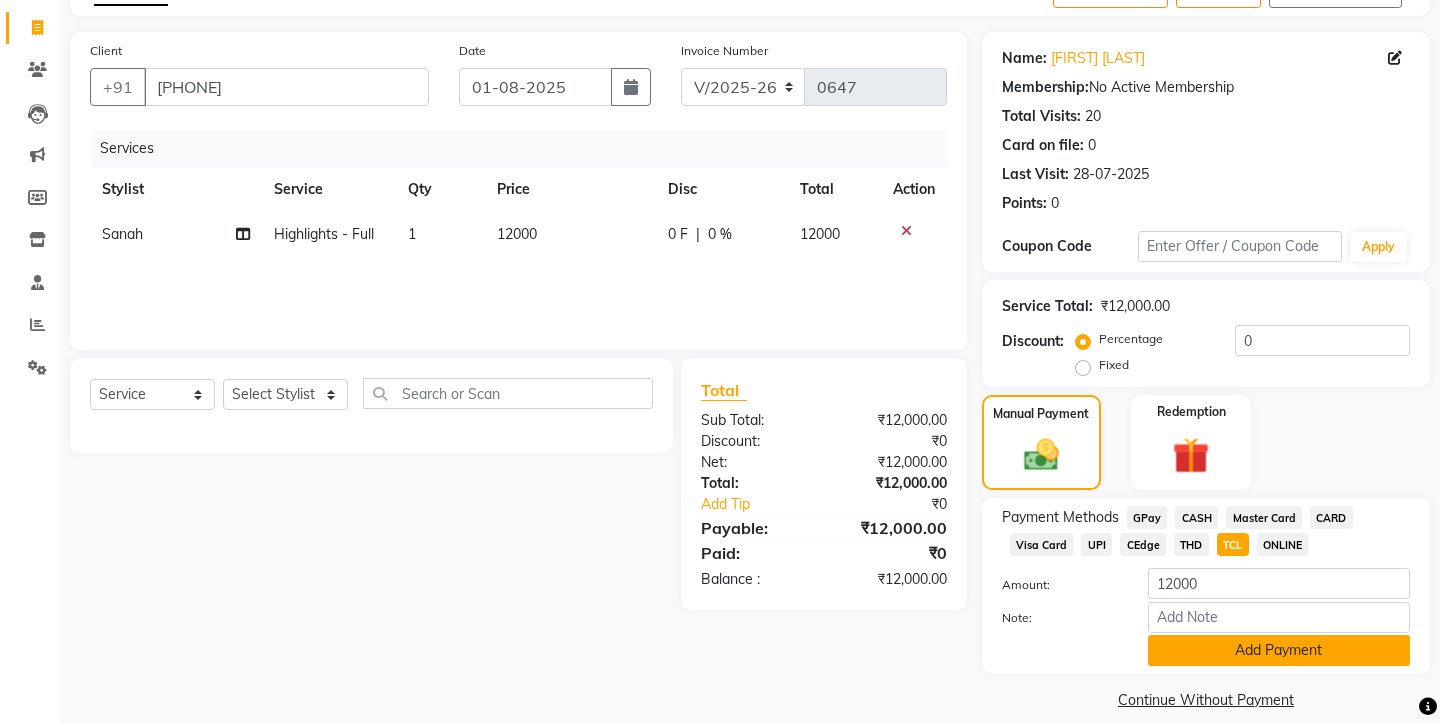 click on "Add Payment" 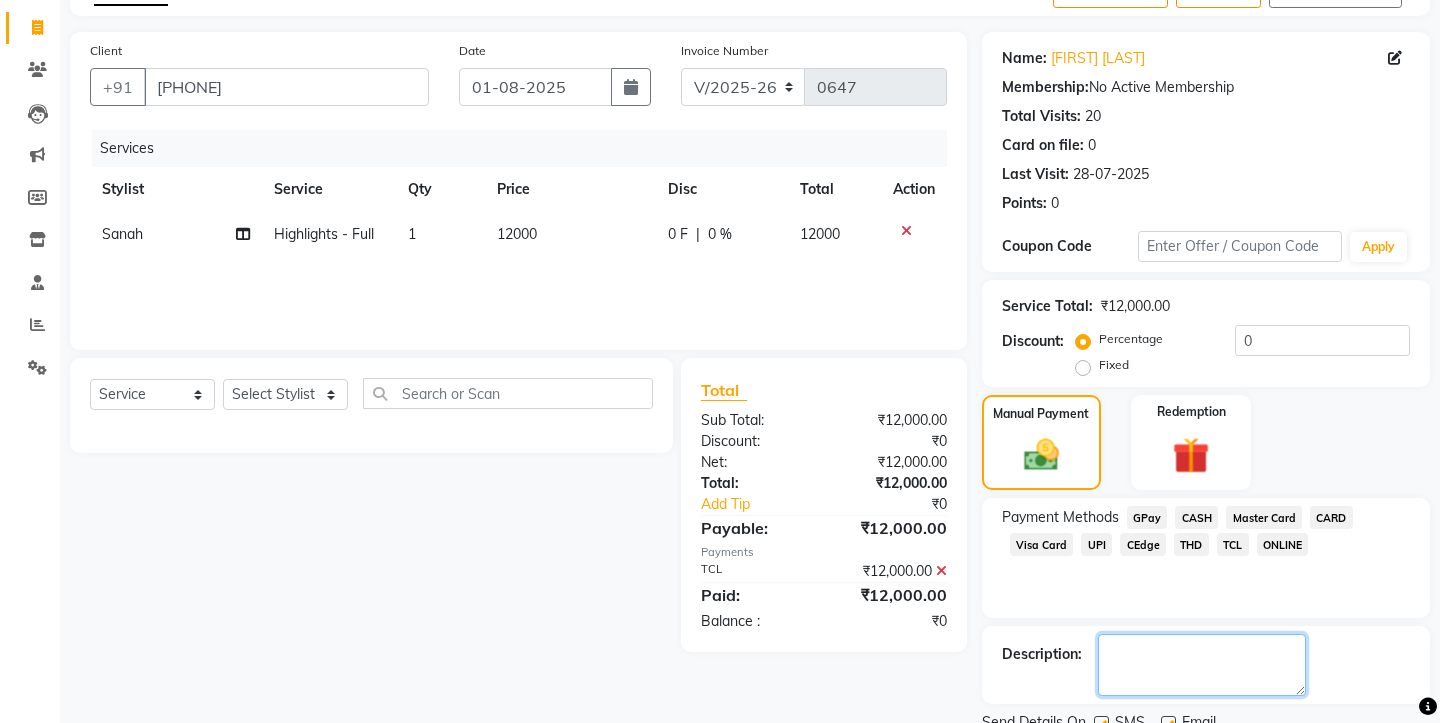 click 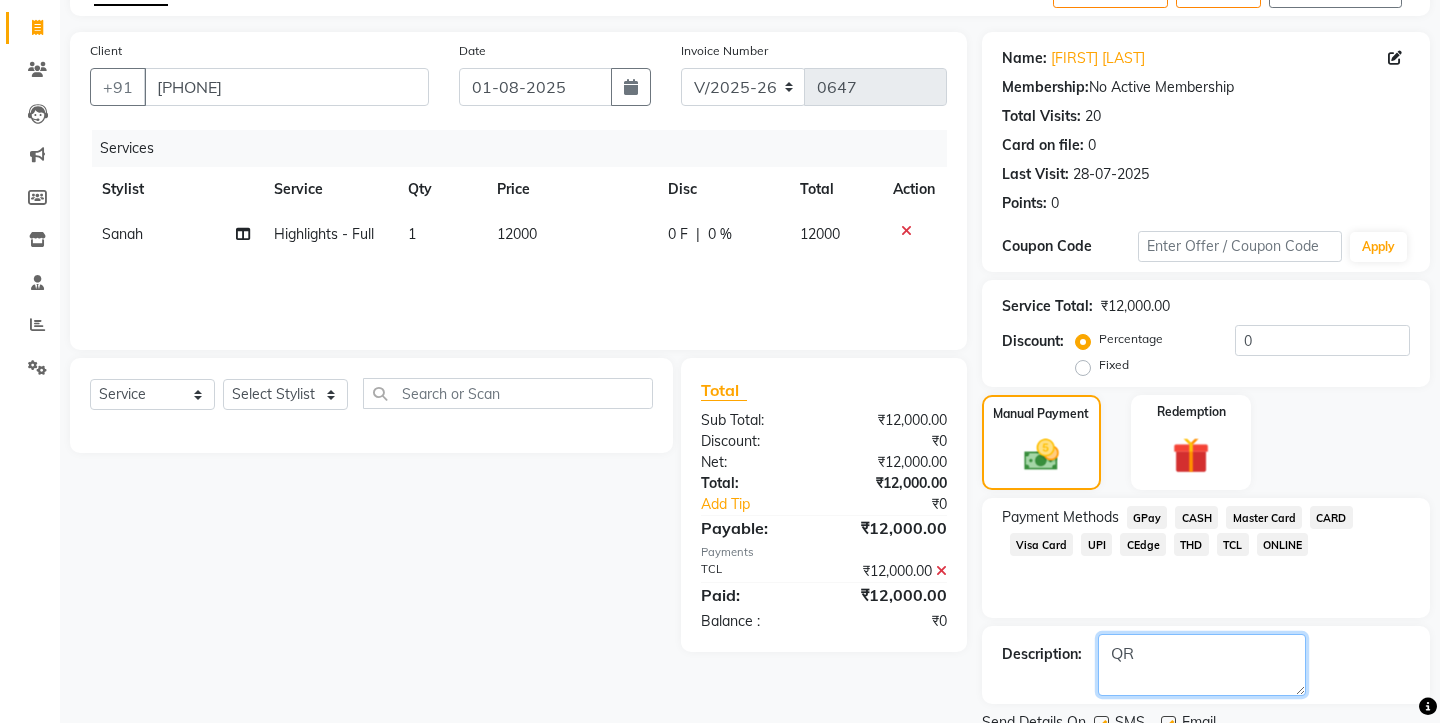 type on "QR" 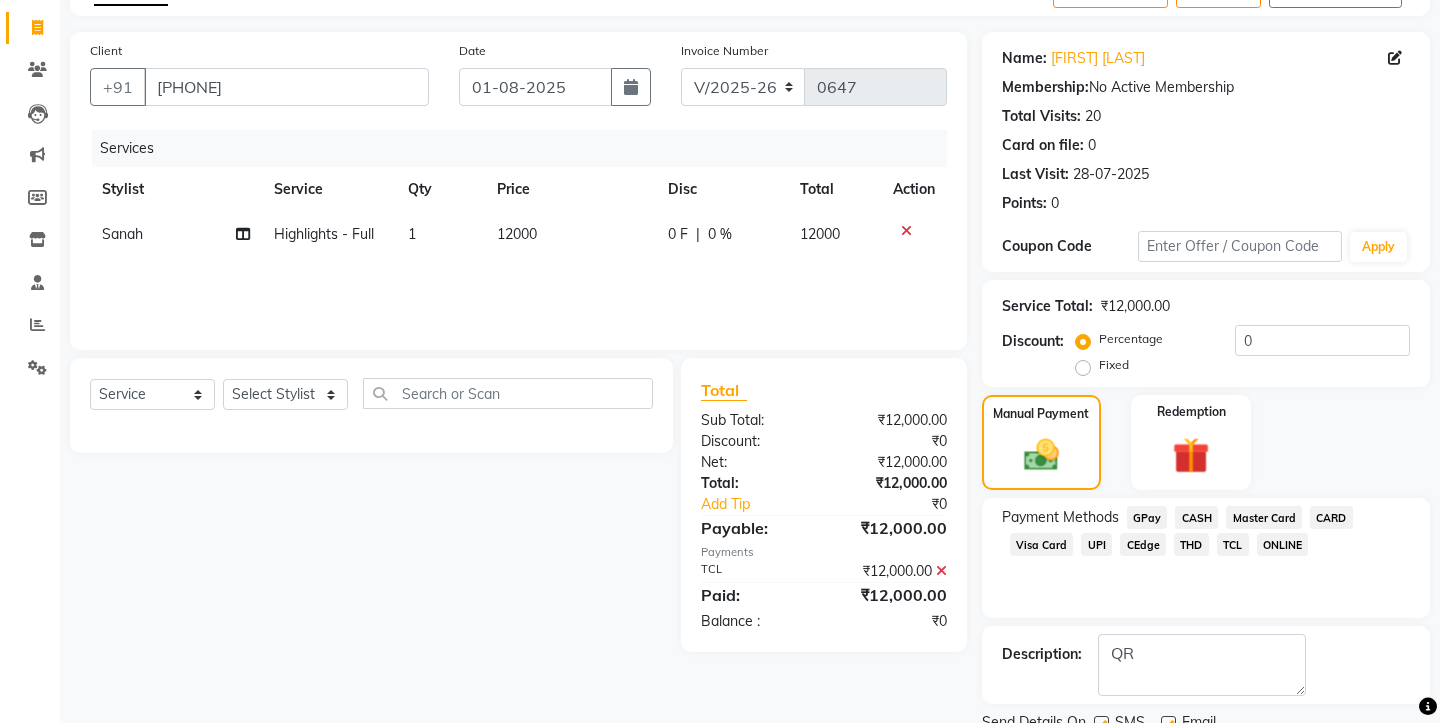 click 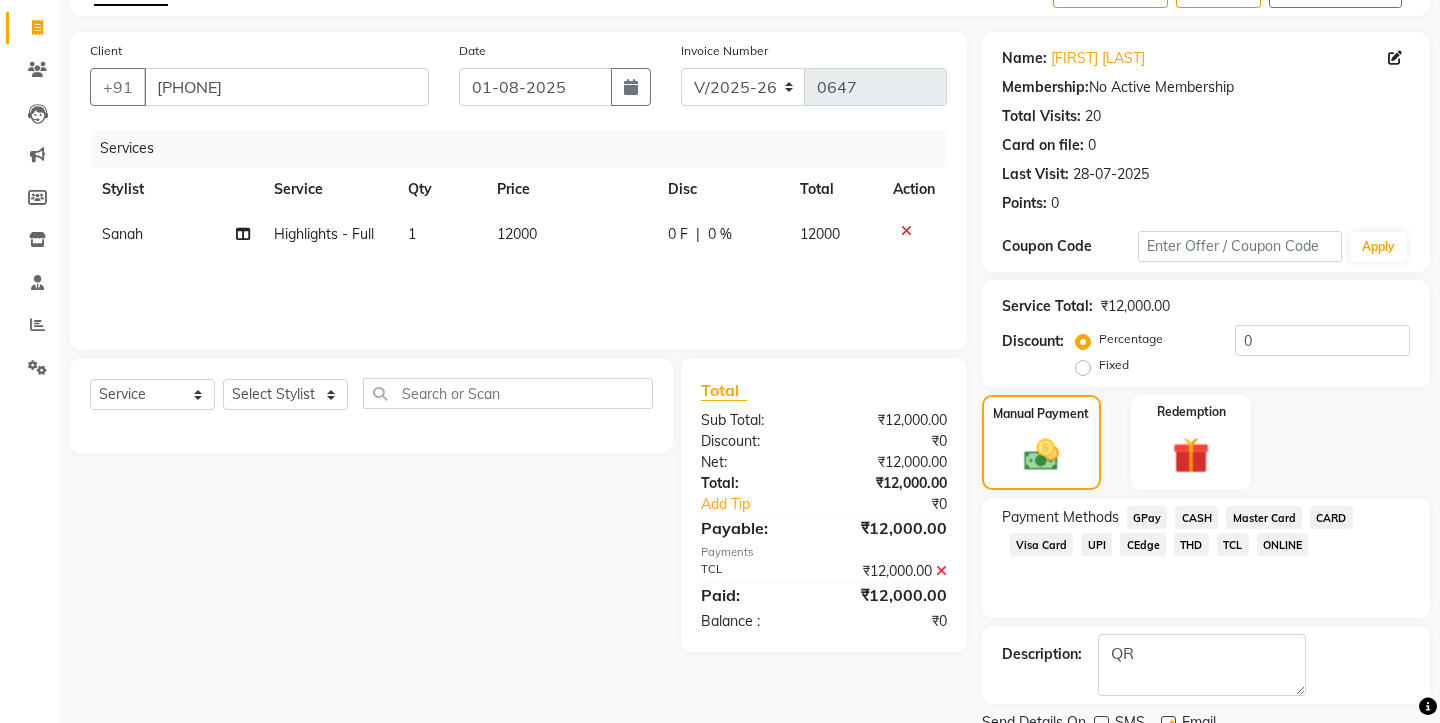 click 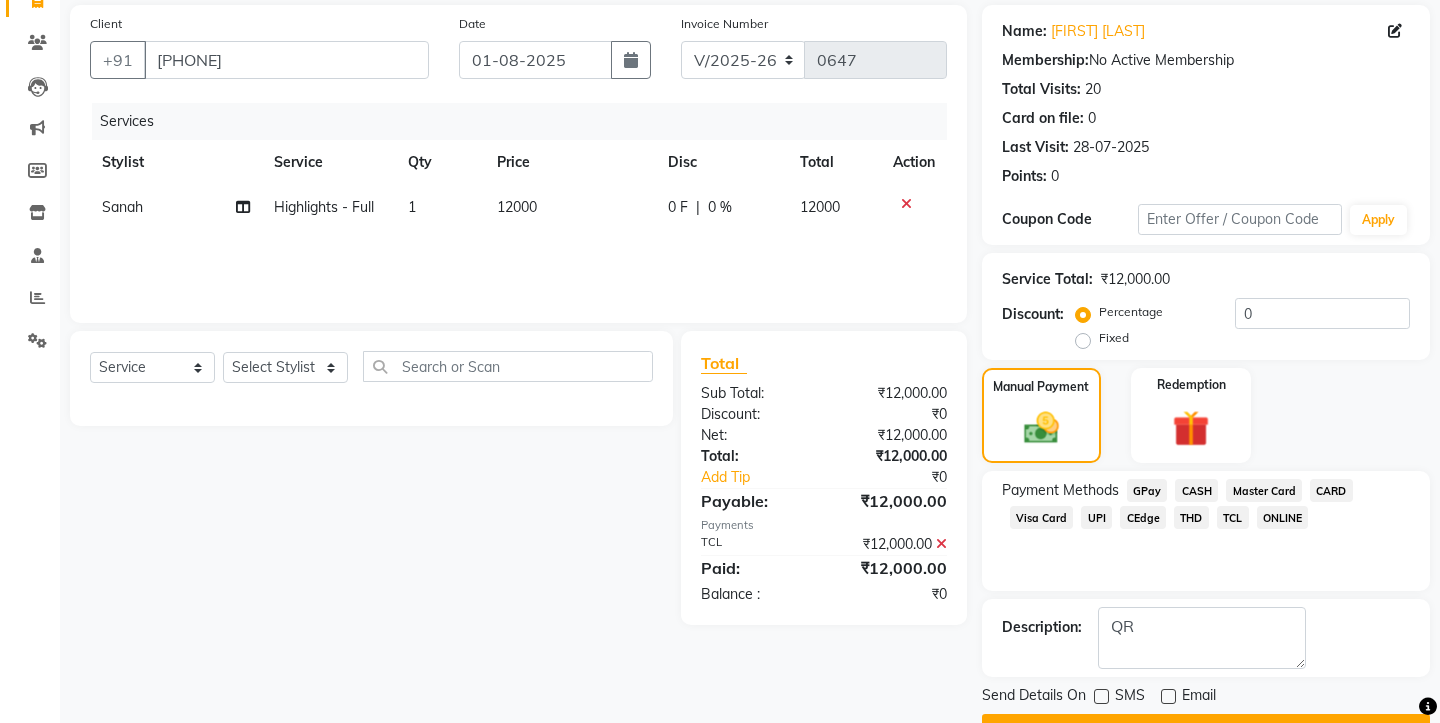 scroll, scrollTop: 175, scrollLeft: 0, axis: vertical 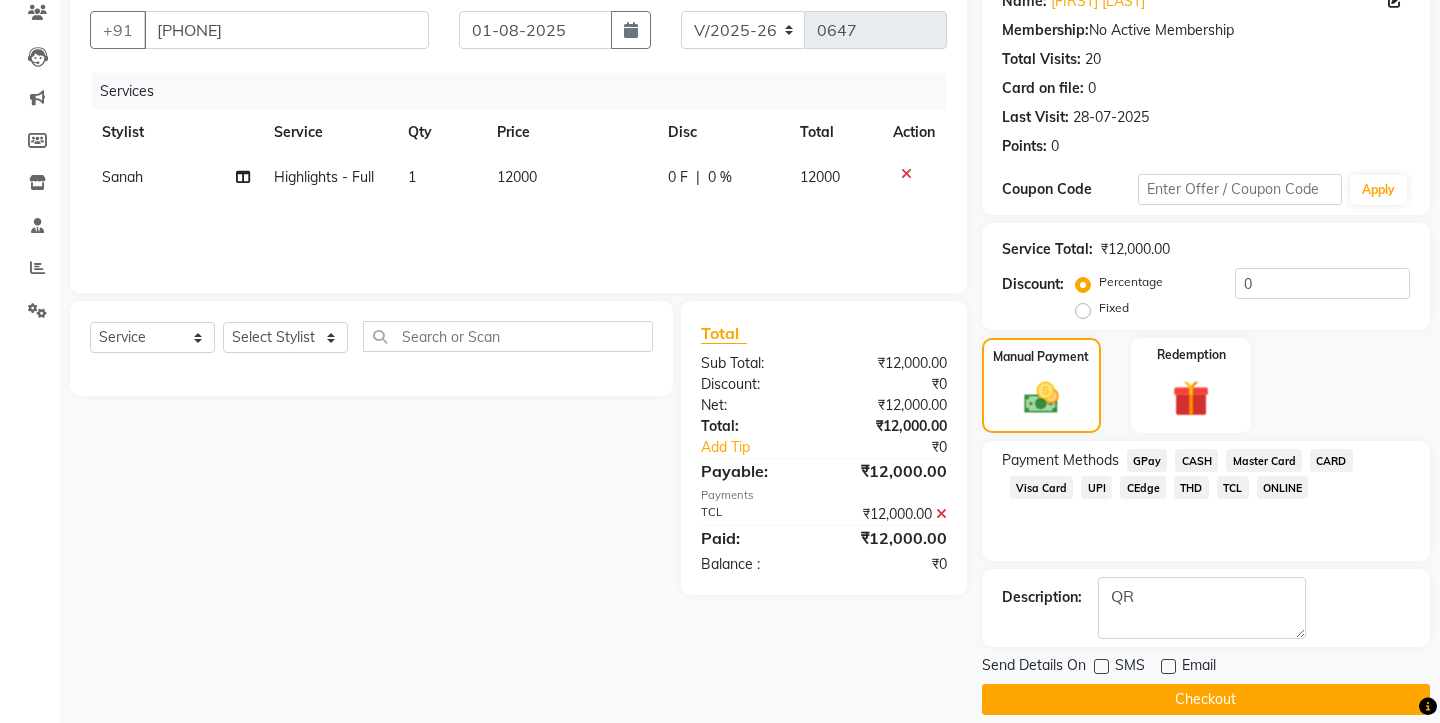 click on "Checkout" 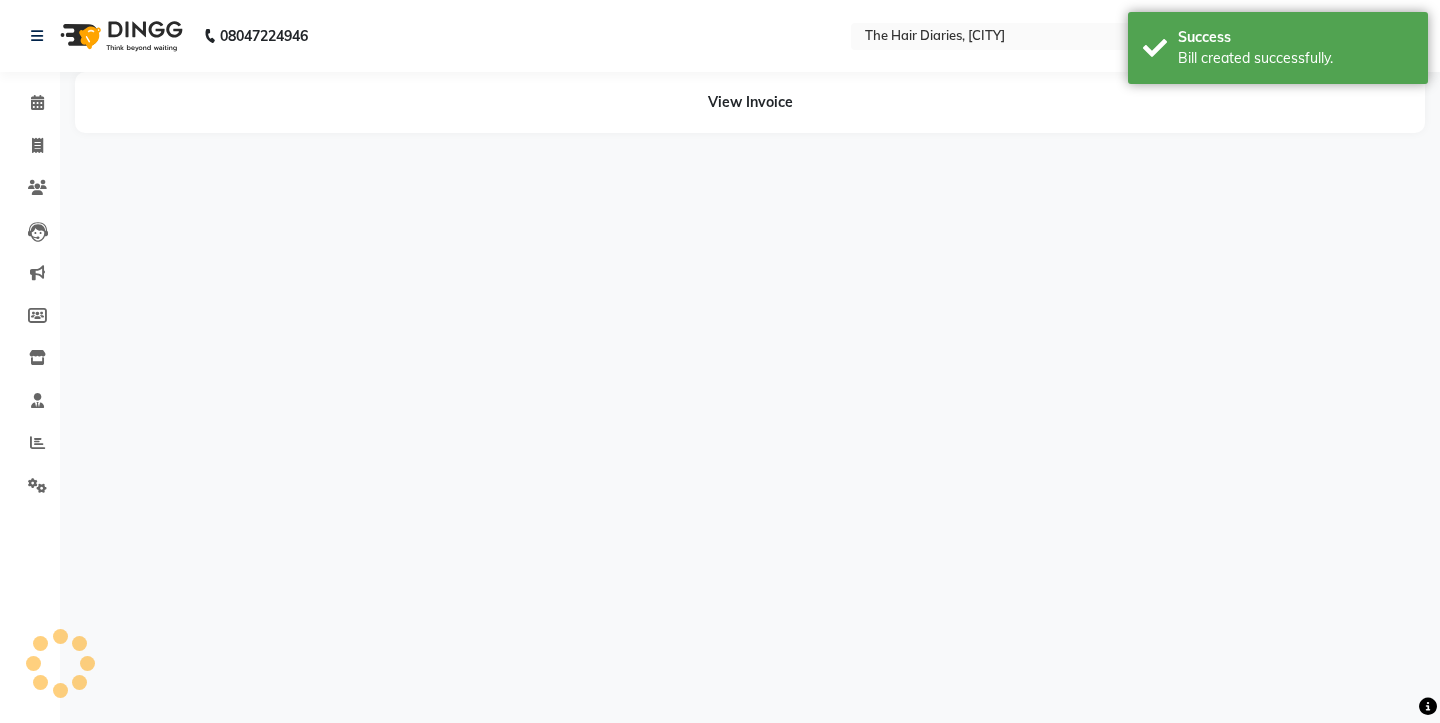 scroll, scrollTop: 0, scrollLeft: 0, axis: both 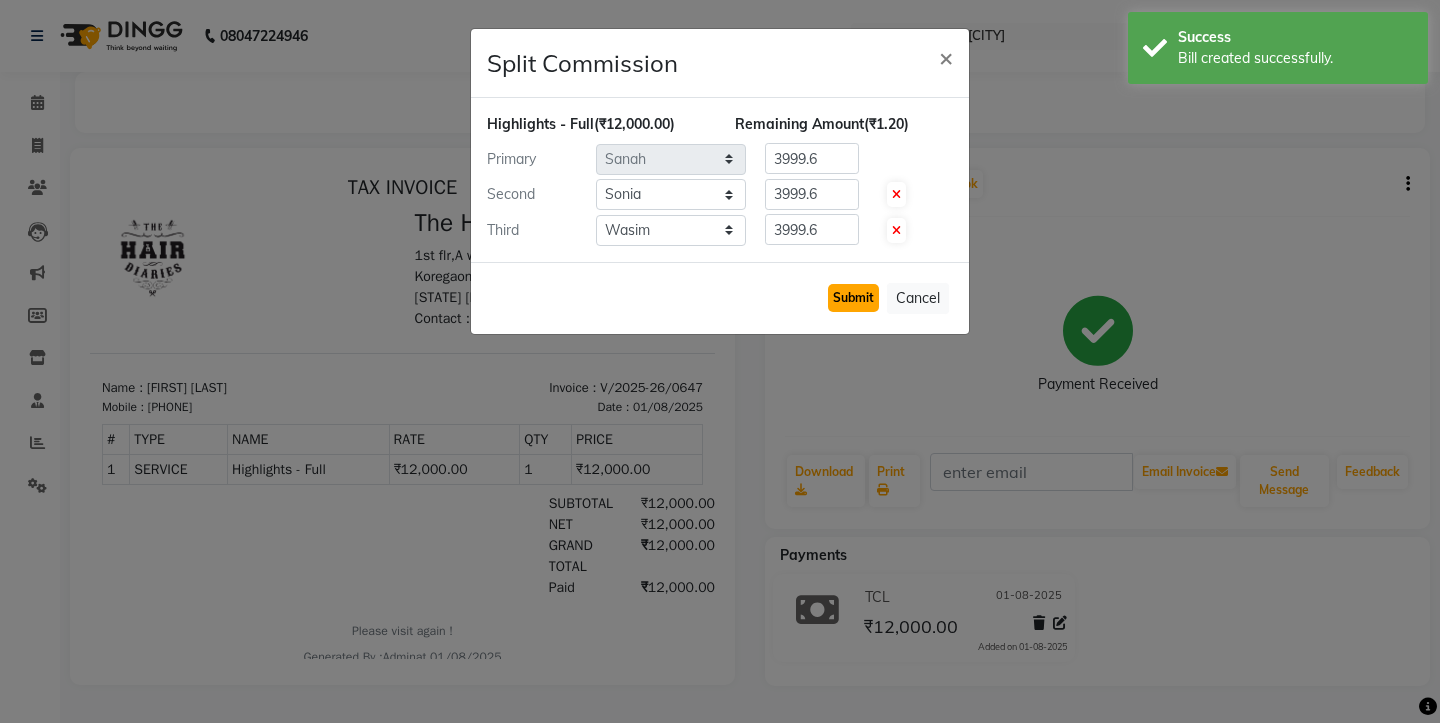 click on "Submit" 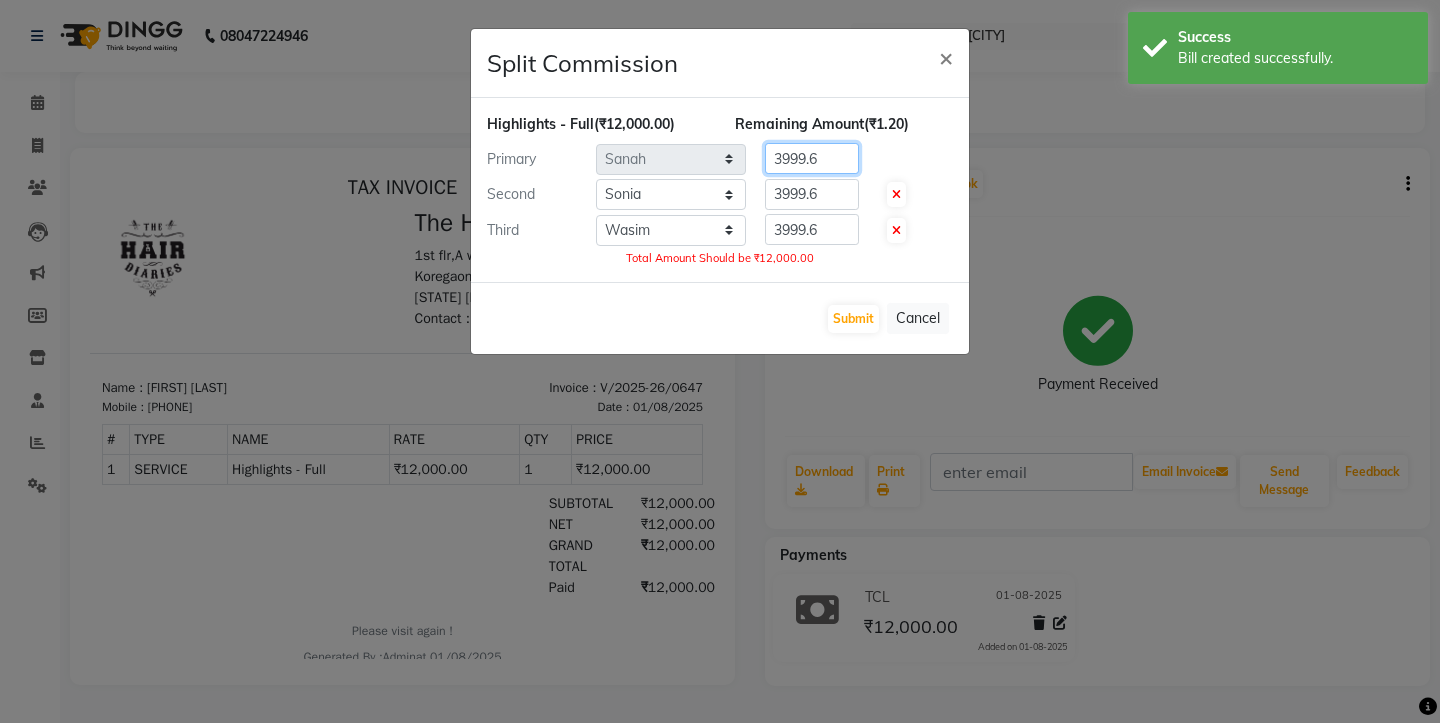click on "3999.6" 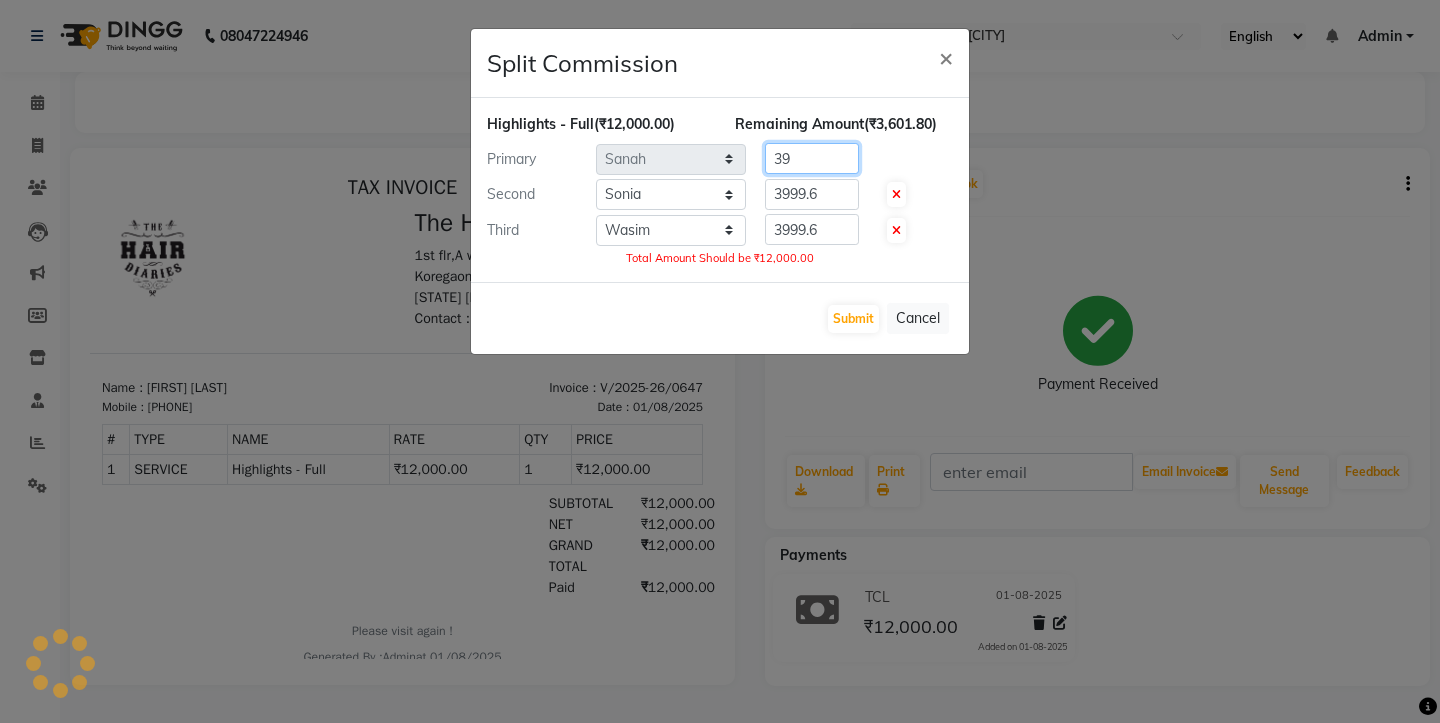type on "3" 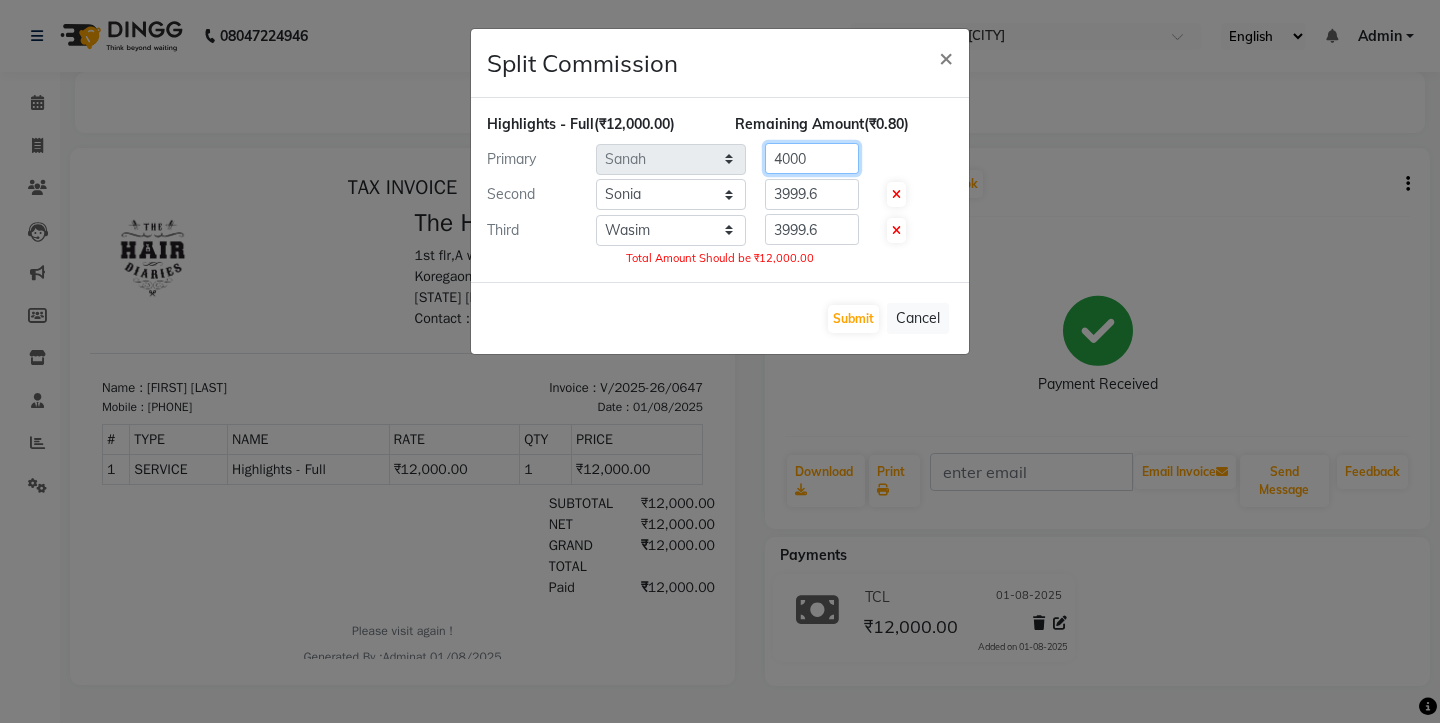 type on "4000" 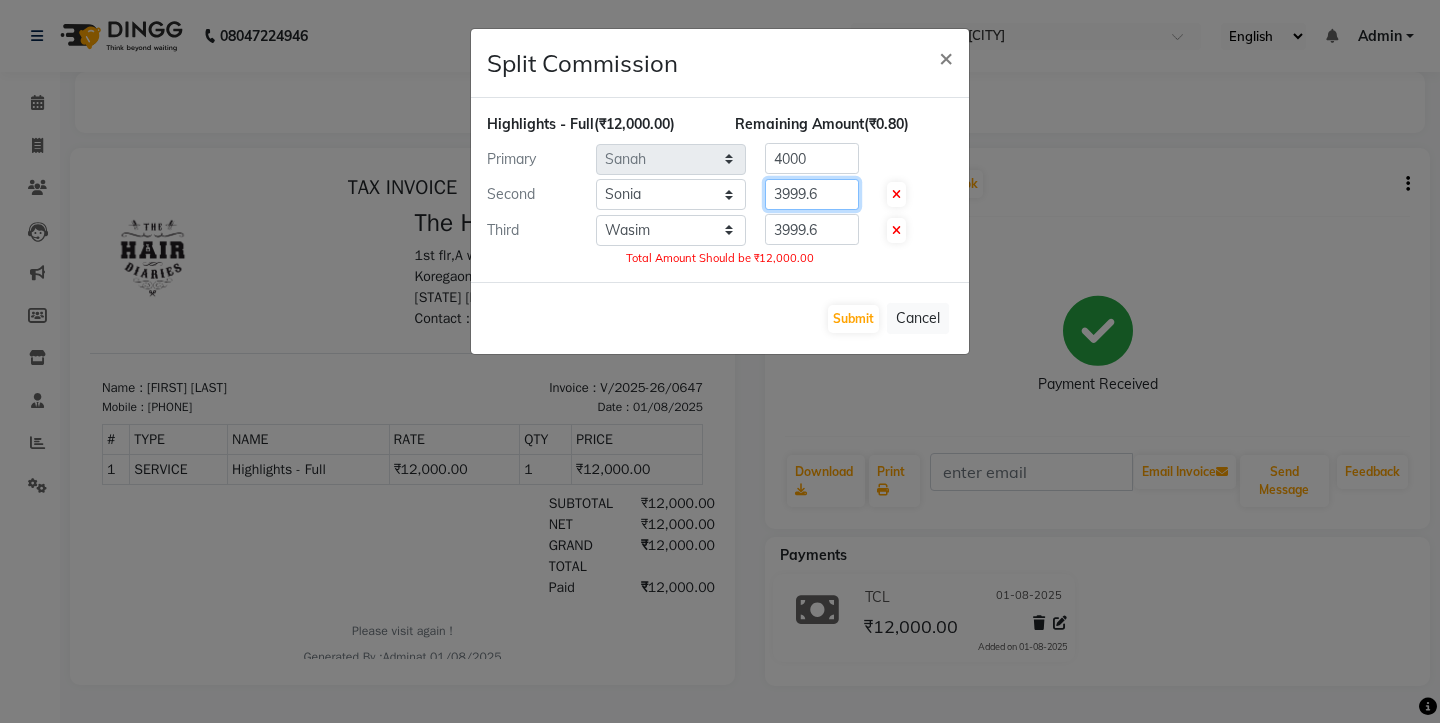 click on "3999.6" 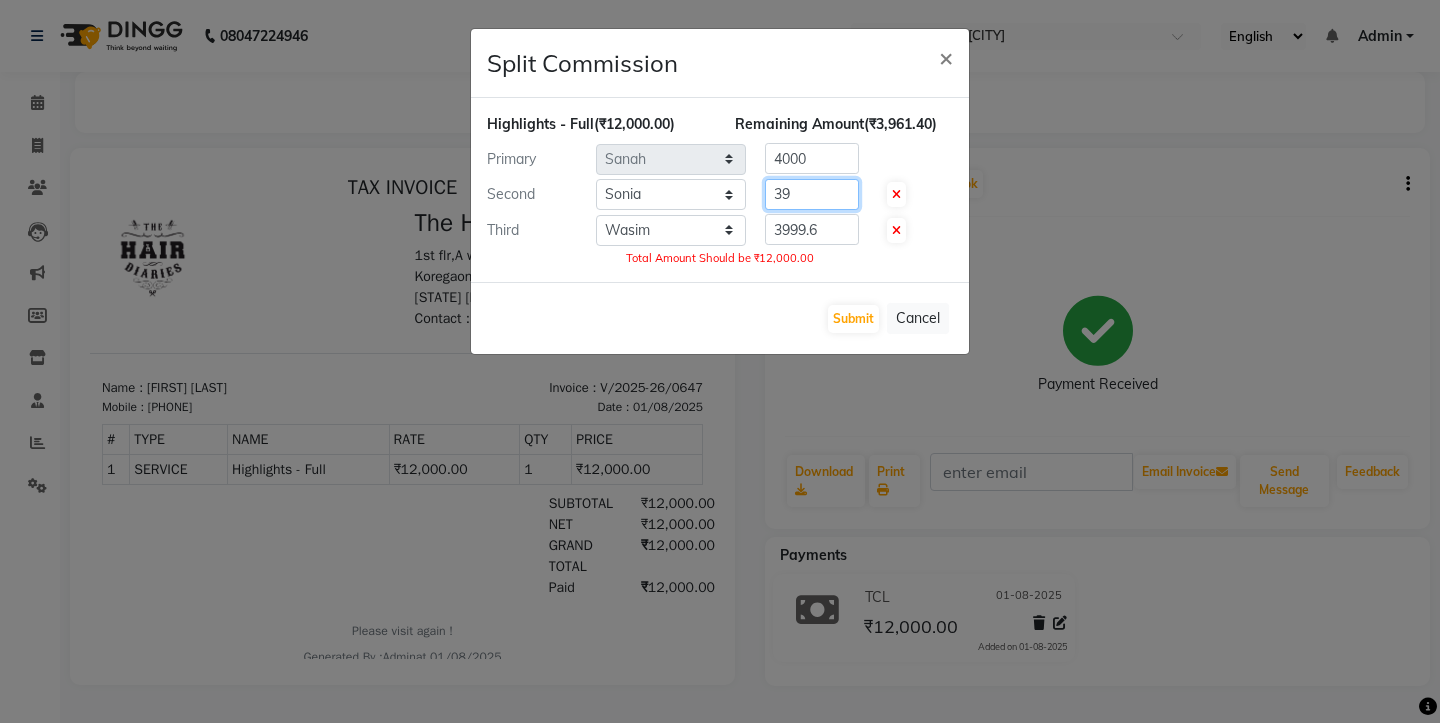 type on "3" 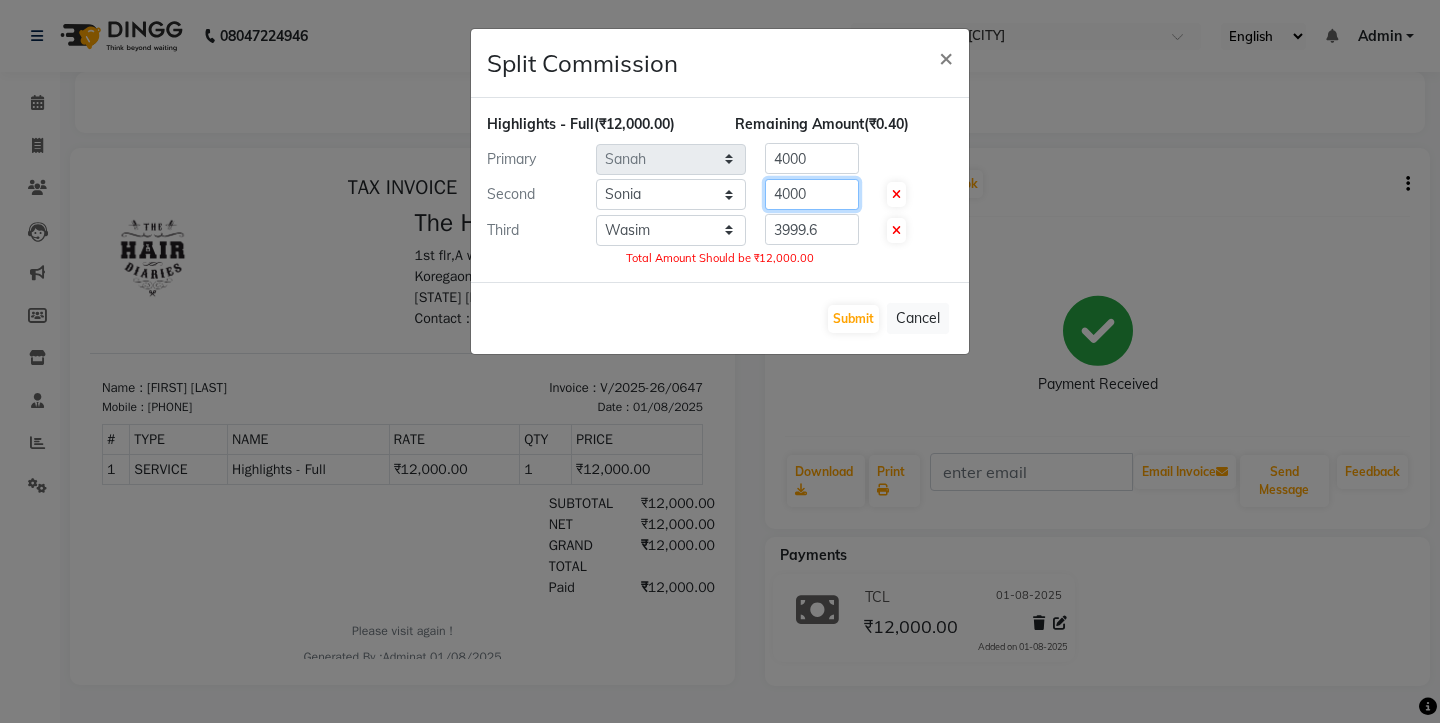 type on "4000" 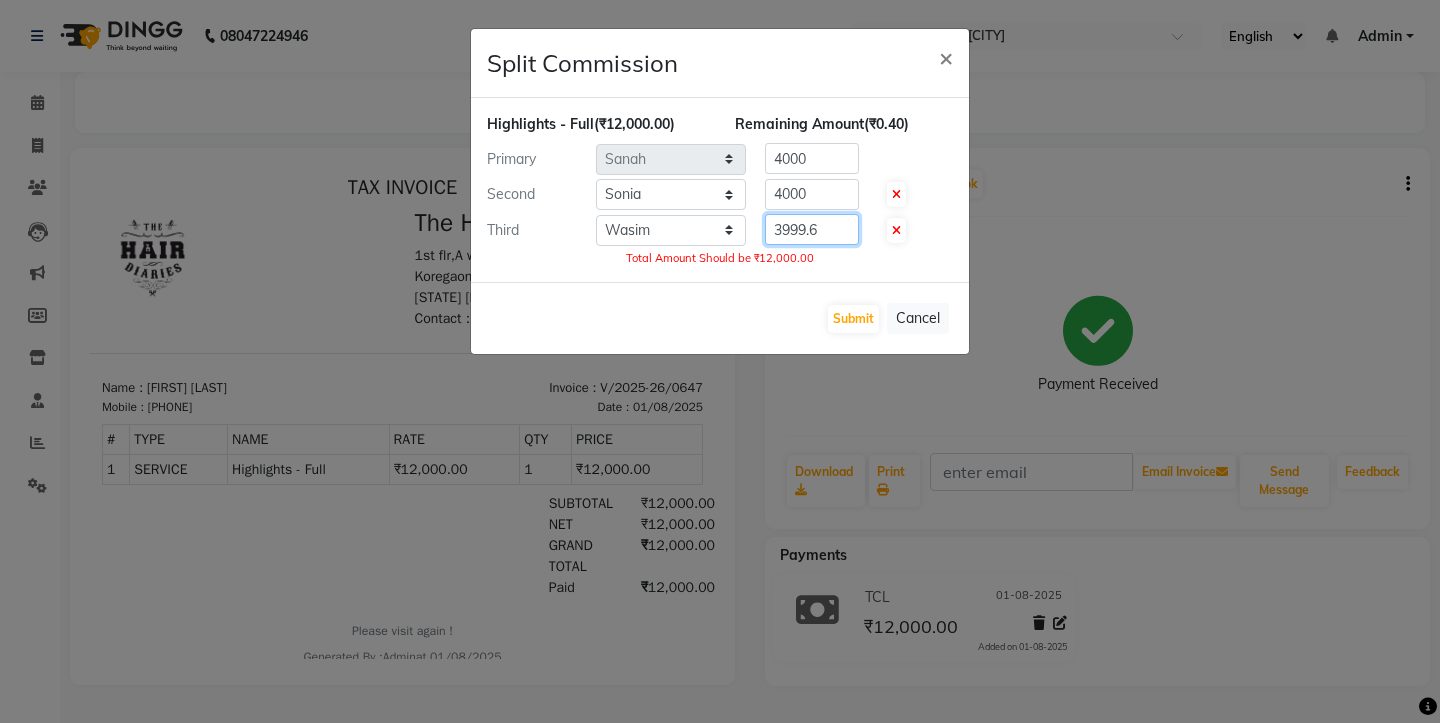 click on "3999.6" 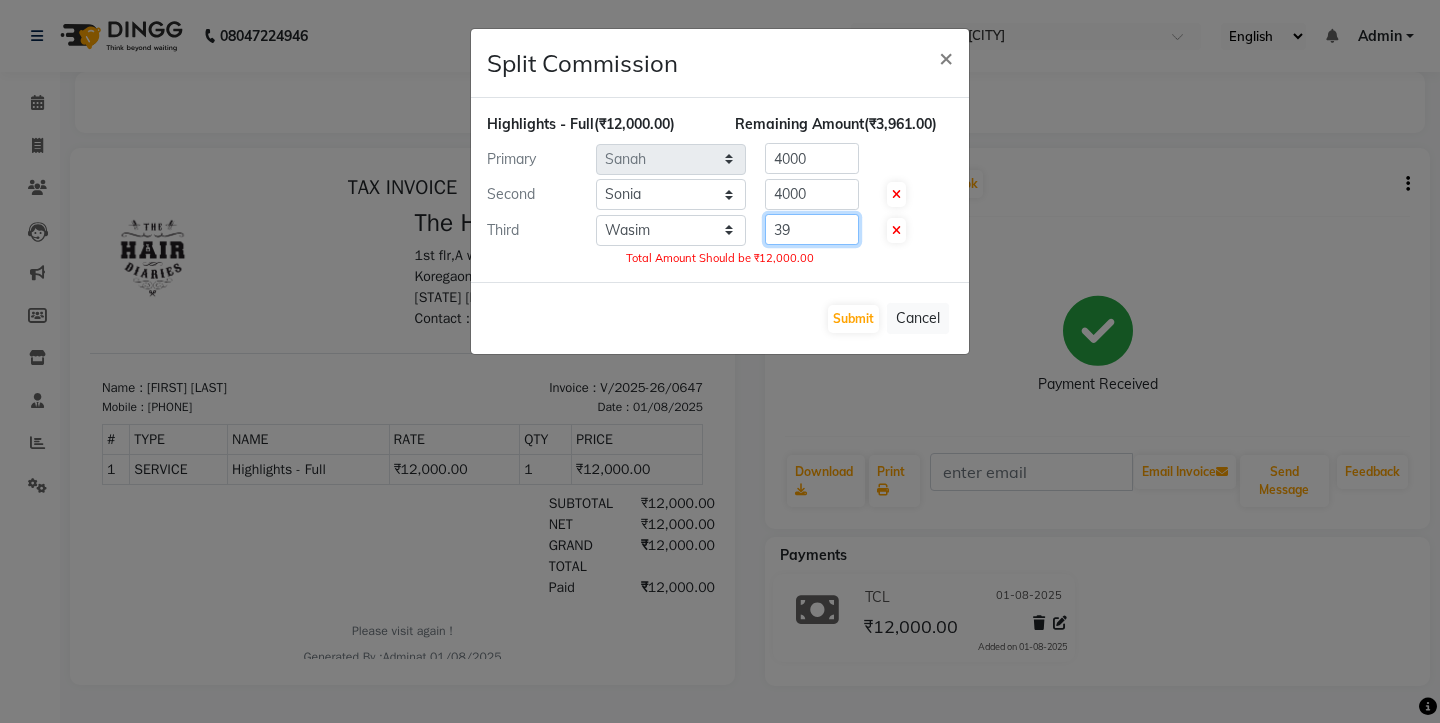 type on "3" 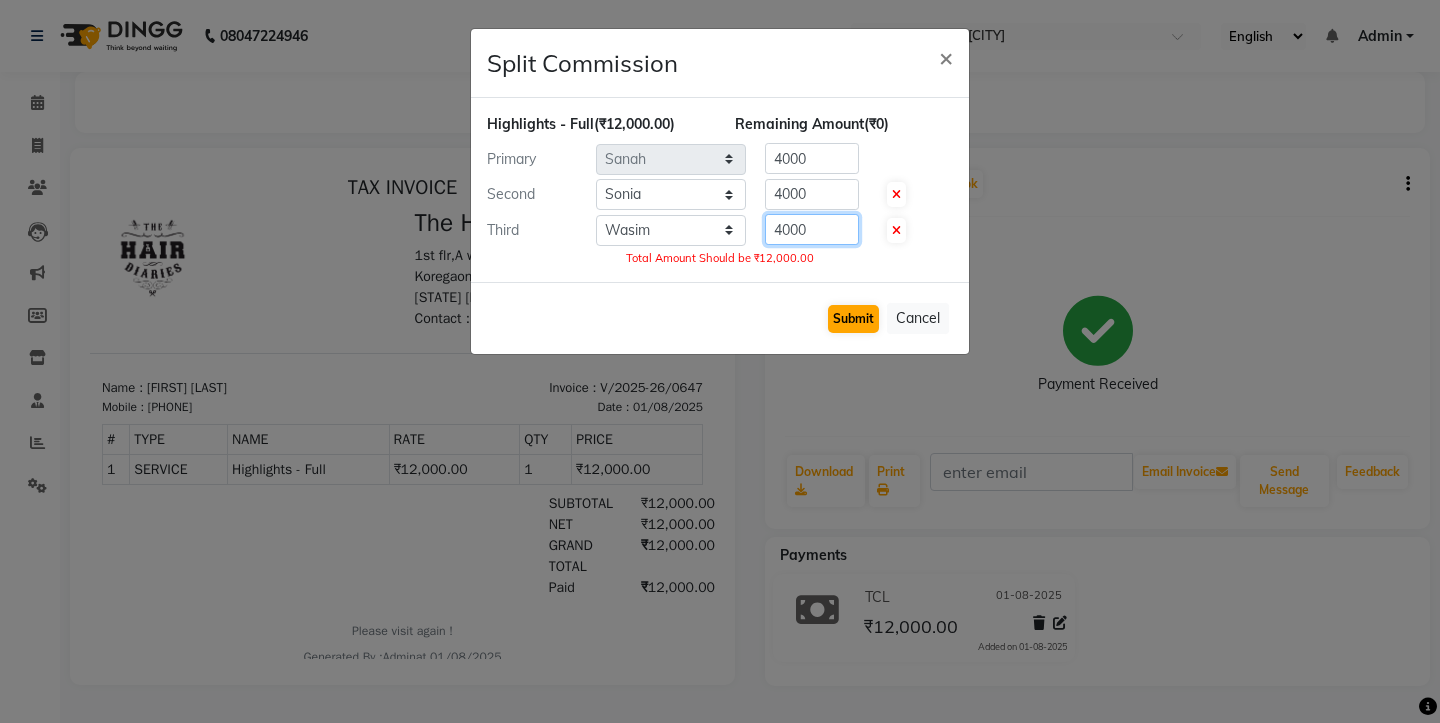 type on "4000" 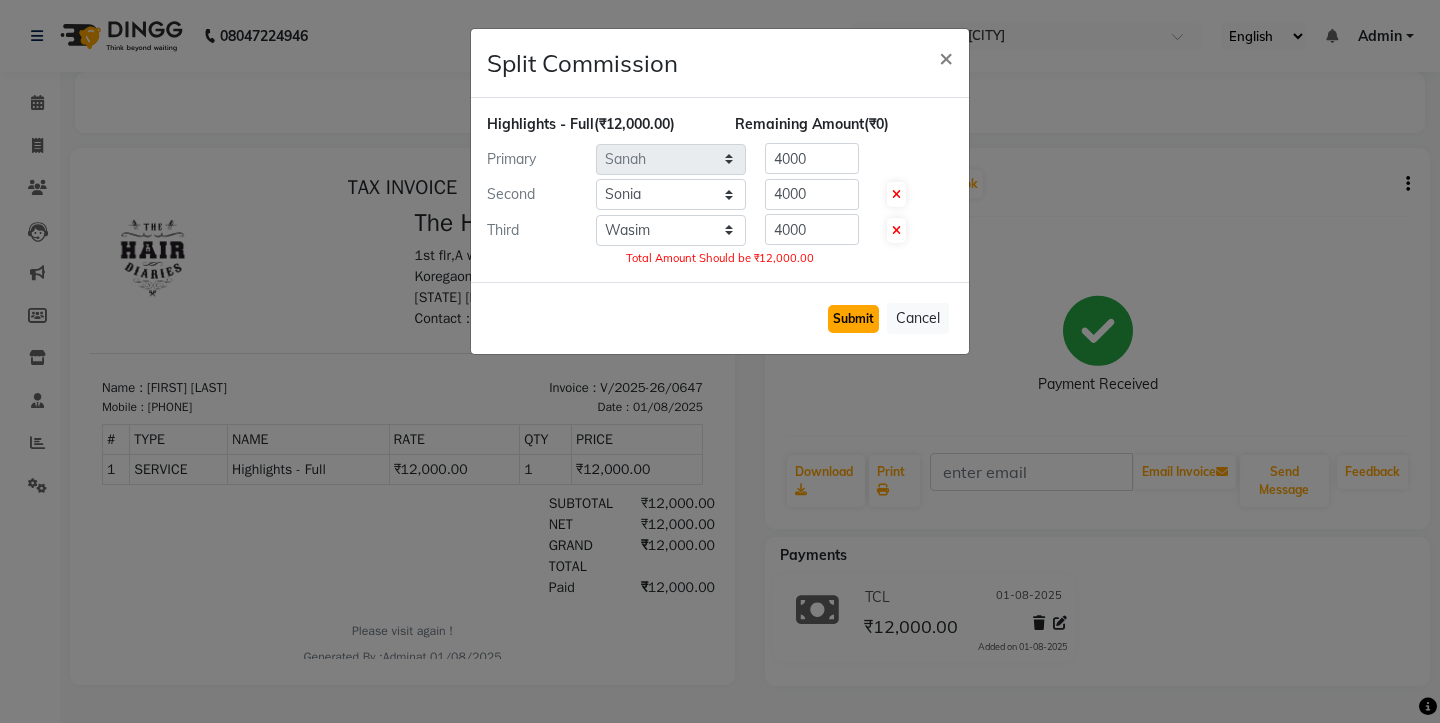 click on "Submit" 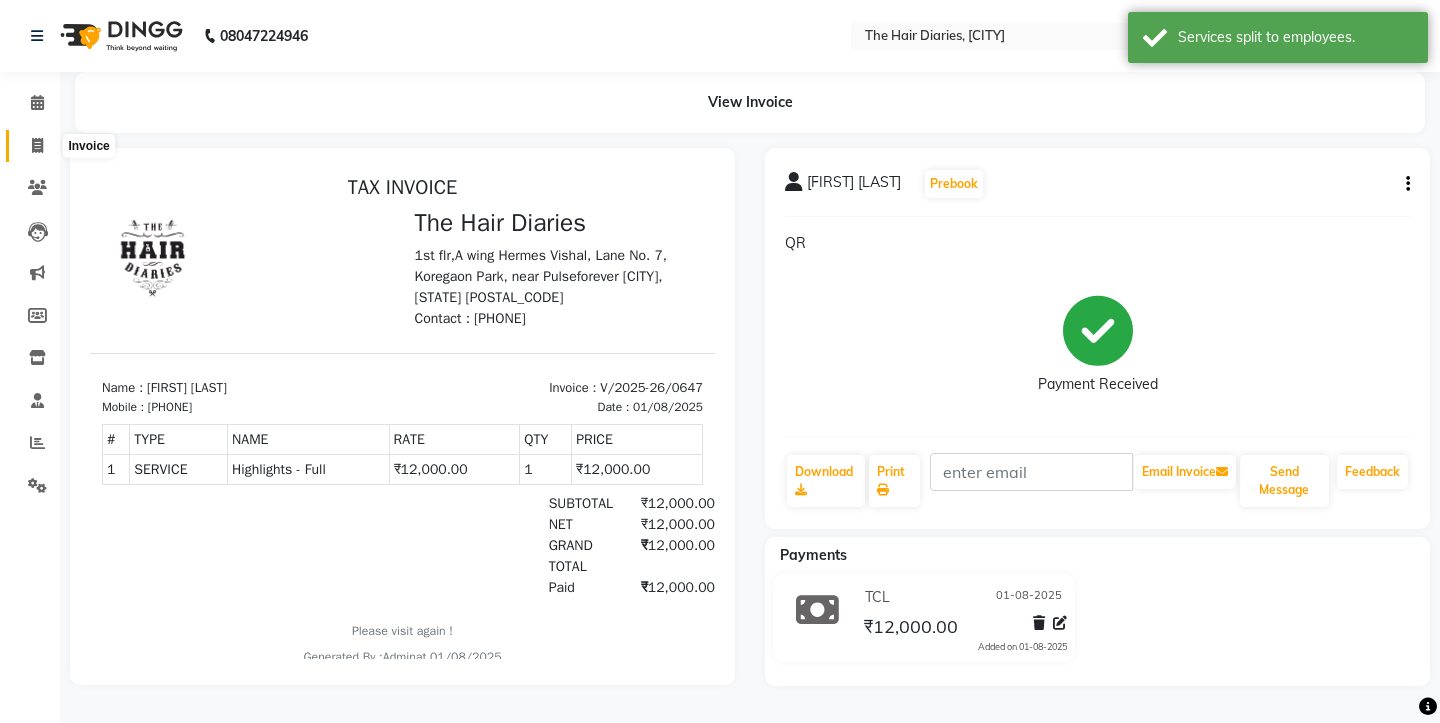 click 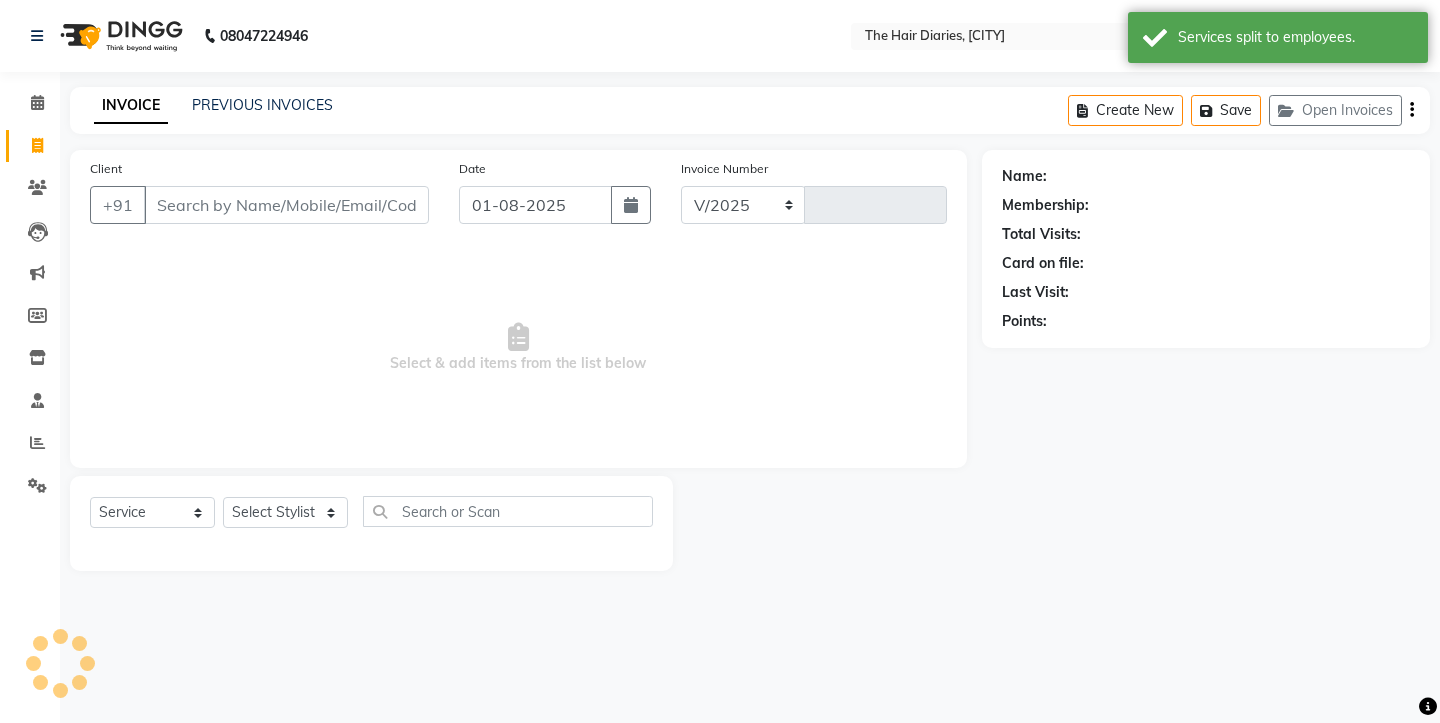 select on "782" 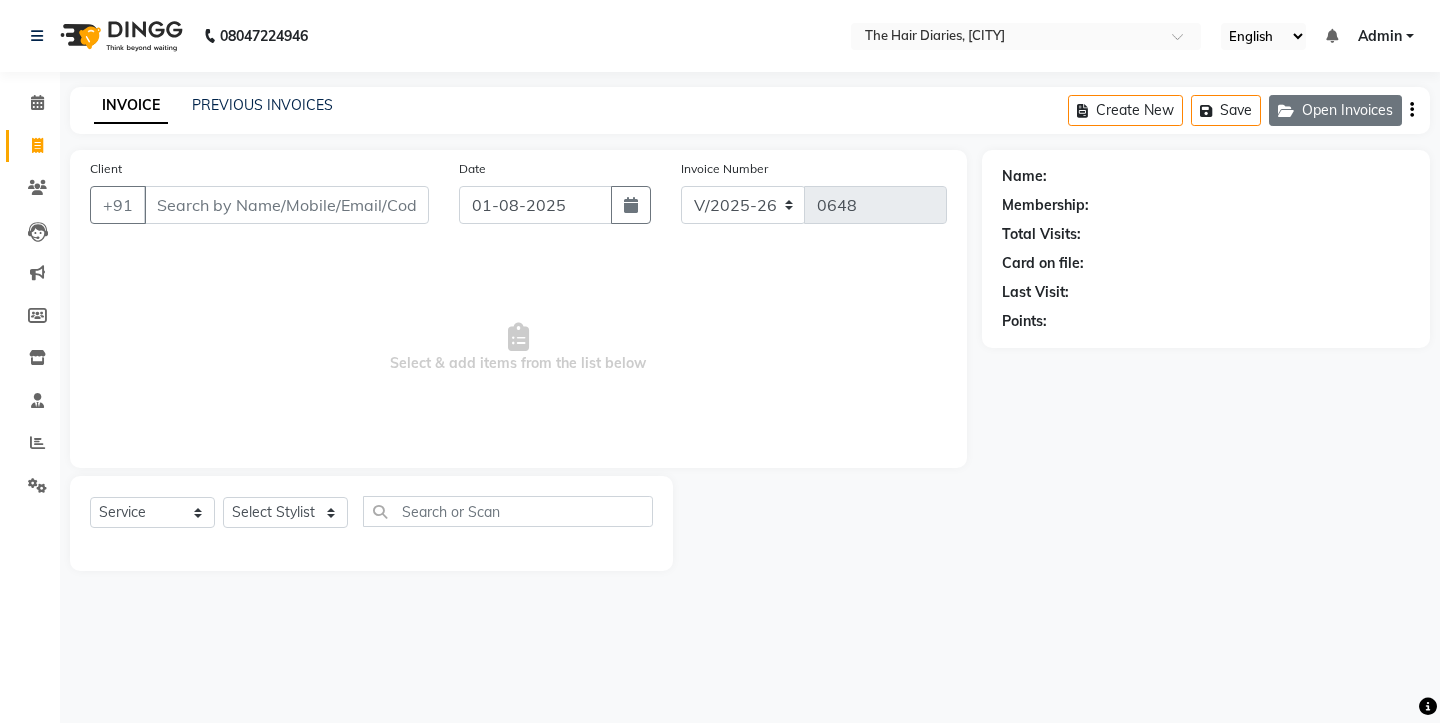 click on "Open Invoices" 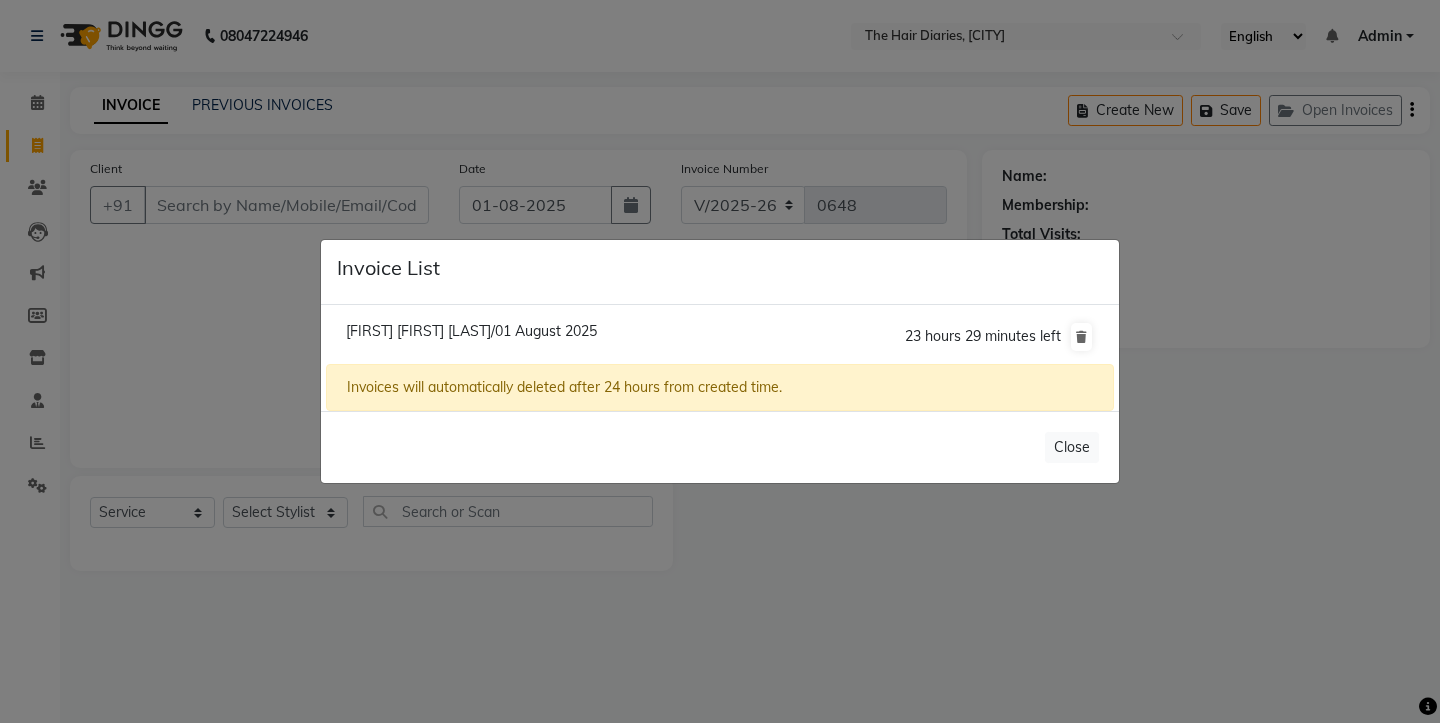 click on "Nisha Sanah Mohan/01 August 2025" 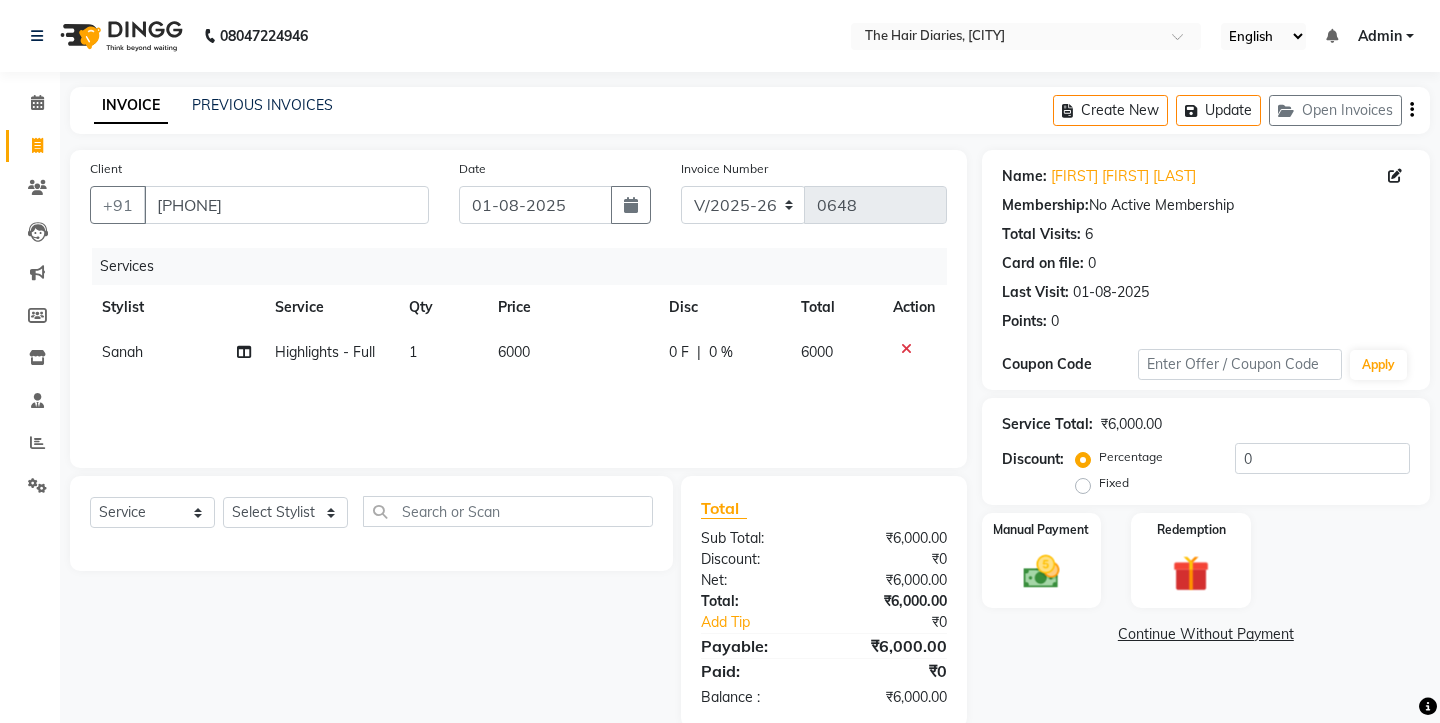 click on "6000" 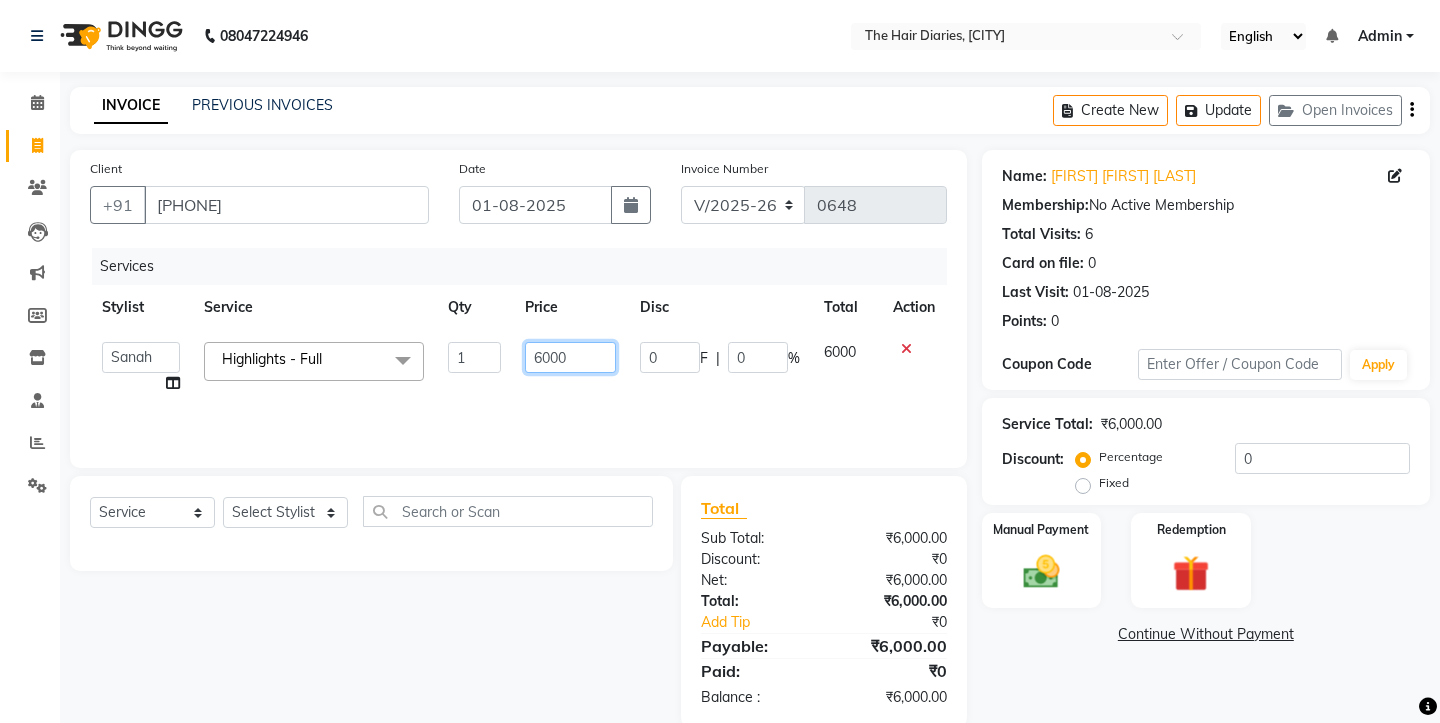 click on "6000" 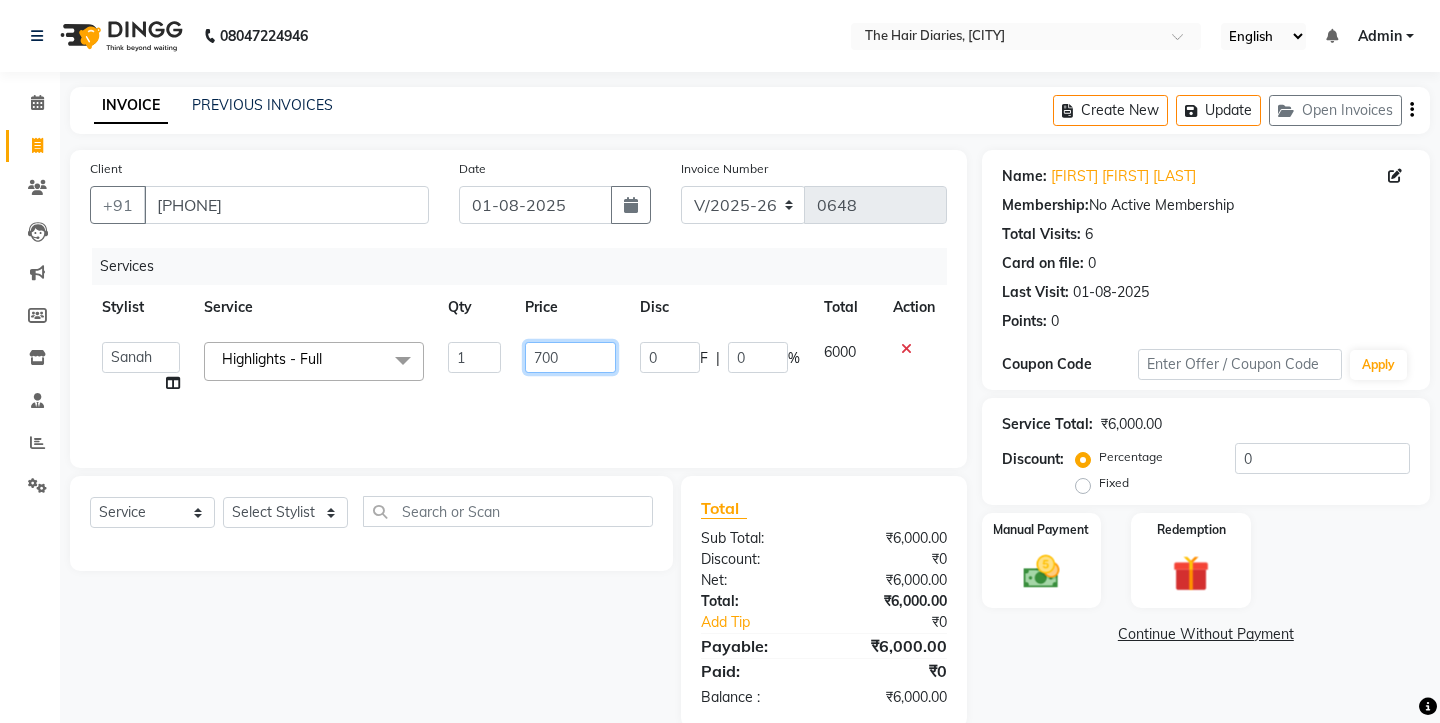 type on "7600" 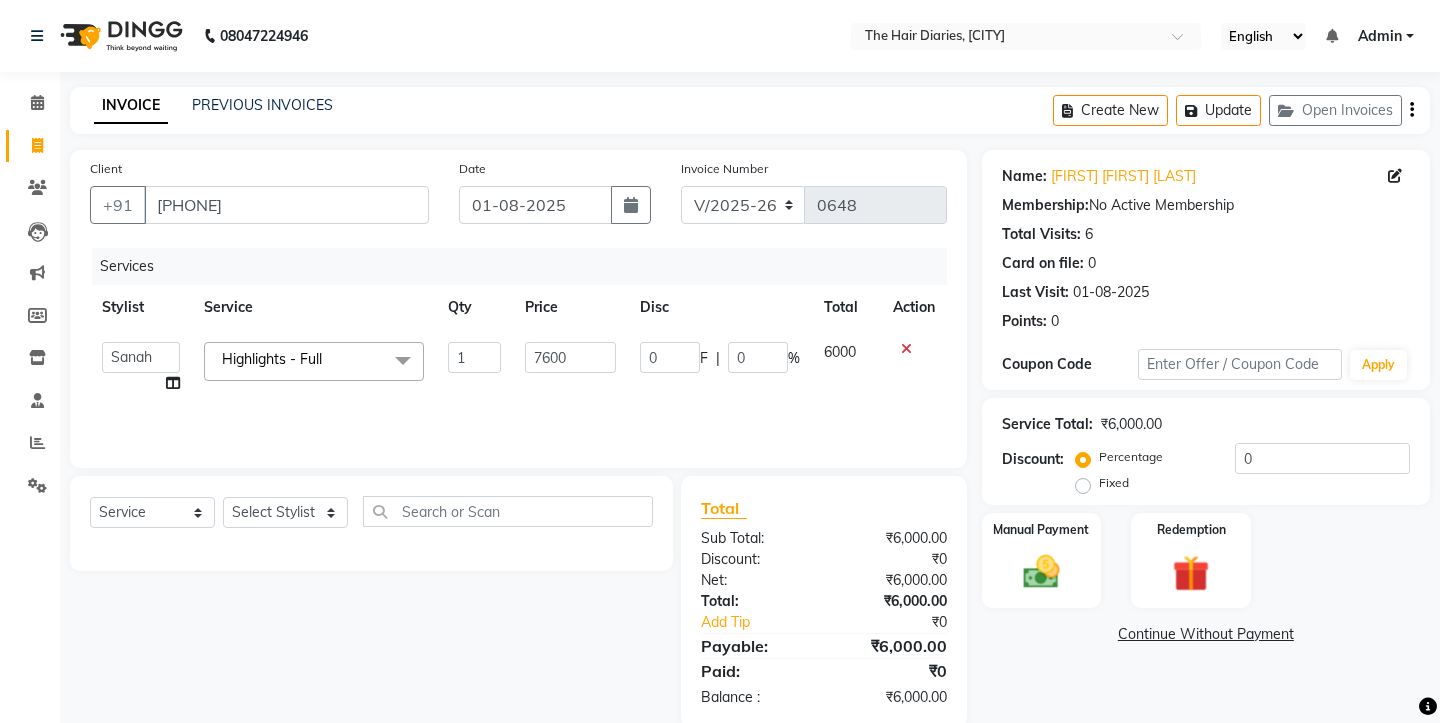 click on "Services Stylist Service Qty Price Disc Total Action  Aaryan   Adnan   Adnan   Ankita   Anubha   Jyoti    Lalita   Manali    Maneger   Nazlin Jeena   Sanah    Sohail   Sonia    Surbhi Thakkur   Vidya   Wasim   Highlights - Full  x Haircuts - Female (Senior) Haircuts - Male(Senior) Haircuts - Female (Junior) Haircuts - Male (Junior) Fringe Cut Kids Haircut-under 5yrs Hair trim Hair Fading Gents Haircuts  (Male) Haircut -Male (Junior old) Shampoo - Shampoo Extension wash Styling - Blowdry Styling - Curls Styling - Crimp Styling - Gents Style Saree Draping Beard Styling - Trim Beard Styling - Beard Styling Touchups Full  Touchups Half Global Color - Full Global Color - Half Toning Highlights - Full Highlights - 3/4Th Highlights - Half Low Lights Highlights And Global Balayage - Full Balayage - Half Balayage - Front Treatments - Fringe(Botox) Treatments - Crown (Botox) Treatments - Full (Botox) Treatments - Male Top (Botox) Treatments - Full (Backwastreatment) Treatments - Full (Filller) Milkshake spa Sos Sara K" 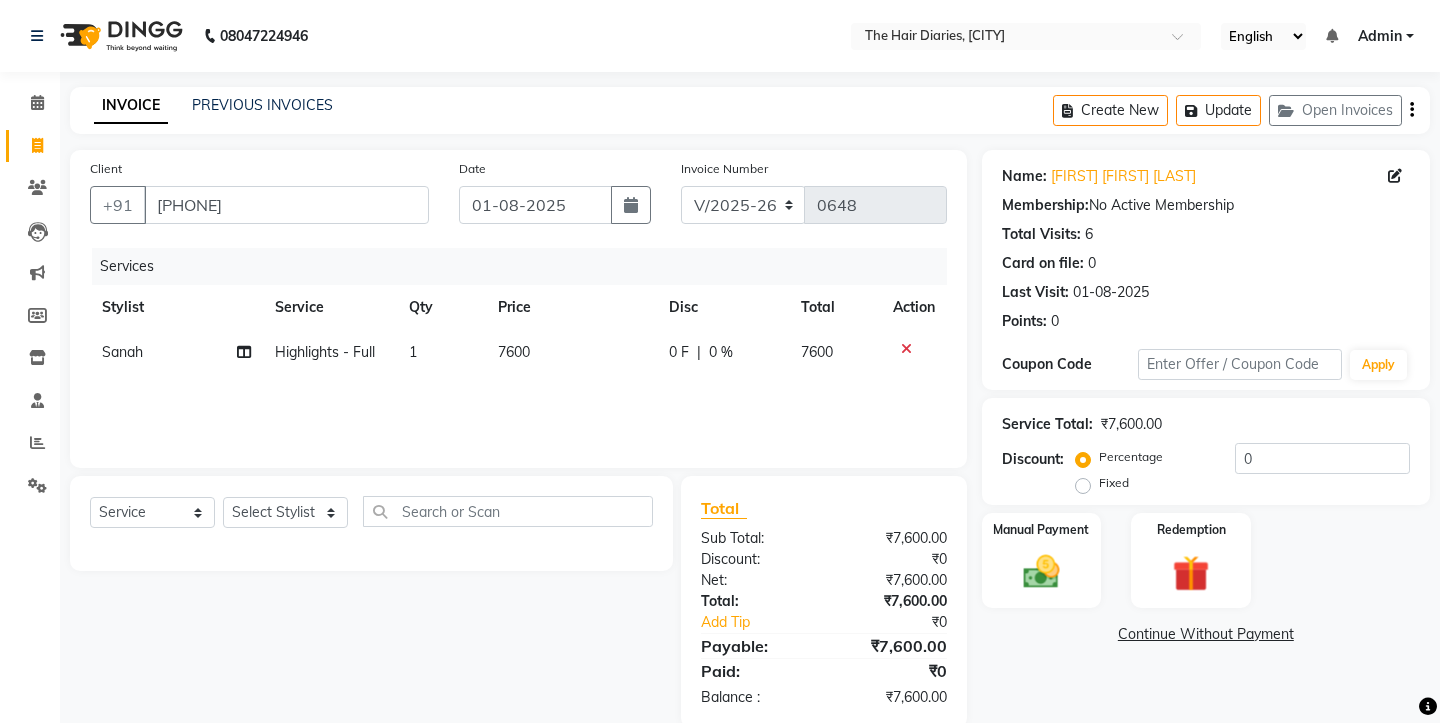 click on "7600" 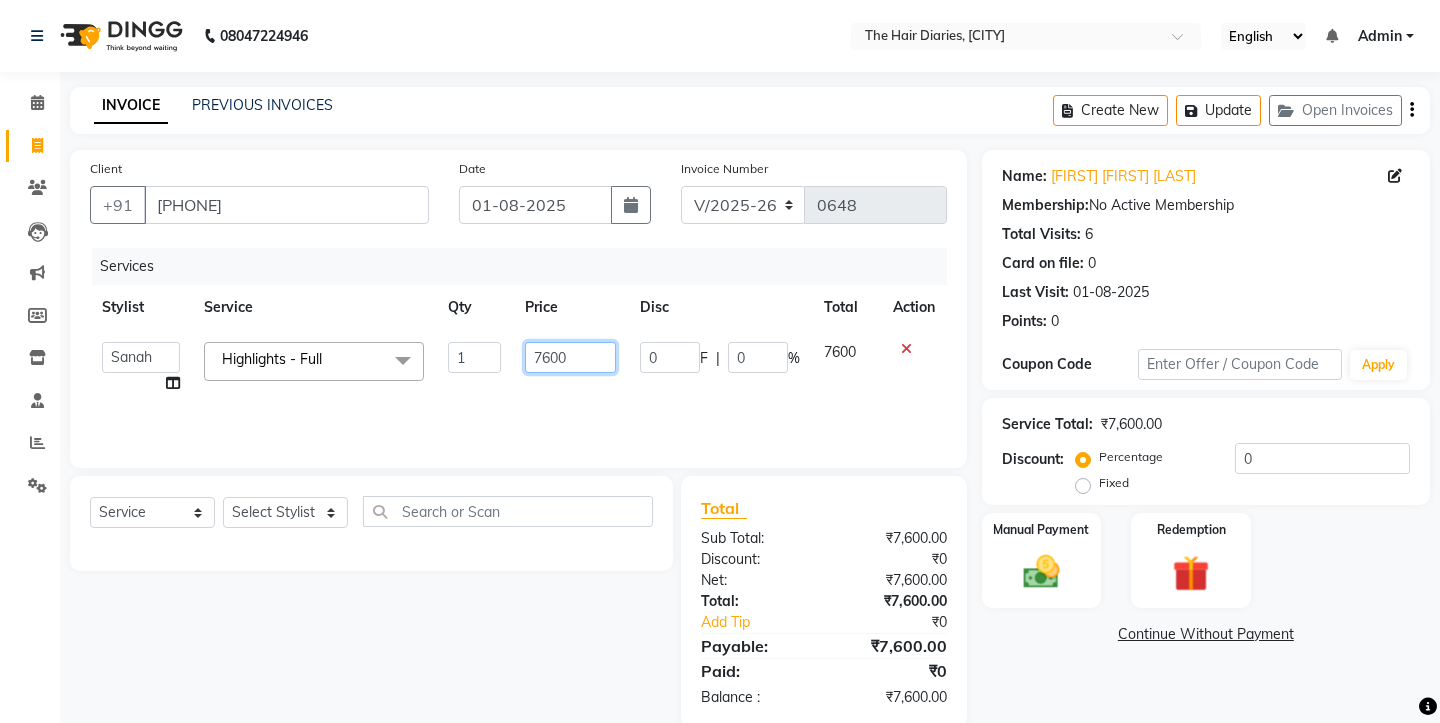 click on "7600" 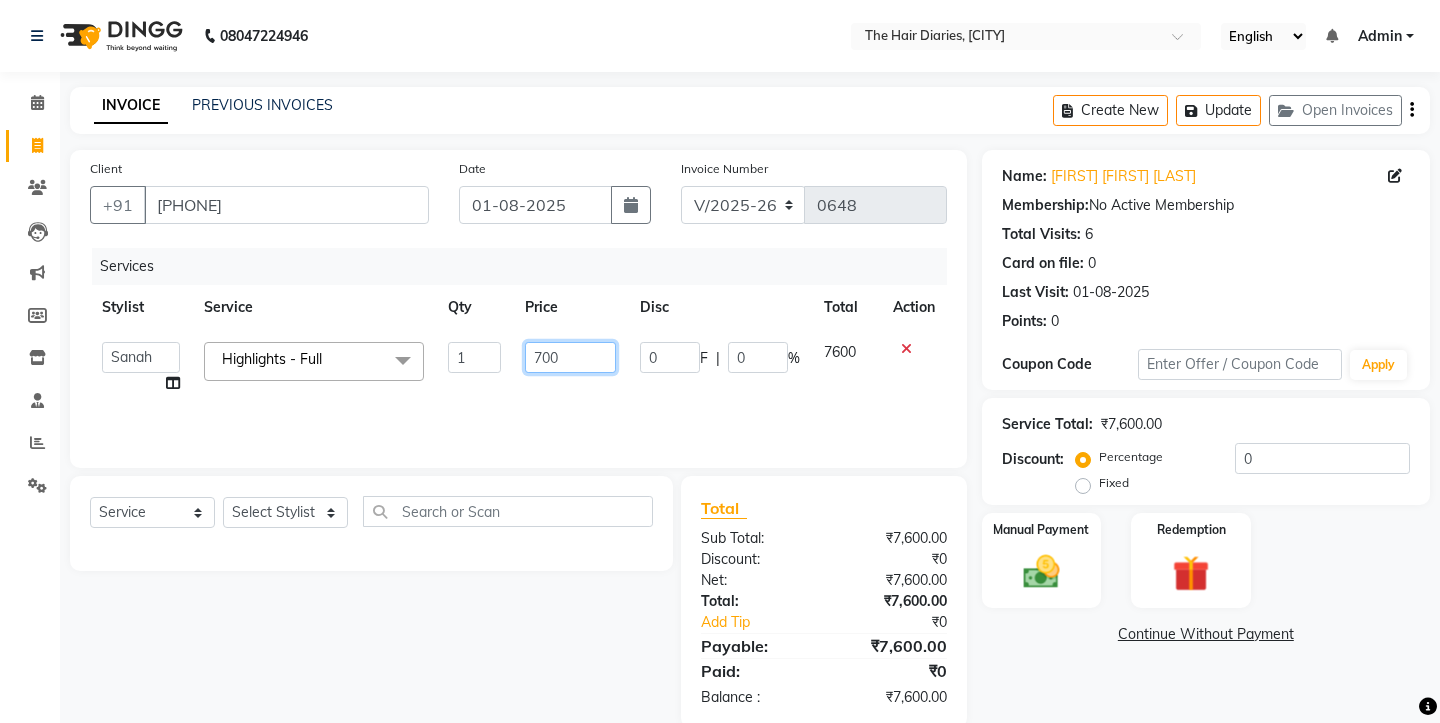 type on "7500" 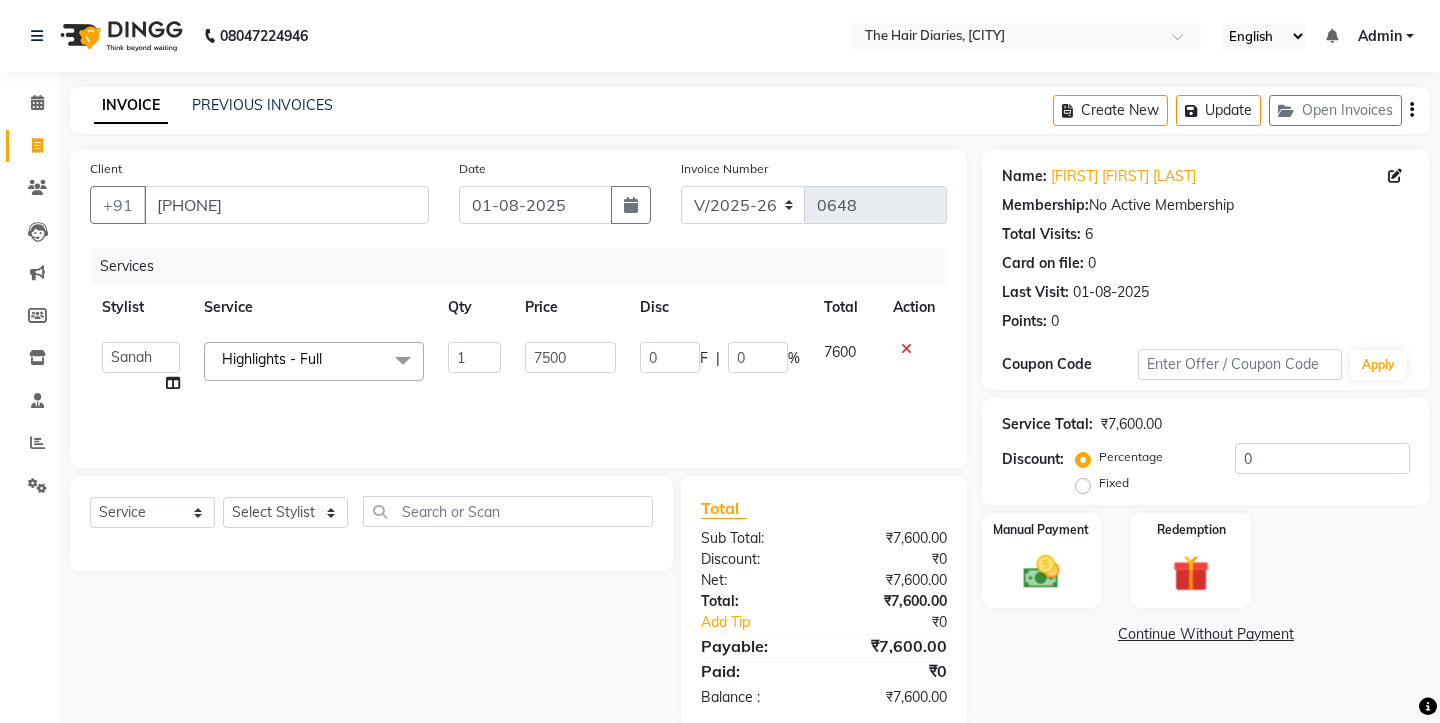click on "Services Stylist Service Qty Price Disc Total Action  Aaryan   Adnan   Adnan   Ankita   Anubha   Jyoti    Lalita   Manali    Maneger   Nazlin Jeena   Sanah    Sohail   Sonia    Surbhi Thakkur   Vidya   Wasim   Highlights - Full  x Haircuts - Female (Senior) Haircuts - Male(Senior) Haircuts - Female (Junior) Haircuts - Male (Junior) Fringe Cut Kids Haircut-under 5yrs Hair trim Hair Fading Gents Haircuts  (Male) Haircut -Male (Junior old) Shampoo - Shampoo Extension wash Styling - Blowdry Styling - Curls Styling - Crimp Styling - Gents Style Saree Draping Beard Styling - Trim Beard Styling - Beard Styling Touchups Full  Touchups Half Global Color - Full Global Color - Half Toning Highlights - Full Highlights - 3/4Th Highlights - Half Low Lights Highlights And Global Balayage - Full Balayage - Half Balayage - Front Treatments - Fringe(Botox) Treatments - Crown (Botox) Treatments - Full (Botox) Treatments - Male Top (Botox) Treatments - Full (Backwastreatment) Treatments - Full (Filller) Milkshake spa Sos Sara K" 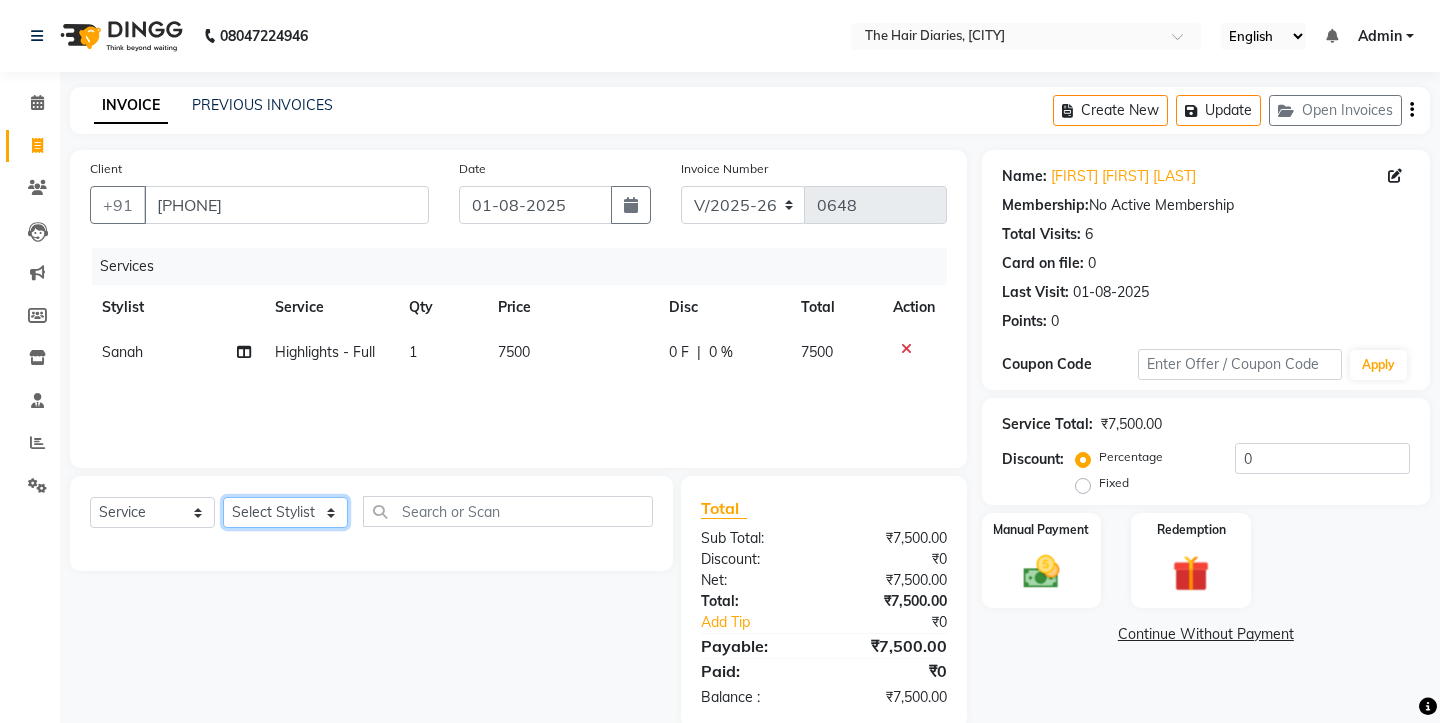click on "Select Stylist Aaryan Adnan Adnan Ankita Anubha Jyoti  Lalita Manali  Maneger Nazlin Jeena Sanah  Sohail Sonia  Surbhi Thakkur Vidya Wasim" 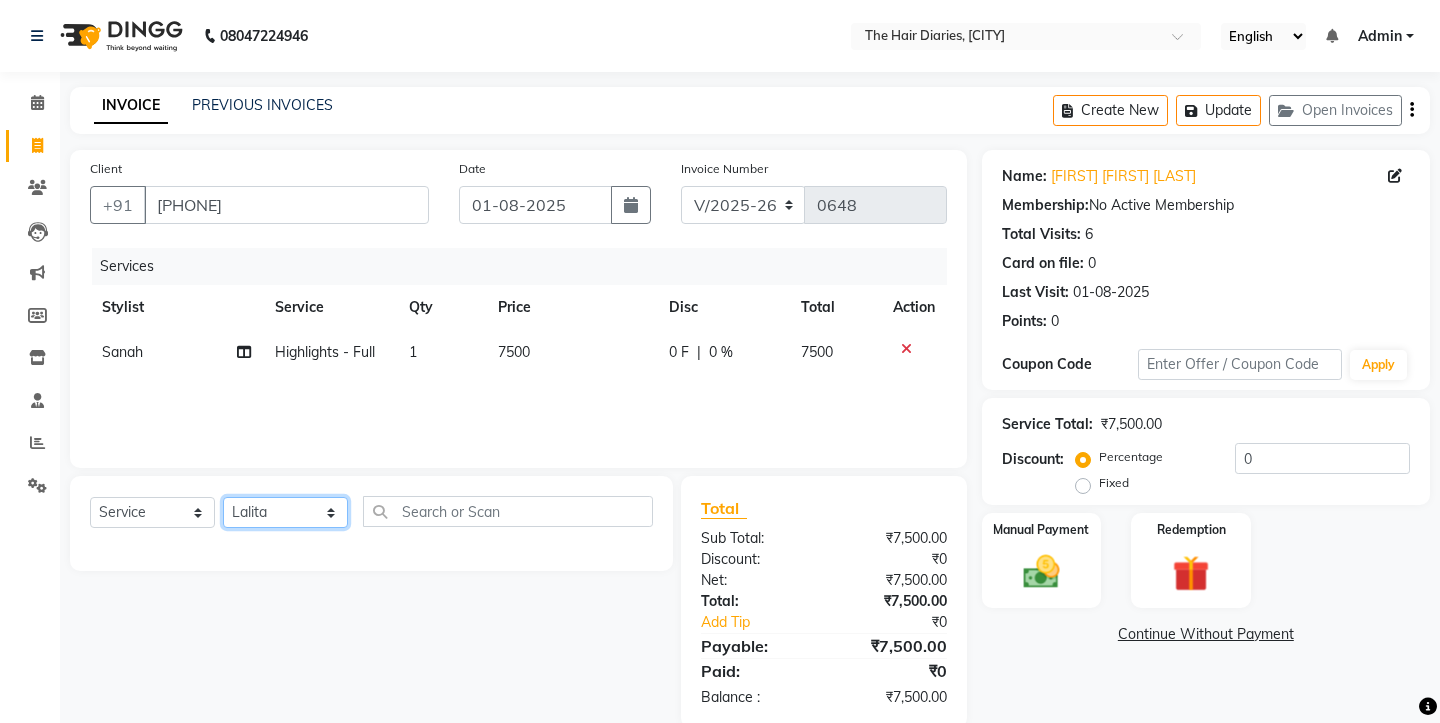 click on "Select Stylist Aaryan Adnan Adnan Ankita Anubha Jyoti  Lalita Manali  Maneger Nazlin Jeena Sanah  Sohail Sonia  Surbhi Thakkur Vidya Wasim" 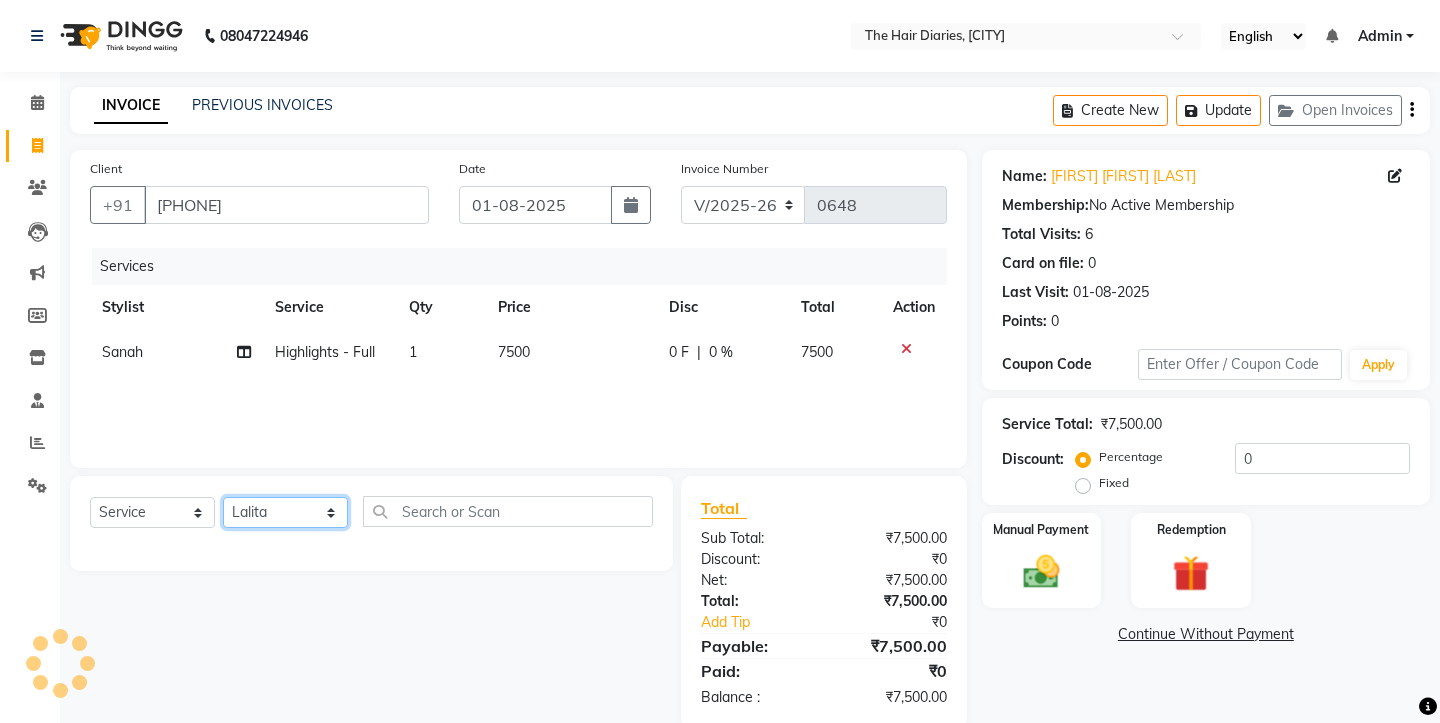 select on "12913" 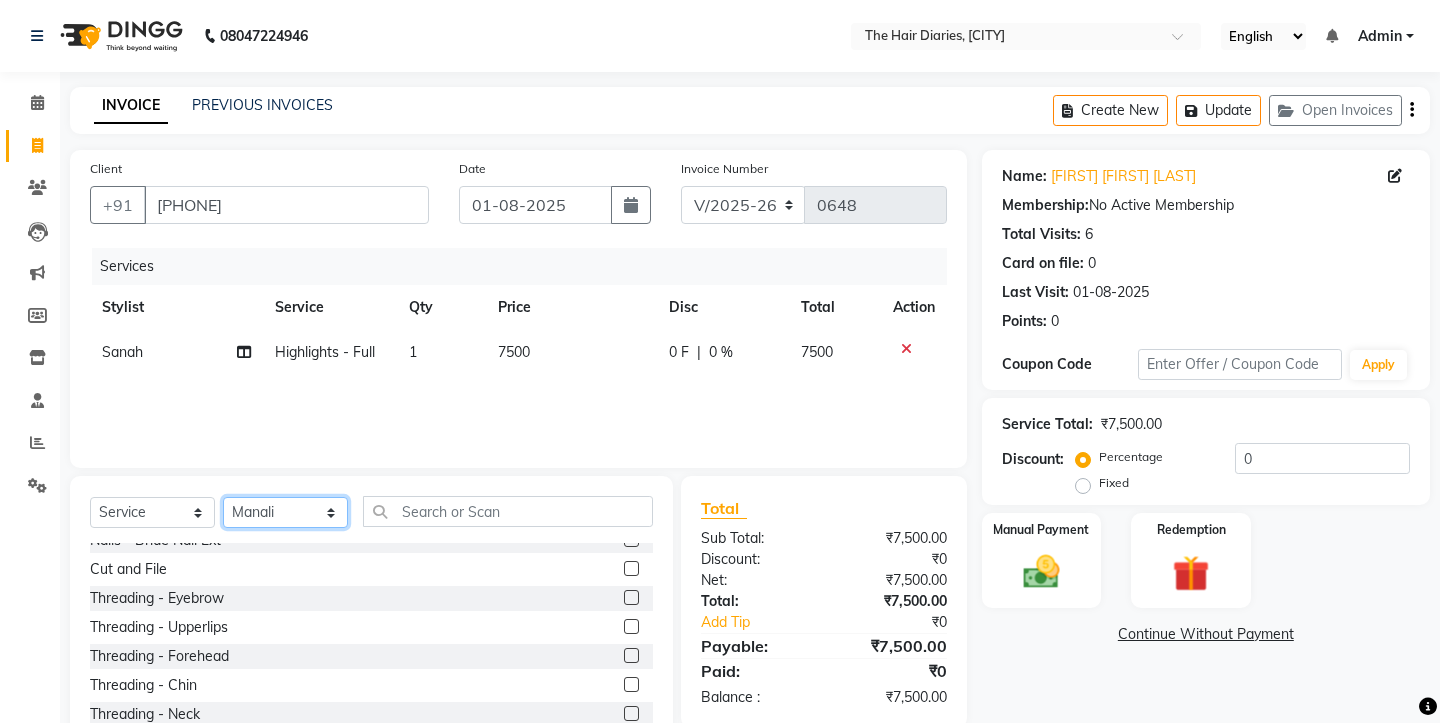 scroll, scrollTop: 1684, scrollLeft: 0, axis: vertical 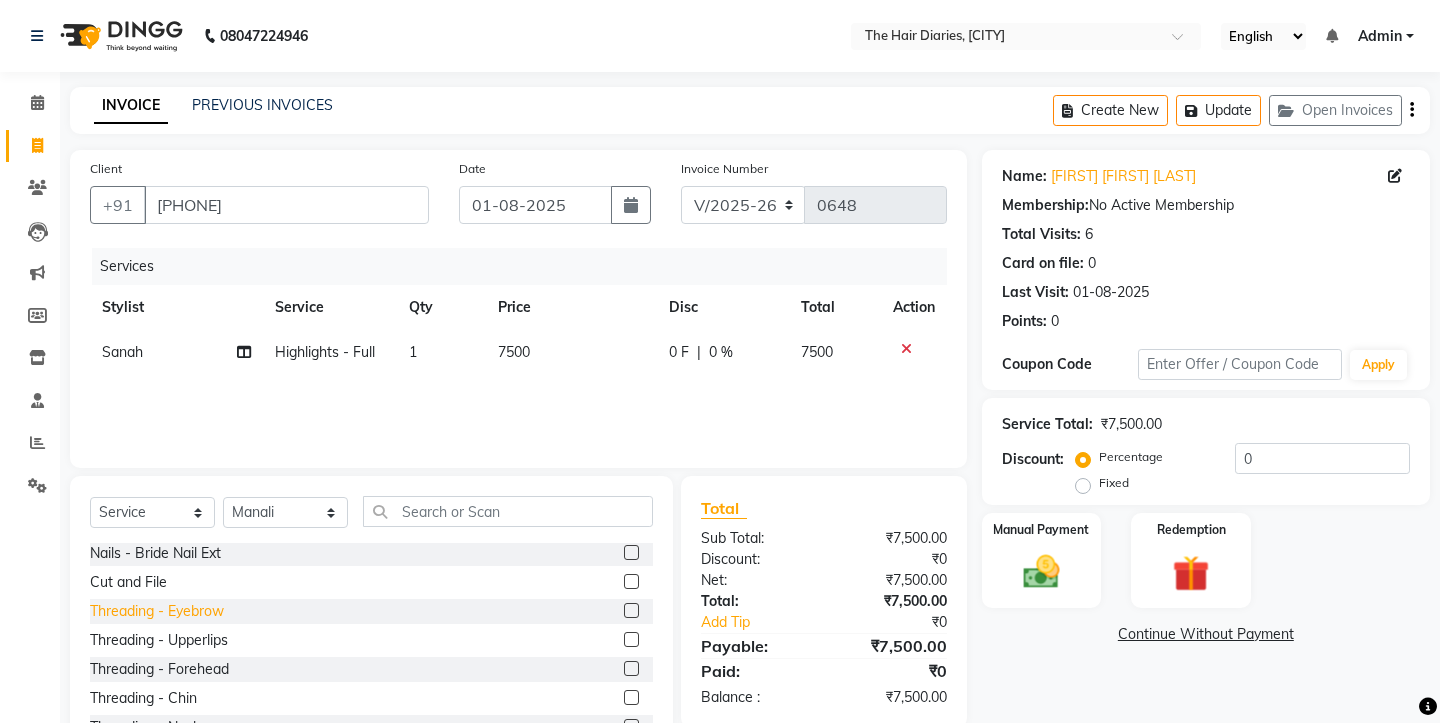 click on "Threading - Eyebrow" 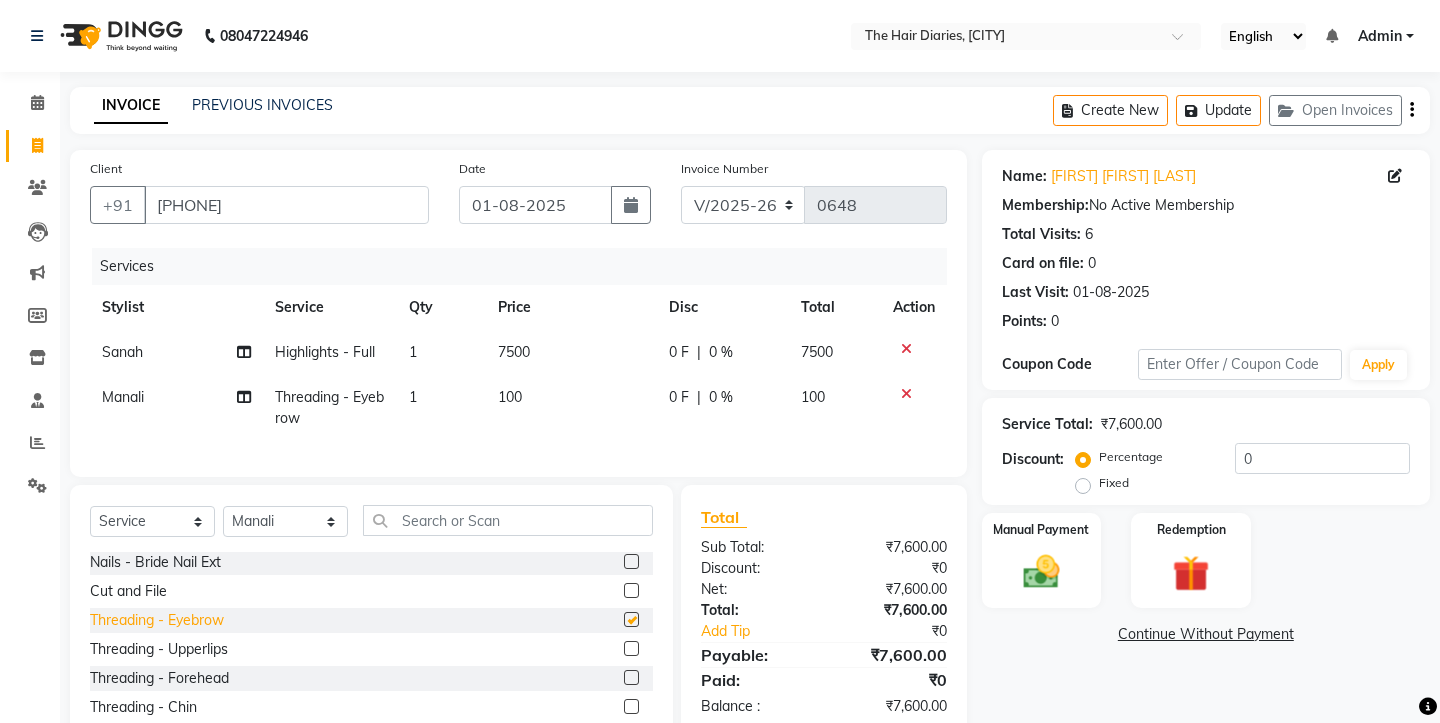 checkbox on "false" 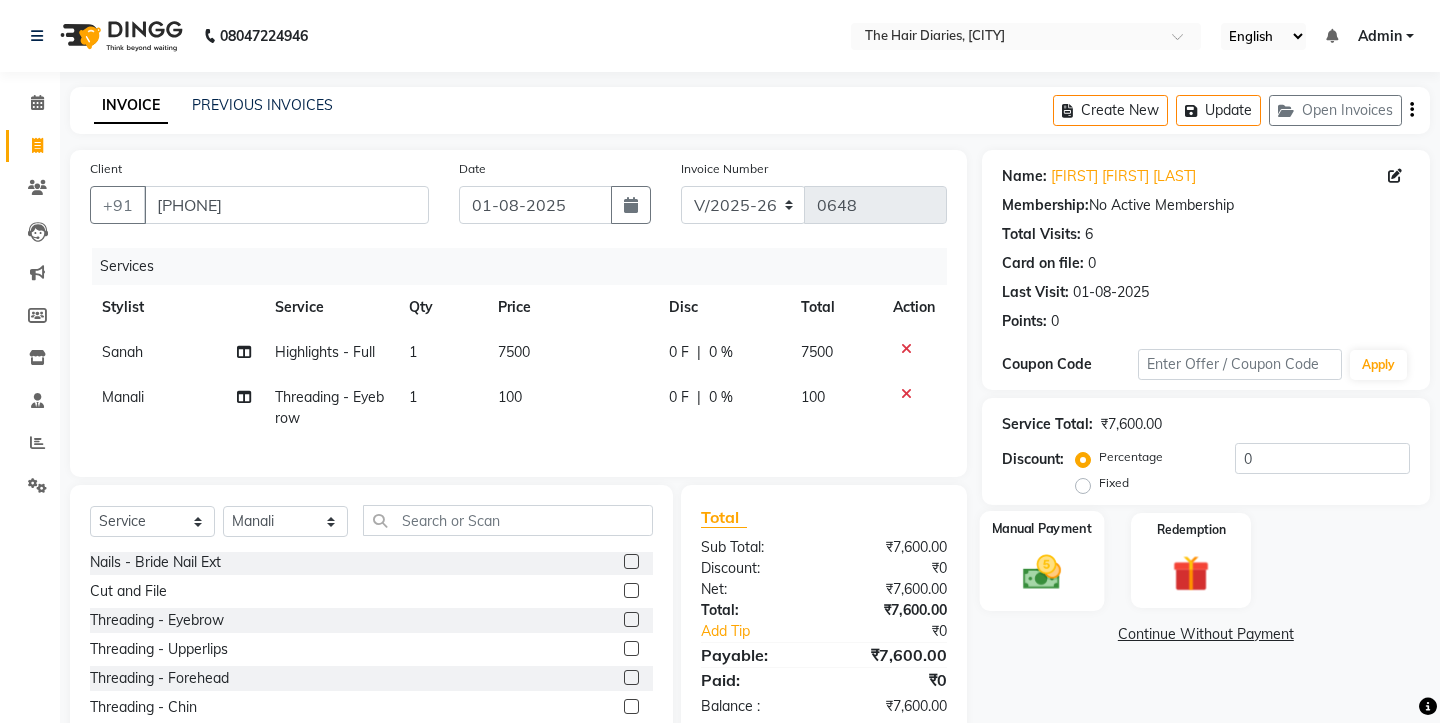 click 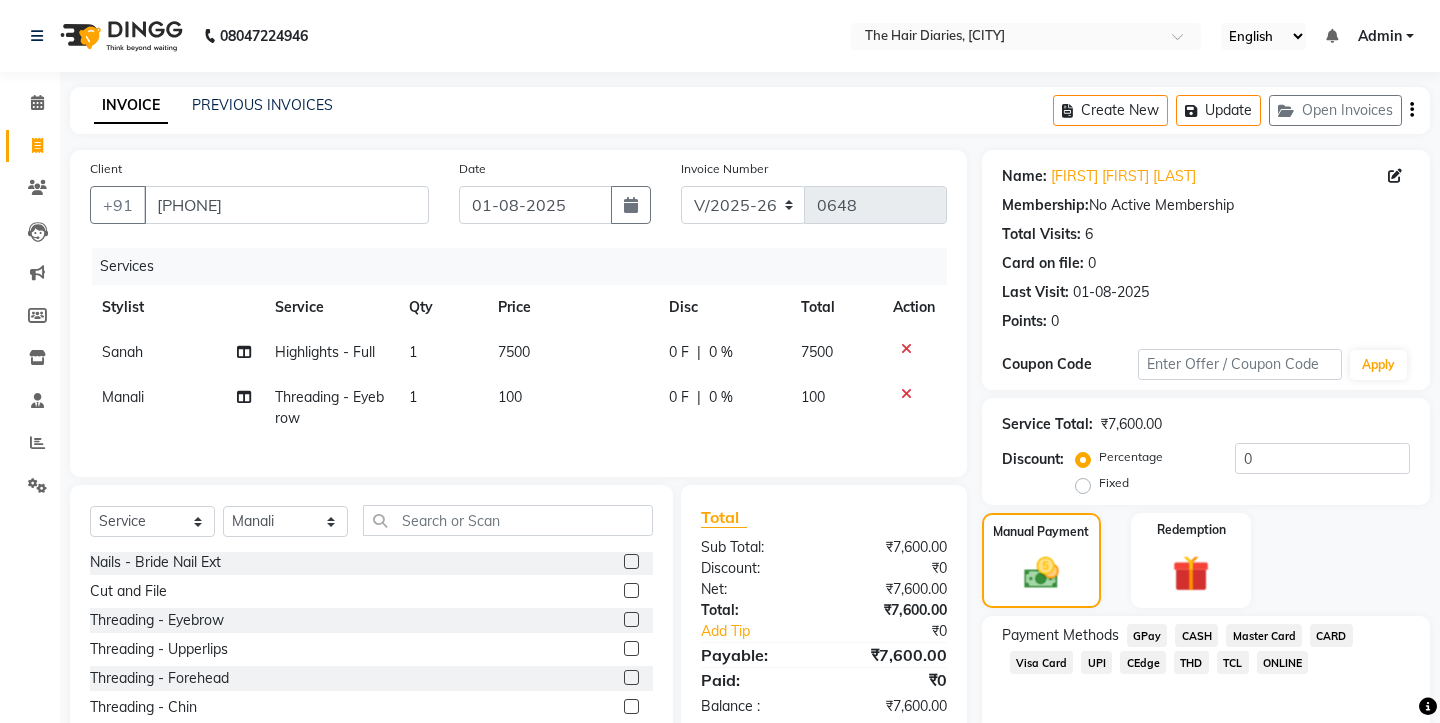 click on "TCL" 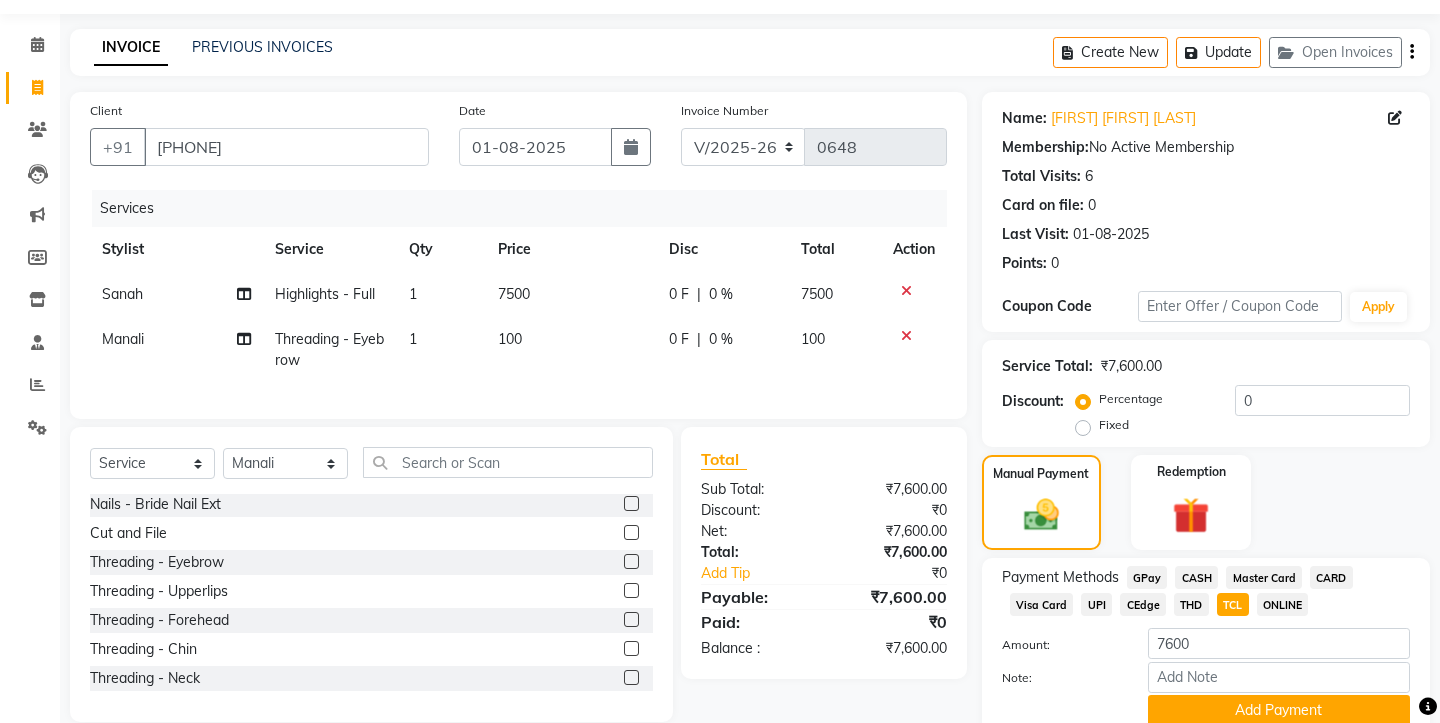 scroll, scrollTop: 118, scrollLeft: 0, axis: vertical 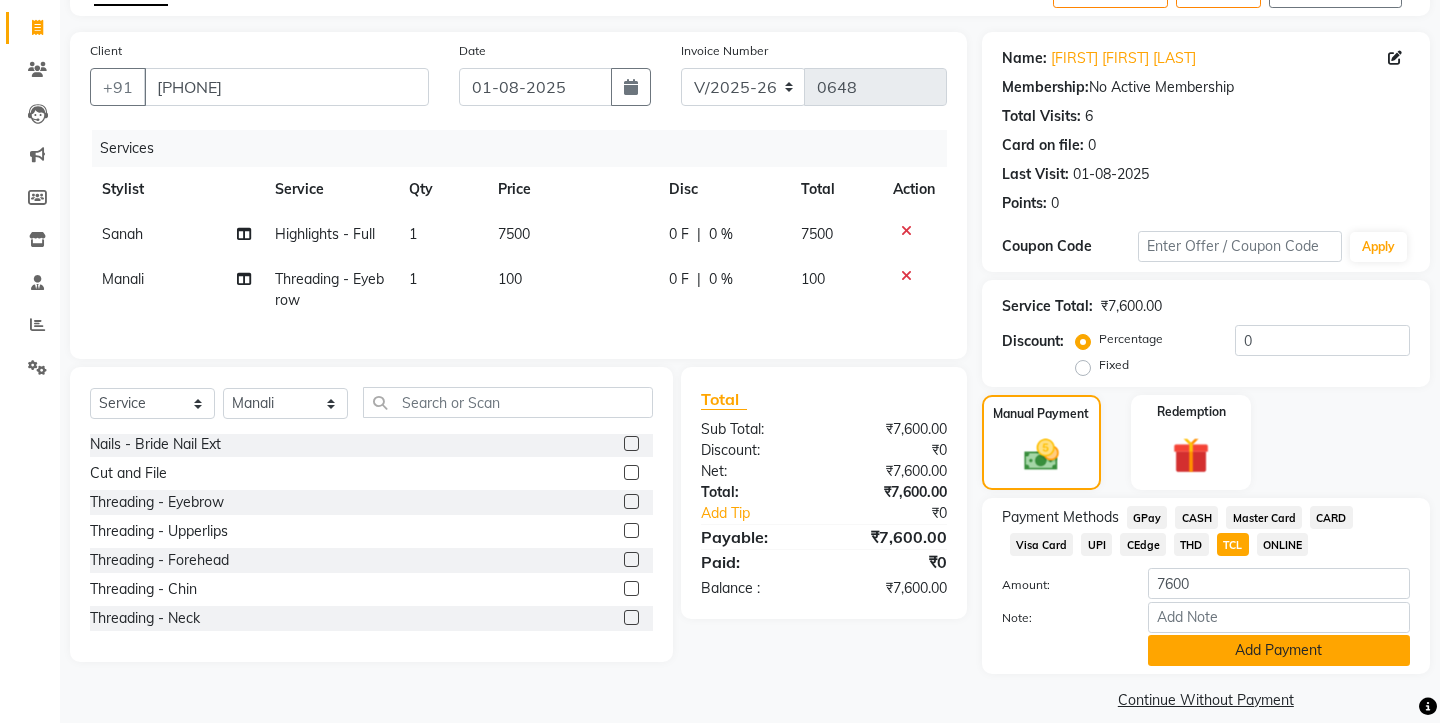 click on "Add Payment" 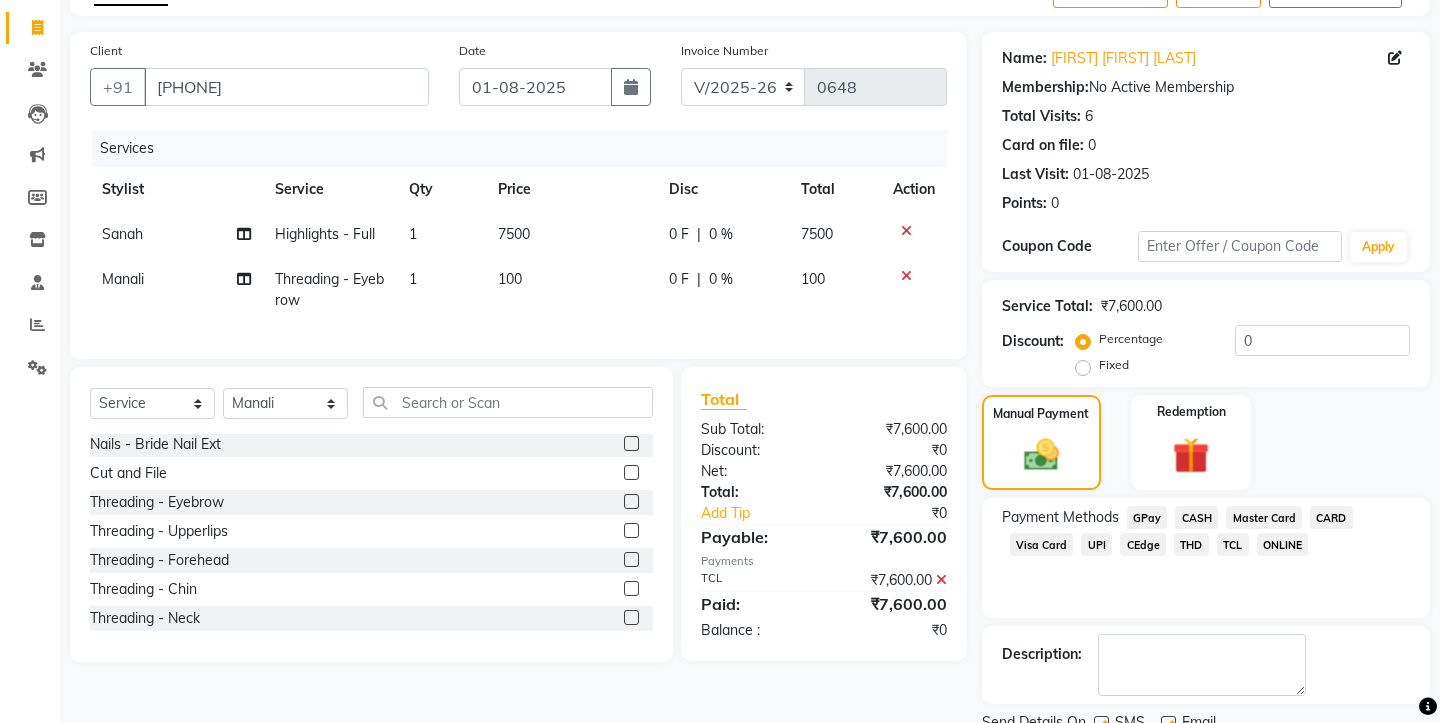 click 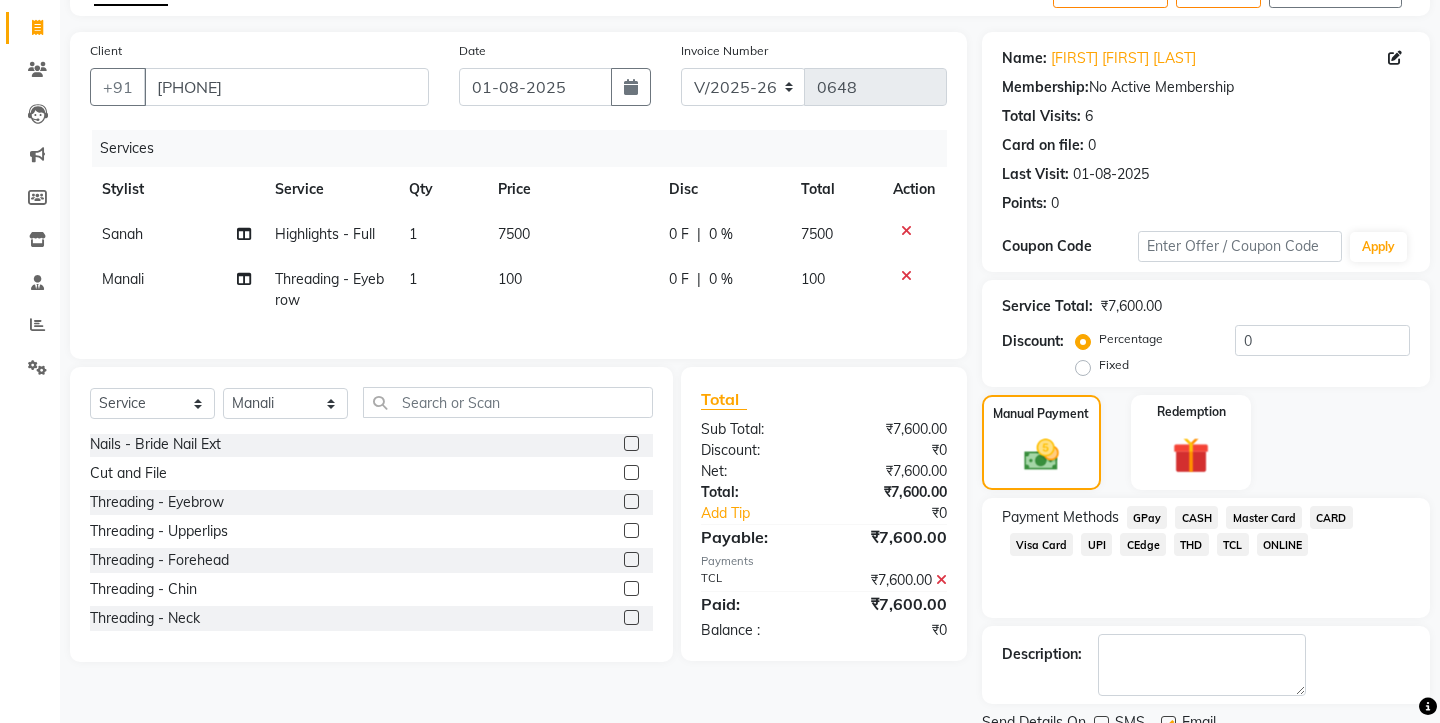 click 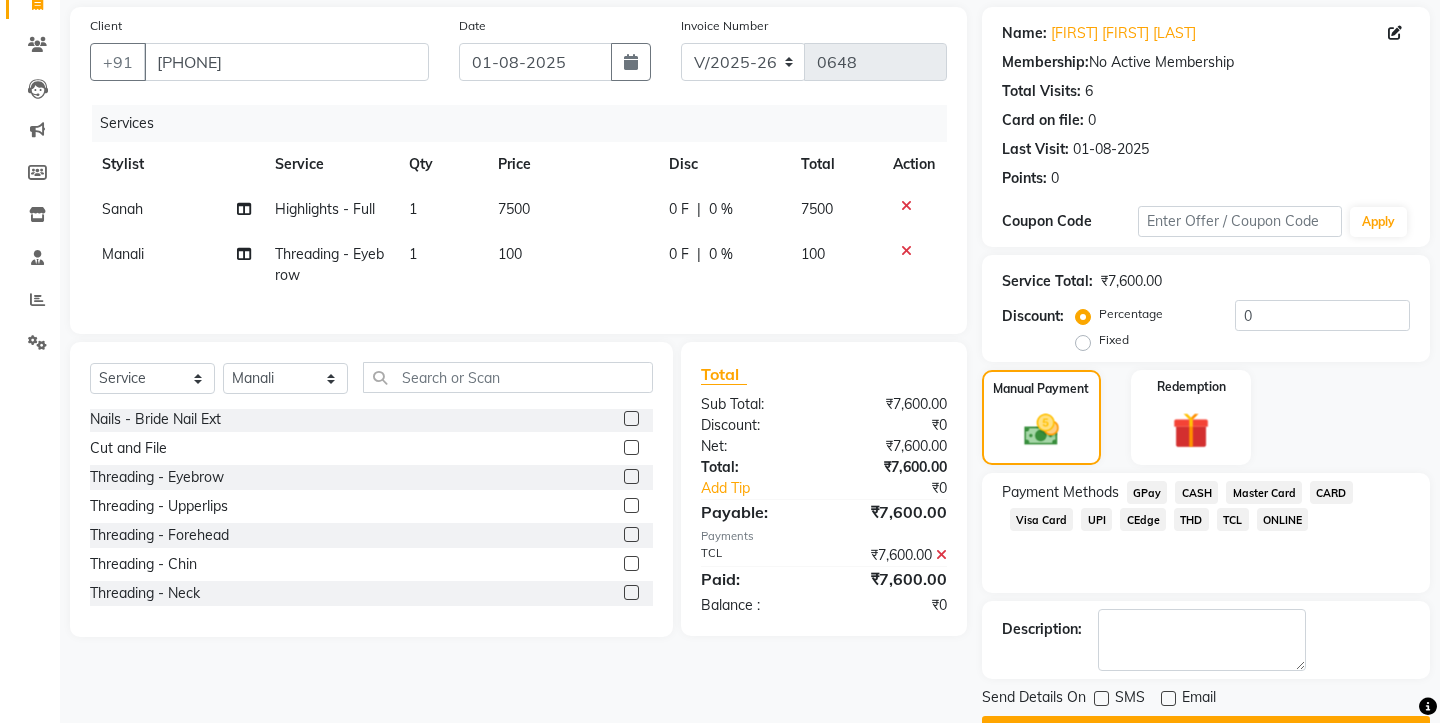 scroll, scrollTop: 175, scrollLeft: 0, axis: vertical 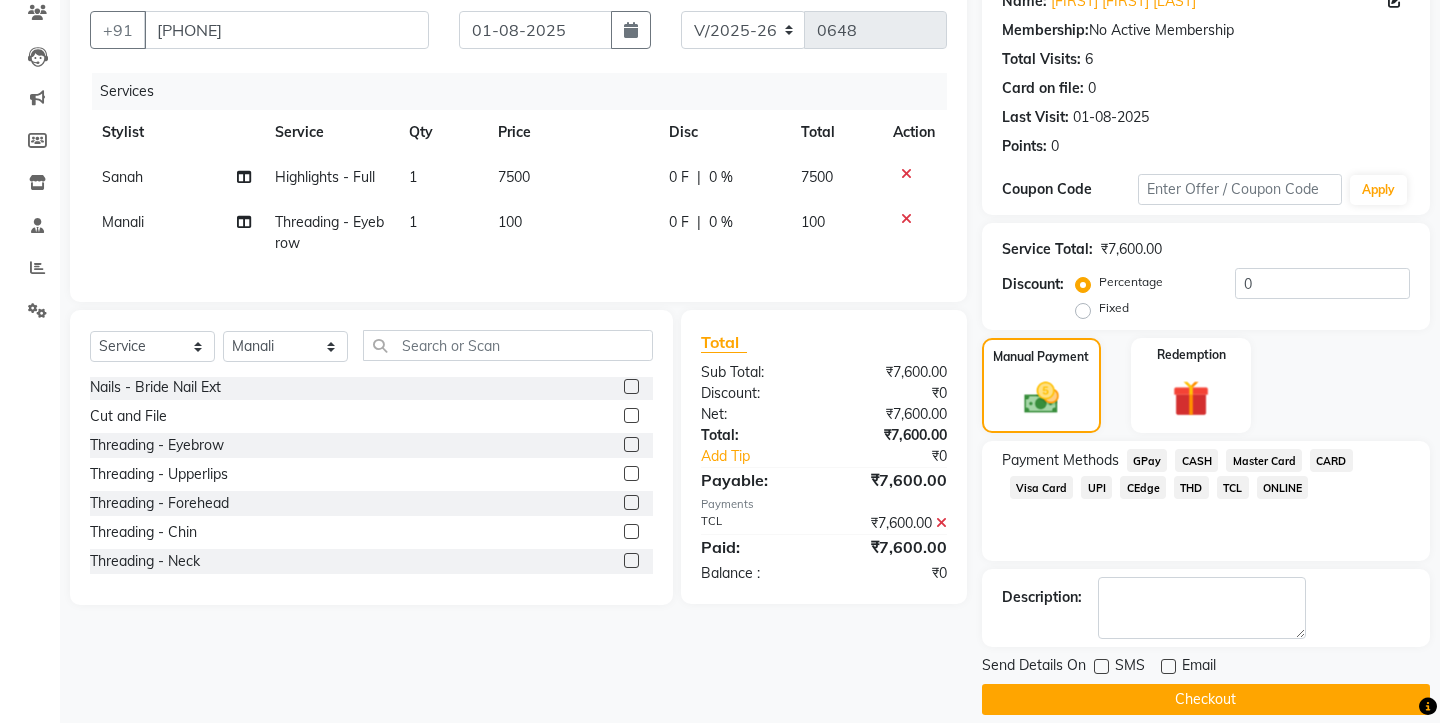 click on "Checkout" 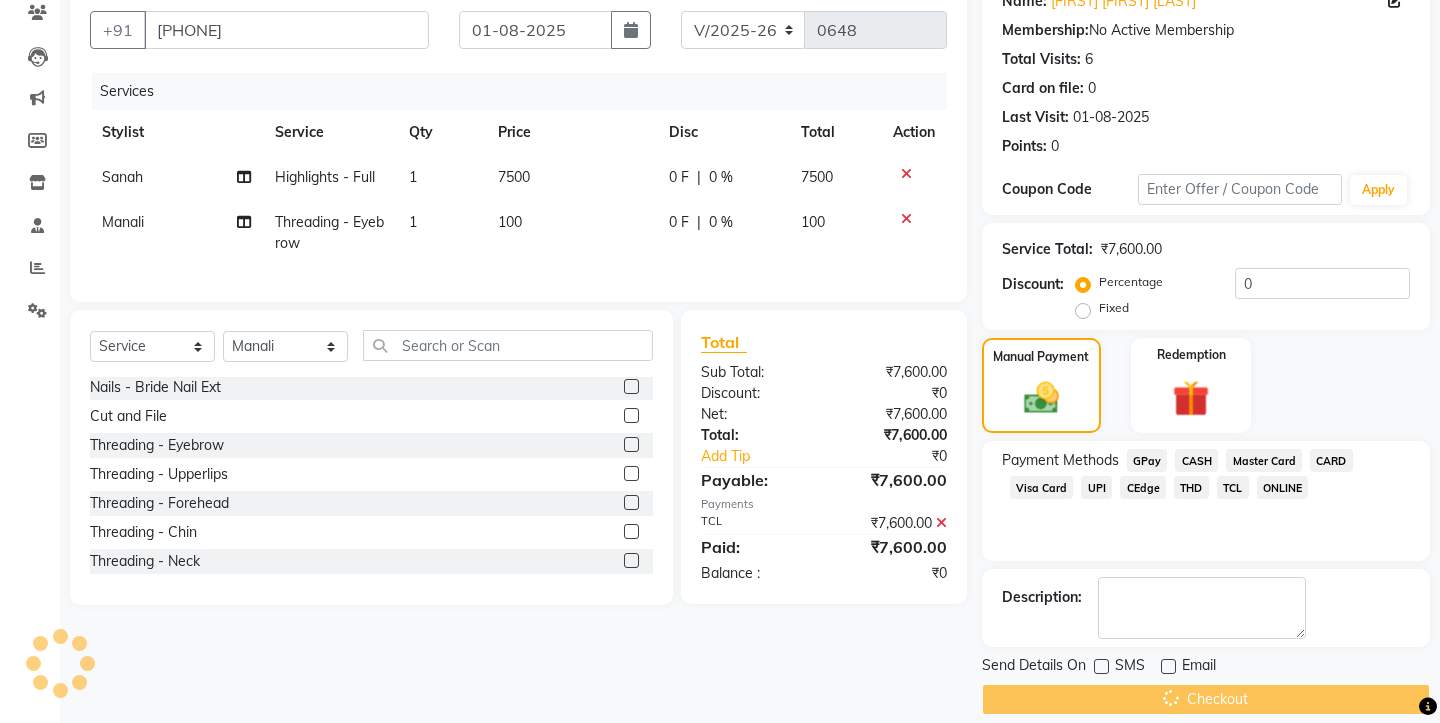 scroll, scrollTop: 0, scrollLeft: 0, axis: both 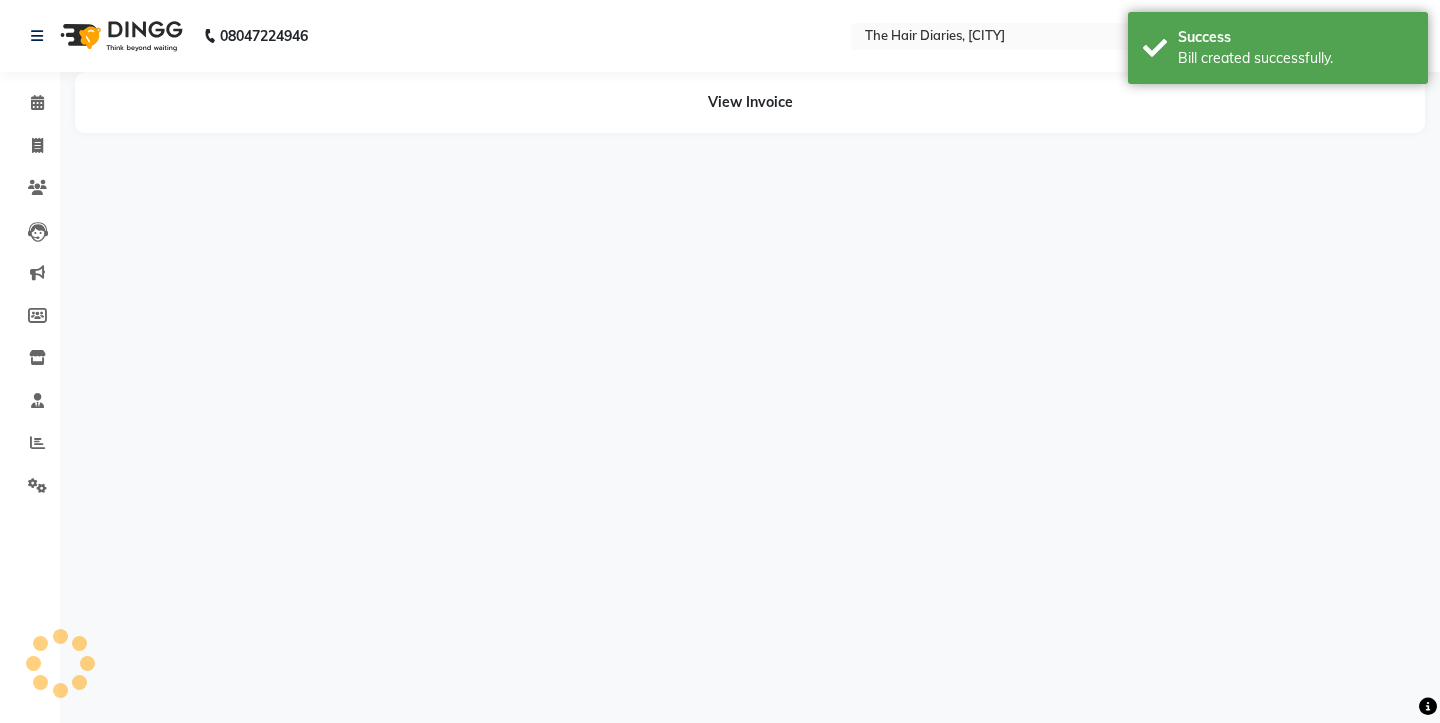 select on "12915" 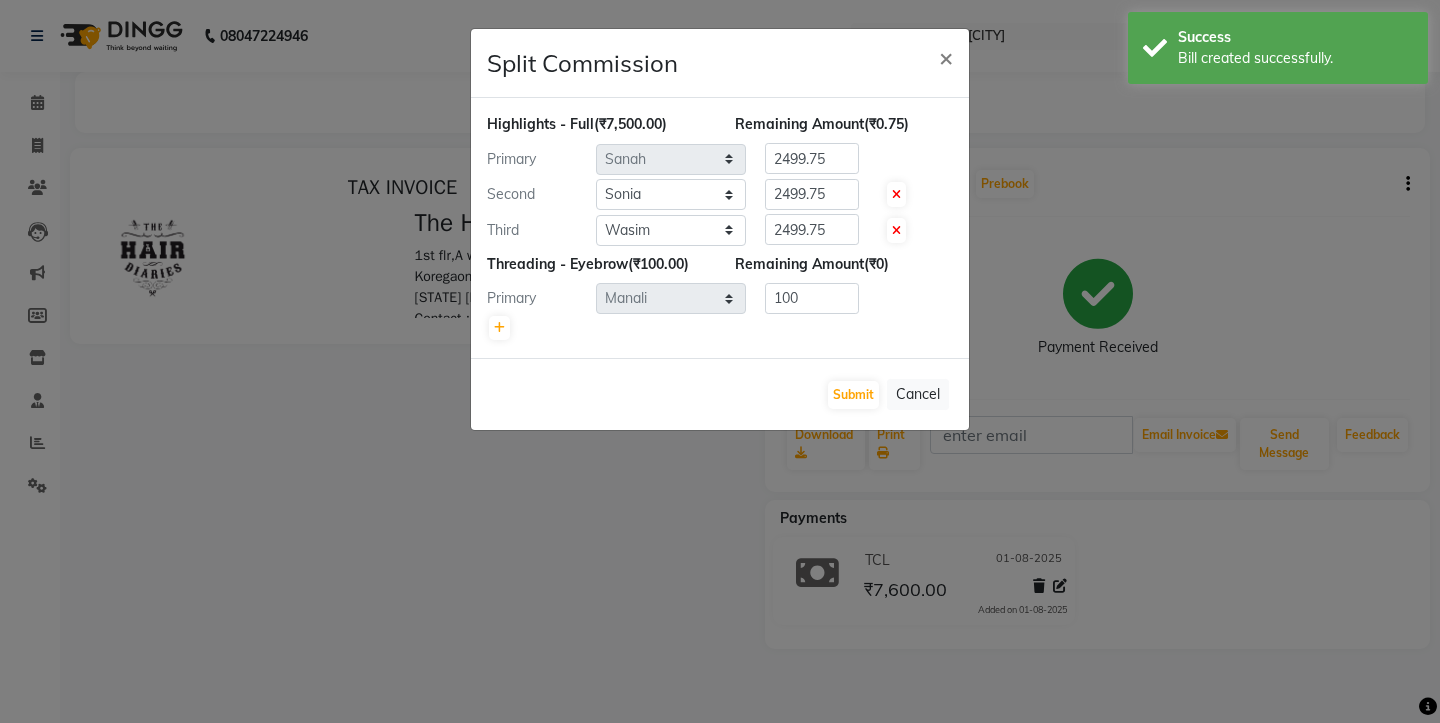 scroll, scrollTop: 0, scrollLeft: 0, axis: both 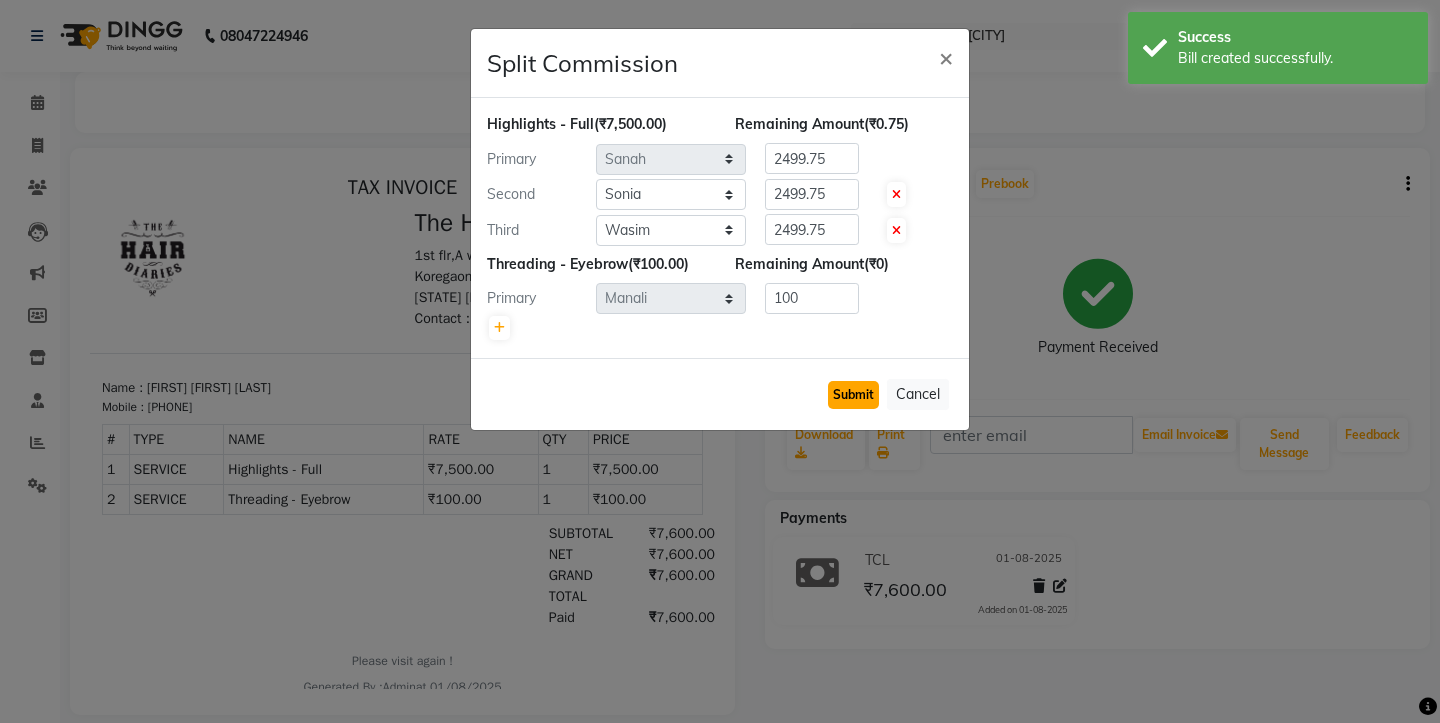 click on "Submit" 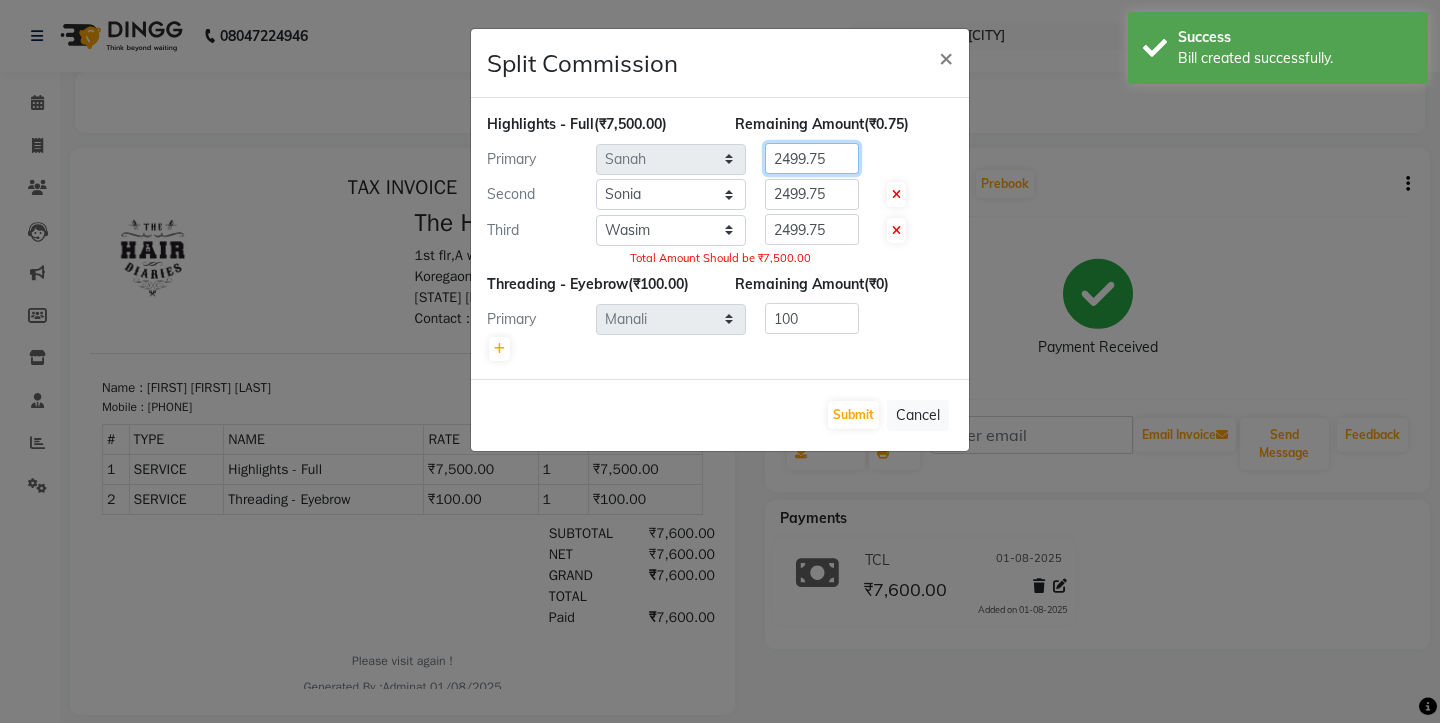 click on "2499.75" 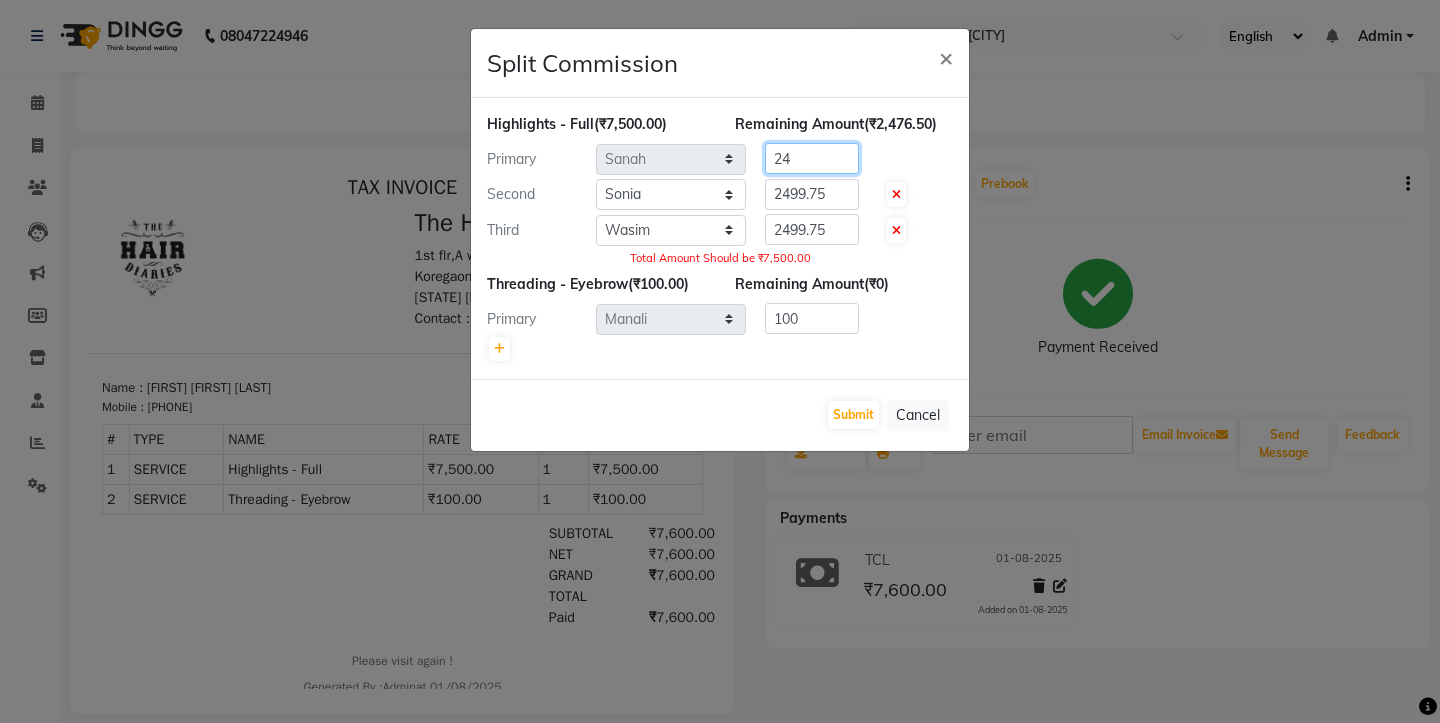 type on "2" 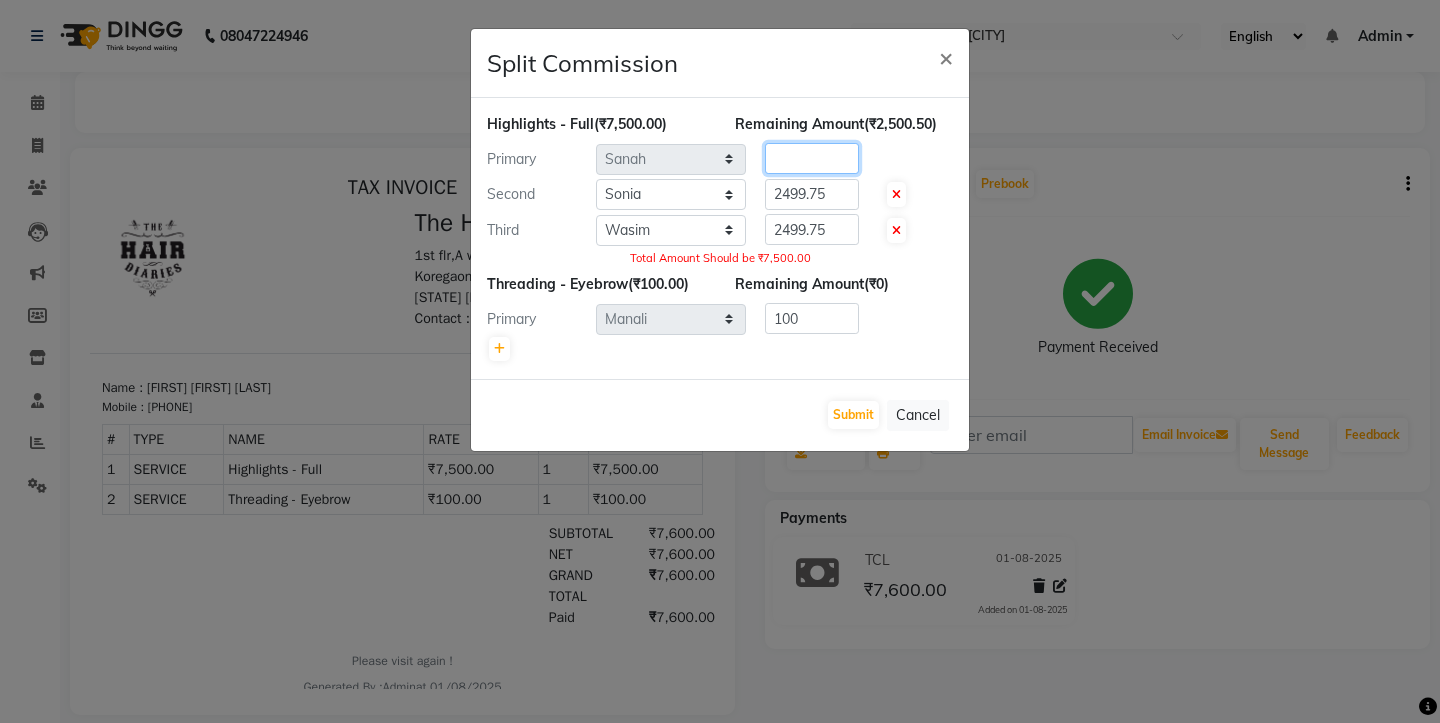 type 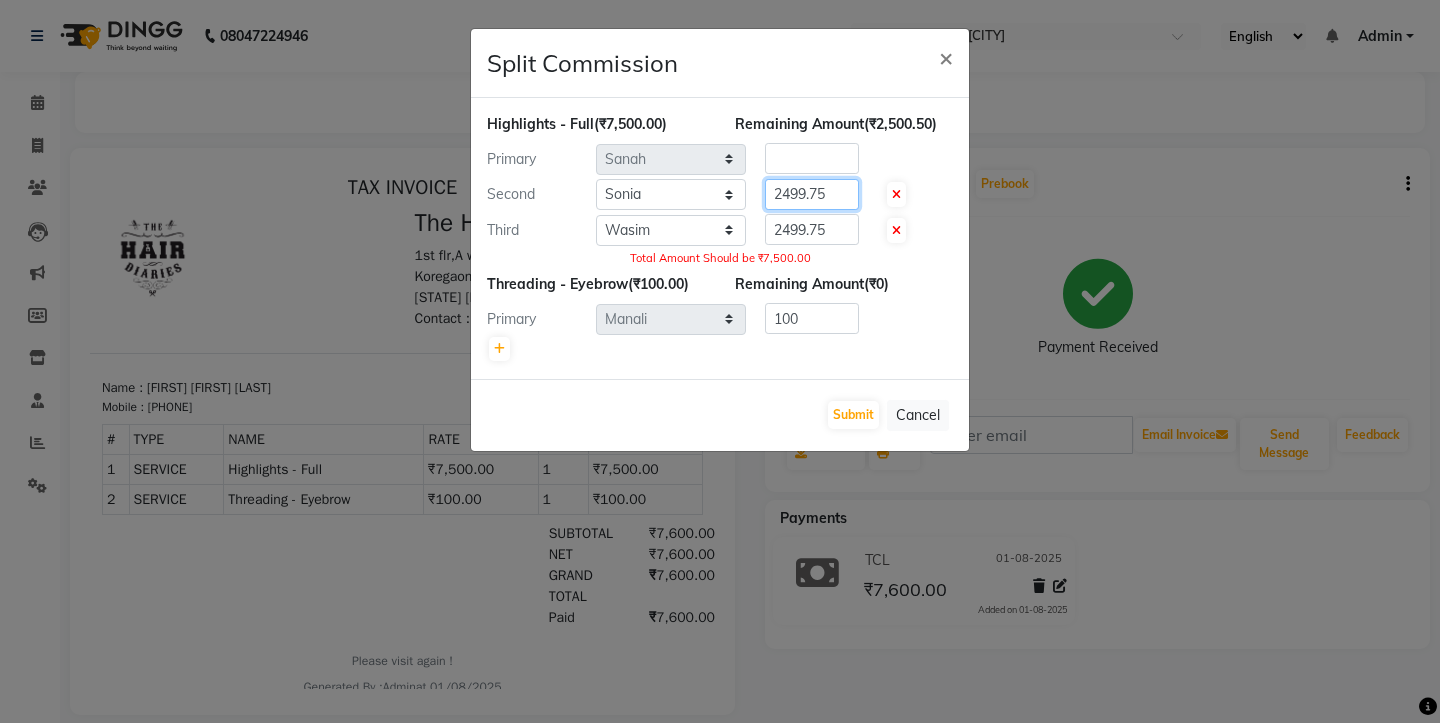 click on "2499.75" 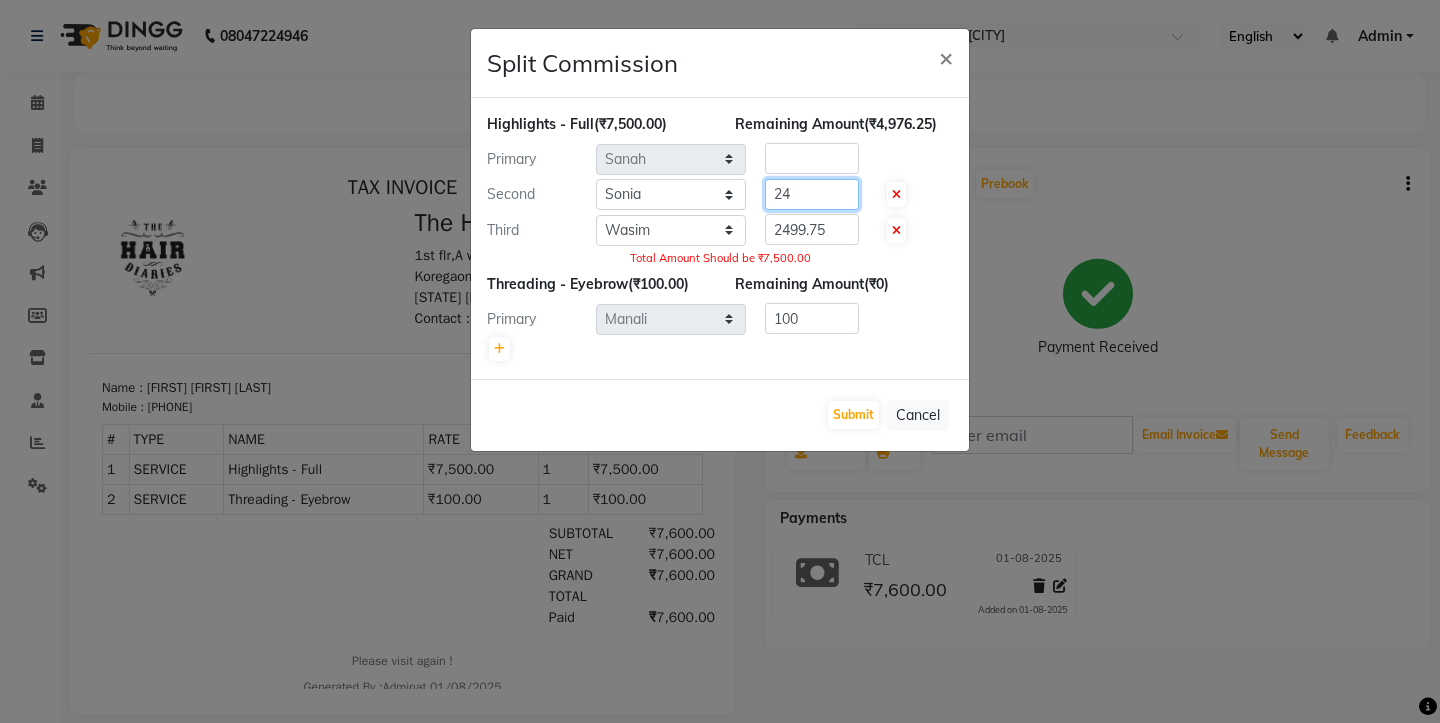 type on "2" 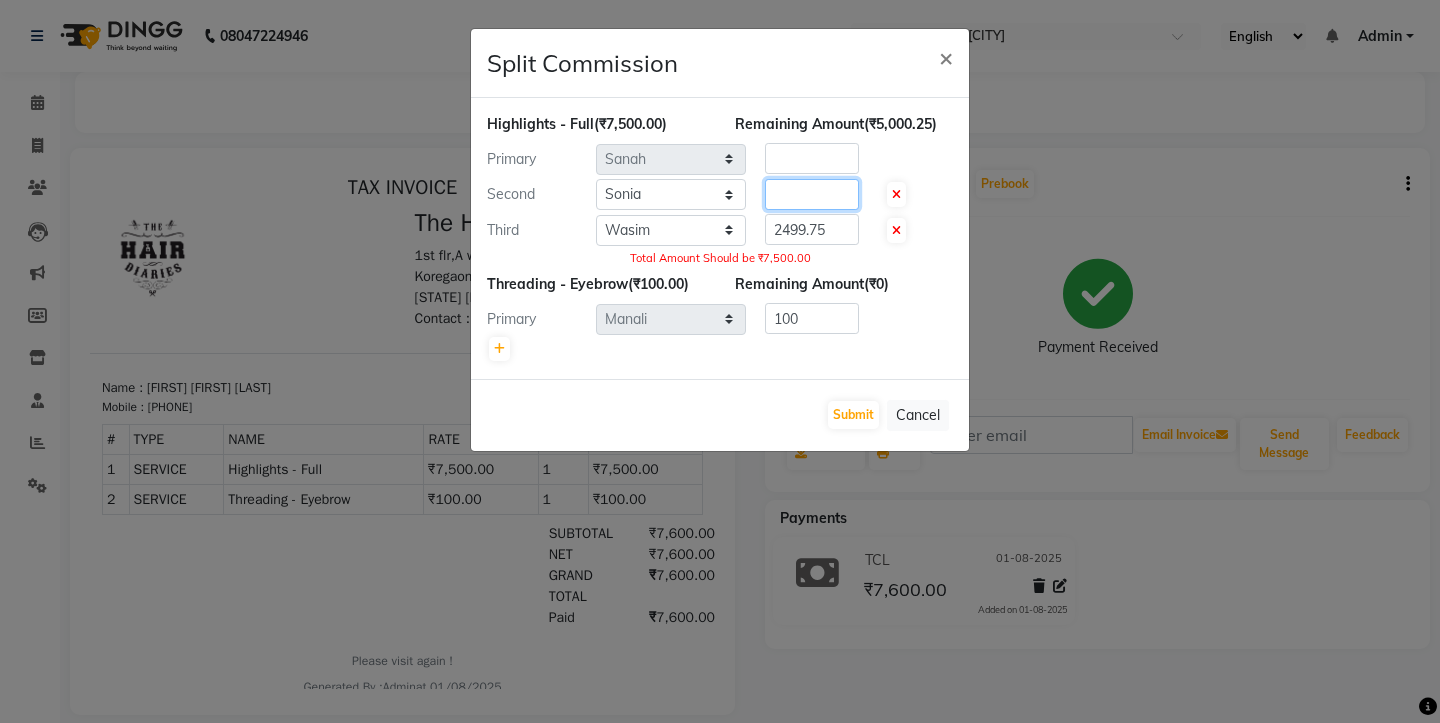 type 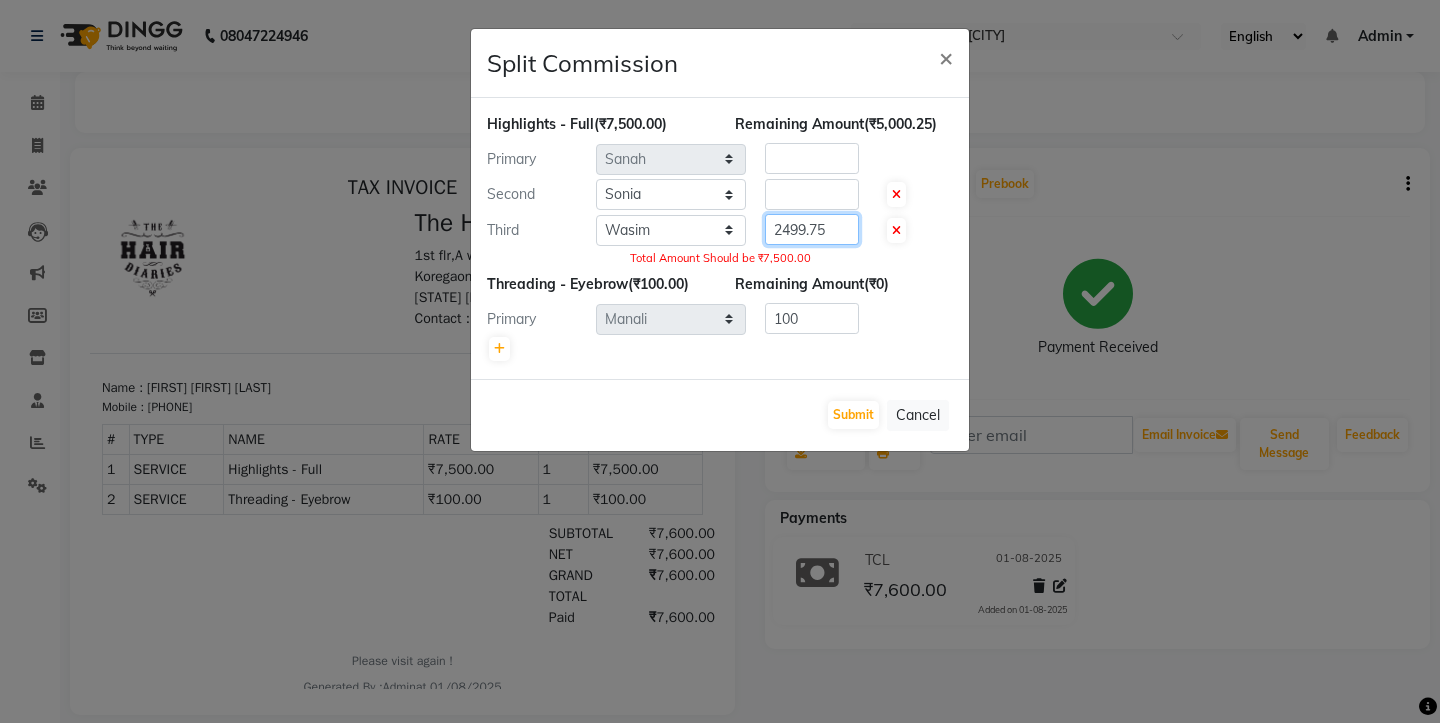 click on "2499.75" 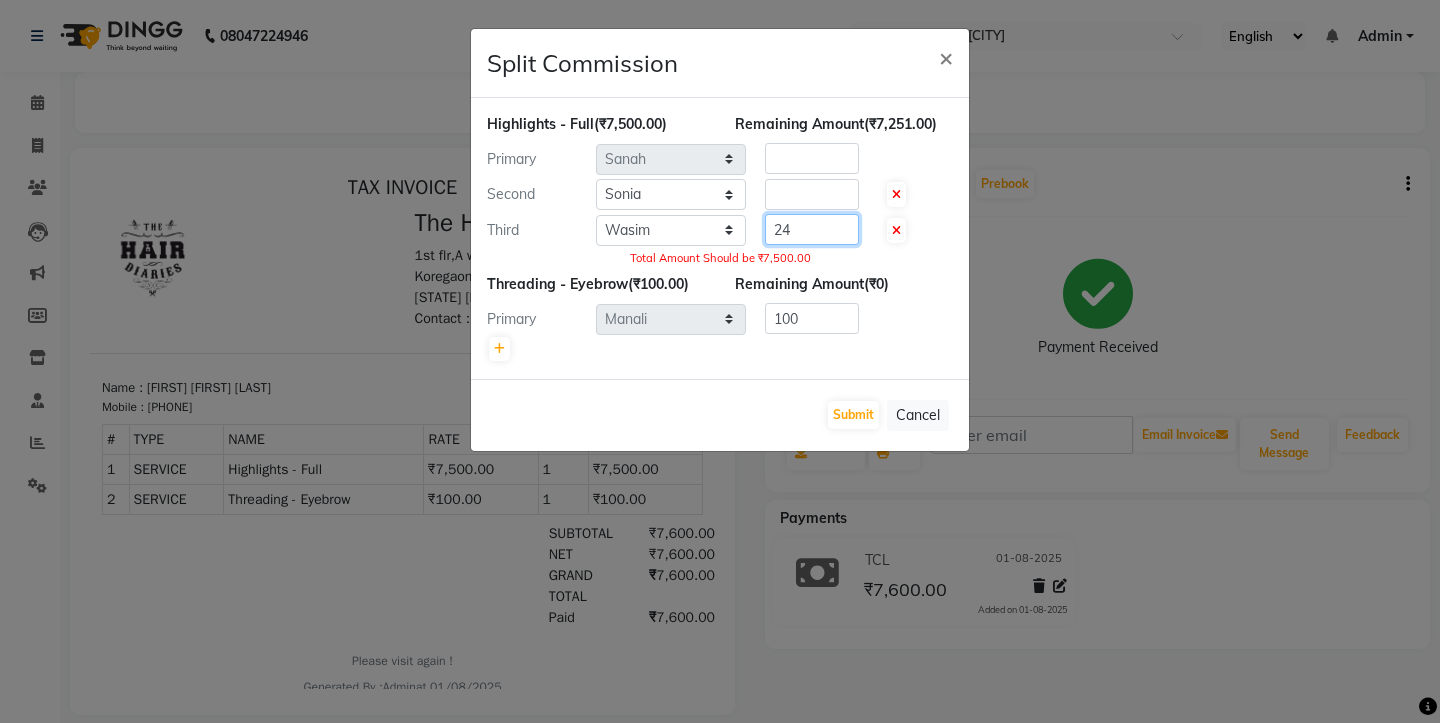 type on "2" 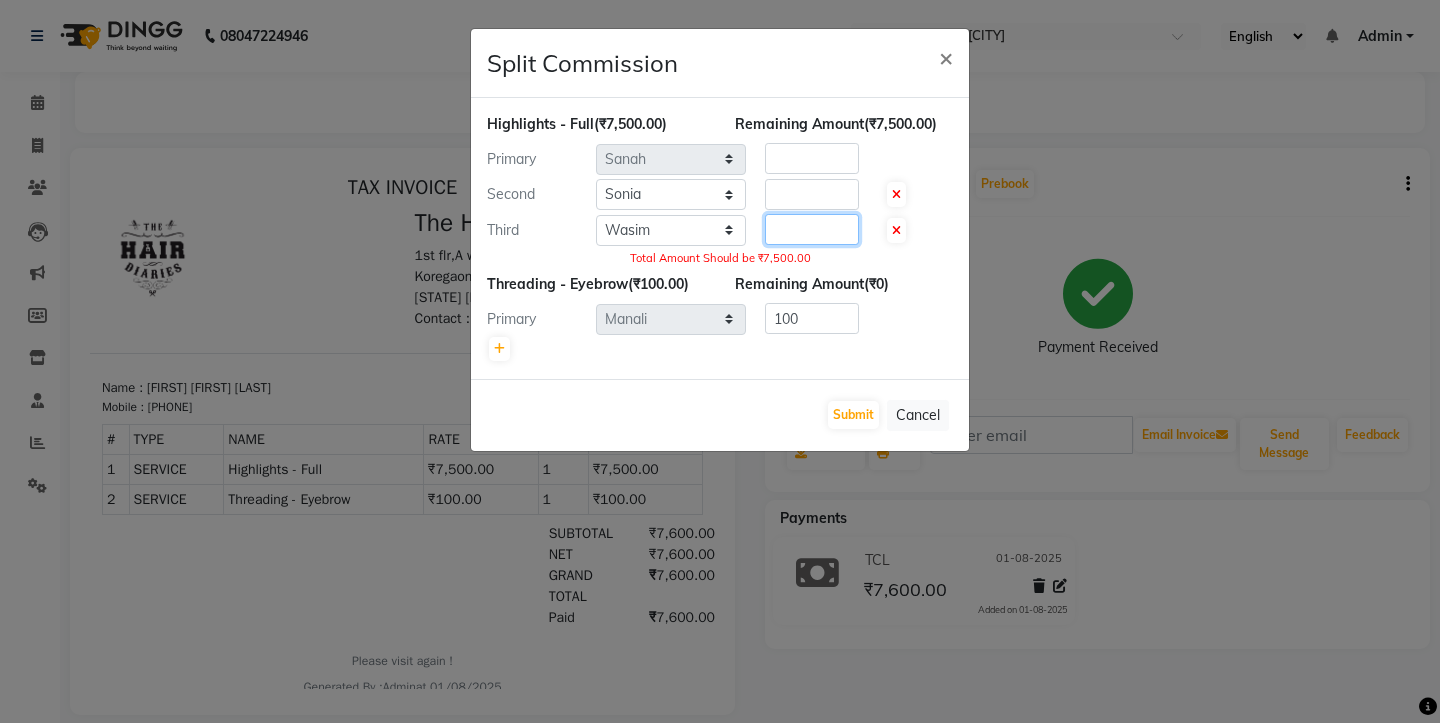 type 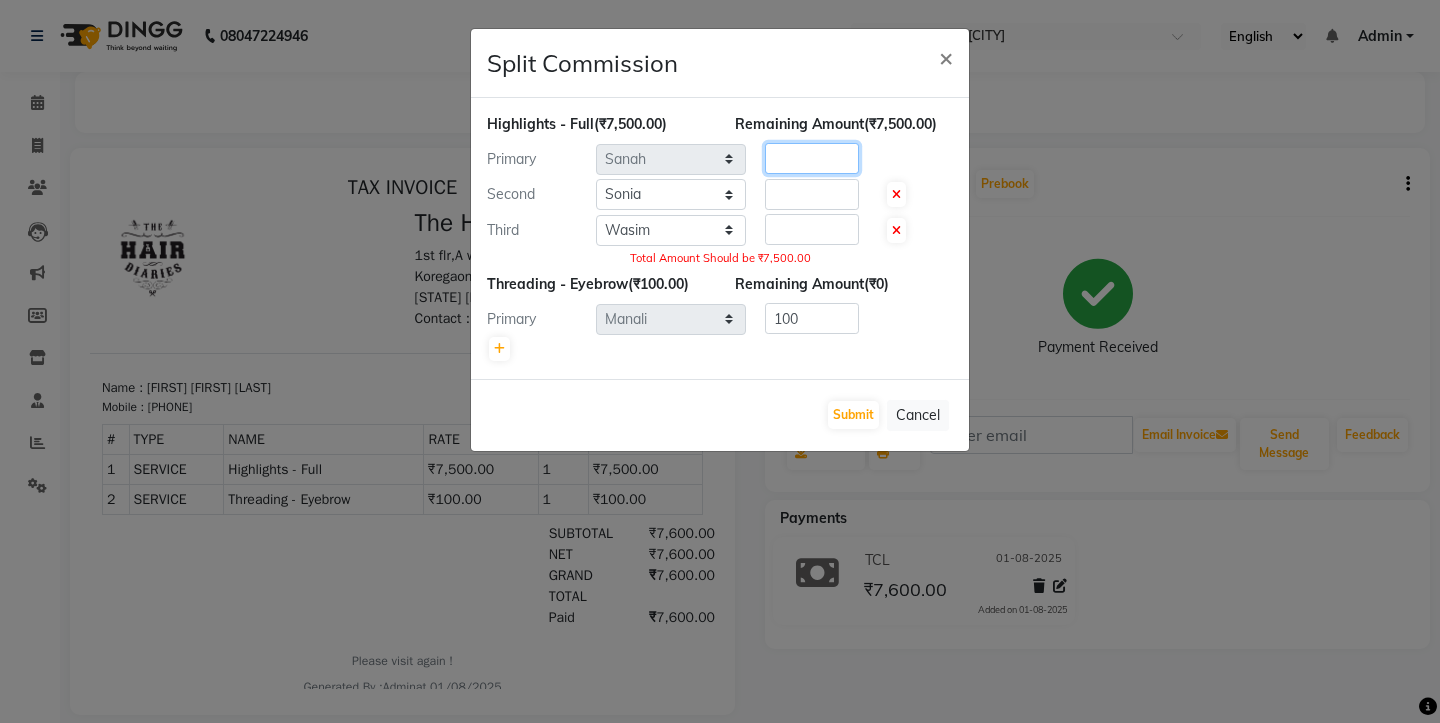 click 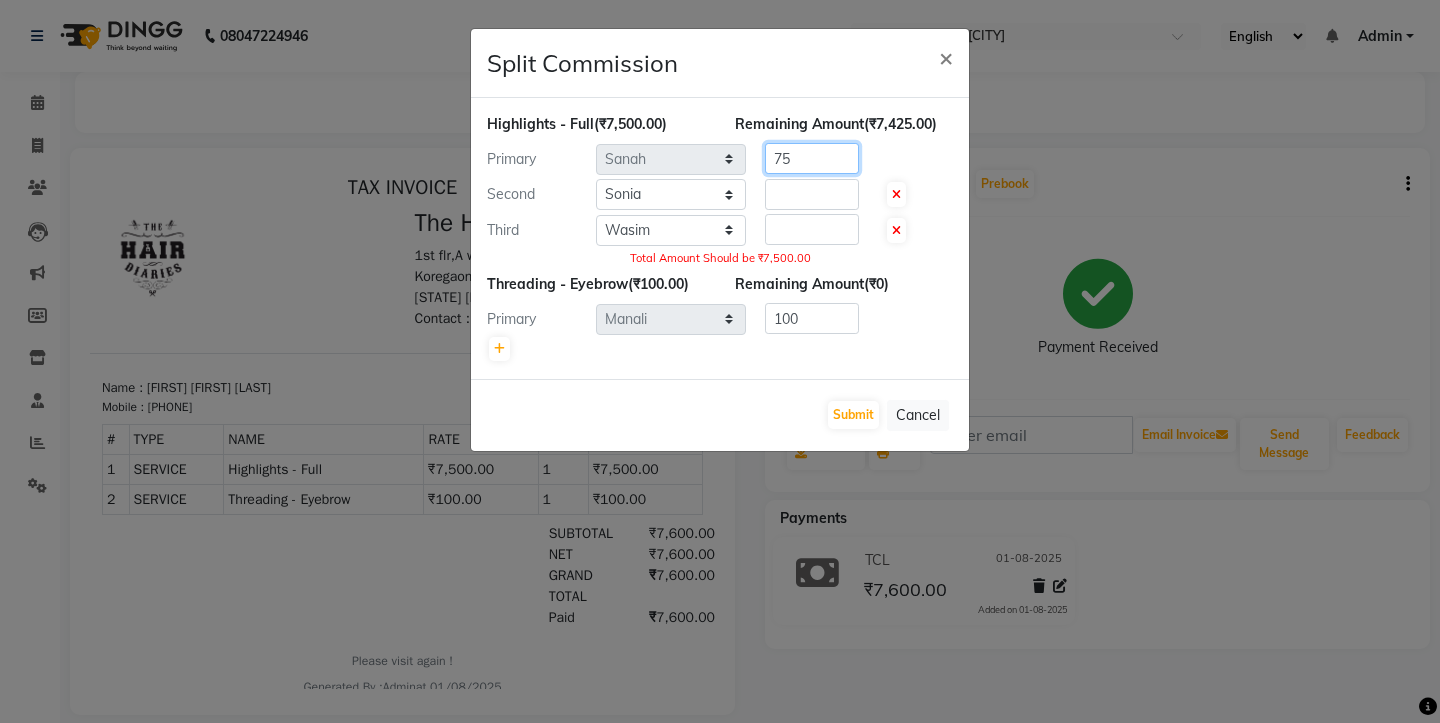 type on "7" 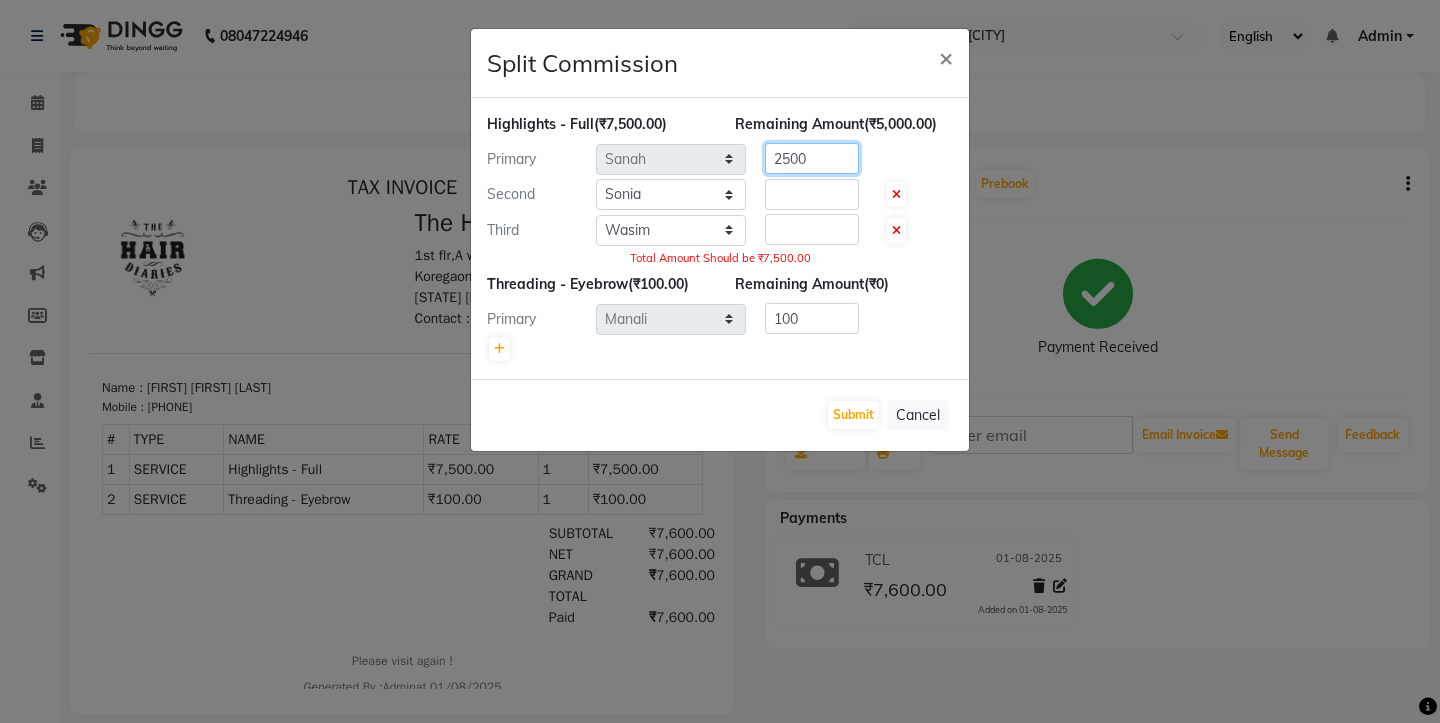 type on "2500" 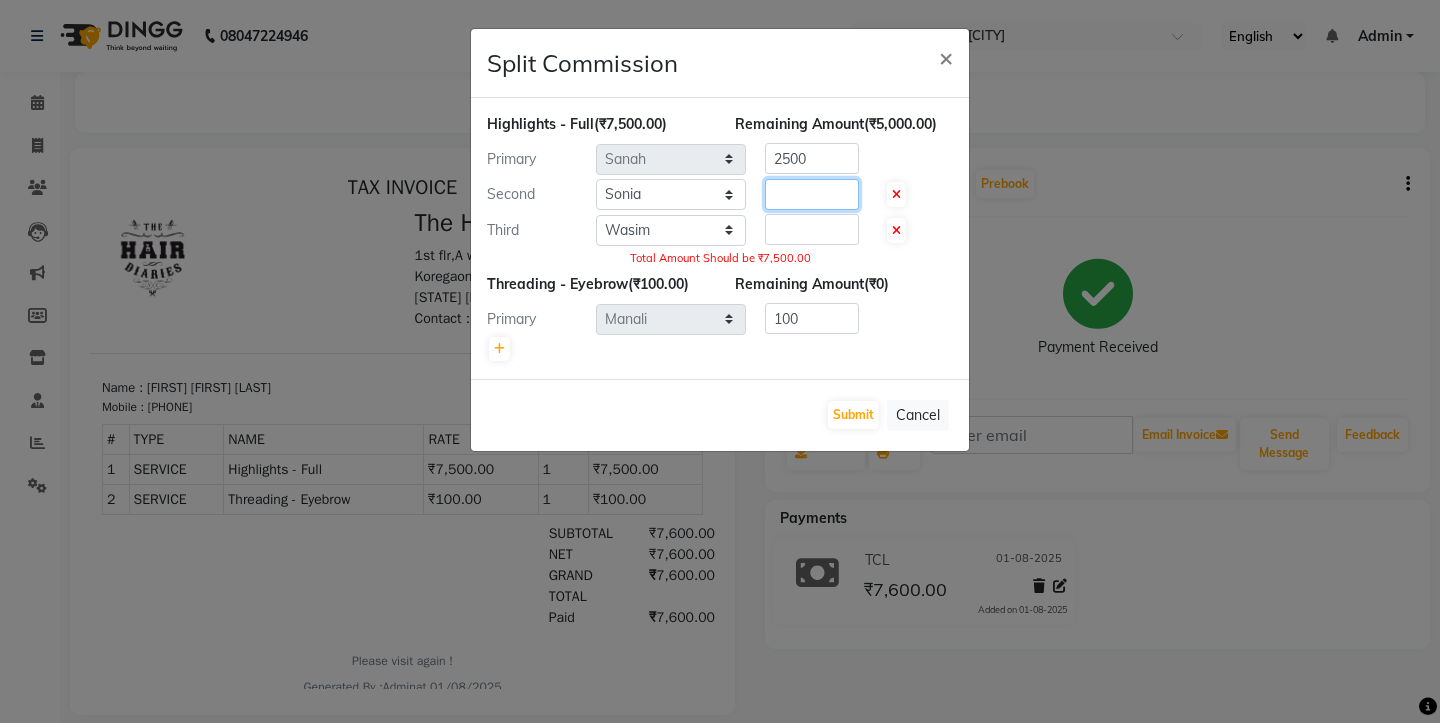 click 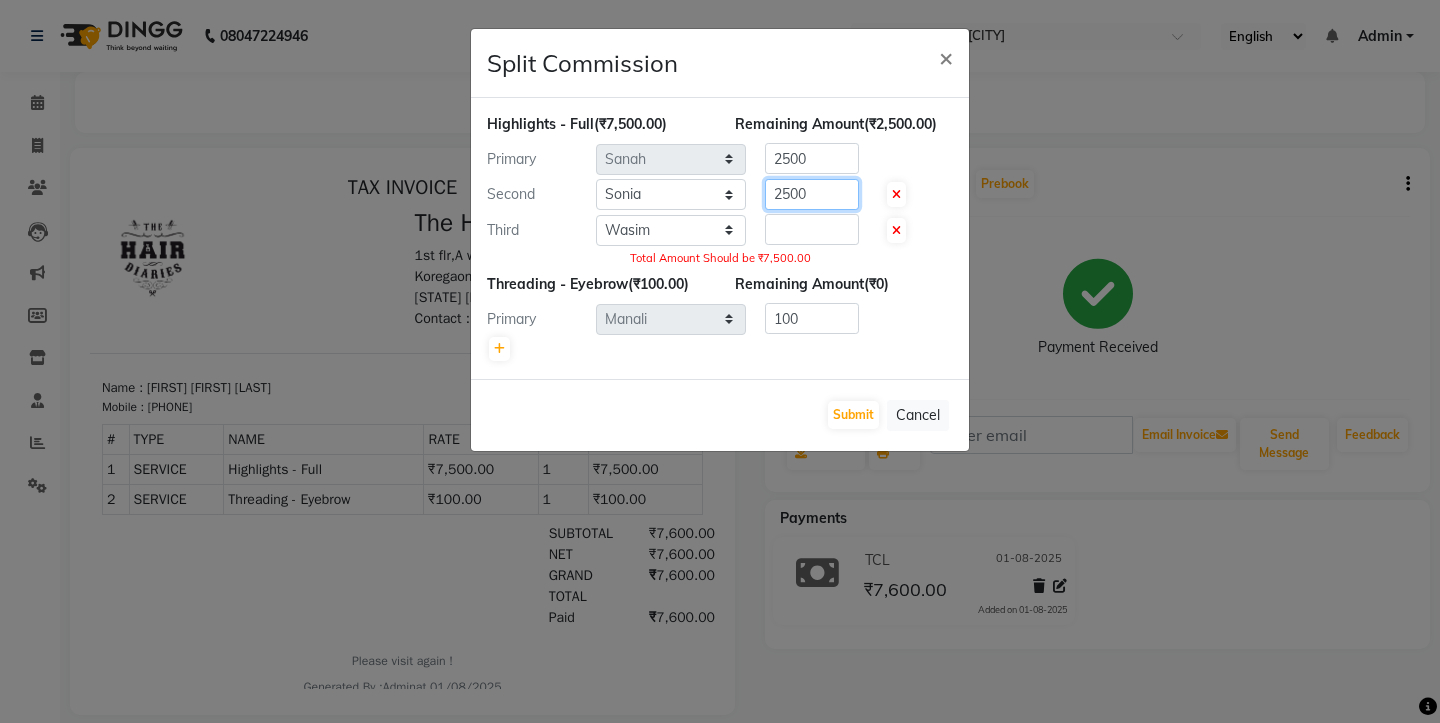 type on "2500" 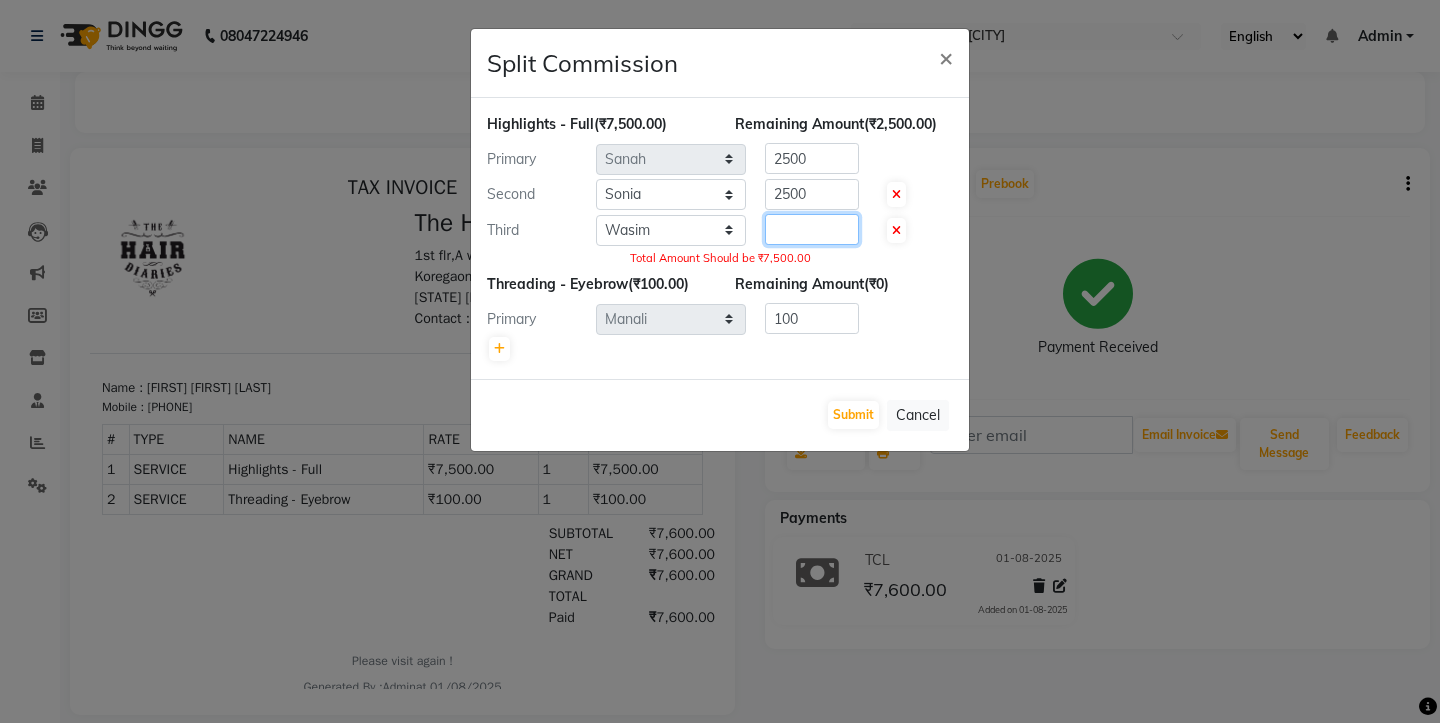 click 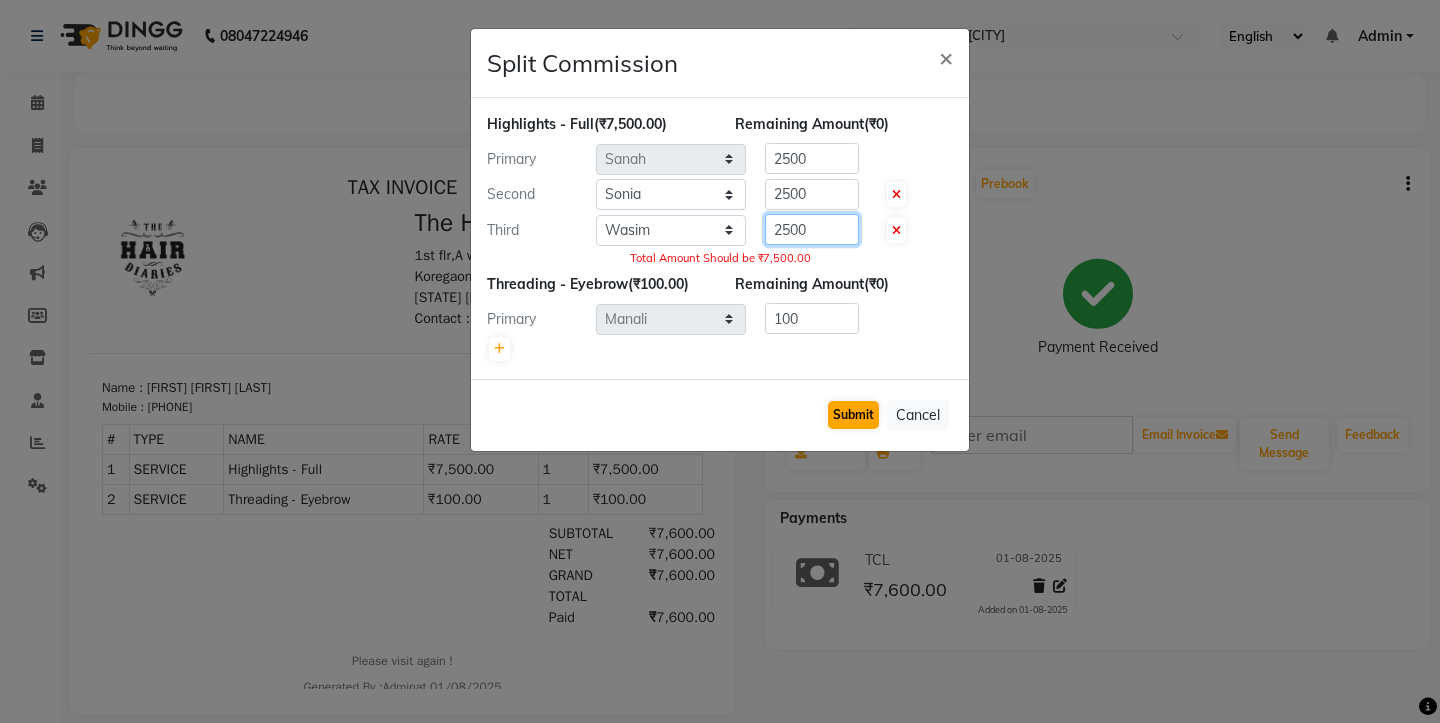 type on "2500" 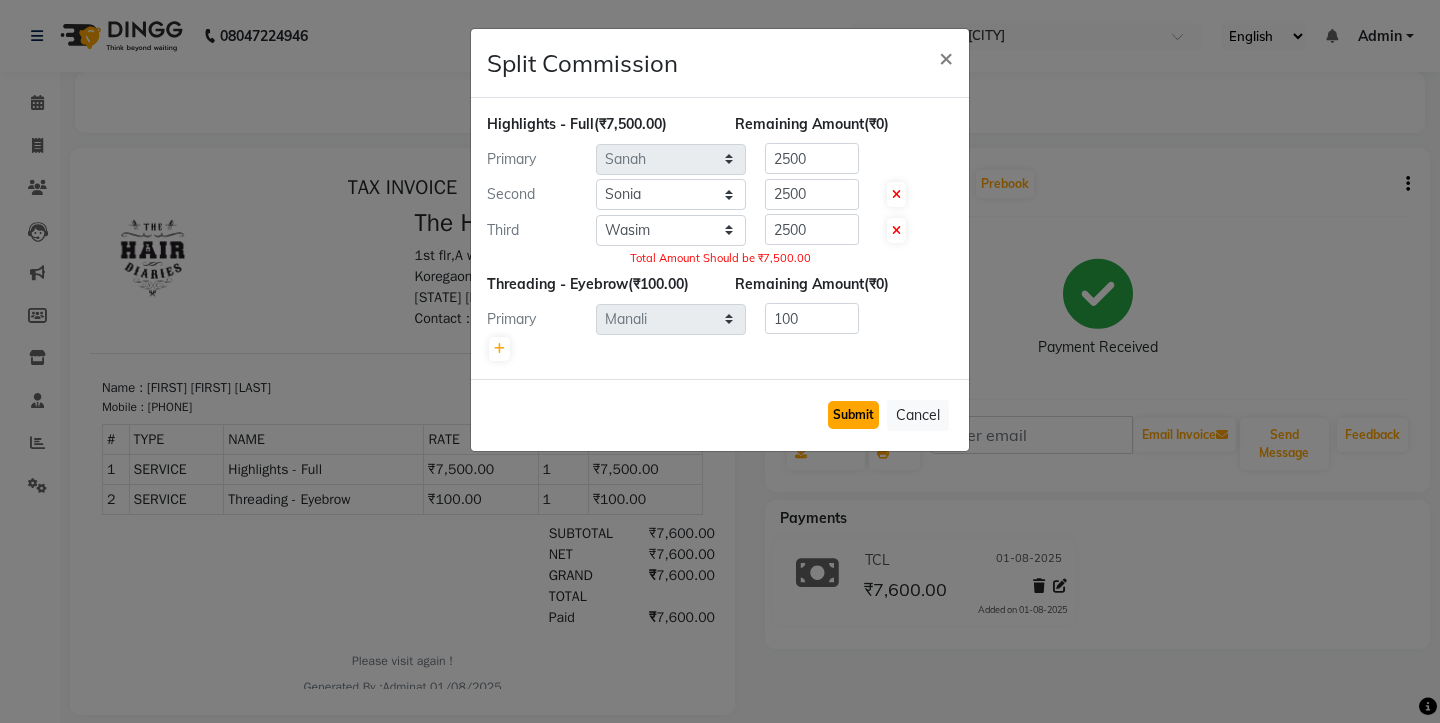 click on "Submit" 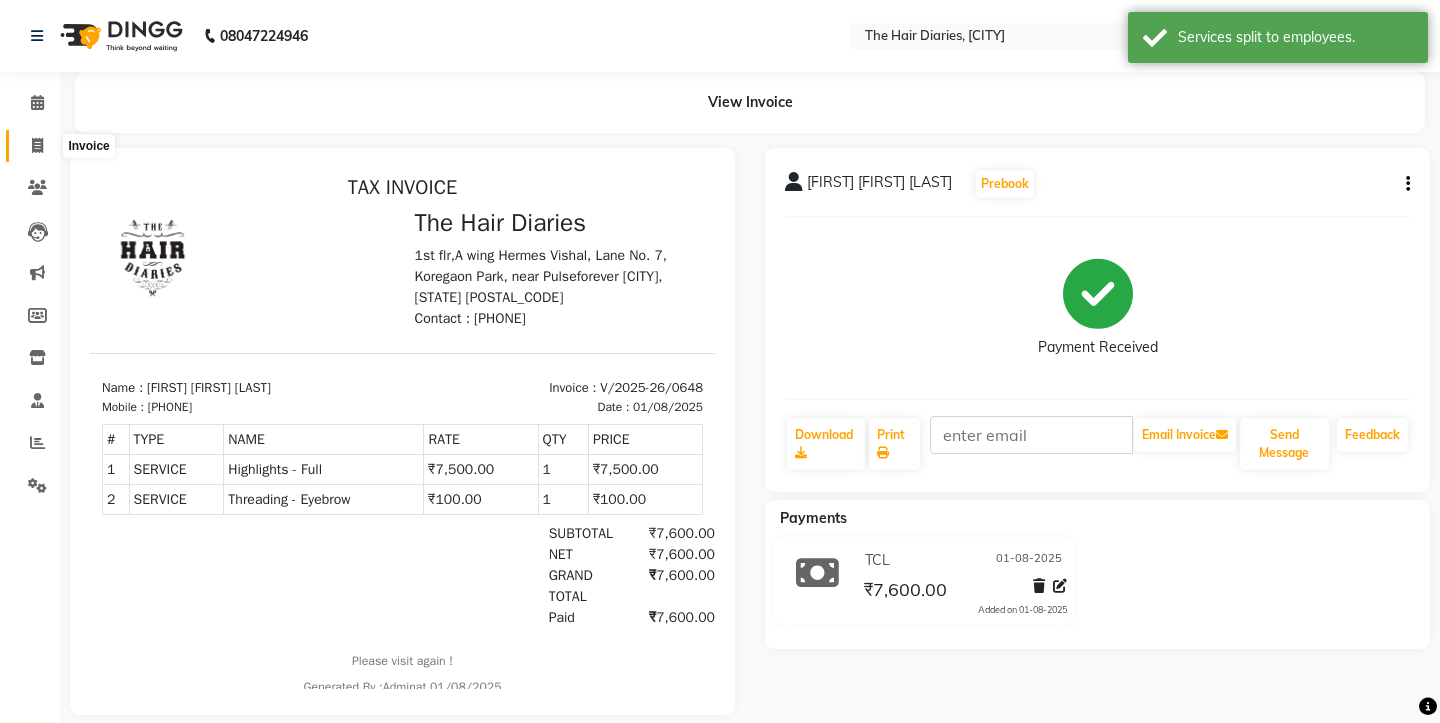 click 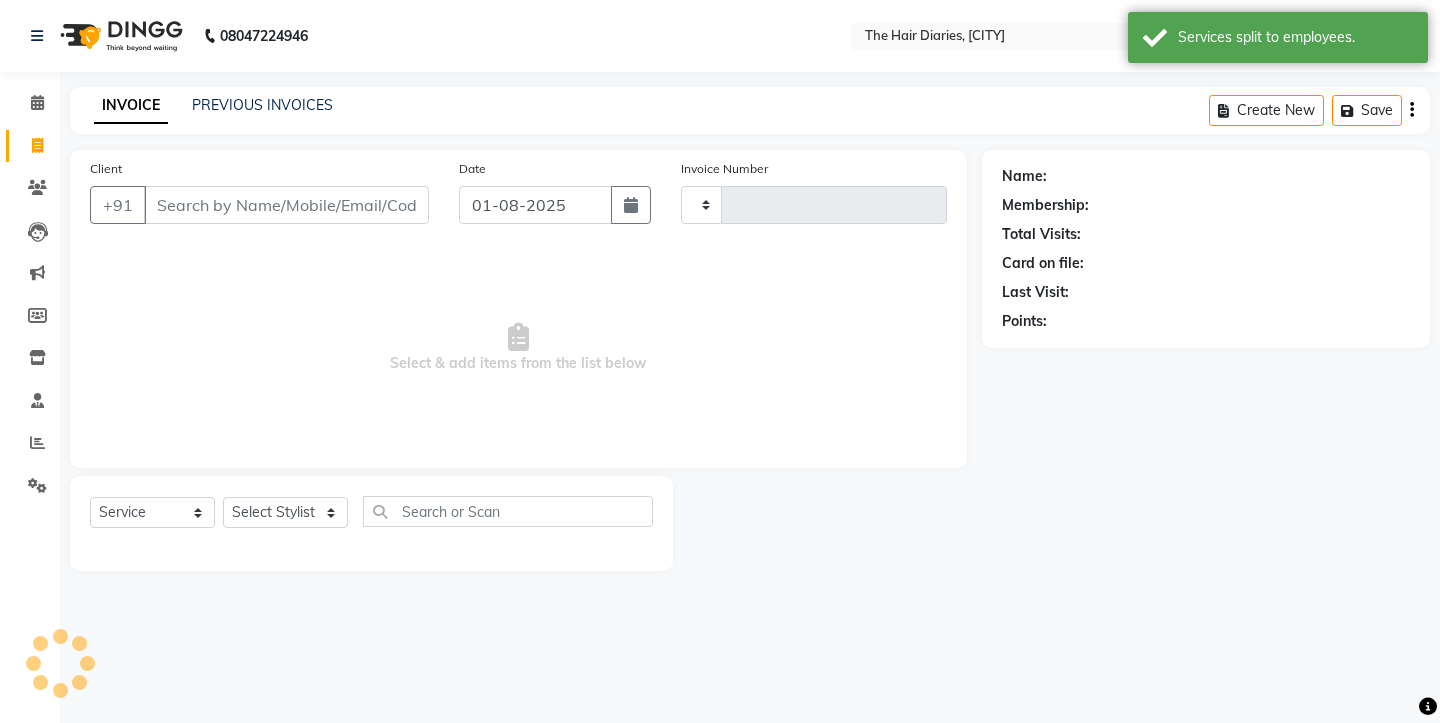 type on "0649" 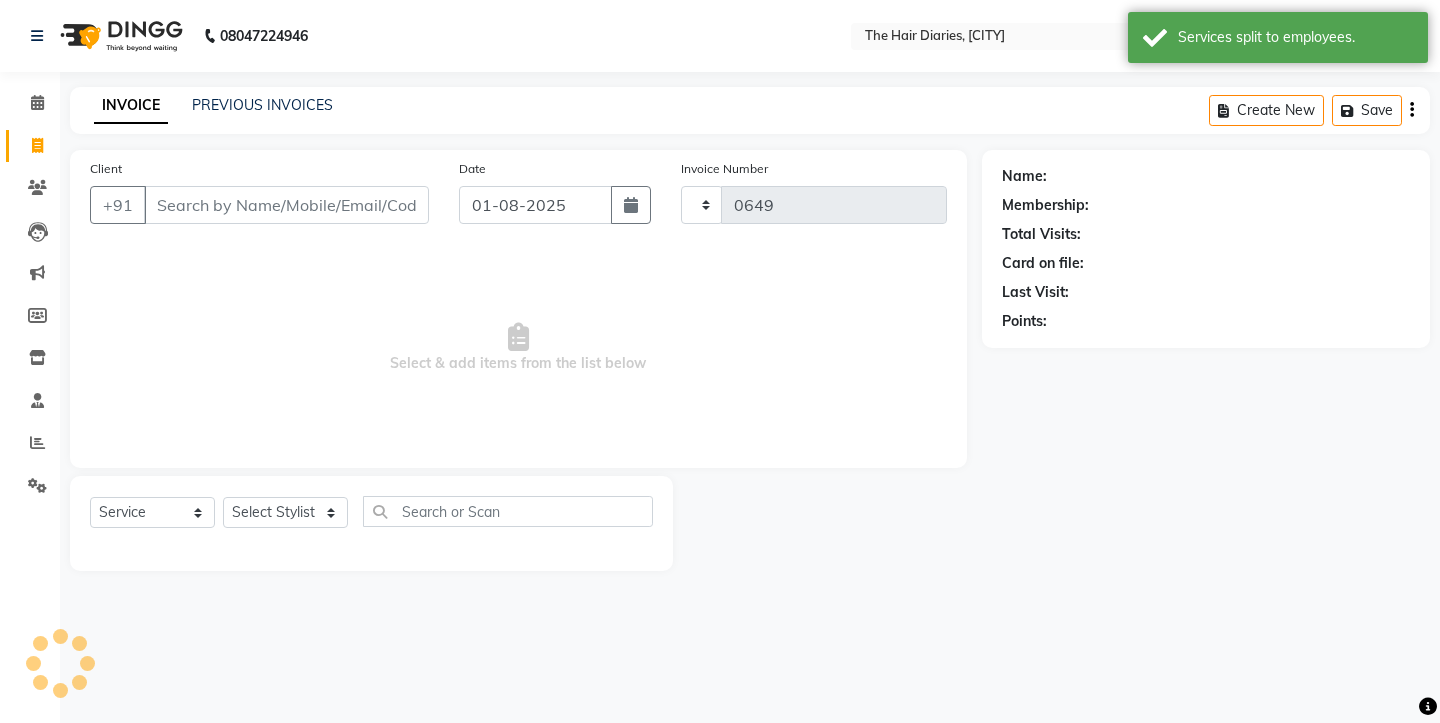 select on "782" 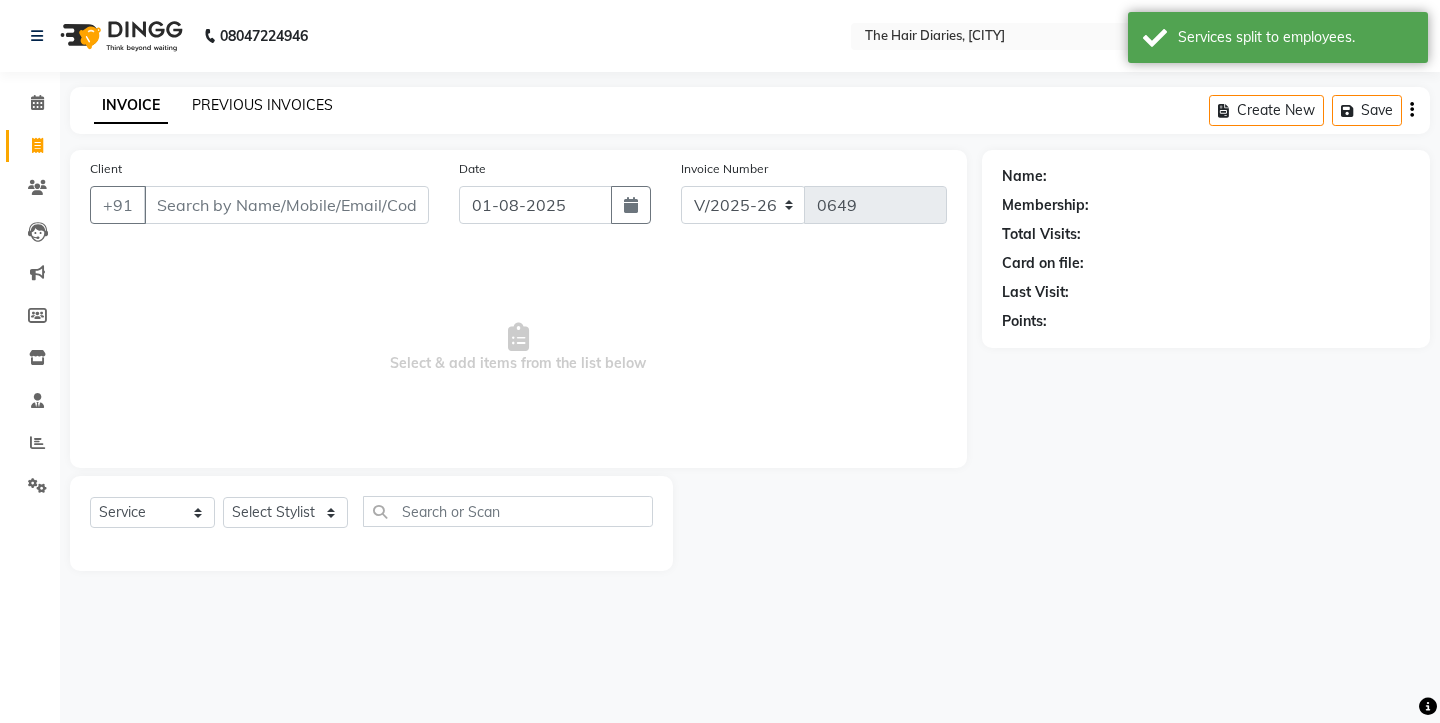 click on "PREVIOUS INVOICES" 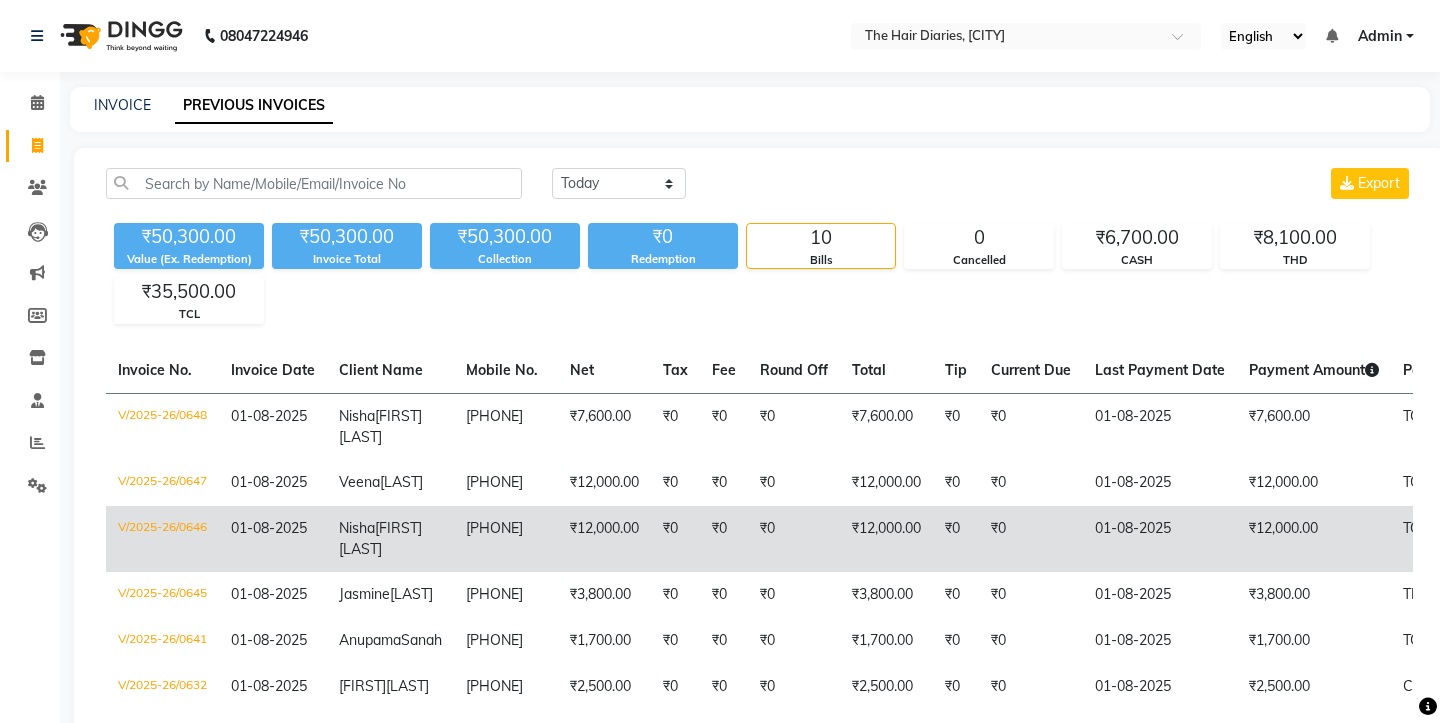 click on "01-08-2025" 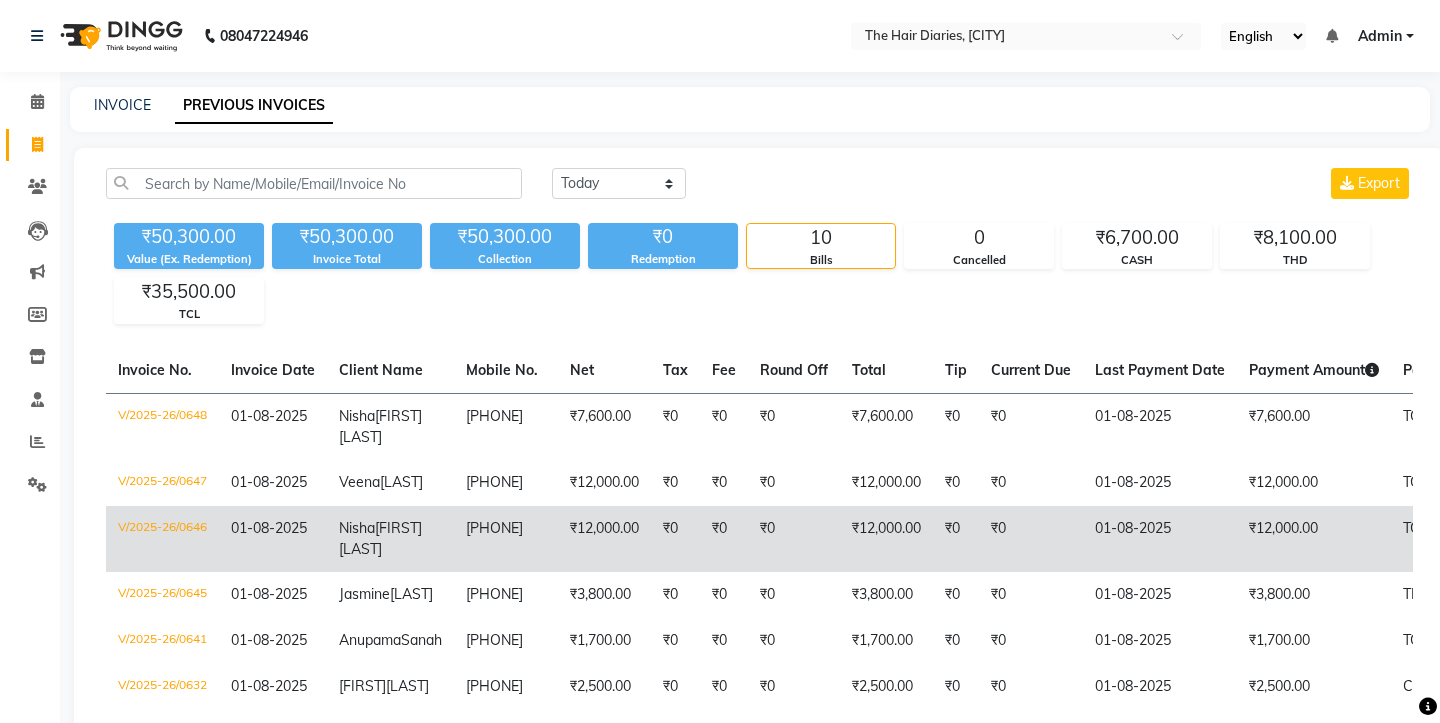click on "9764563750" 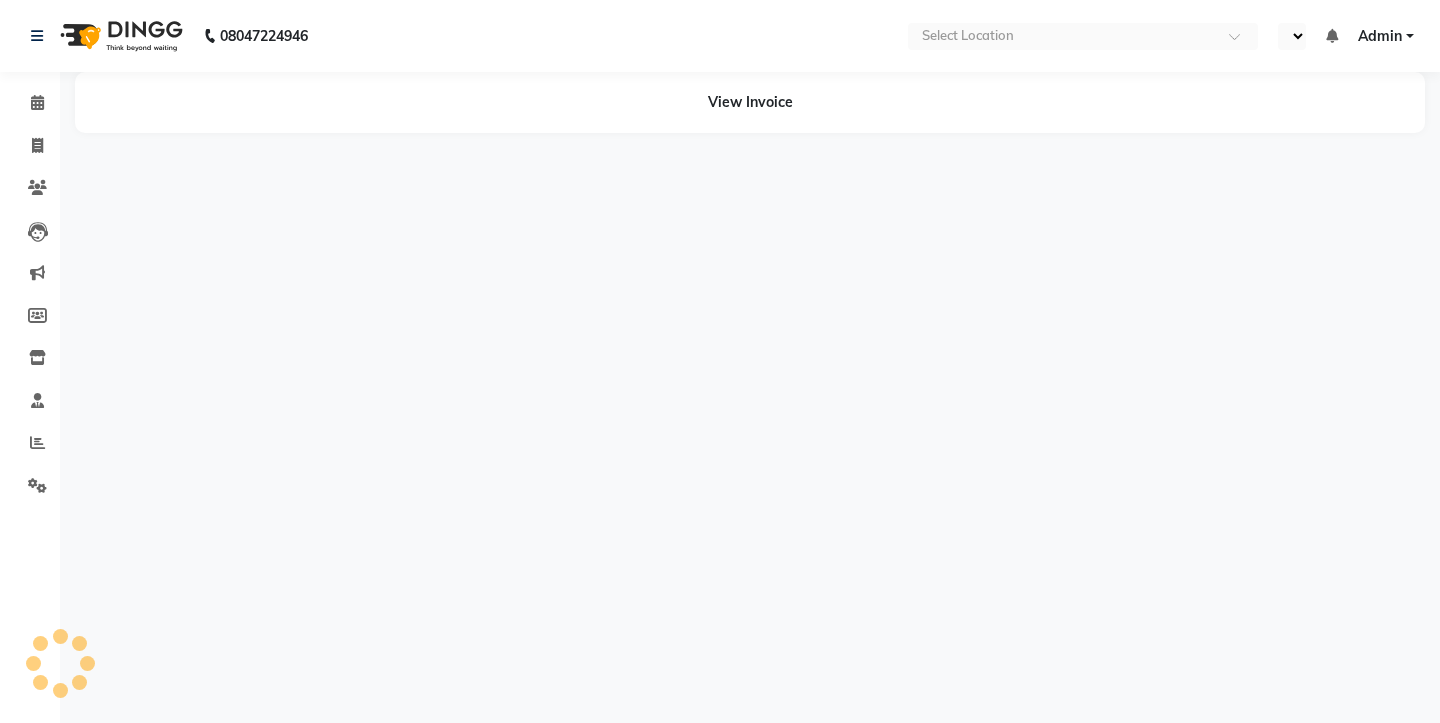 scroll, scrollTop: 0, scrollLeft: 0, axis: both 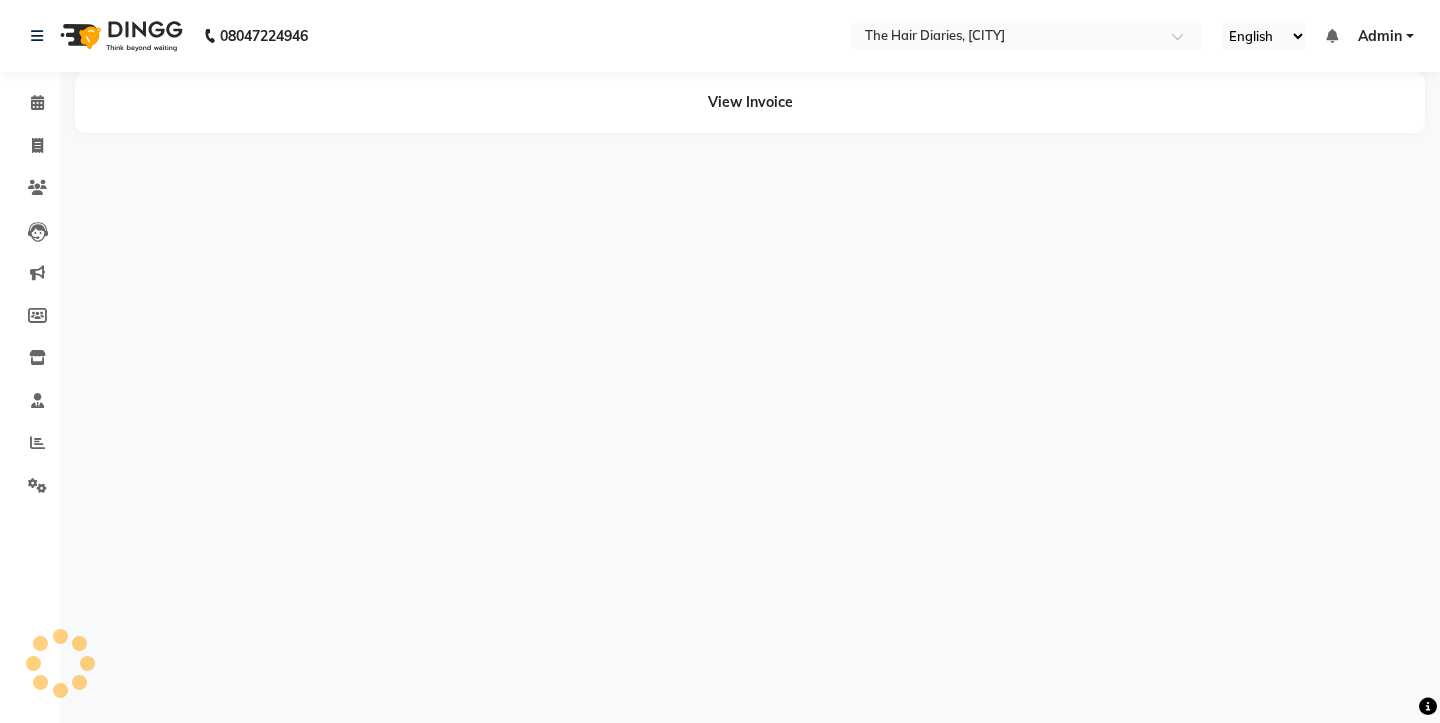 select on "en" 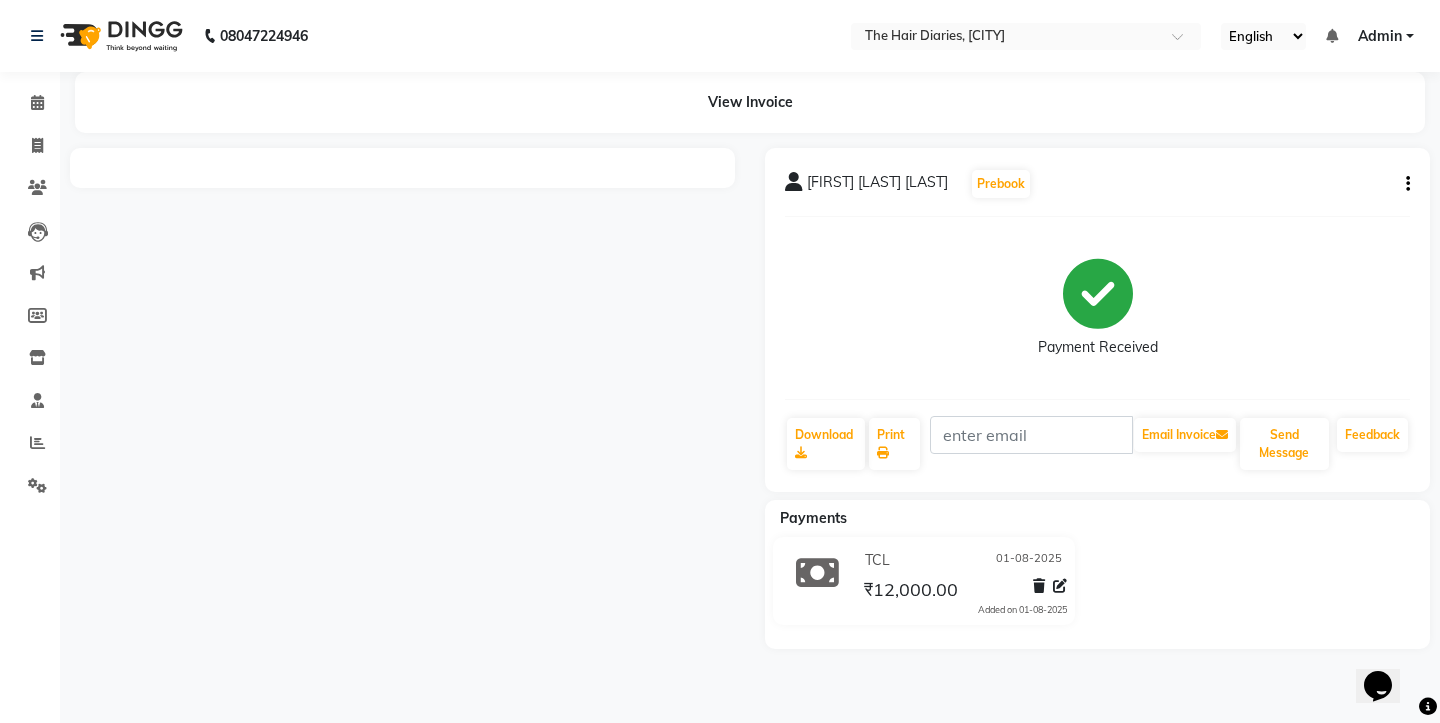 scroll, scrollTop: 0, scrollLeft: 0, axis: both 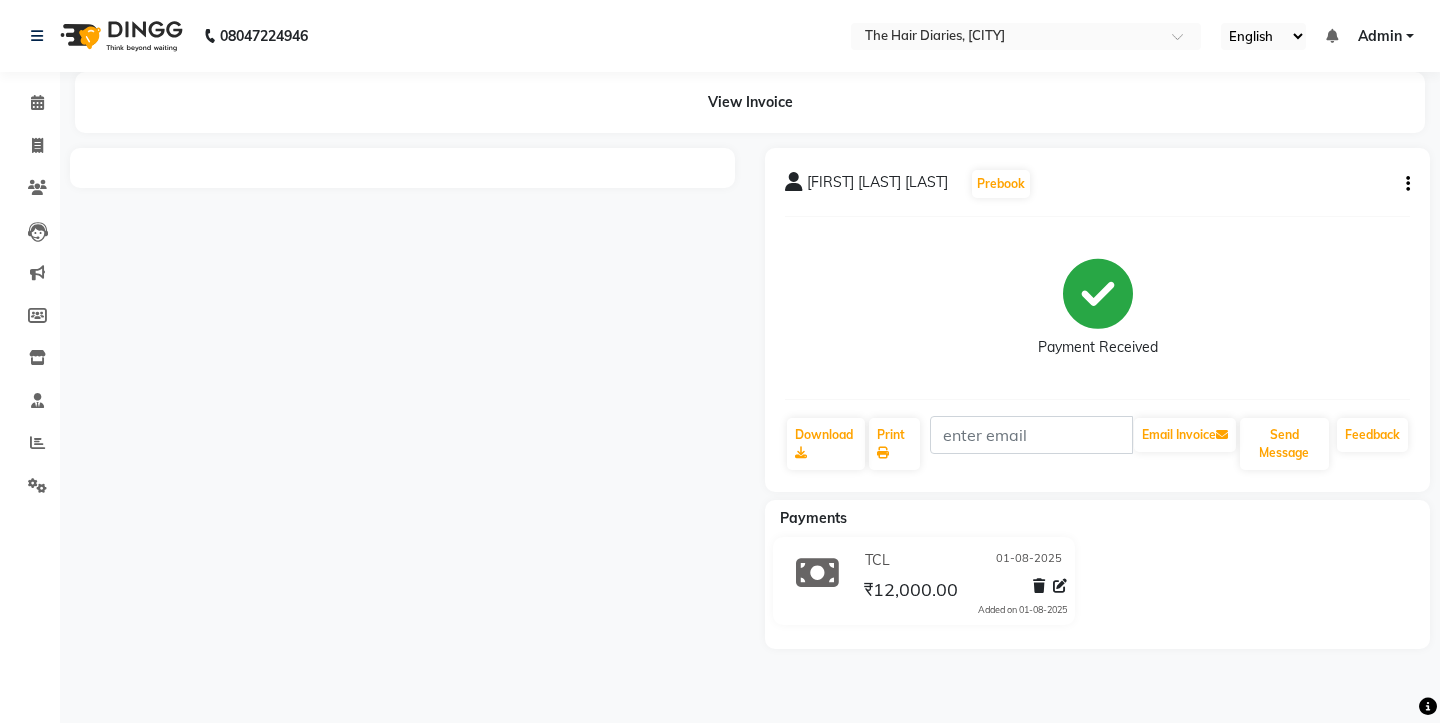 click 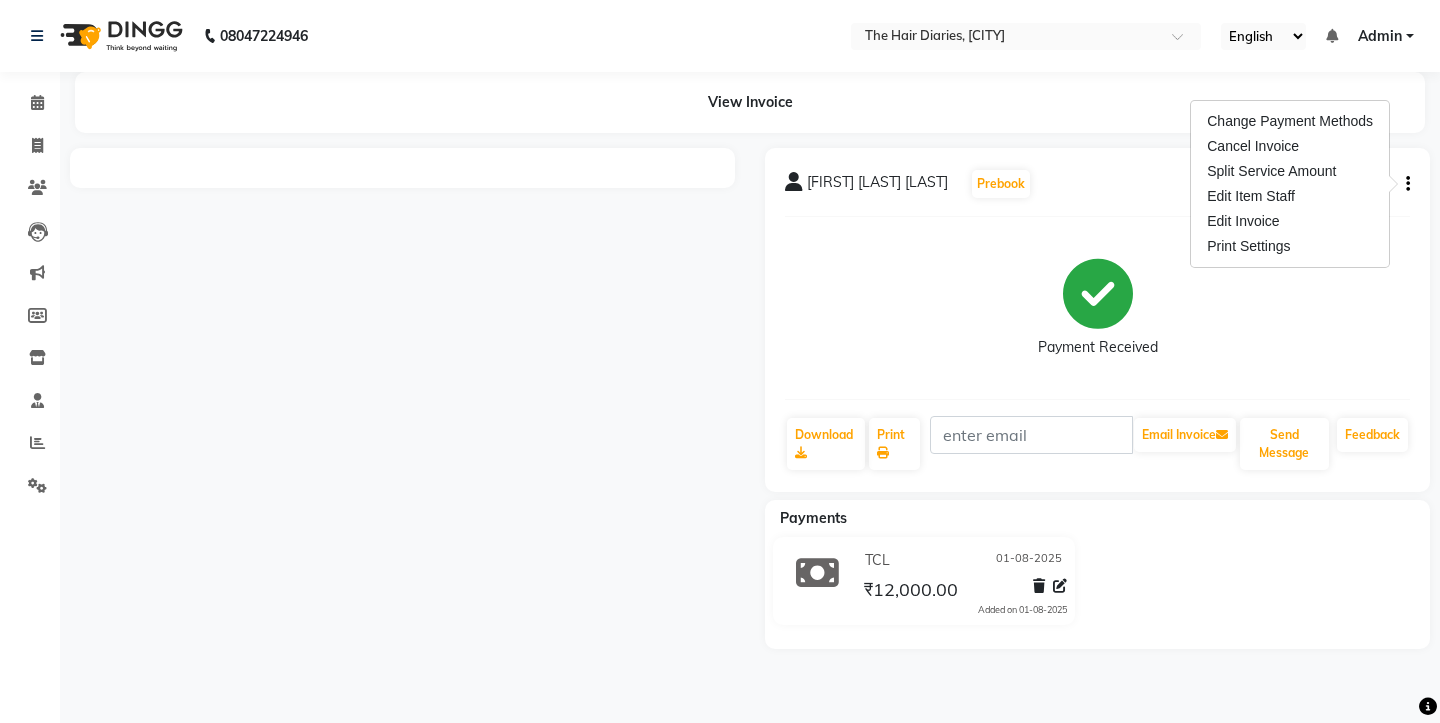click on "Cancel Invoice" at bounding box center (1290, 146) 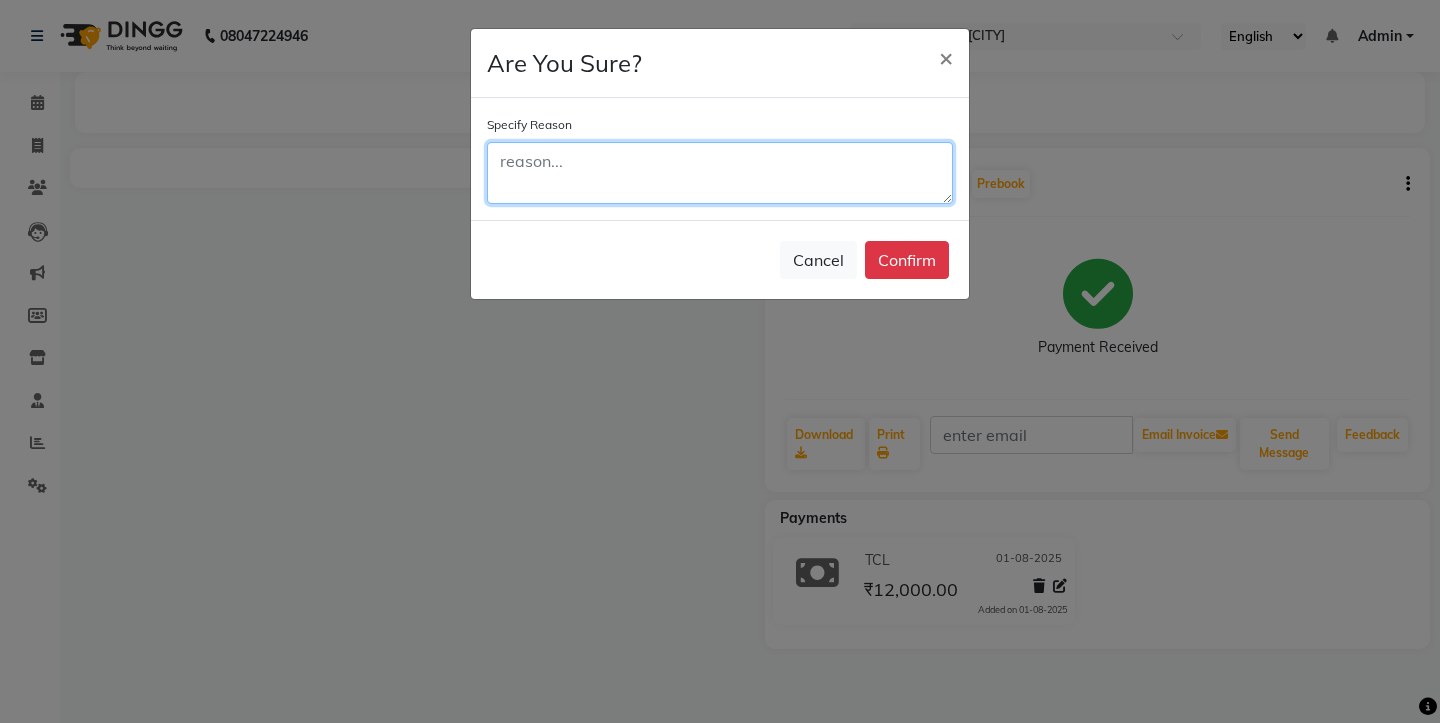 click 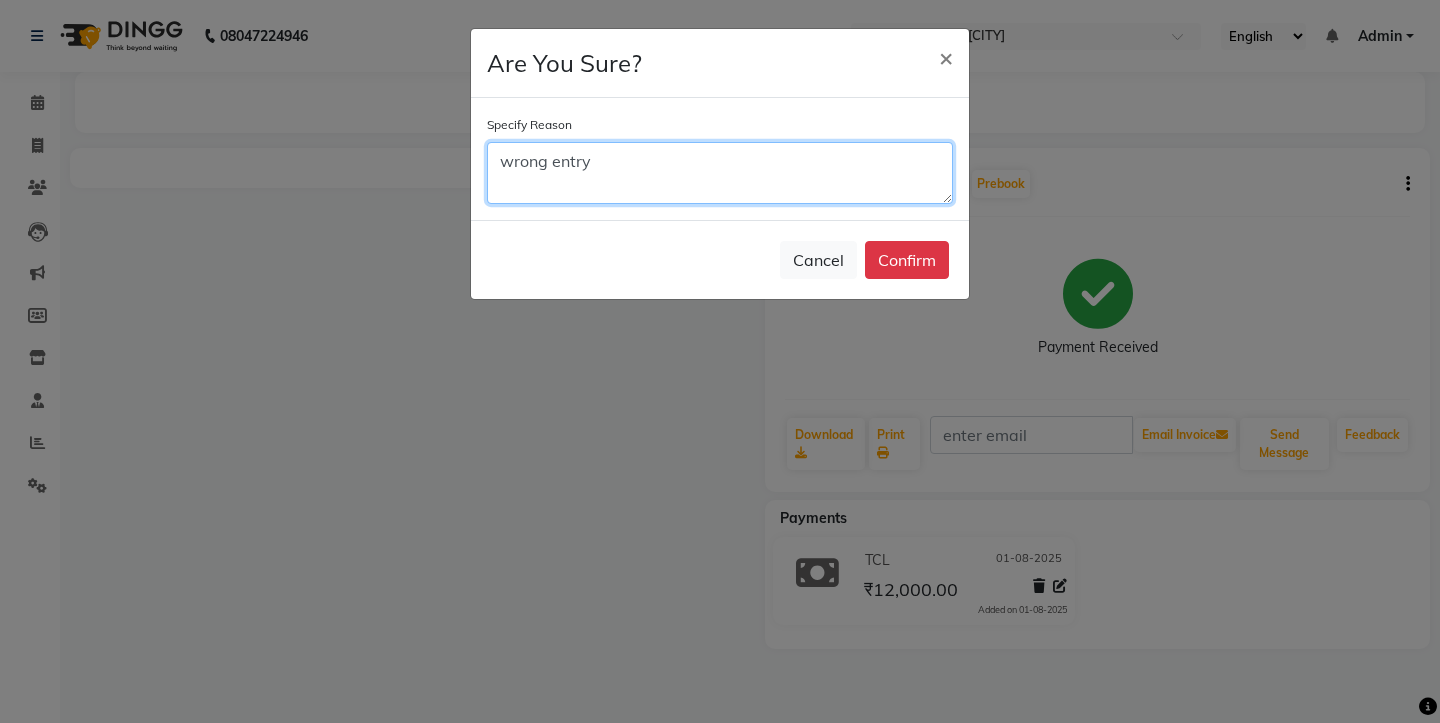 type on "wrong entry" 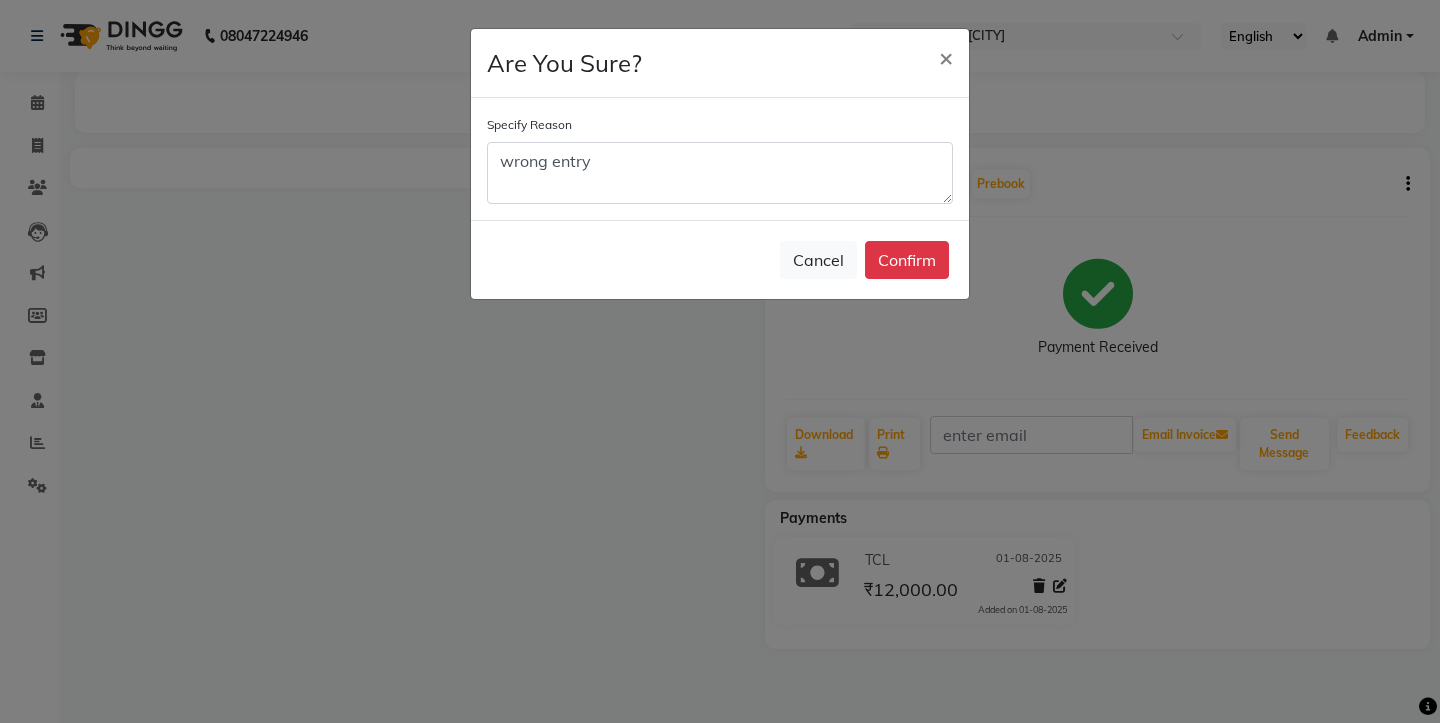 click on "Confirm" 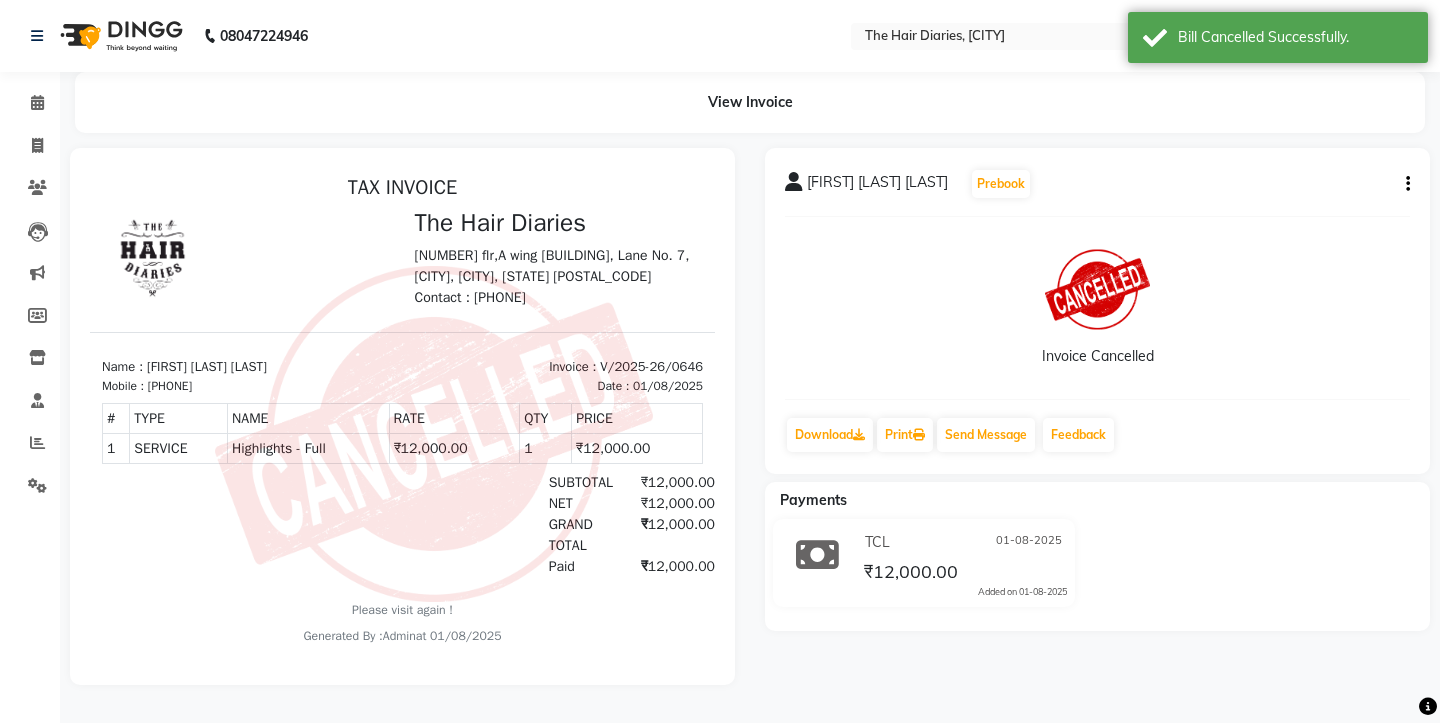 scroll, scrollTop: 0, scrollLeft: 0, axis: both 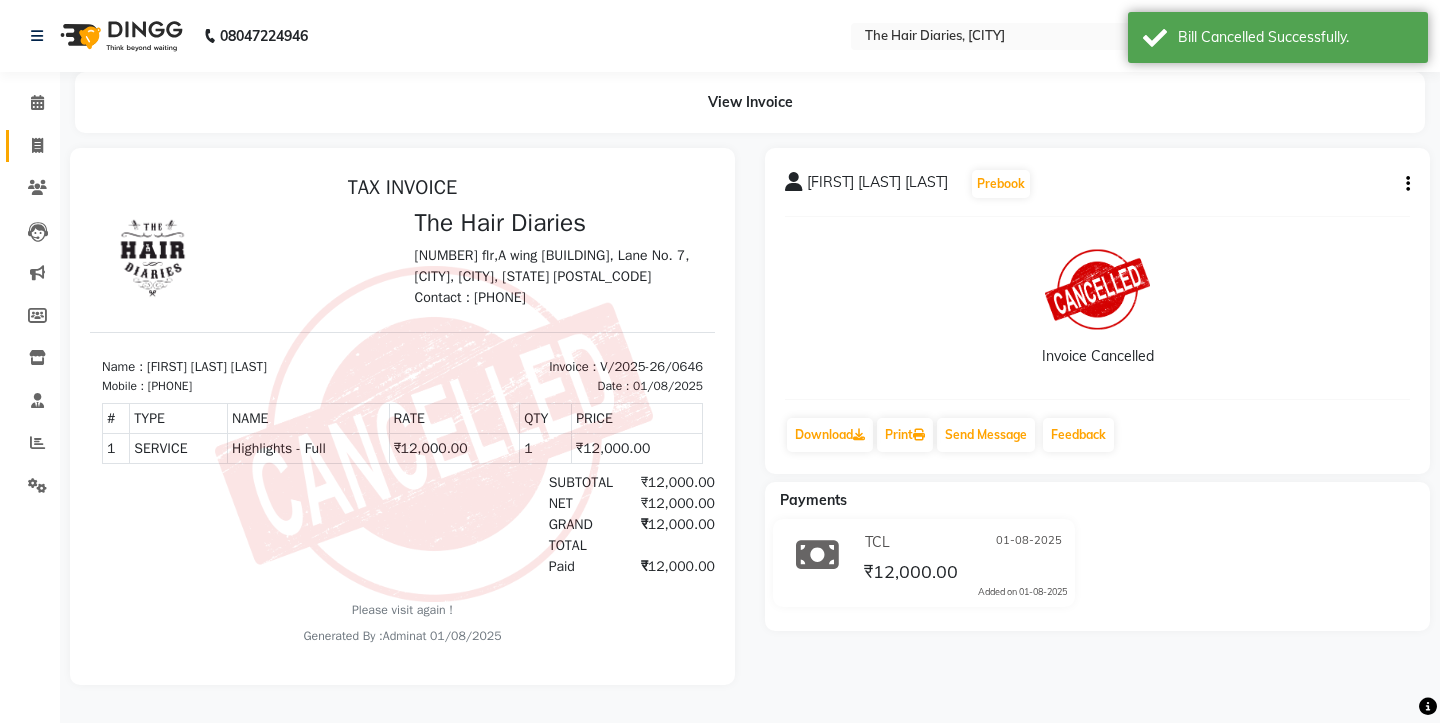 click 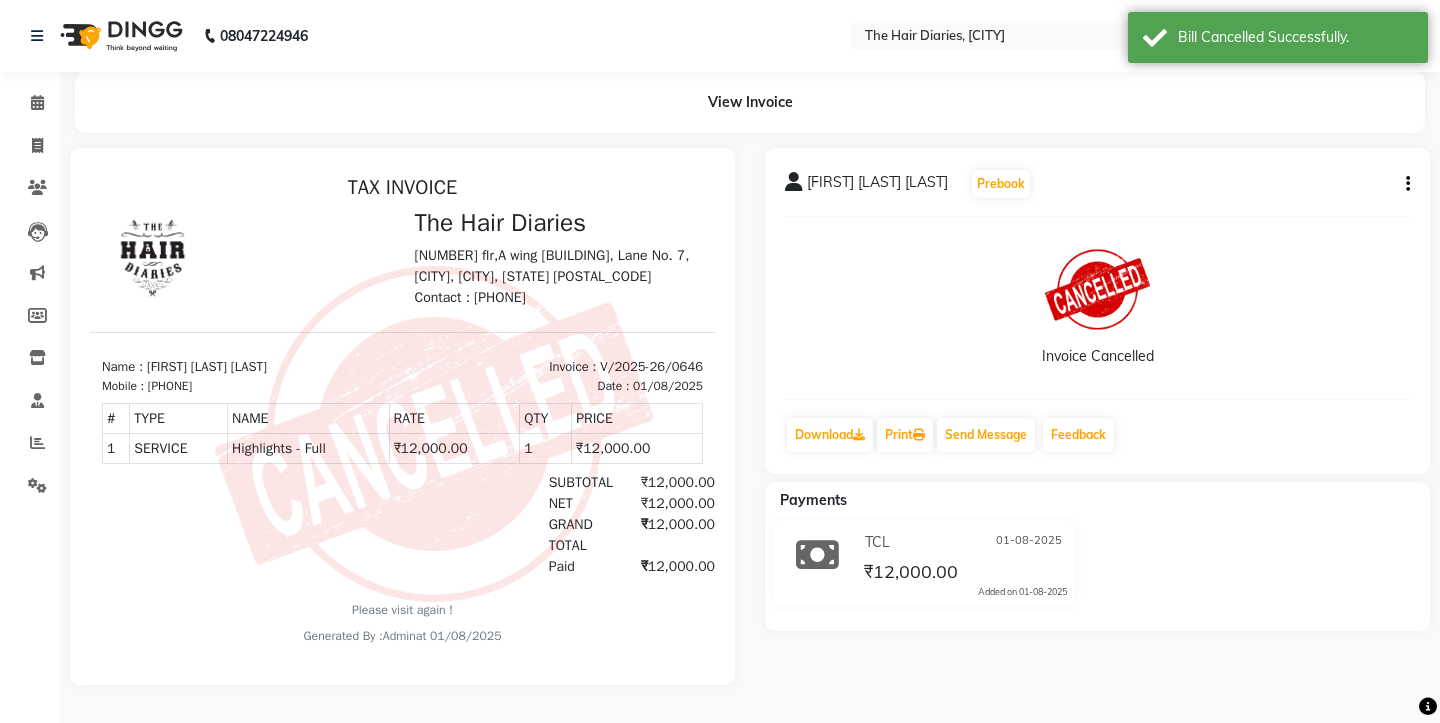 select on "service" 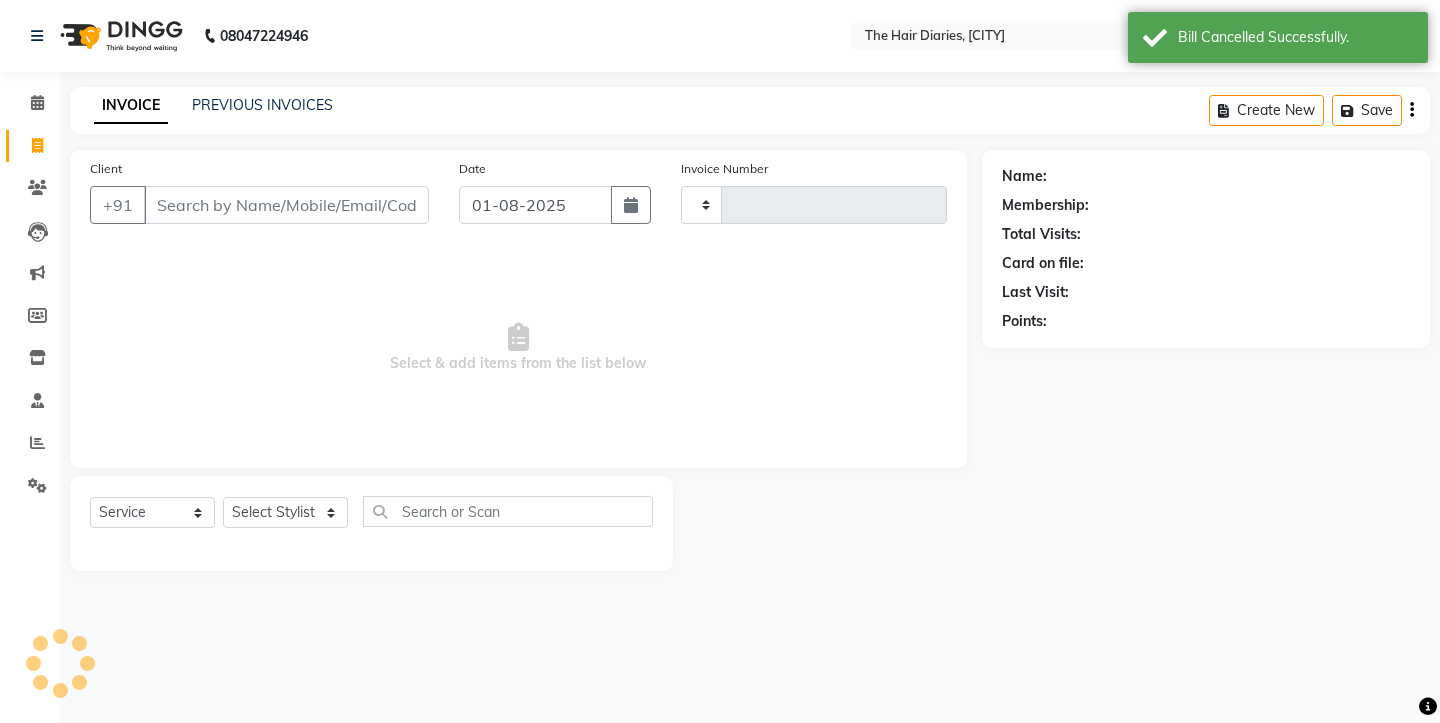 type on "0649" 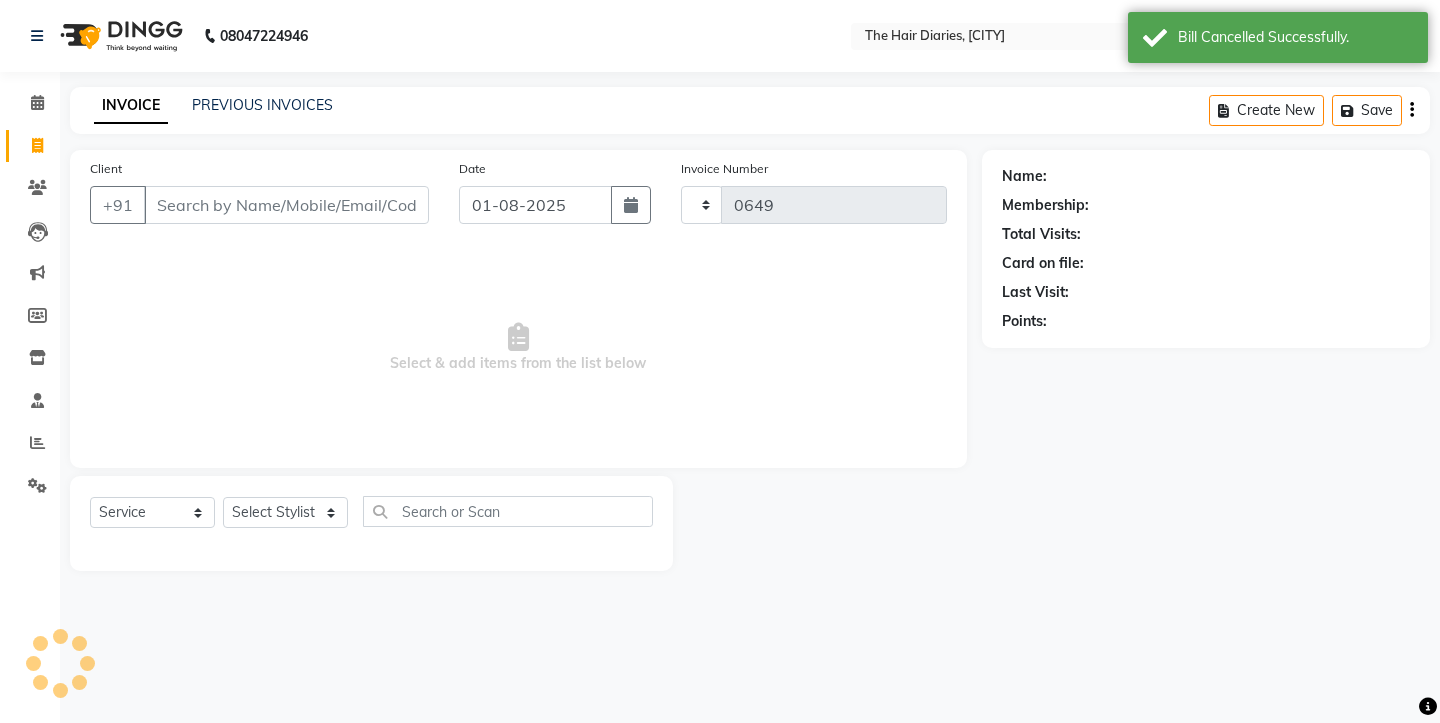 select on "782" 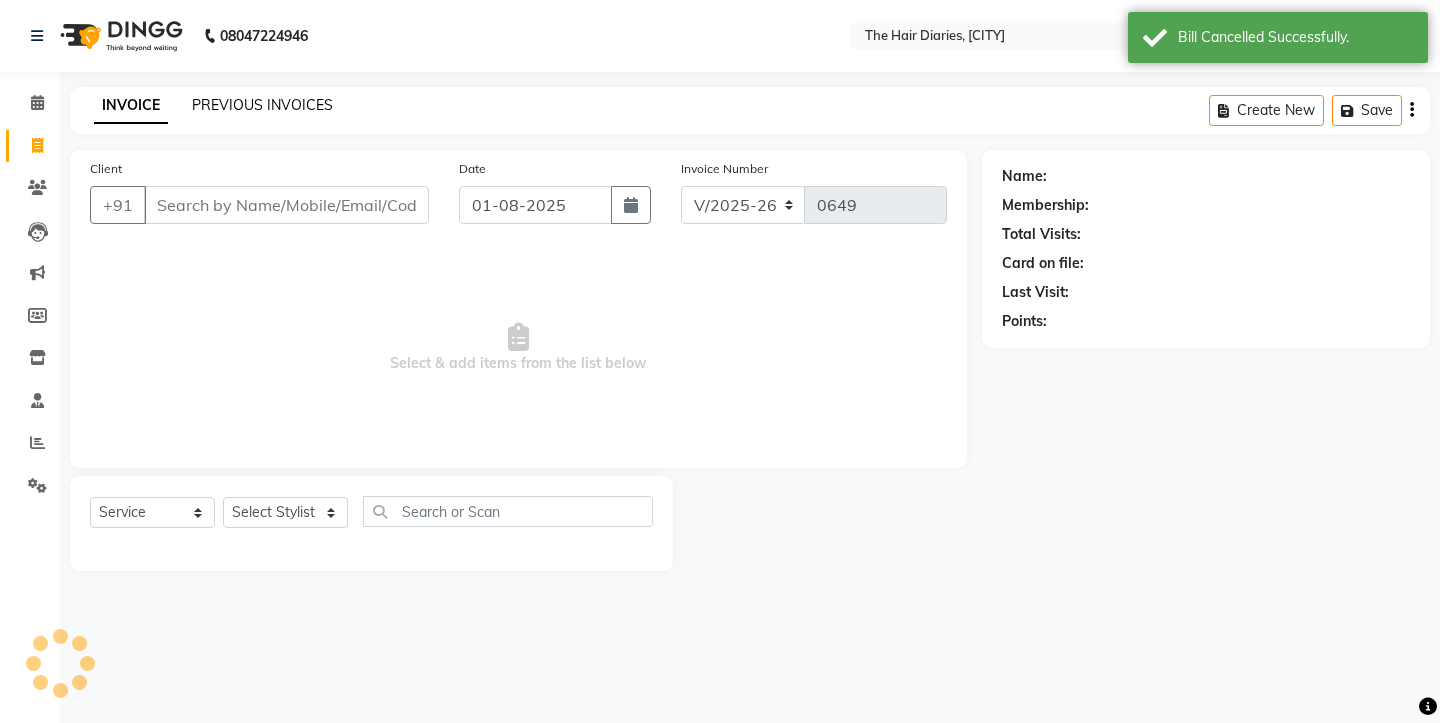 click on "PREVIOUS INVOICES" 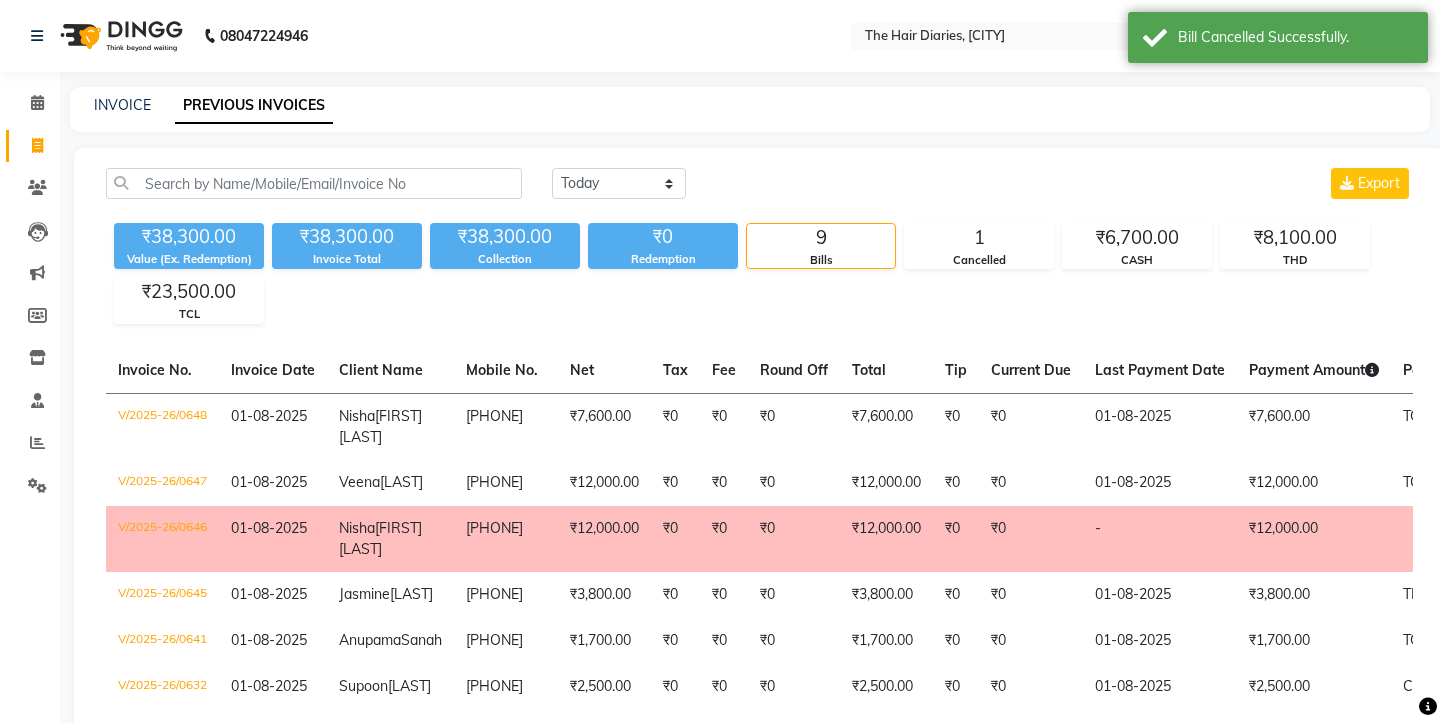 click on "₹12,000.00" 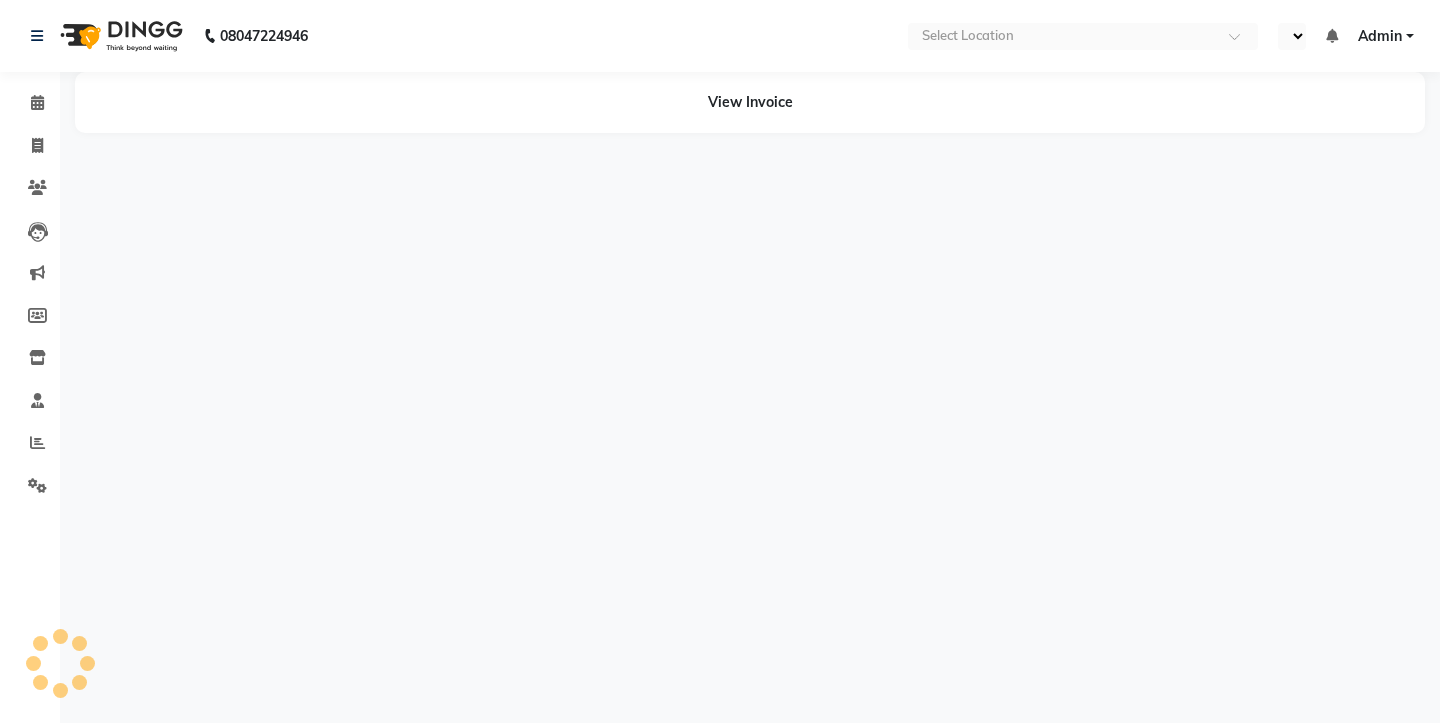 scroll, scrollTop: 0, scrollLeft: 0, axis: both 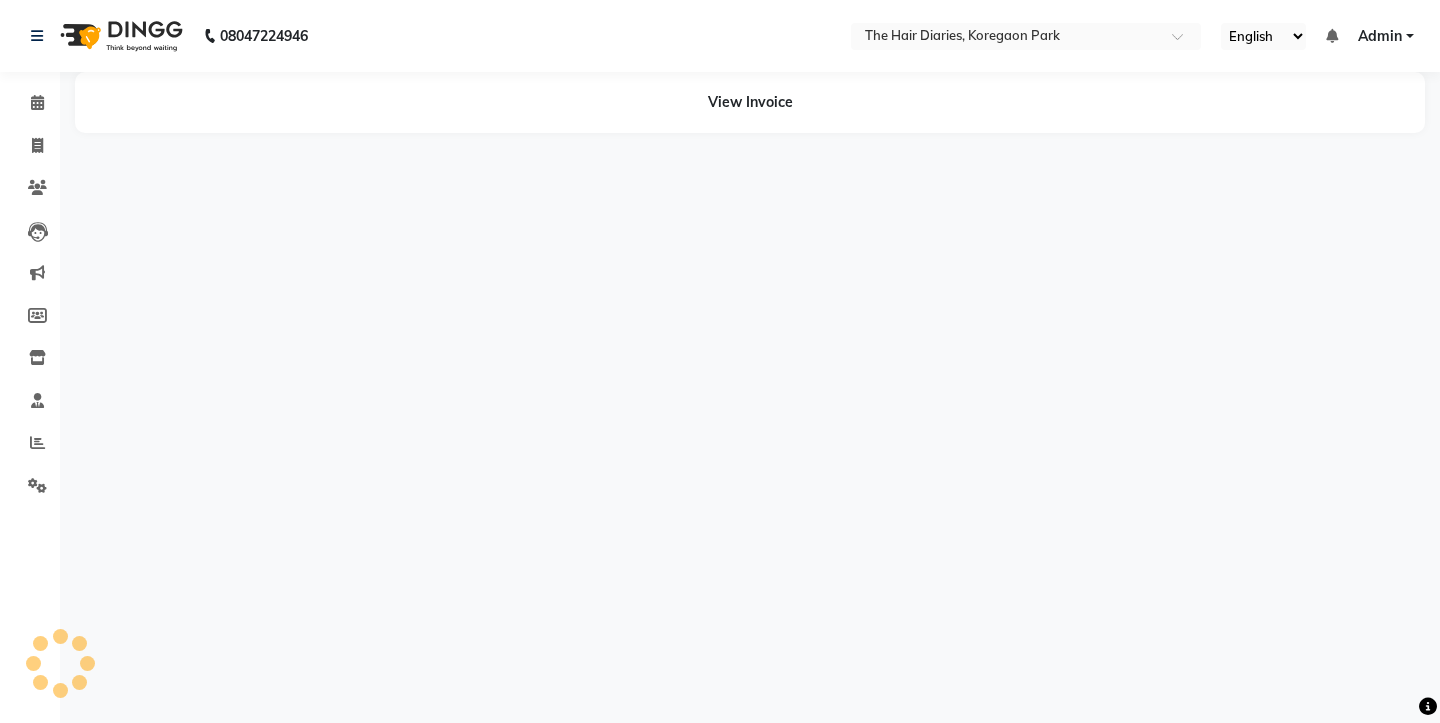 select on "en" 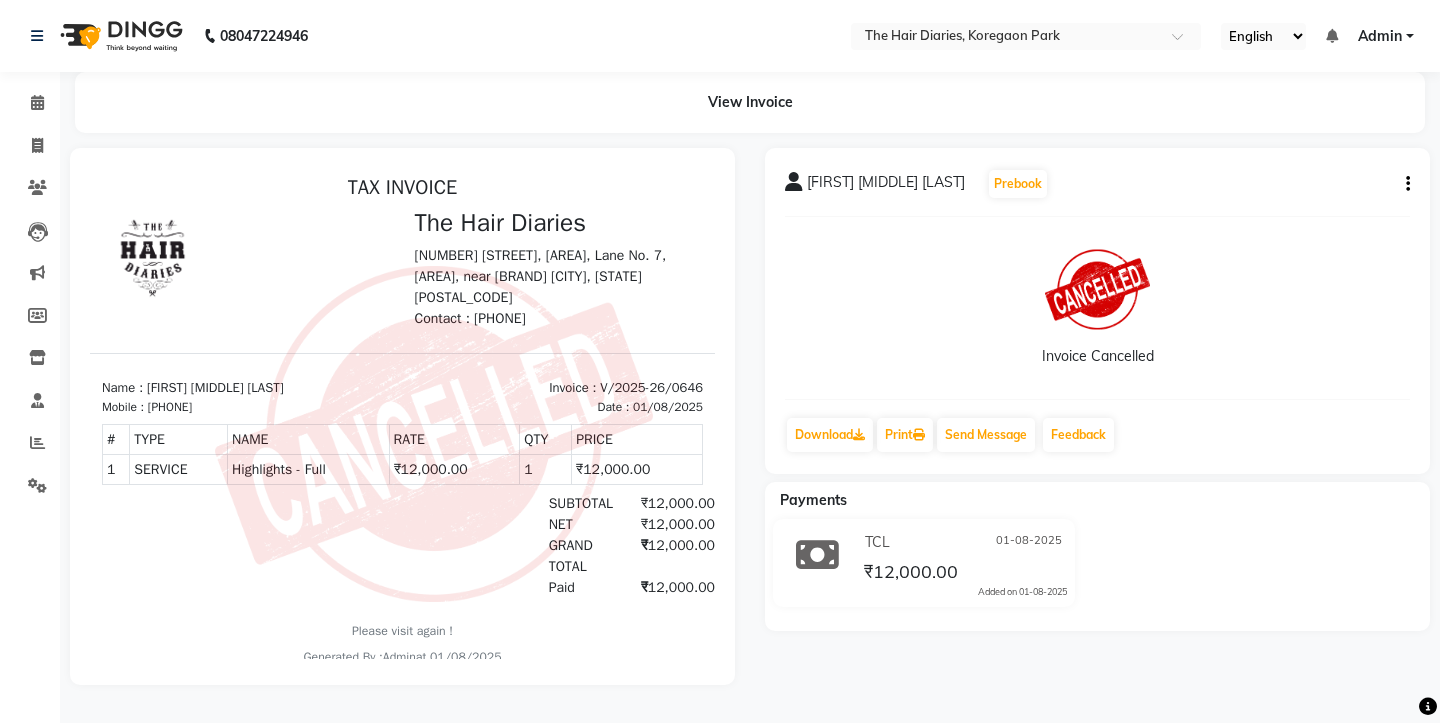scroll, scrollTop: 0, scrollLeft: 0, axis: both 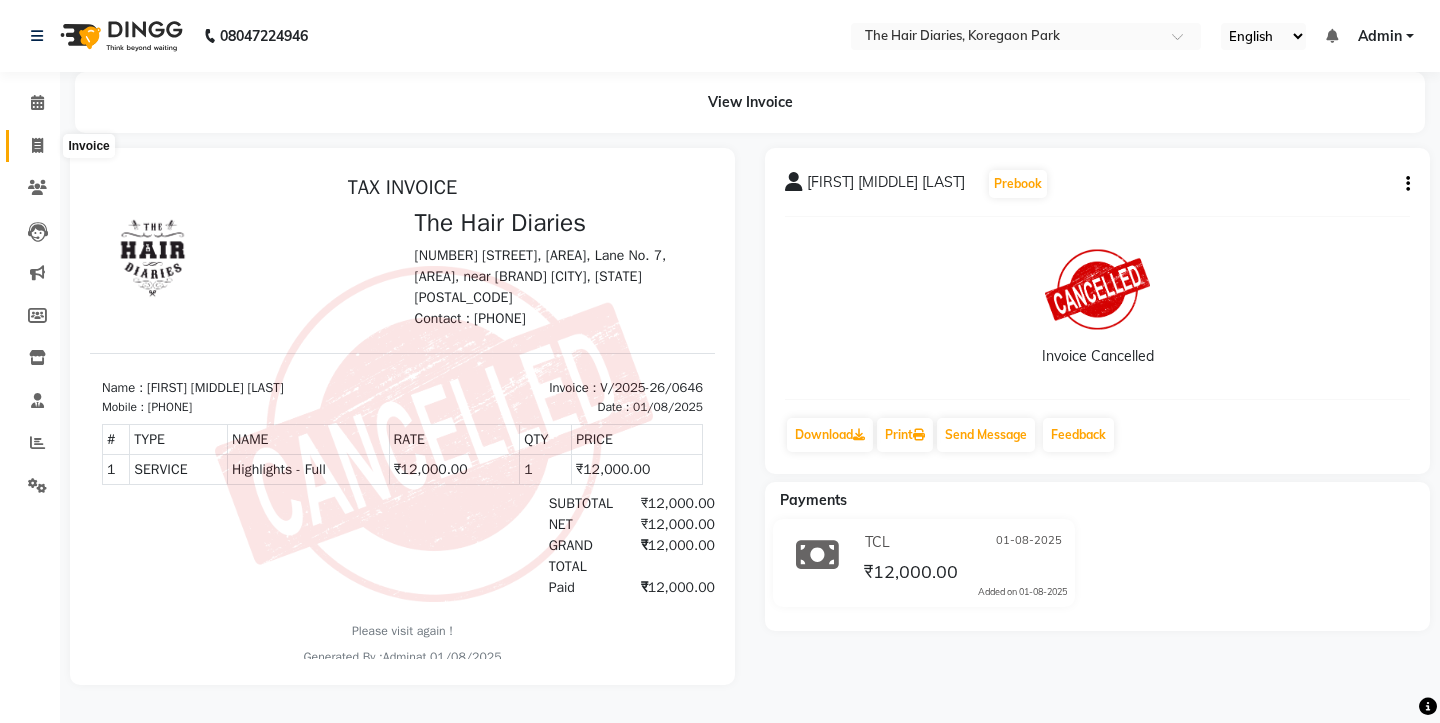 click 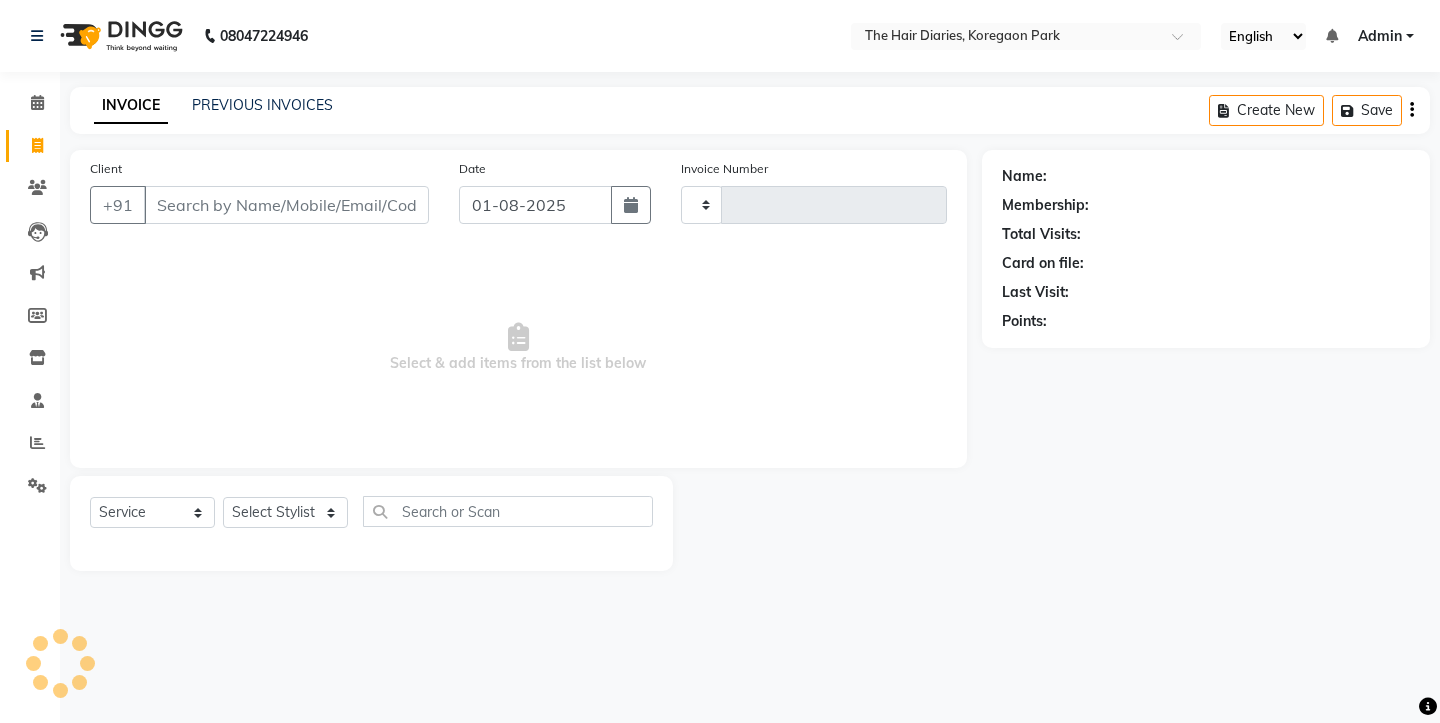 type on "0649" 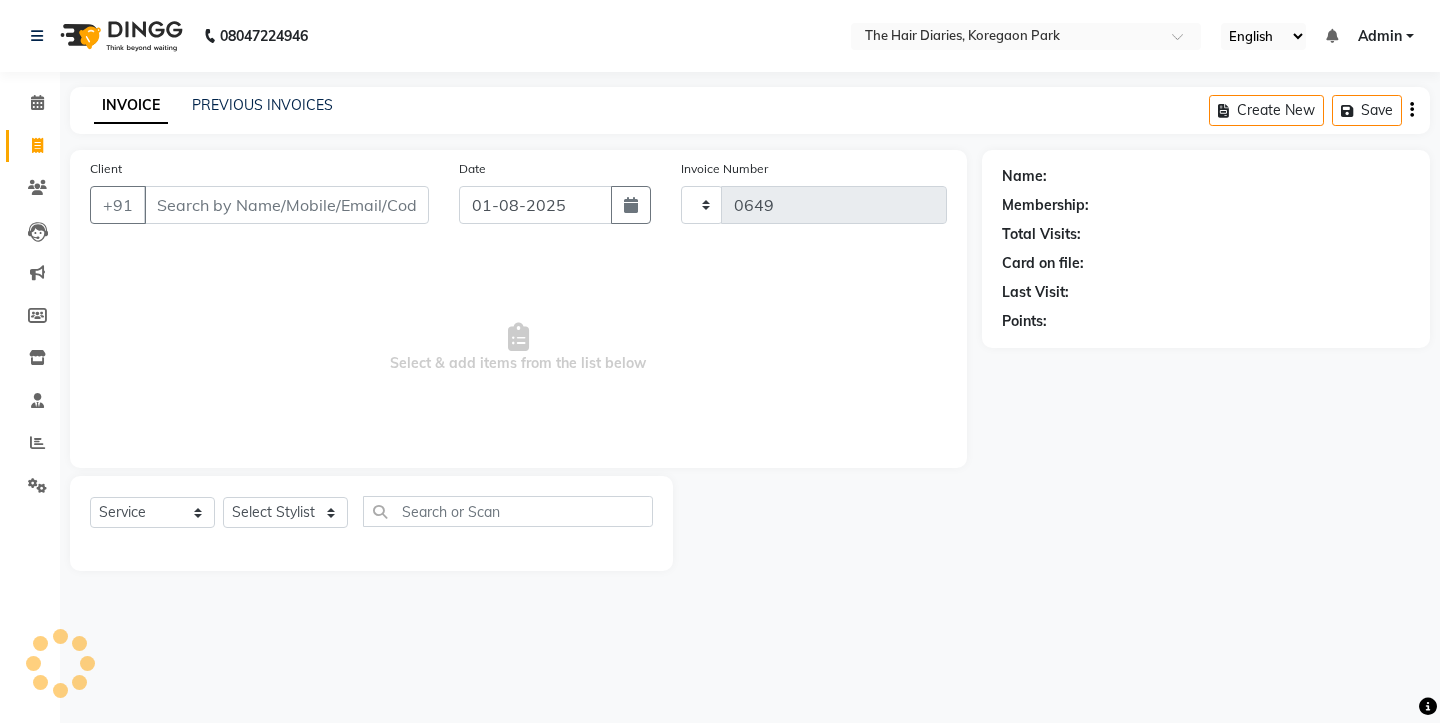 select on "782" 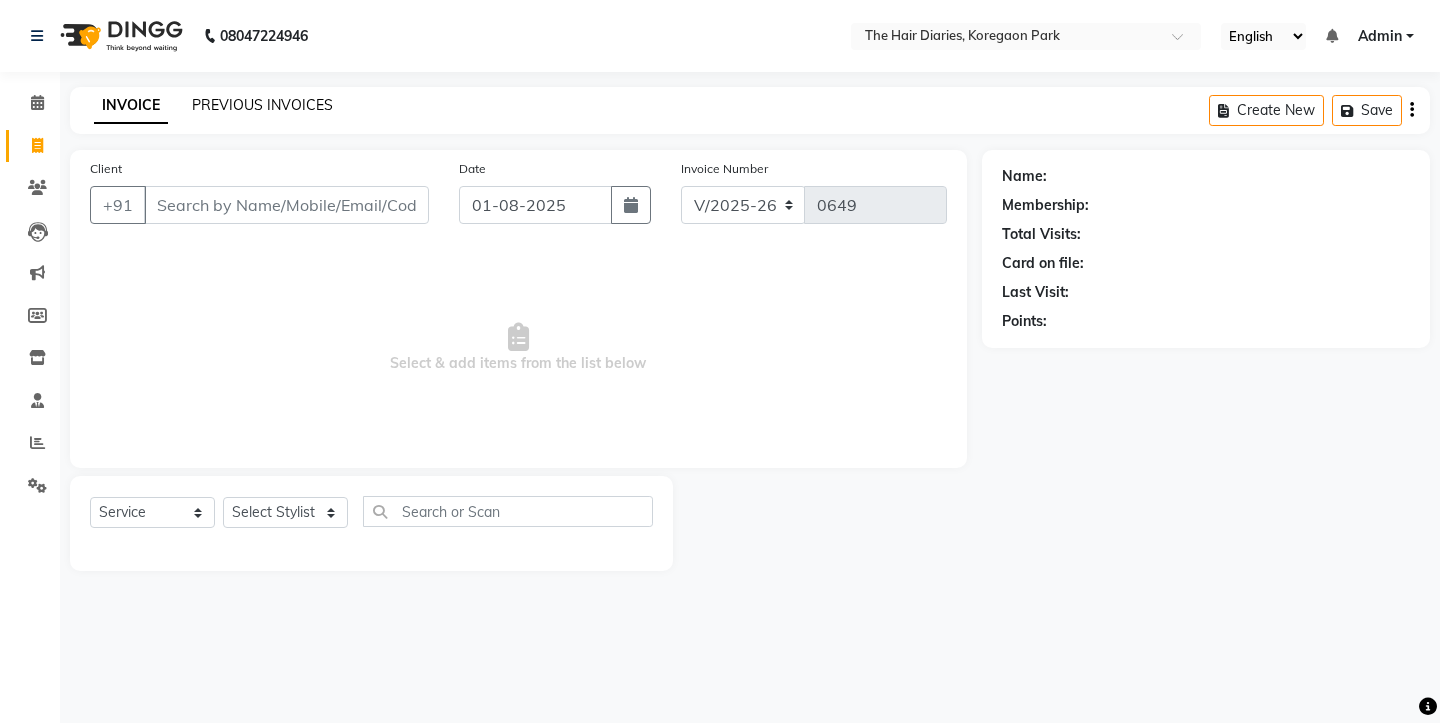 click on "PREVIOUS INVOICES" 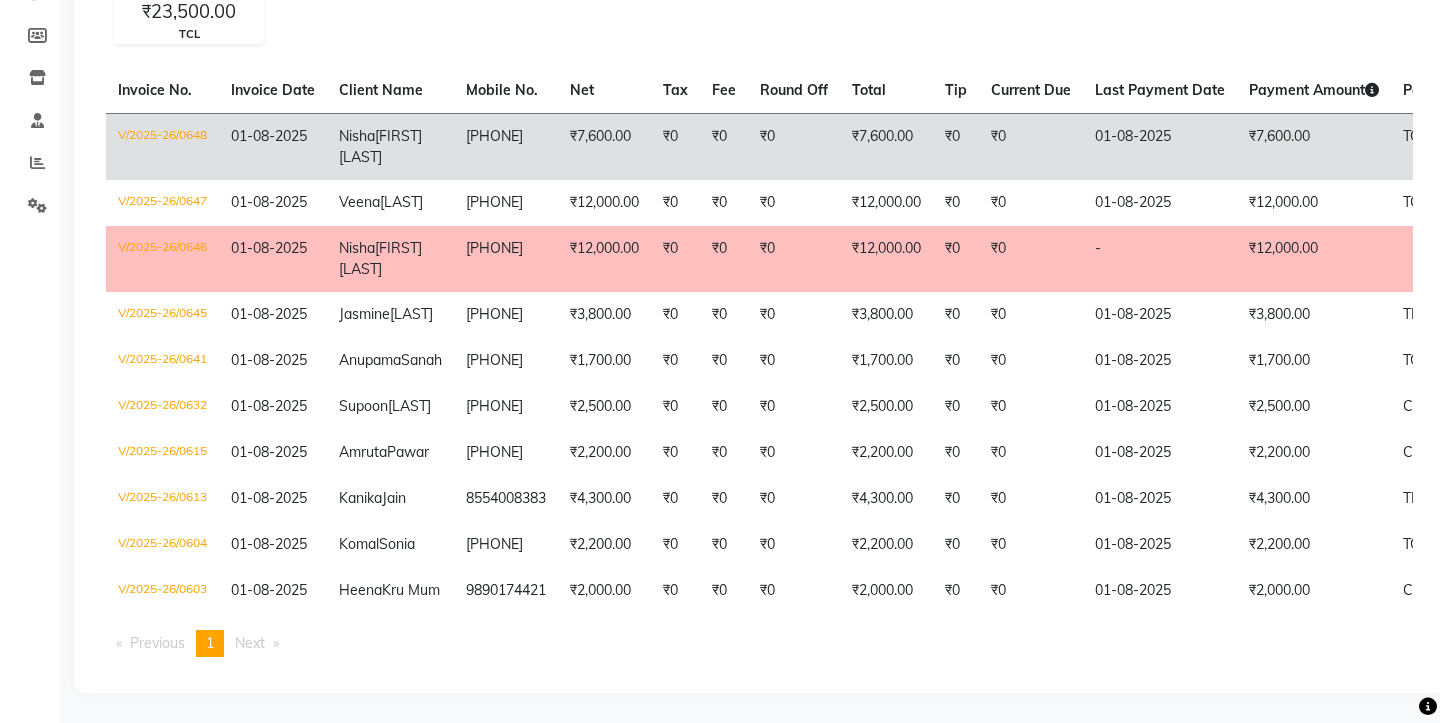 scroll, scrollTop: 359, scrollLeft: 0, axis: vertical 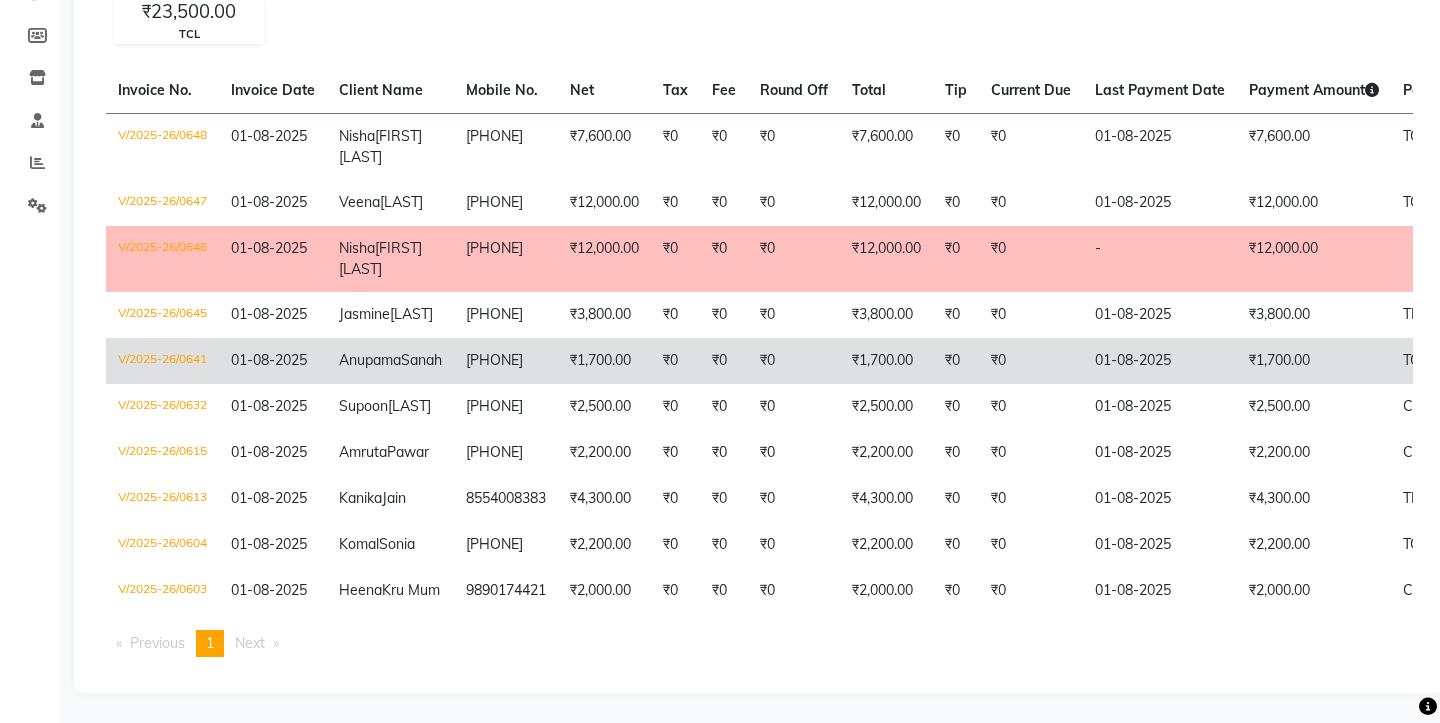 click on "[PHONE]" 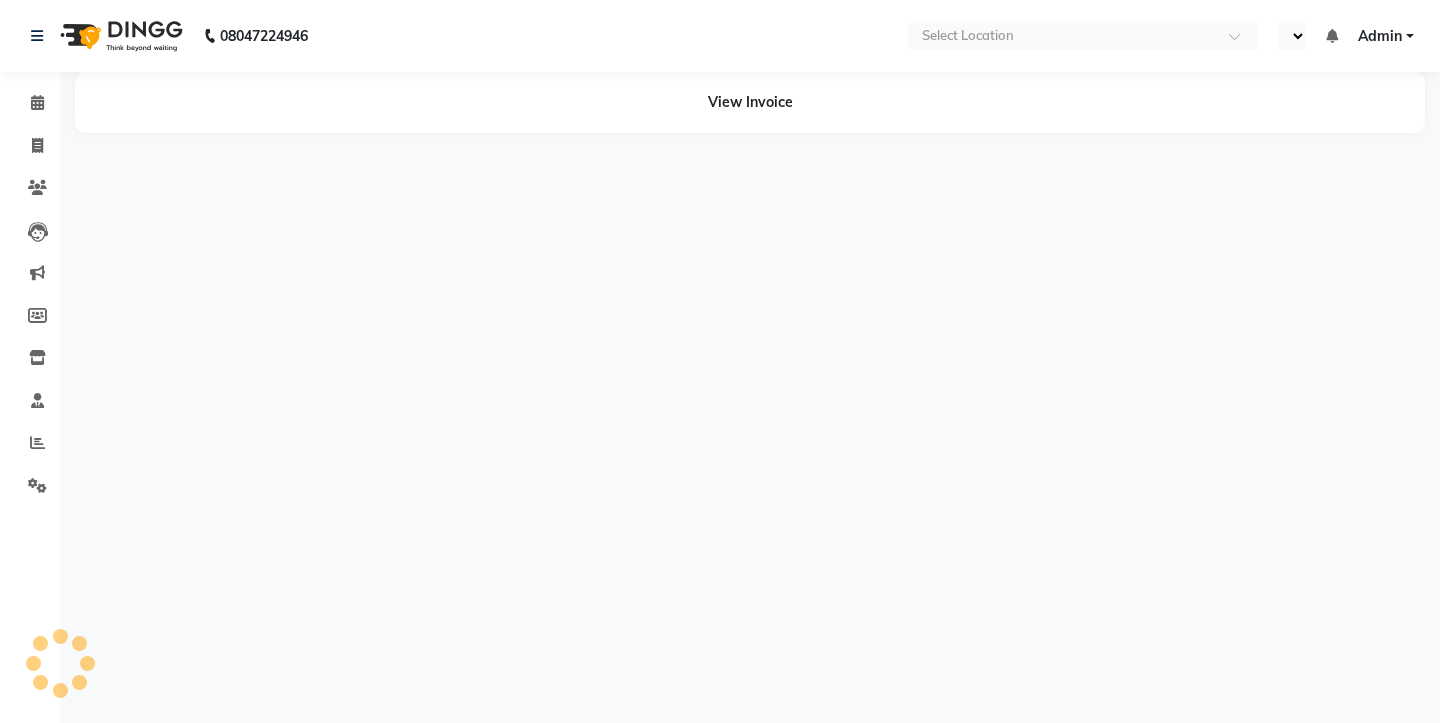 select on "en" 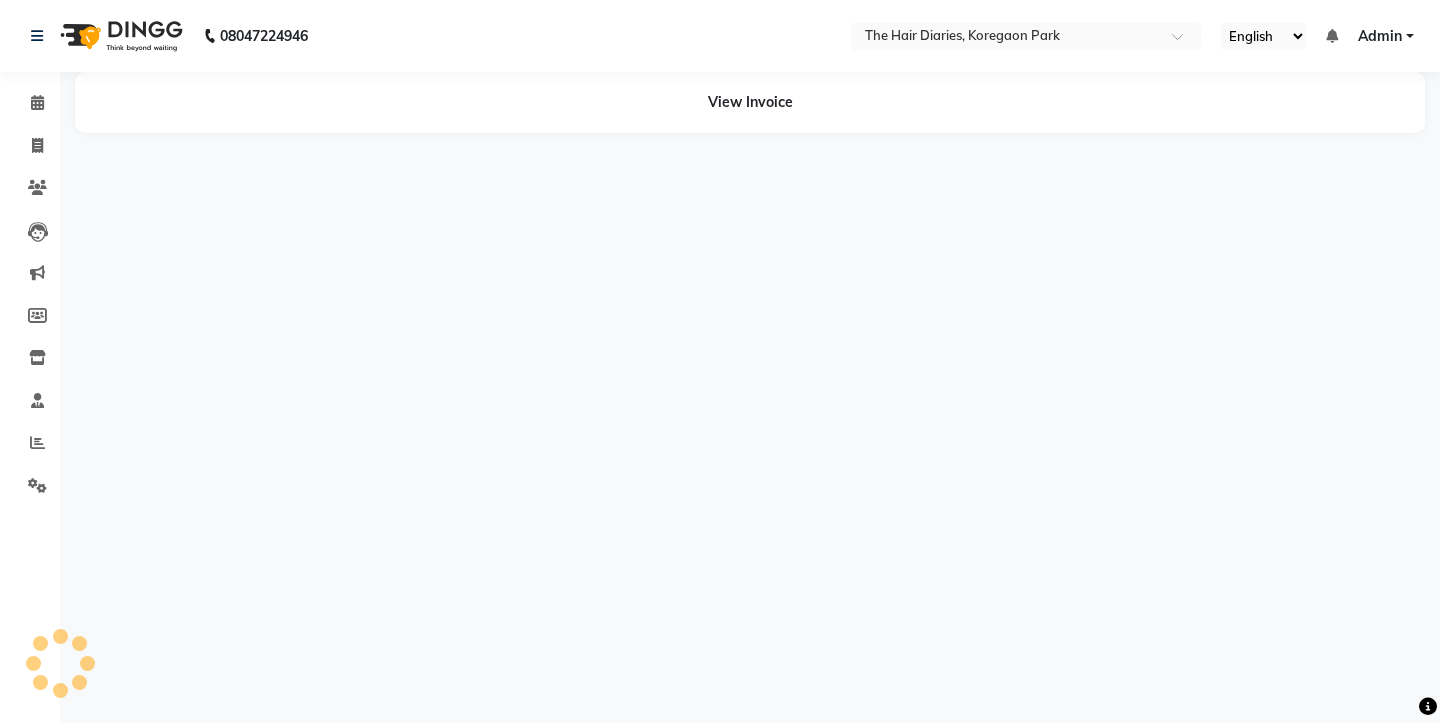 scroll, scrollTop: 0, scrollLeft: 0, axis: both 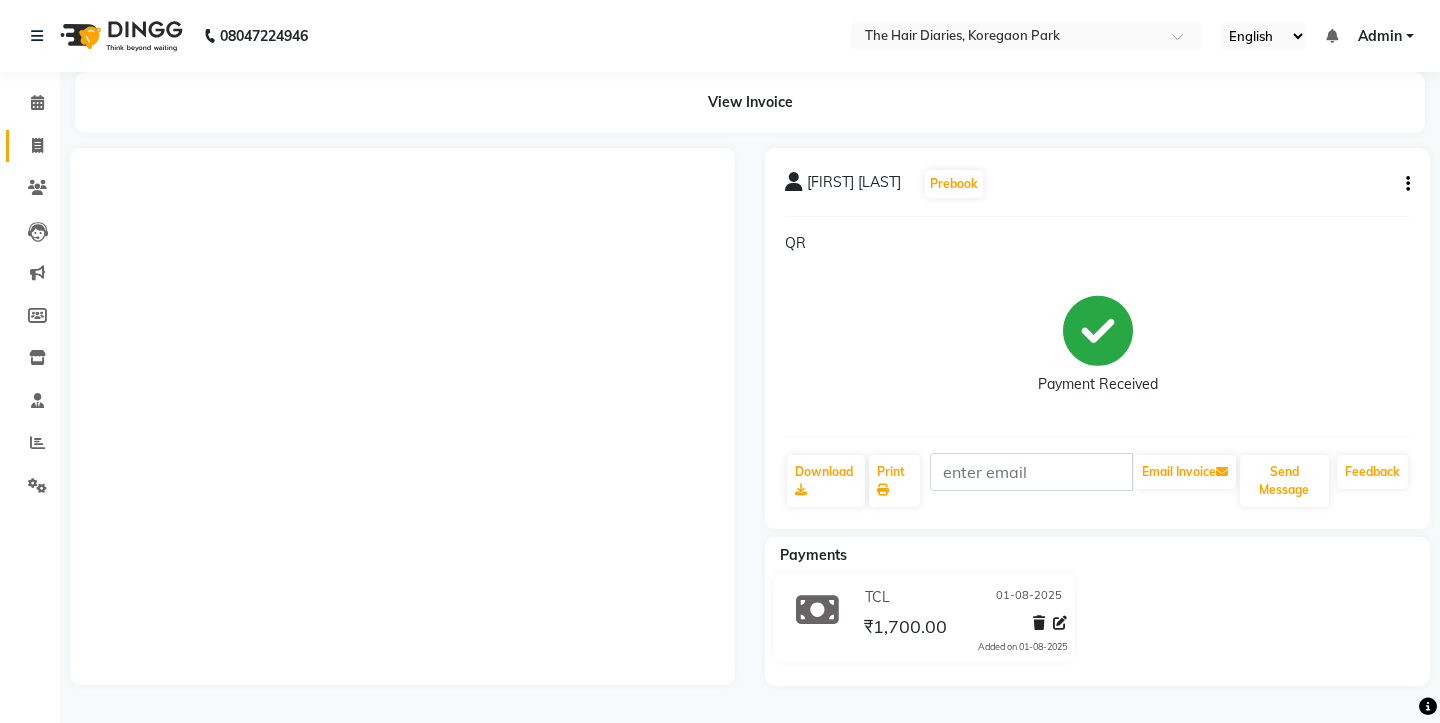 click 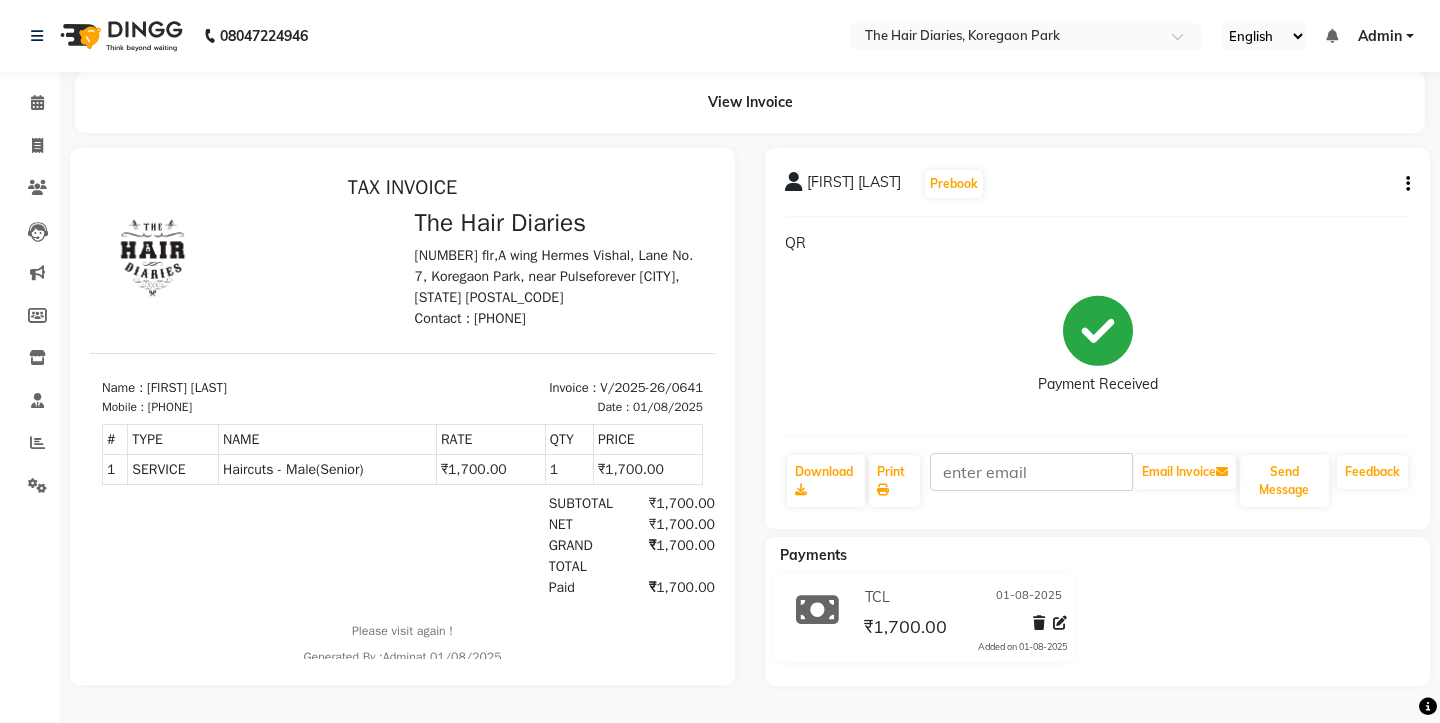 select on "service" 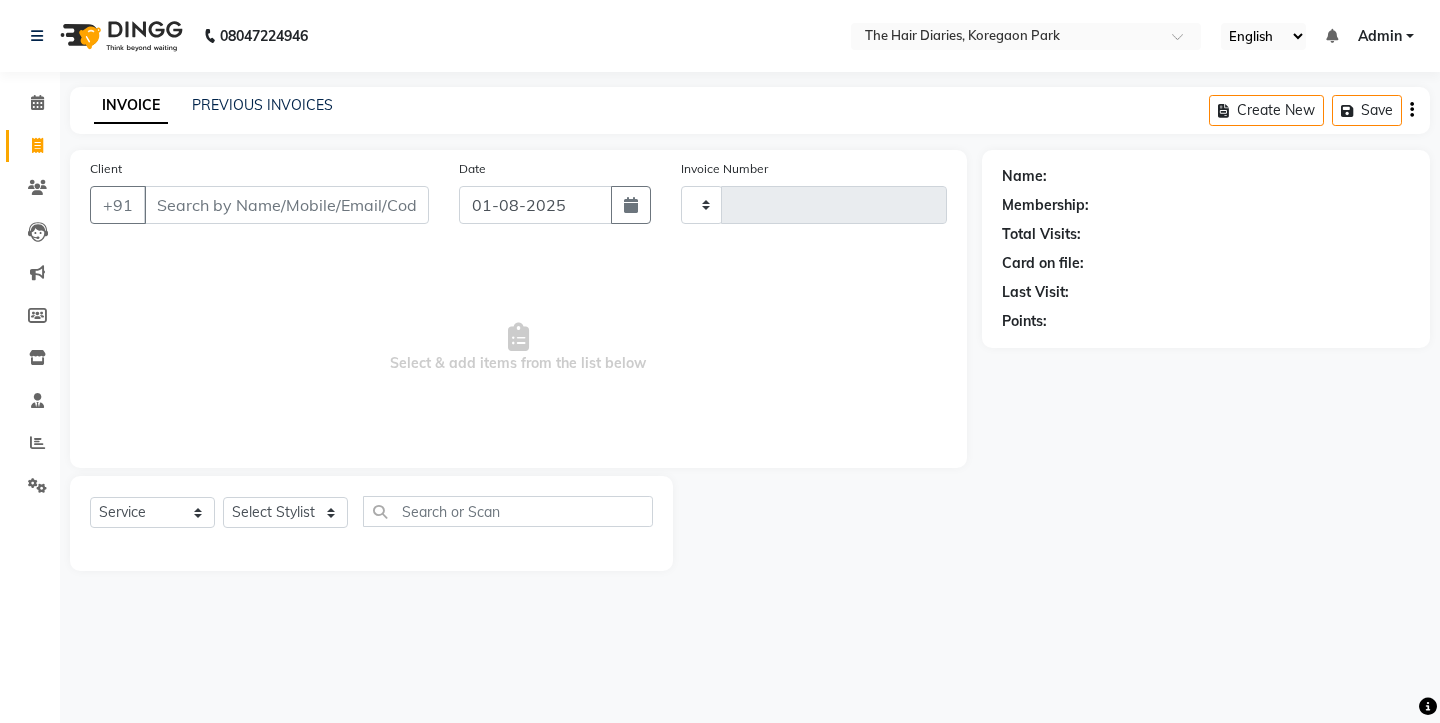type on "0649" 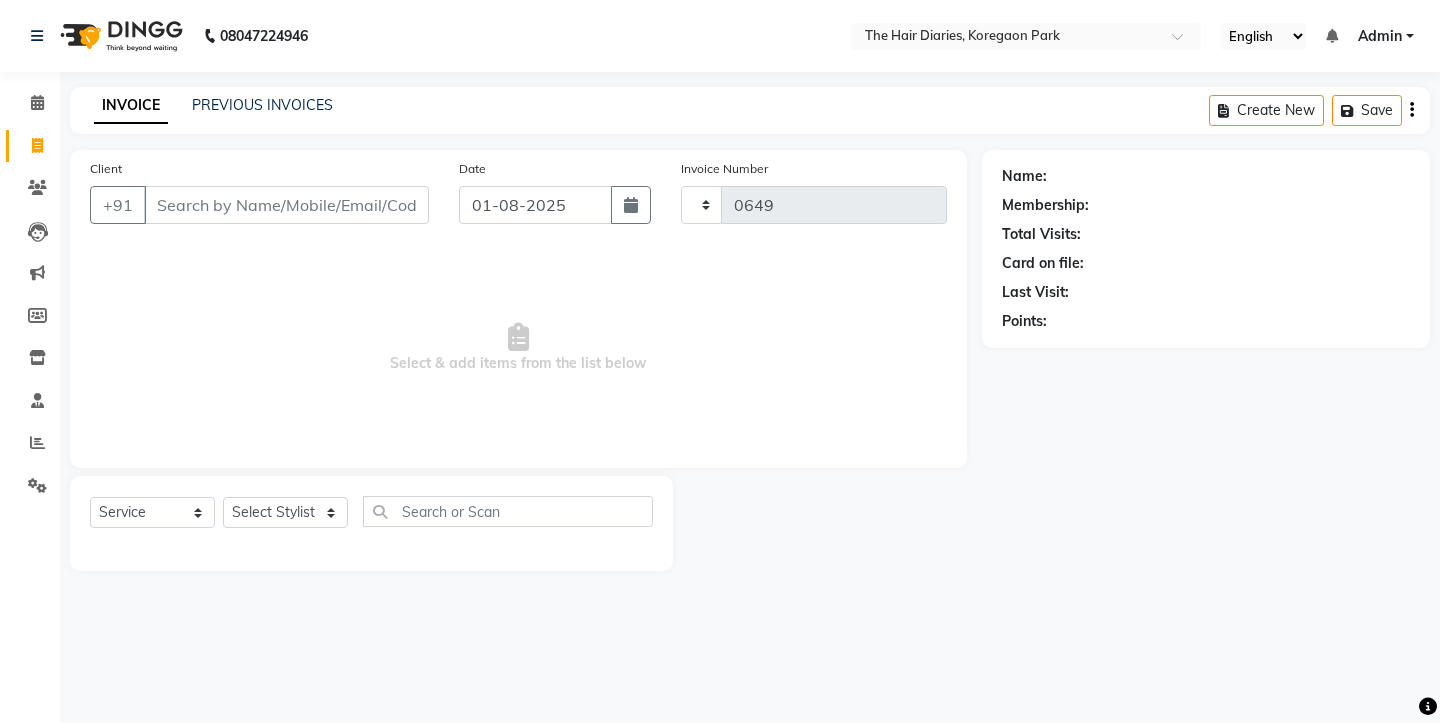 select on "782" 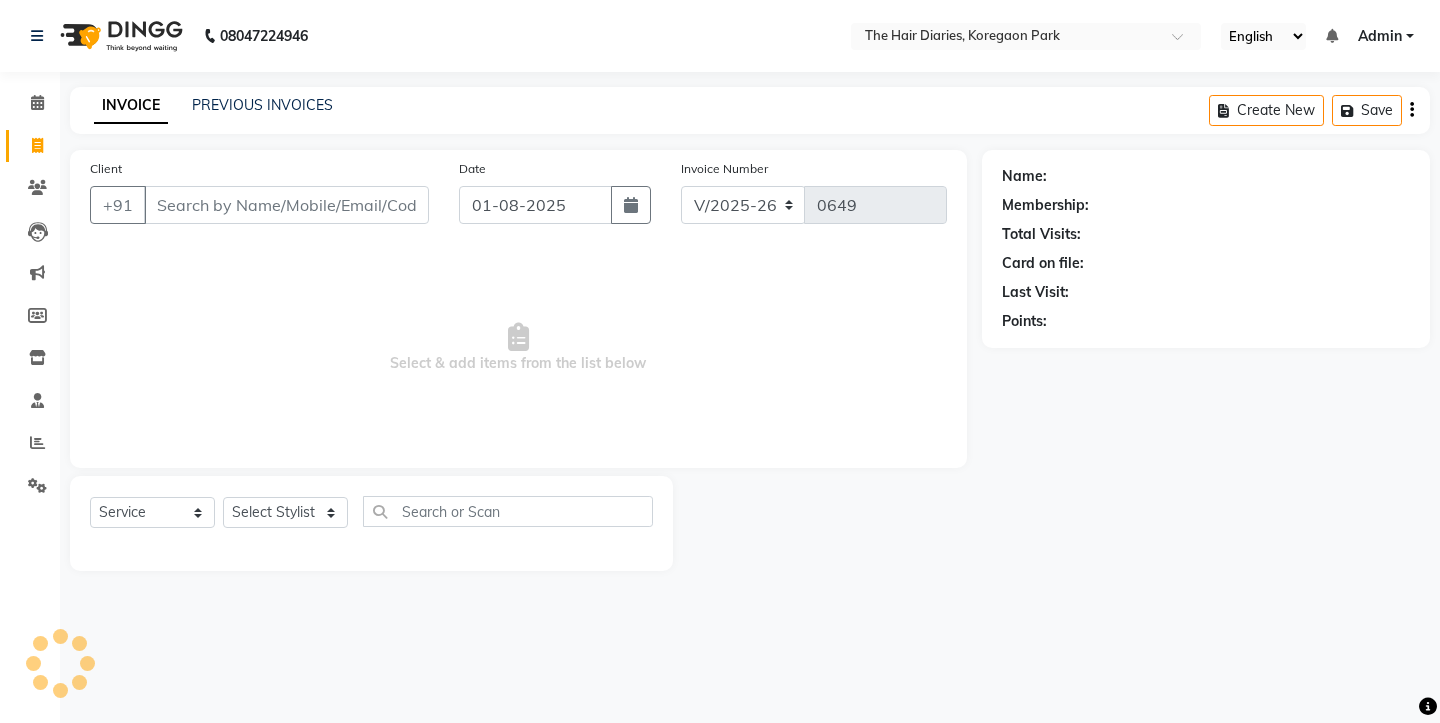 scroll, scrollTop: 0, scrollLeft: 0, axis: both 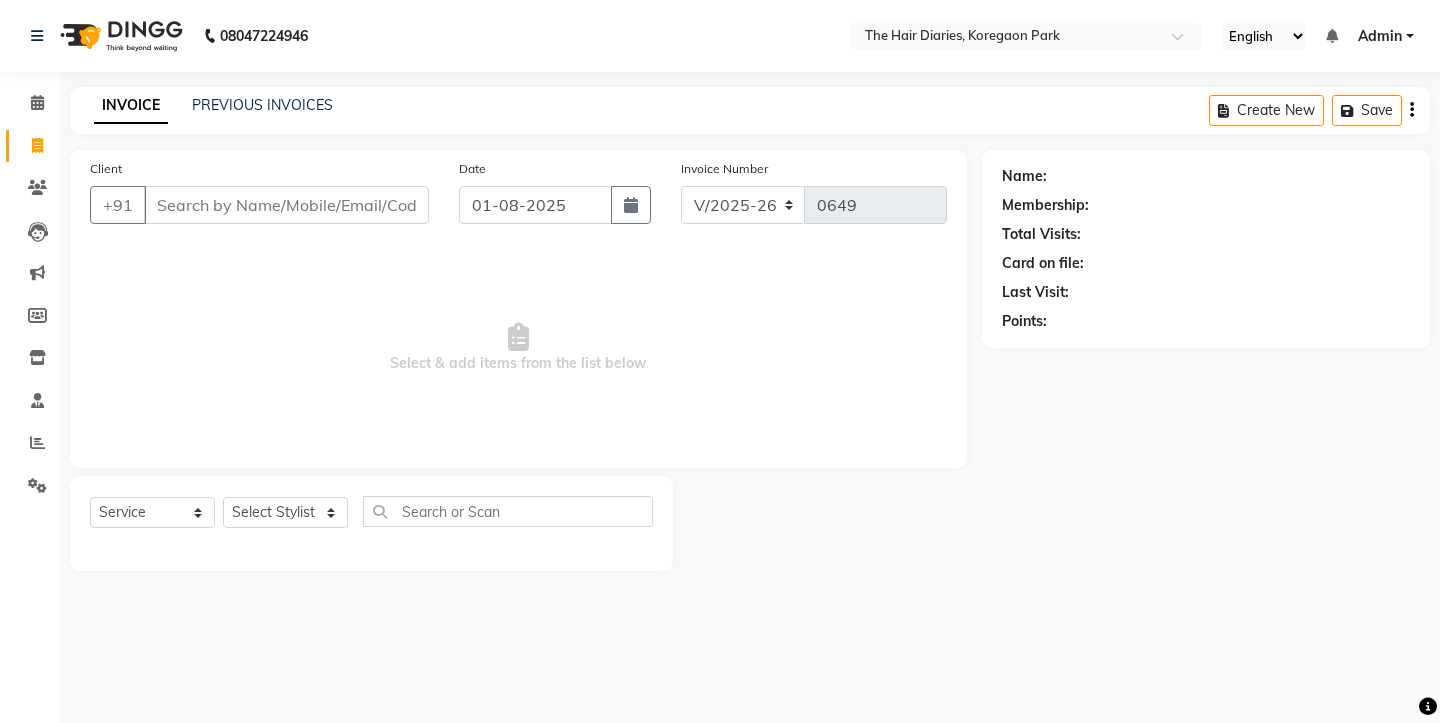 click 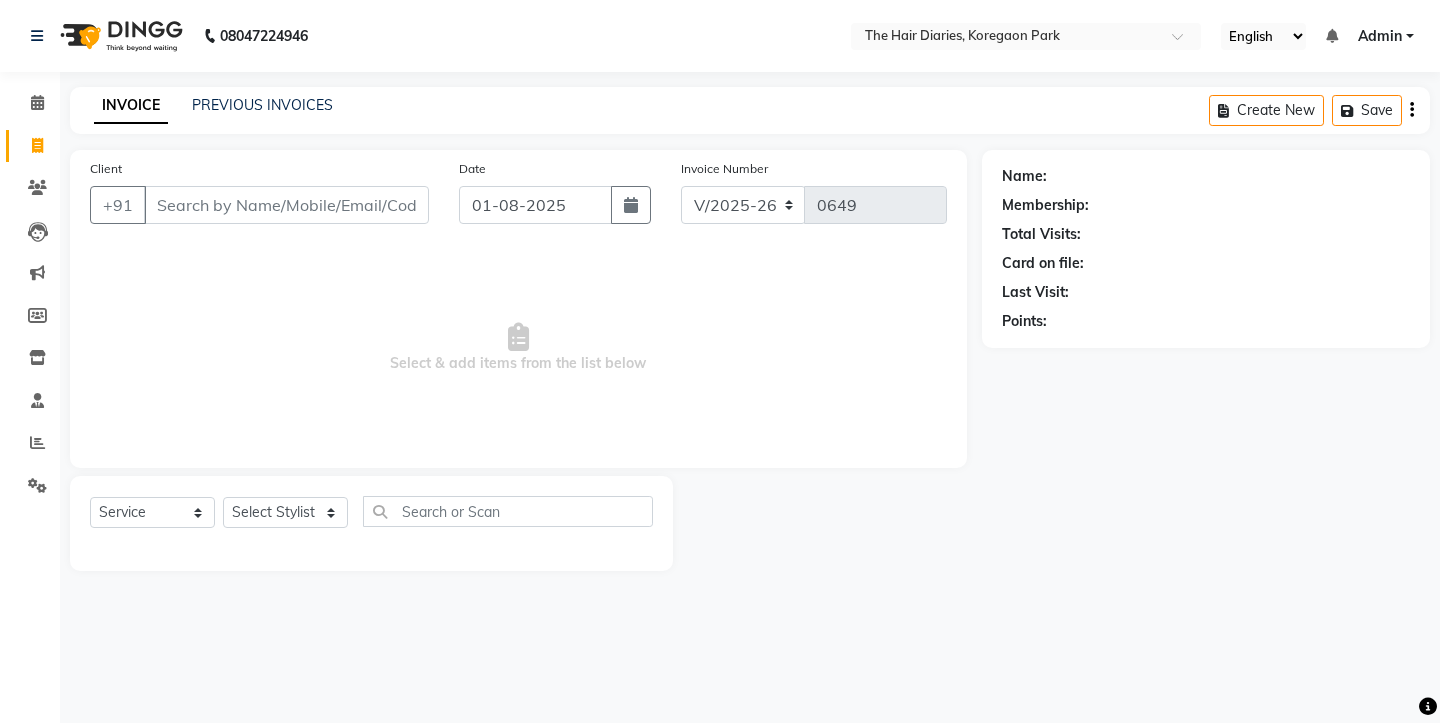 click 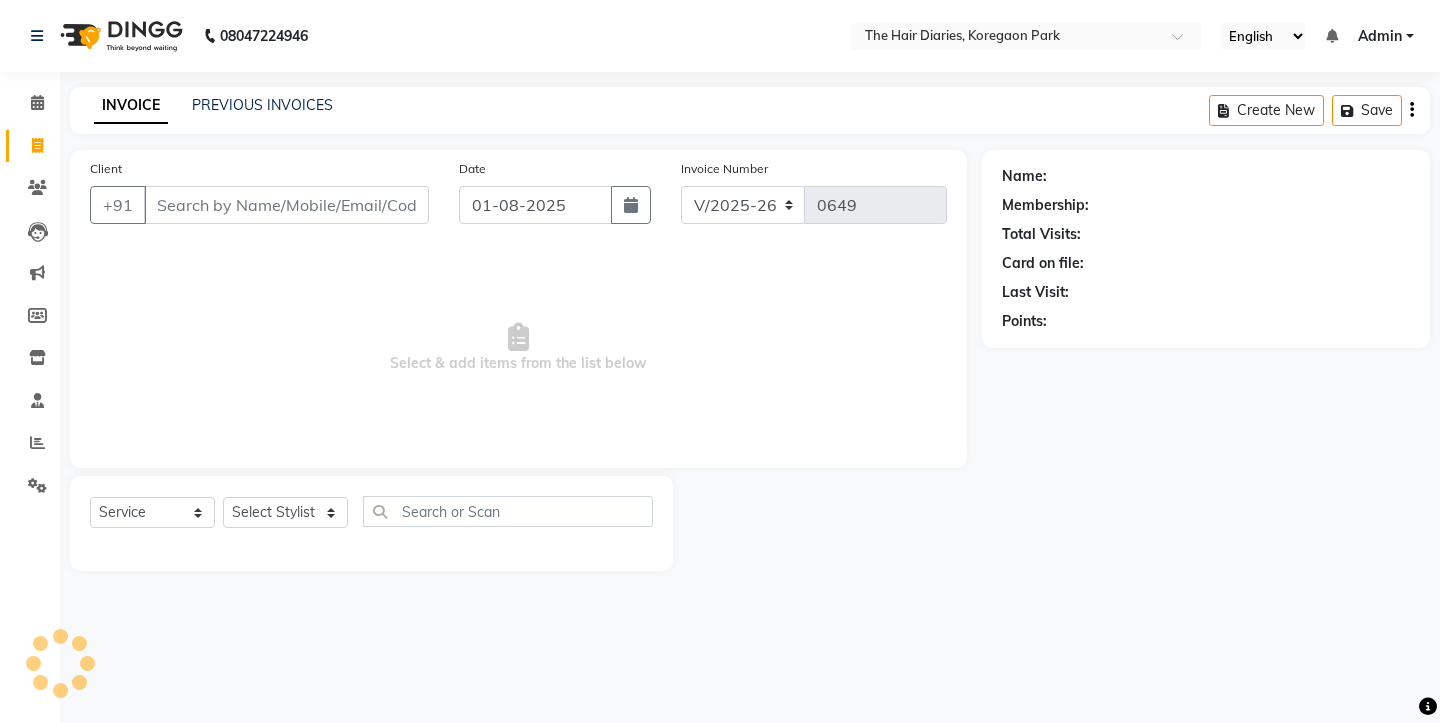 click 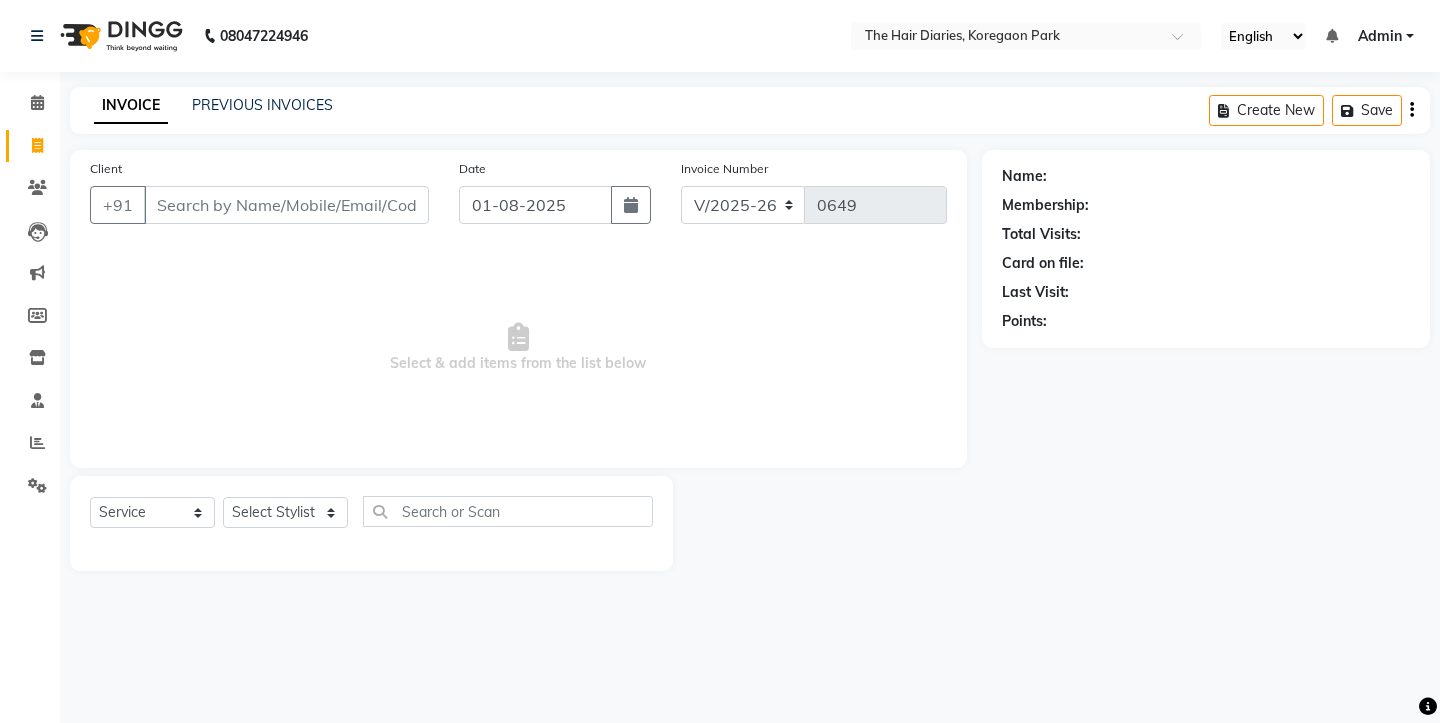 click on "Admin" at bounding box center (1380, 36) 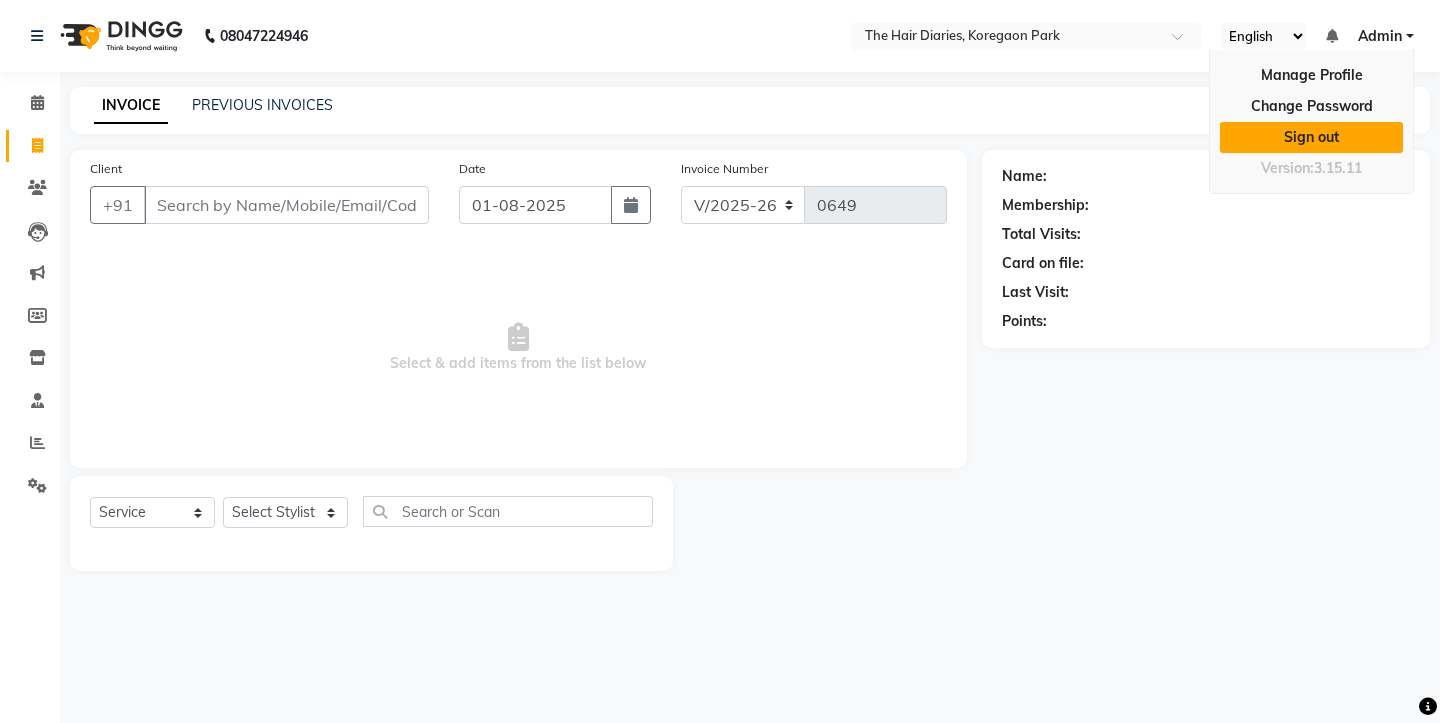 click on "Sign out" at bounding box center [1311, 137] 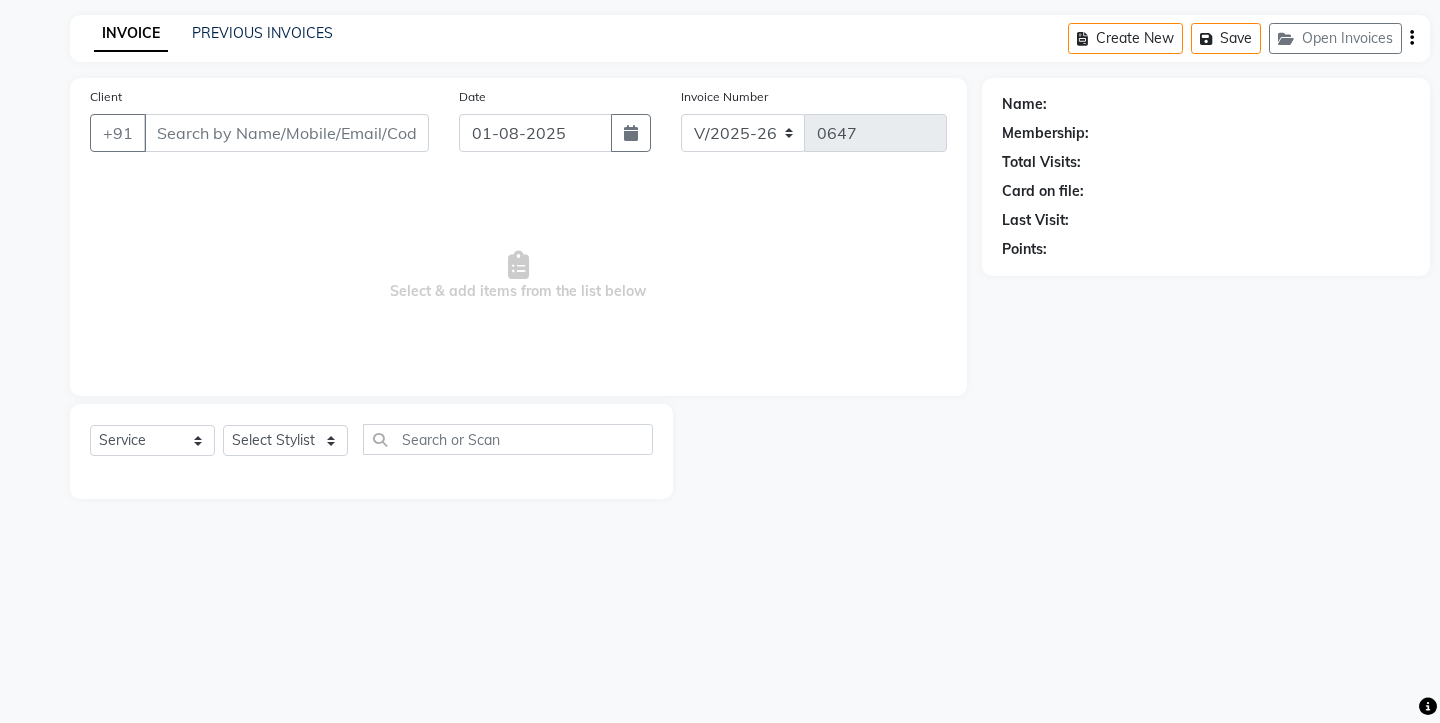 select on "782" 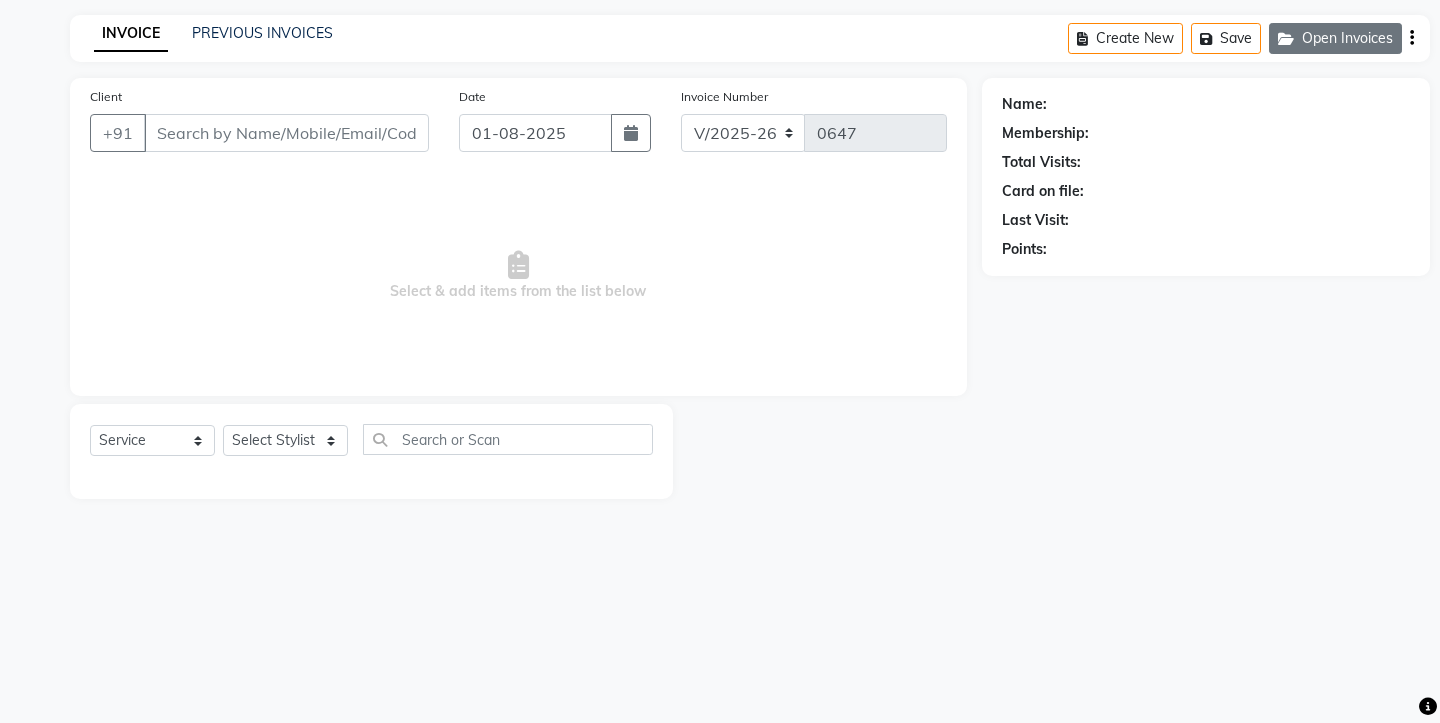 scroll, scrollTop: 0, scrollLeft: 0, axis: both 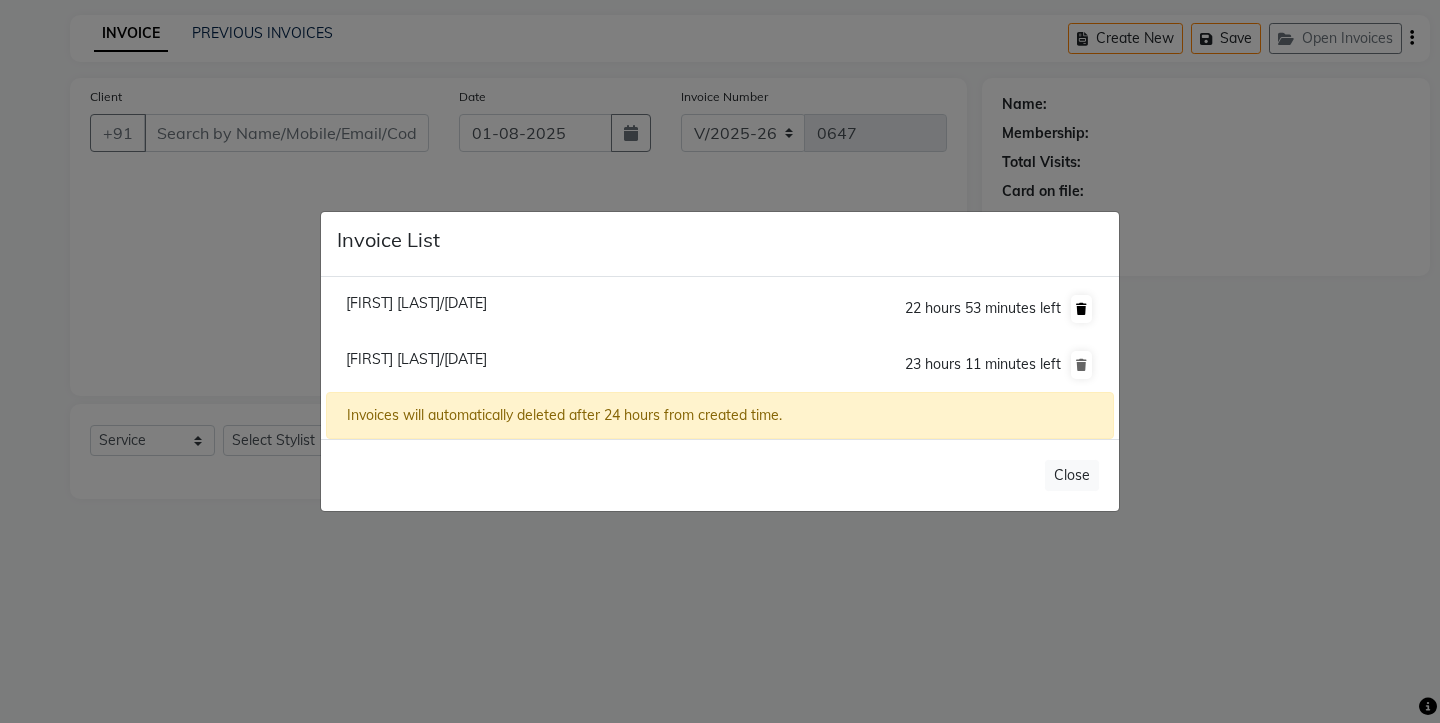 click 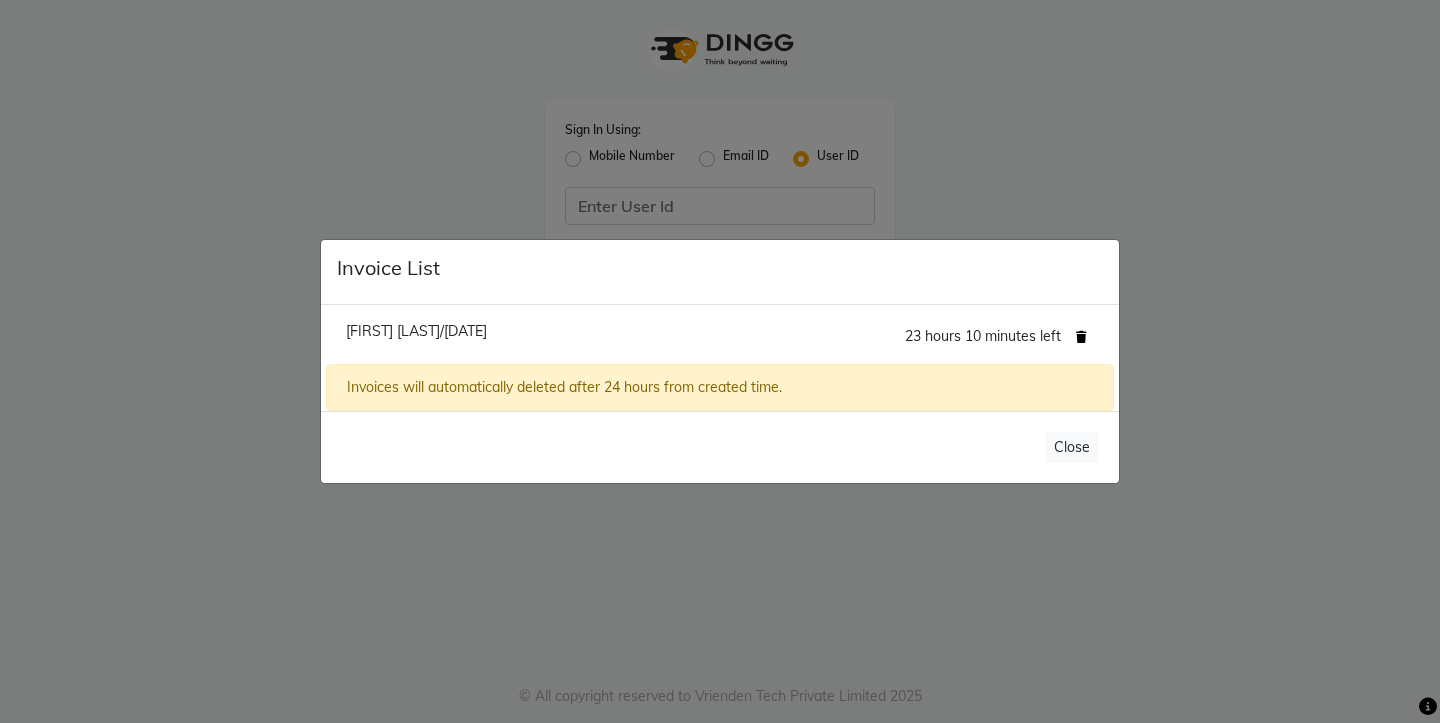 click 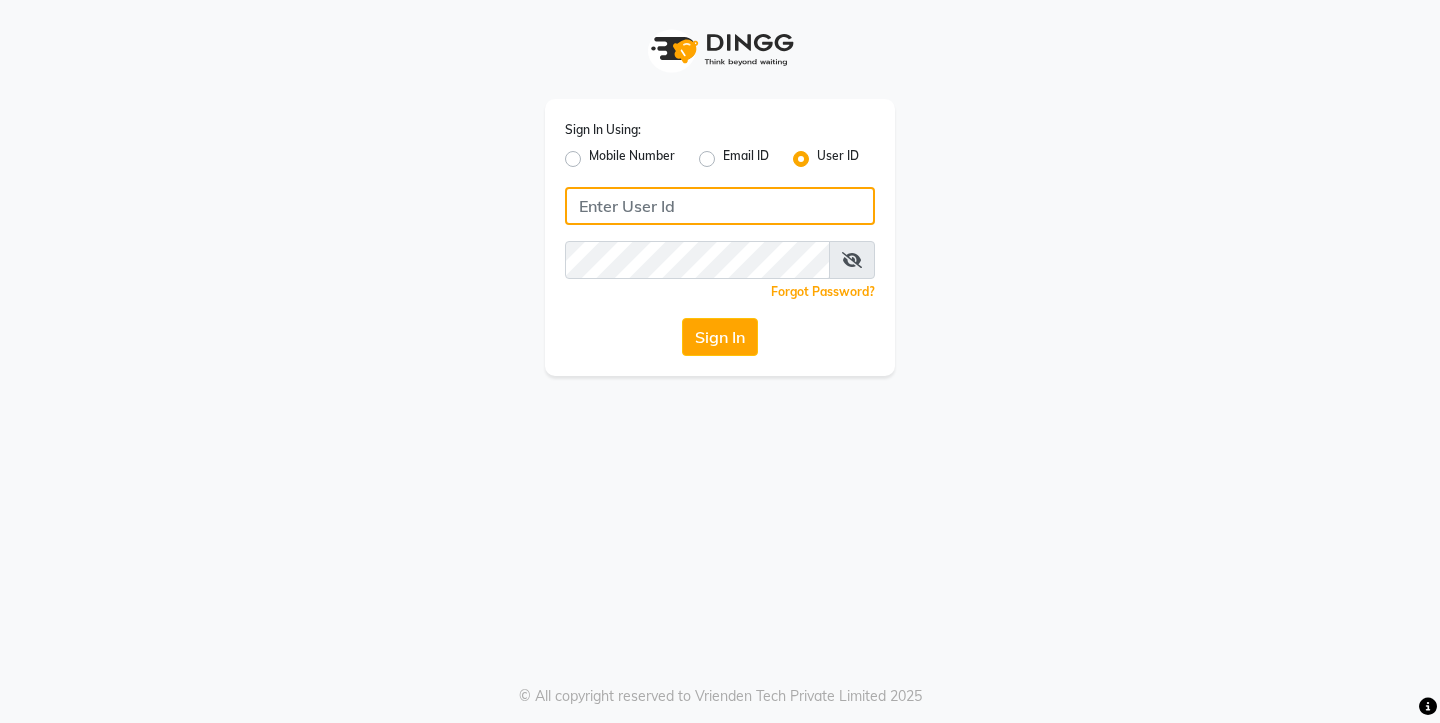 click 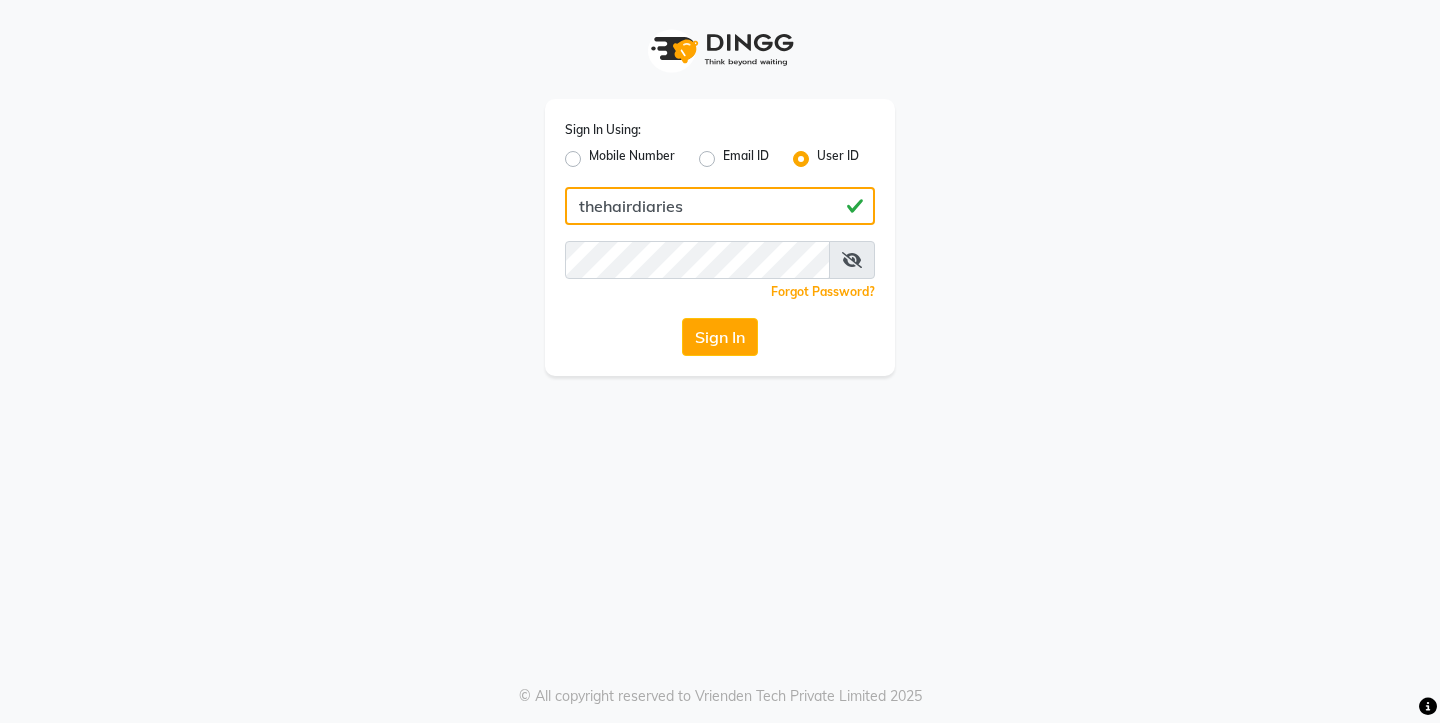 type on "thehairdiaries" 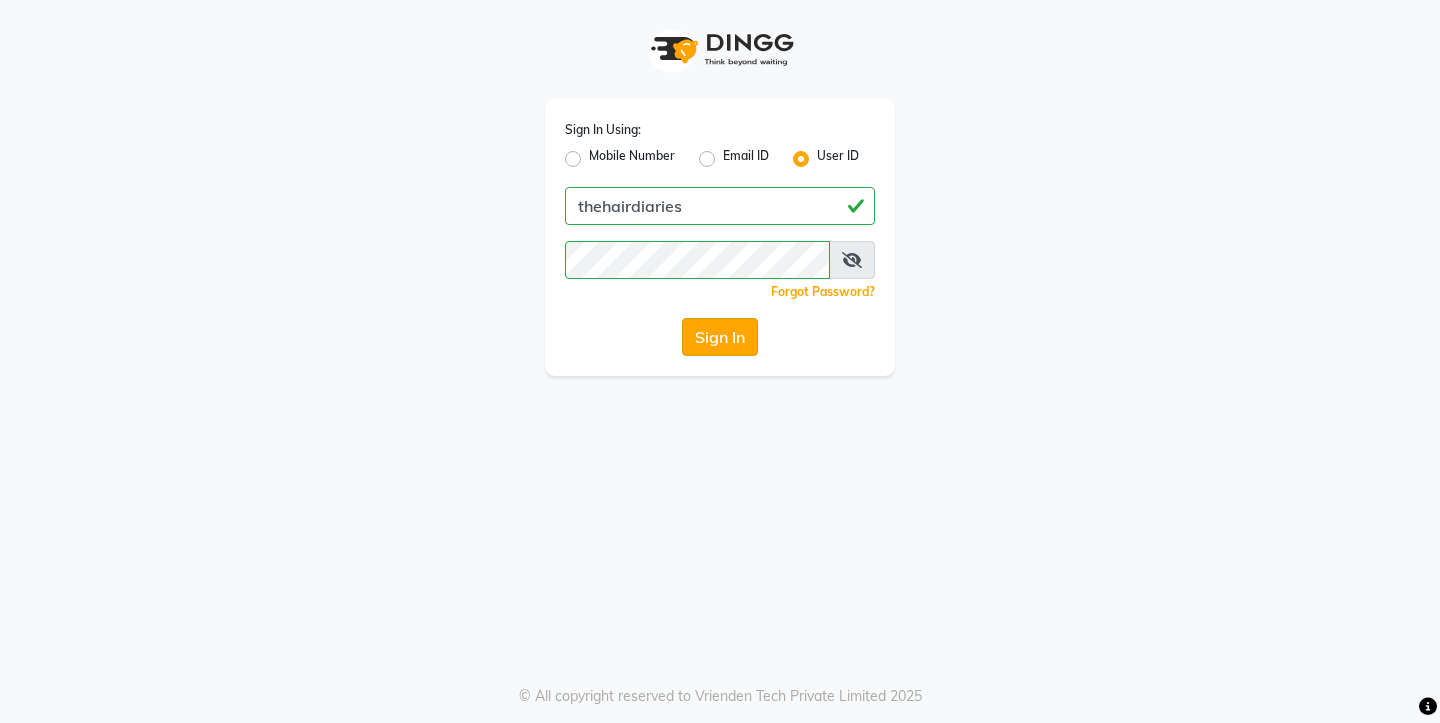 click on "Sign In" 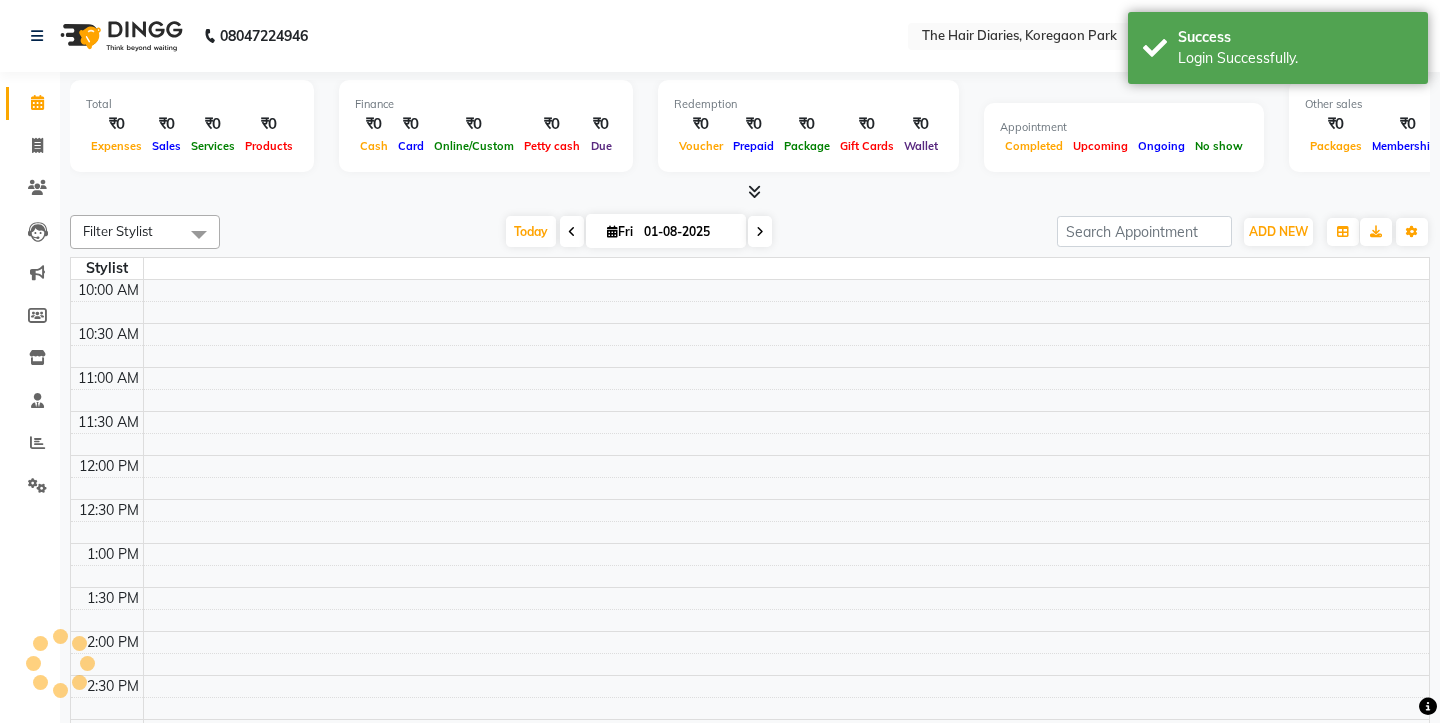 select on "en" 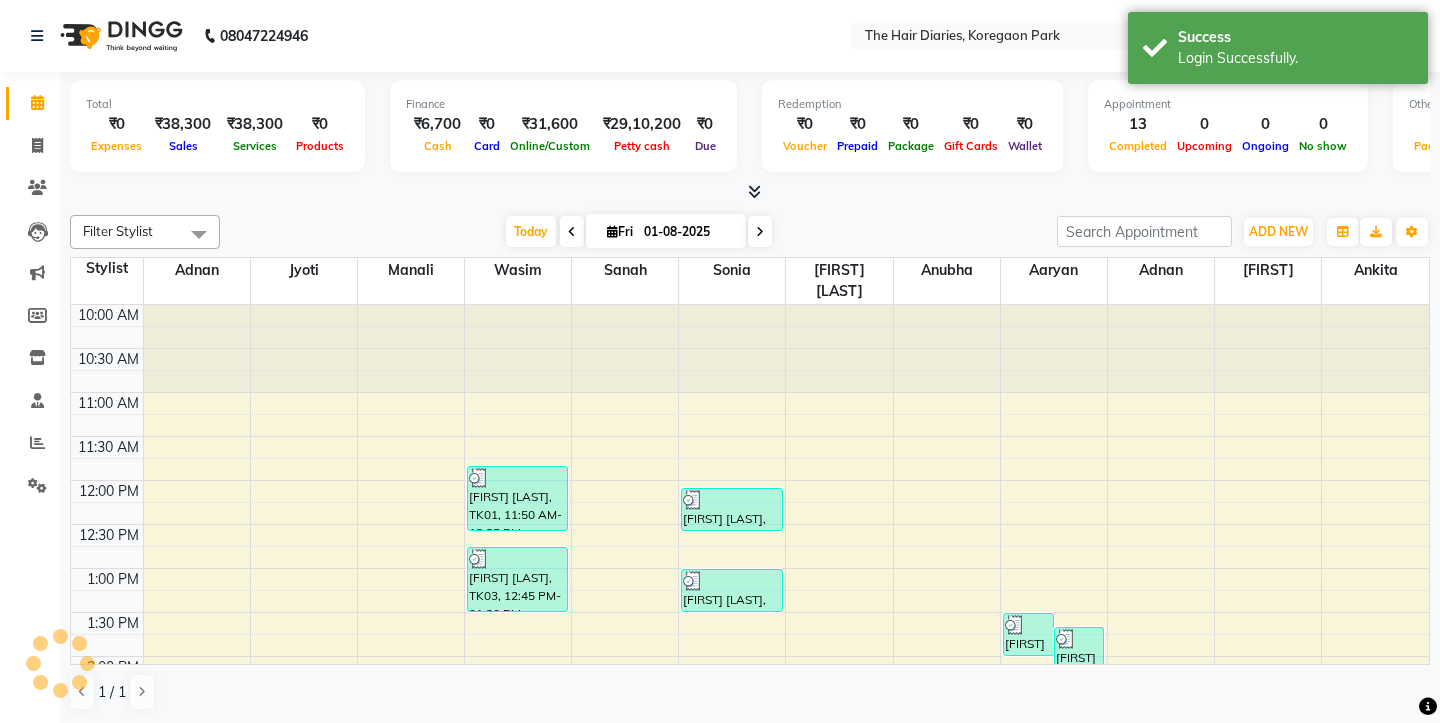 scroll, scrollTop: 482, scrollLeft: 0, axis: vertical 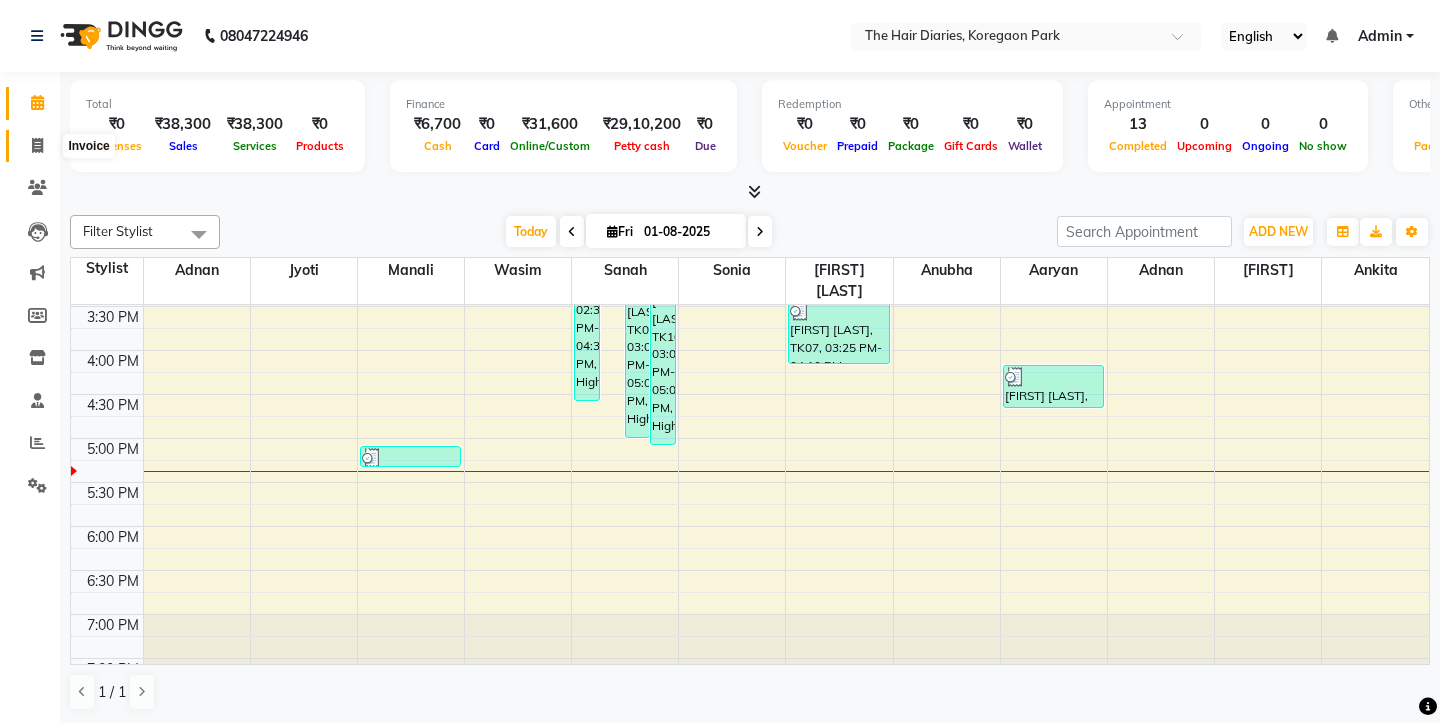 click 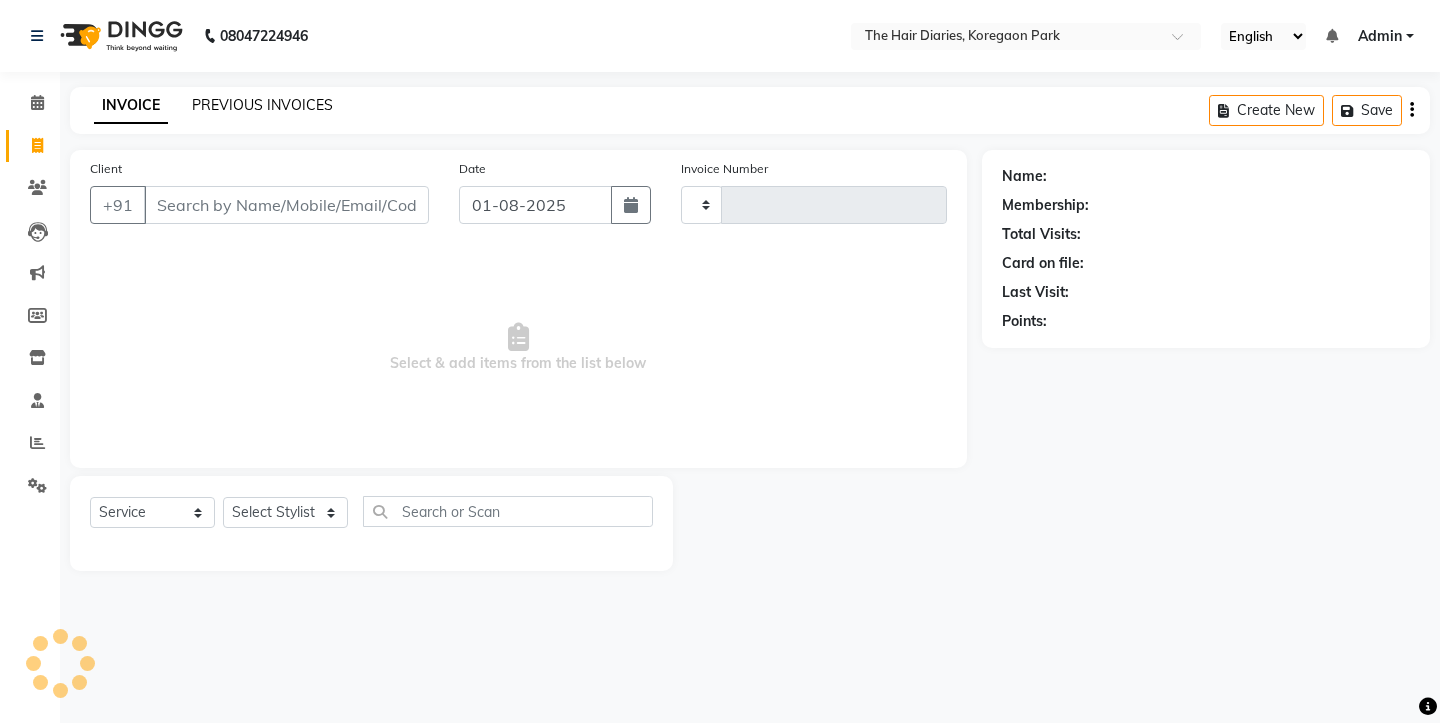 click on "PREVIOUS INVOICES" 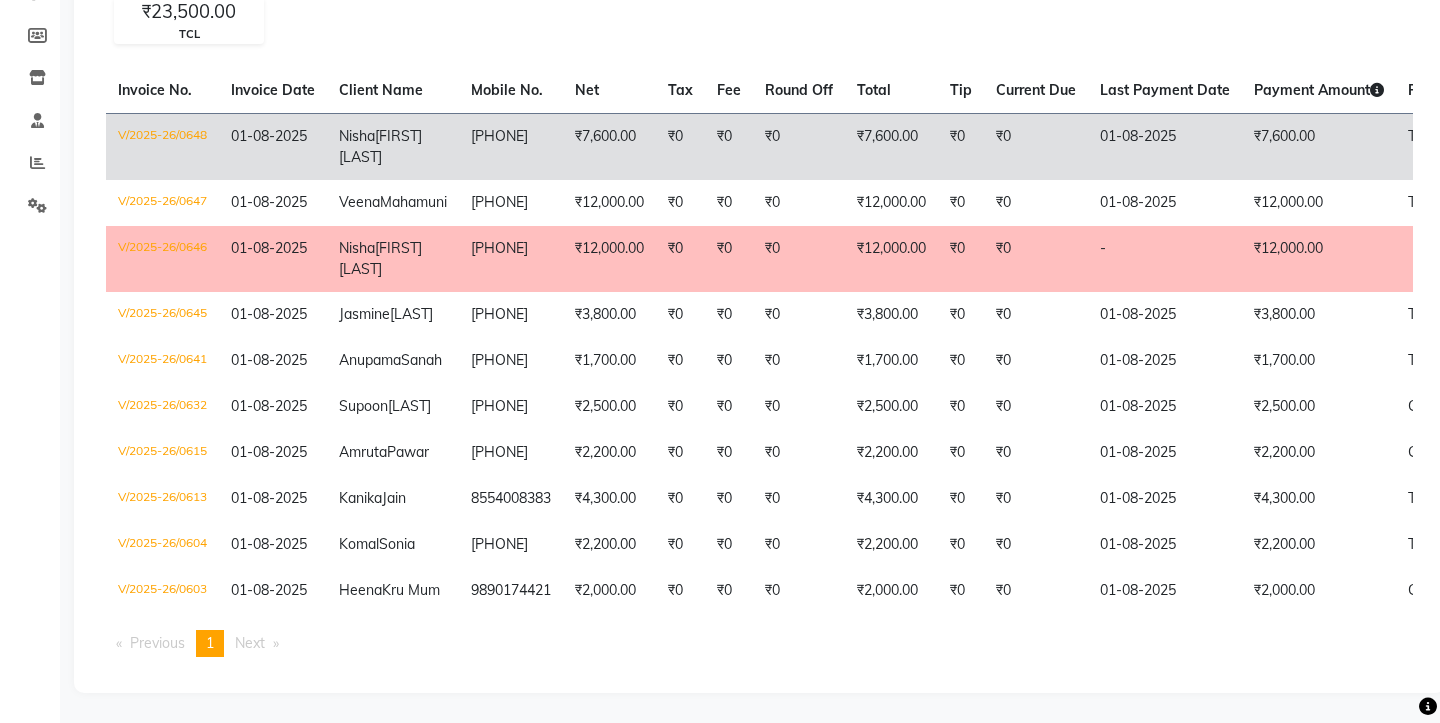scroll, scrollTop: 430, scrollLeft: 0, axis: vertical 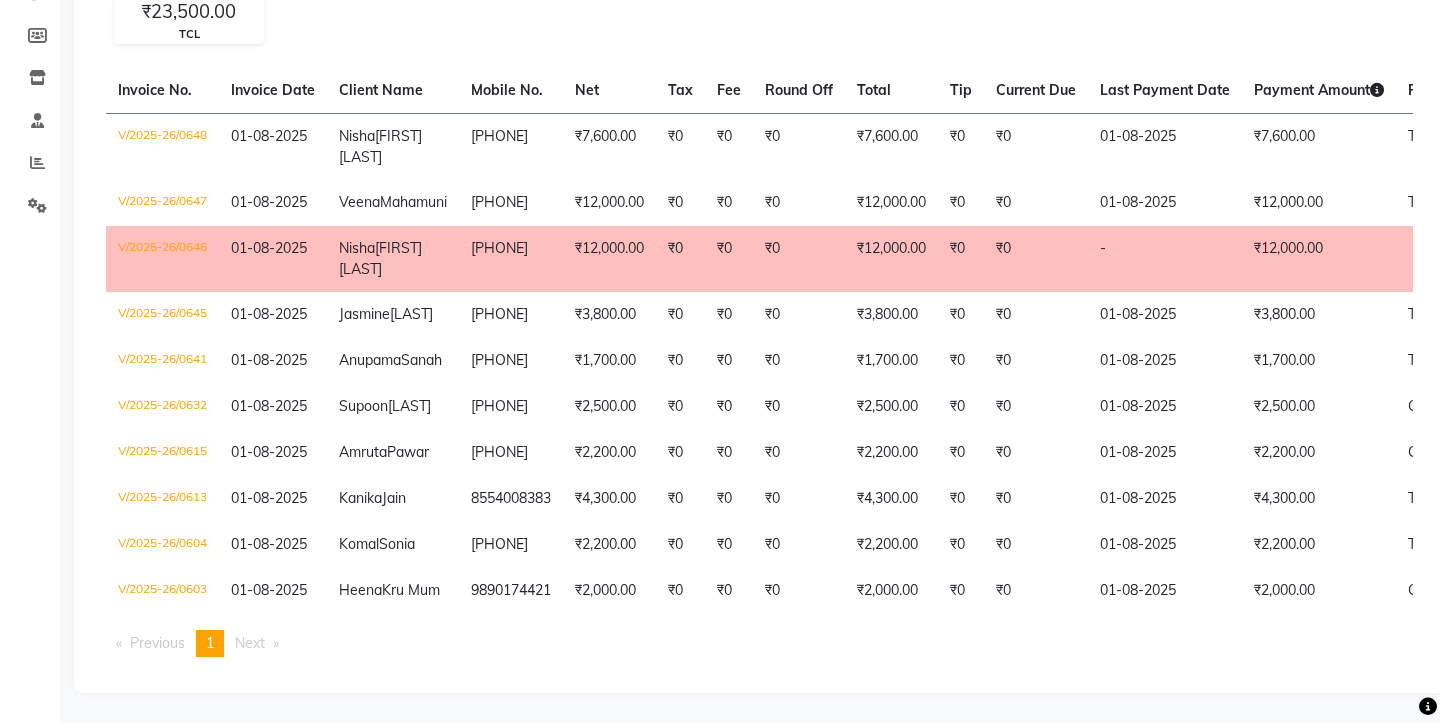 click on "₹0" 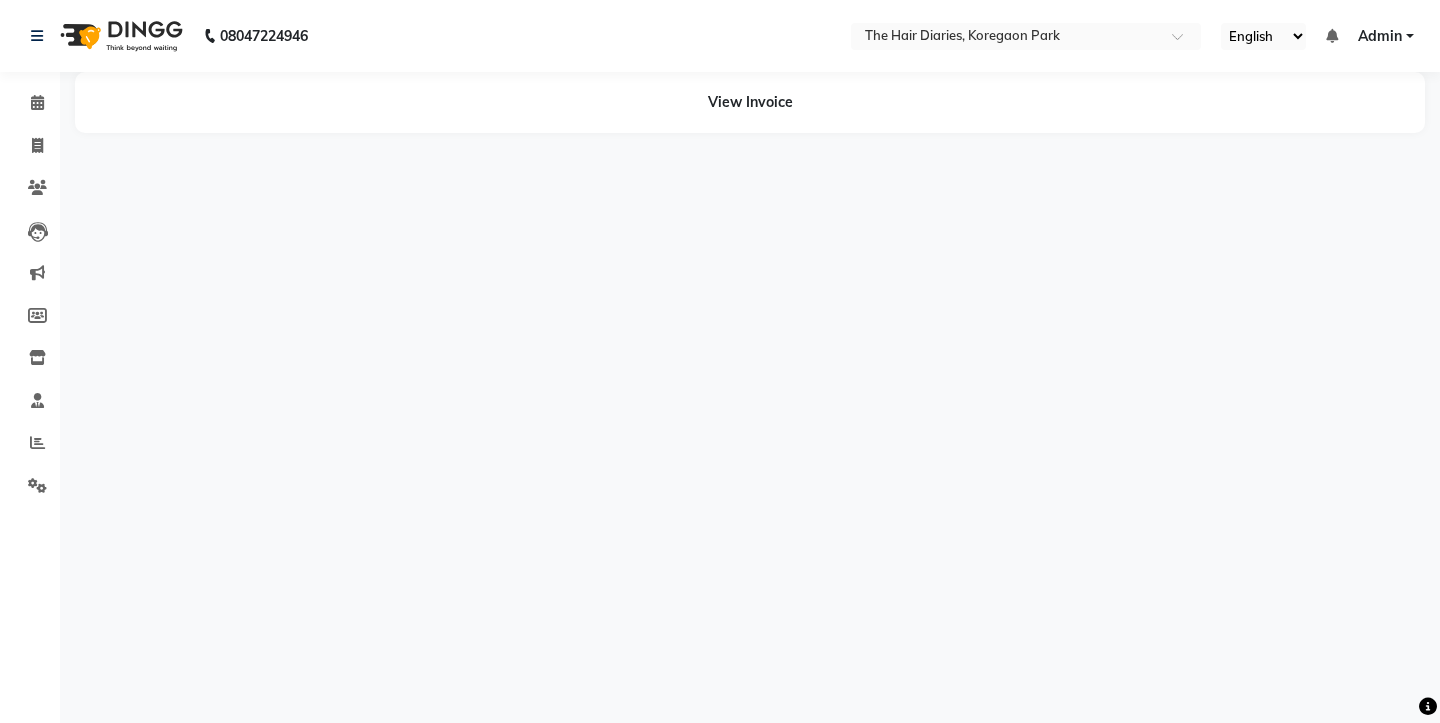 scroll, scrollTop: 0, scrollLeft: 0, axis: both 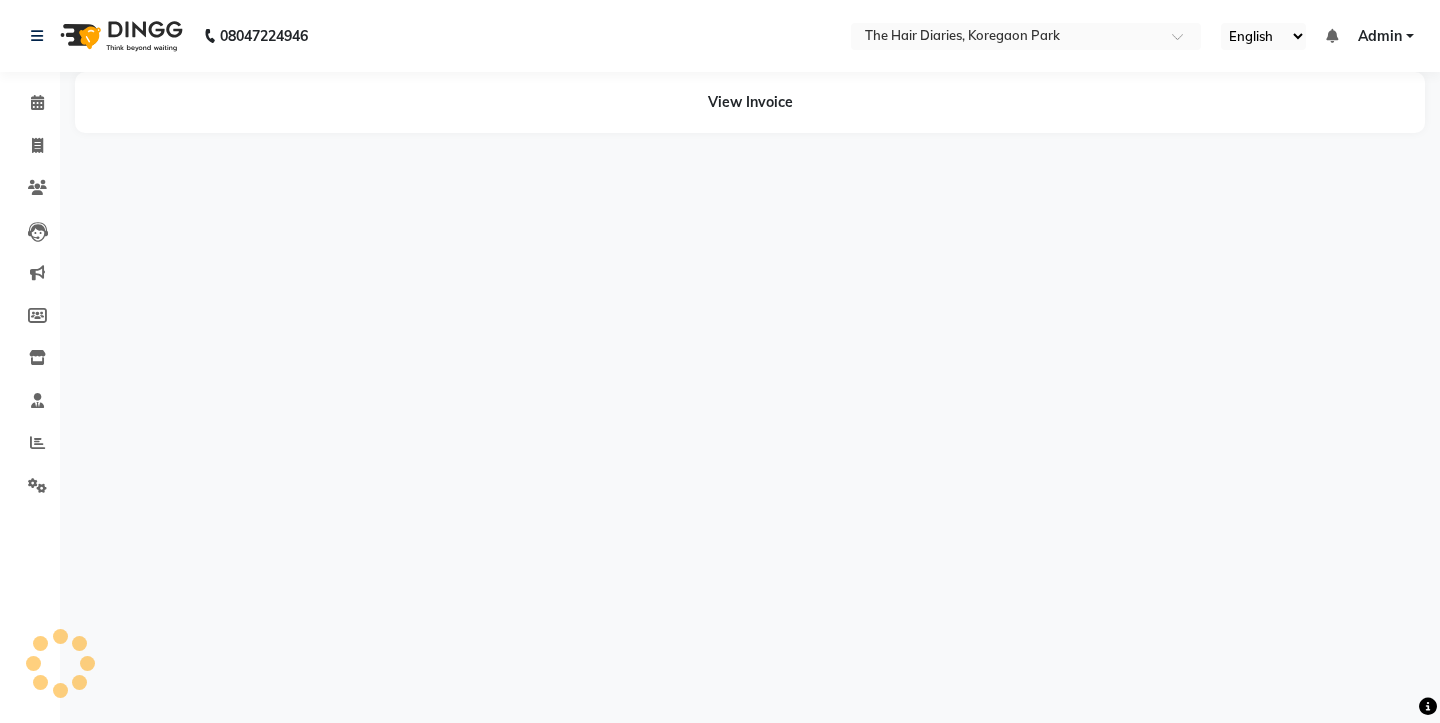 select on "en" 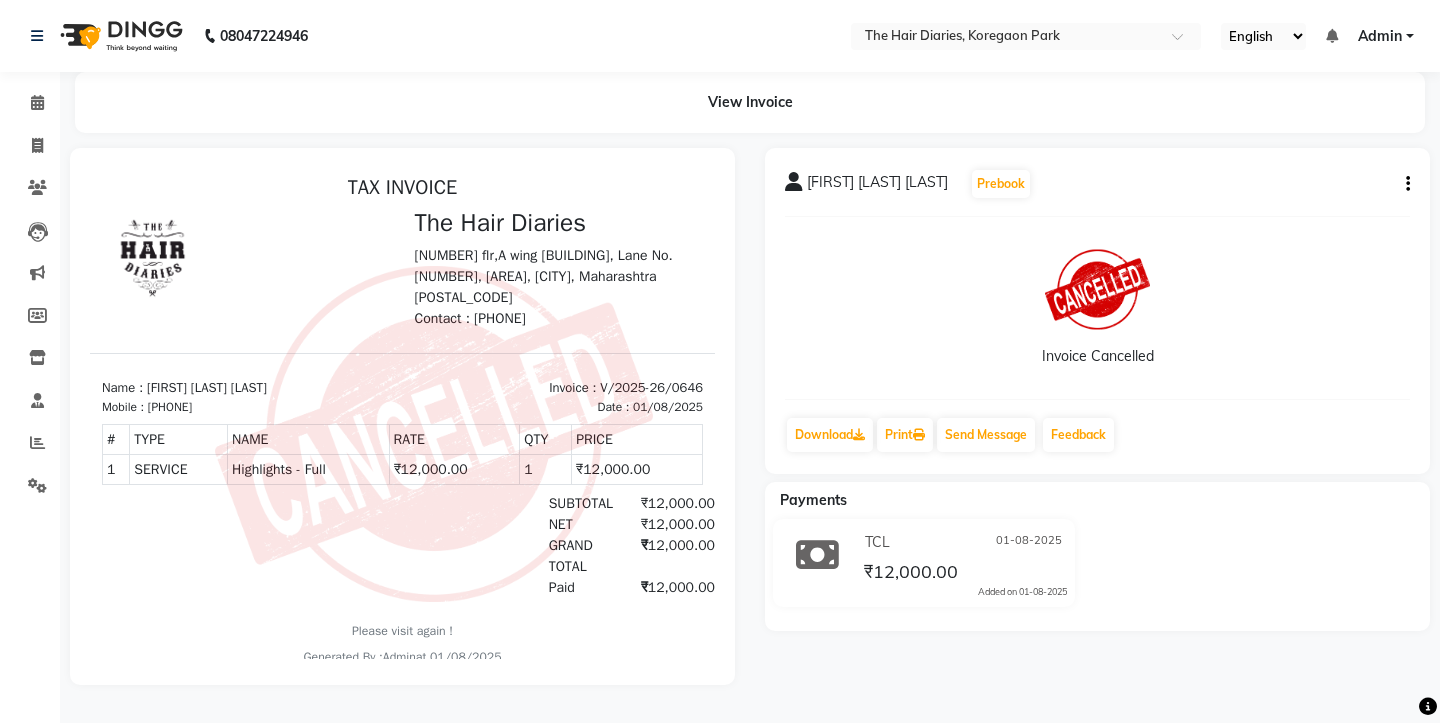 scroll, scrollTop: 0, scrollLeft: 0, axis: both 